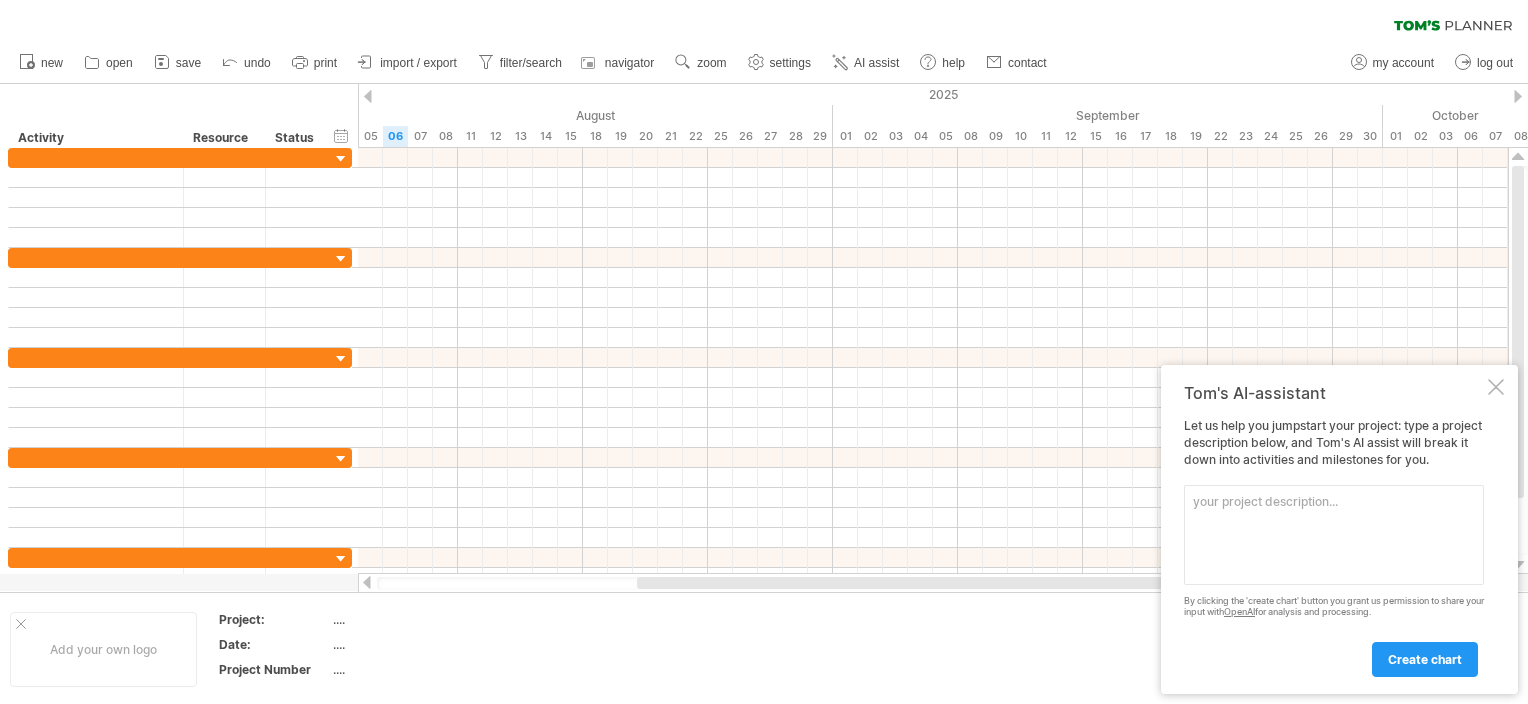 scroll, scrollTop: 0, scrollLeft: 0, axis: both 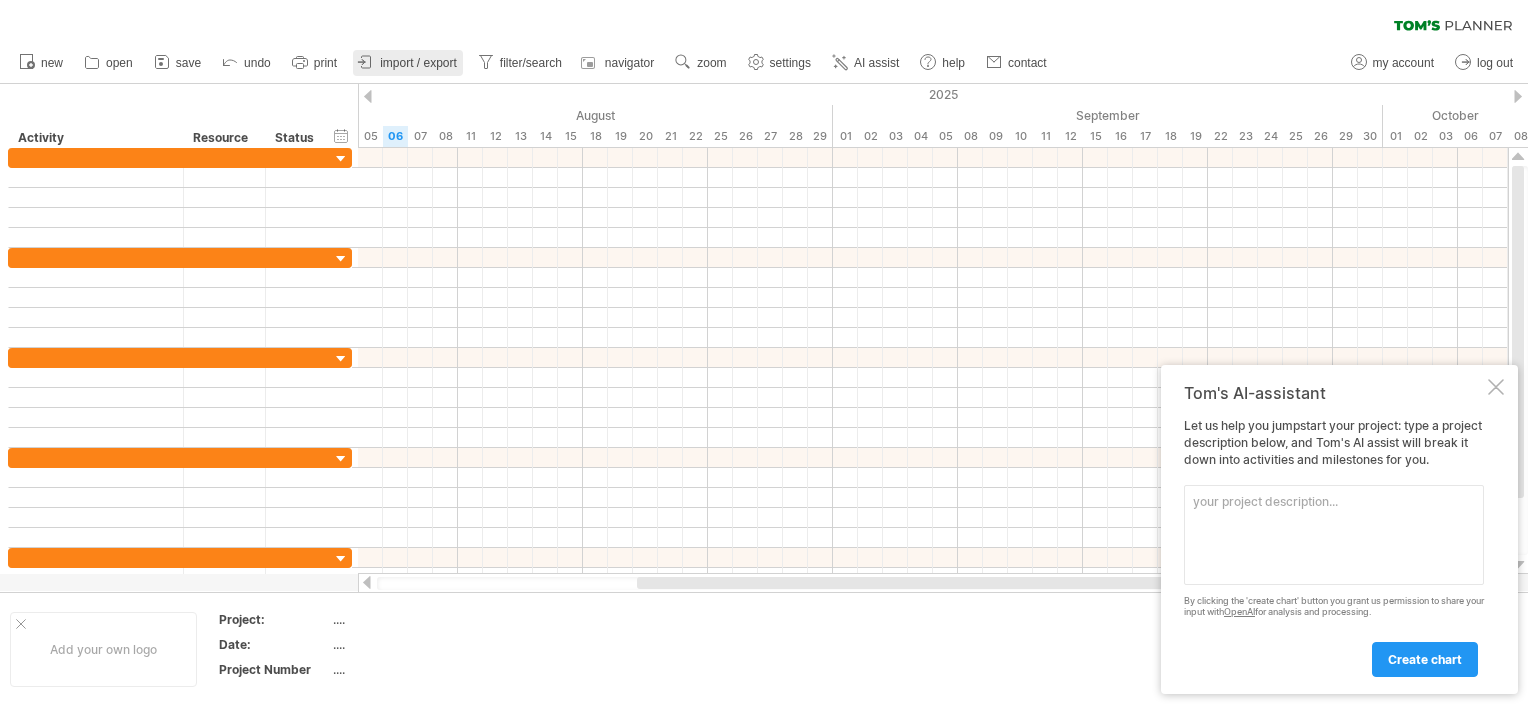 click on "import / export" at bounding box center (418, 63) 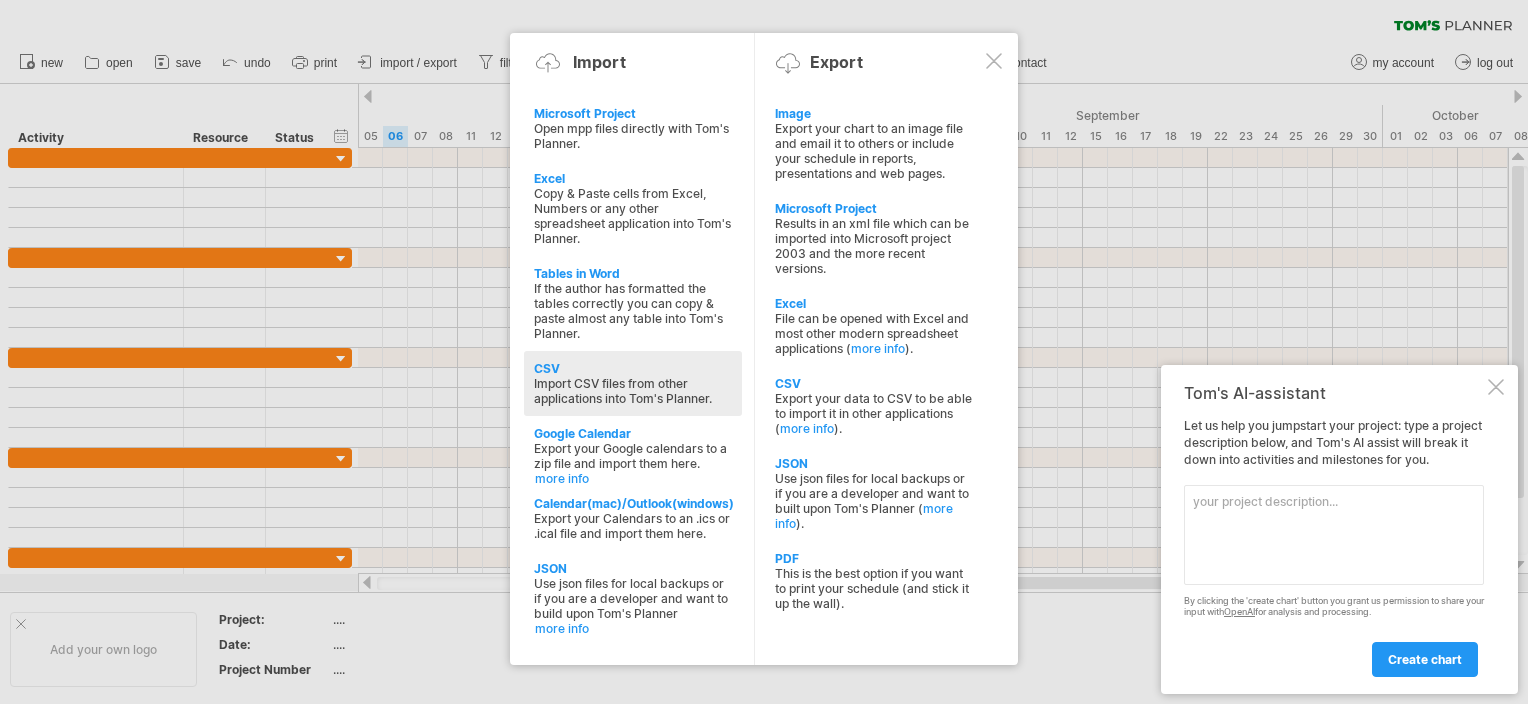 click at bounding box center (-1451, 501) 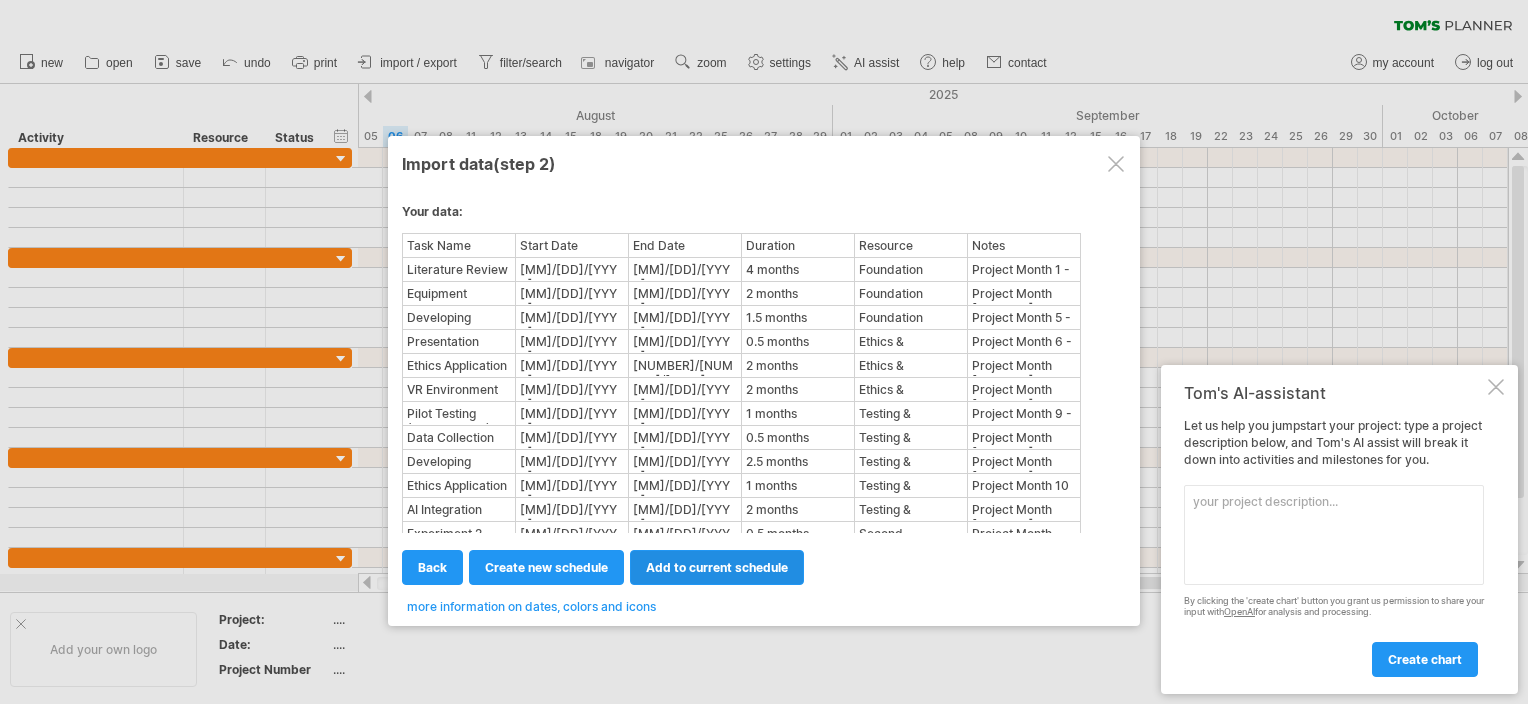 click on "add to current schedule" at bounding box center (717, 567) 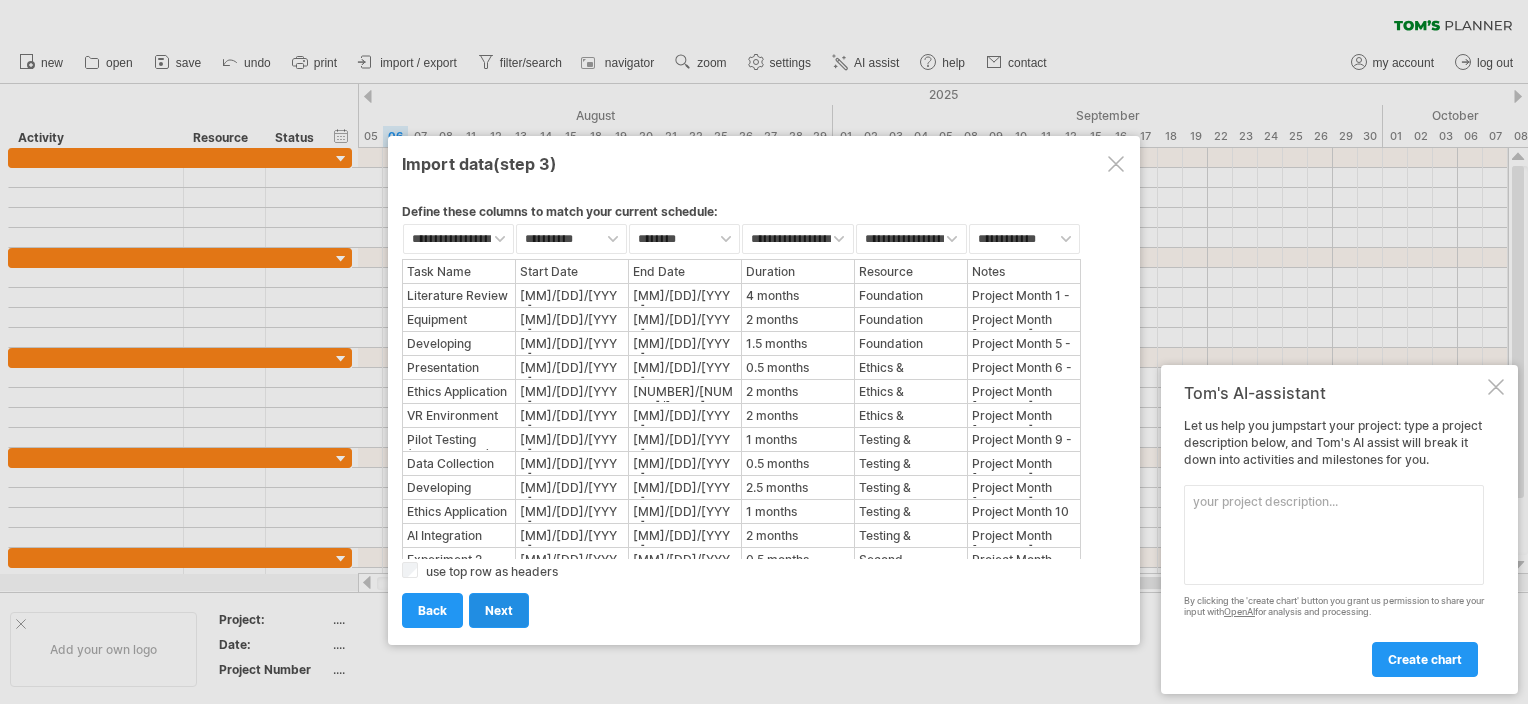 click on "next" at bounding box center [499, 610] 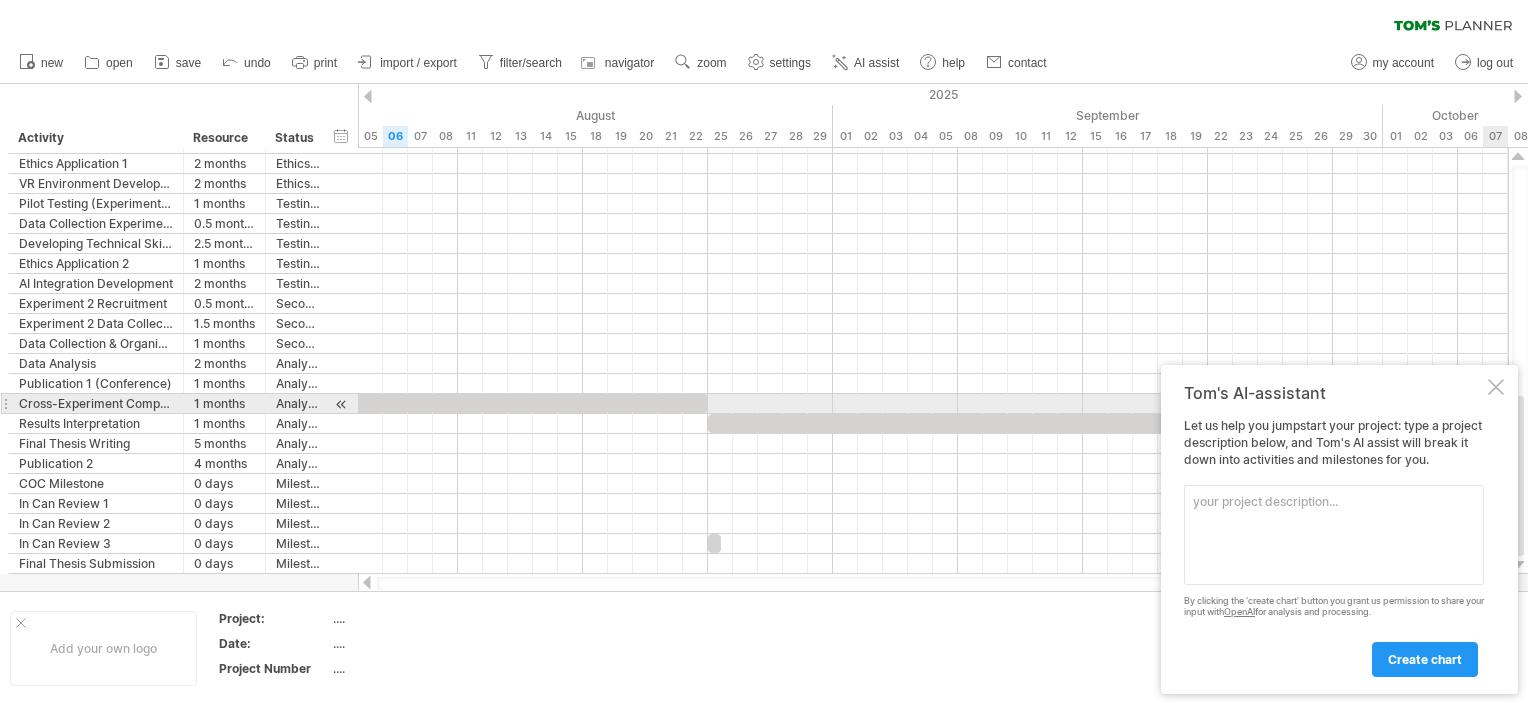 click on "Tom's AI-assistant Let us help you jumpstart your project: type a project description below, and Tom's AI assist will break it down into activities and milestones for you. Please provide a description here below of the project you would like to plan. By clicking the 'create chart' button you grant us permission to share your input with OpenAI for analysis and processing. create chart" at bounding box center (1339, 529) 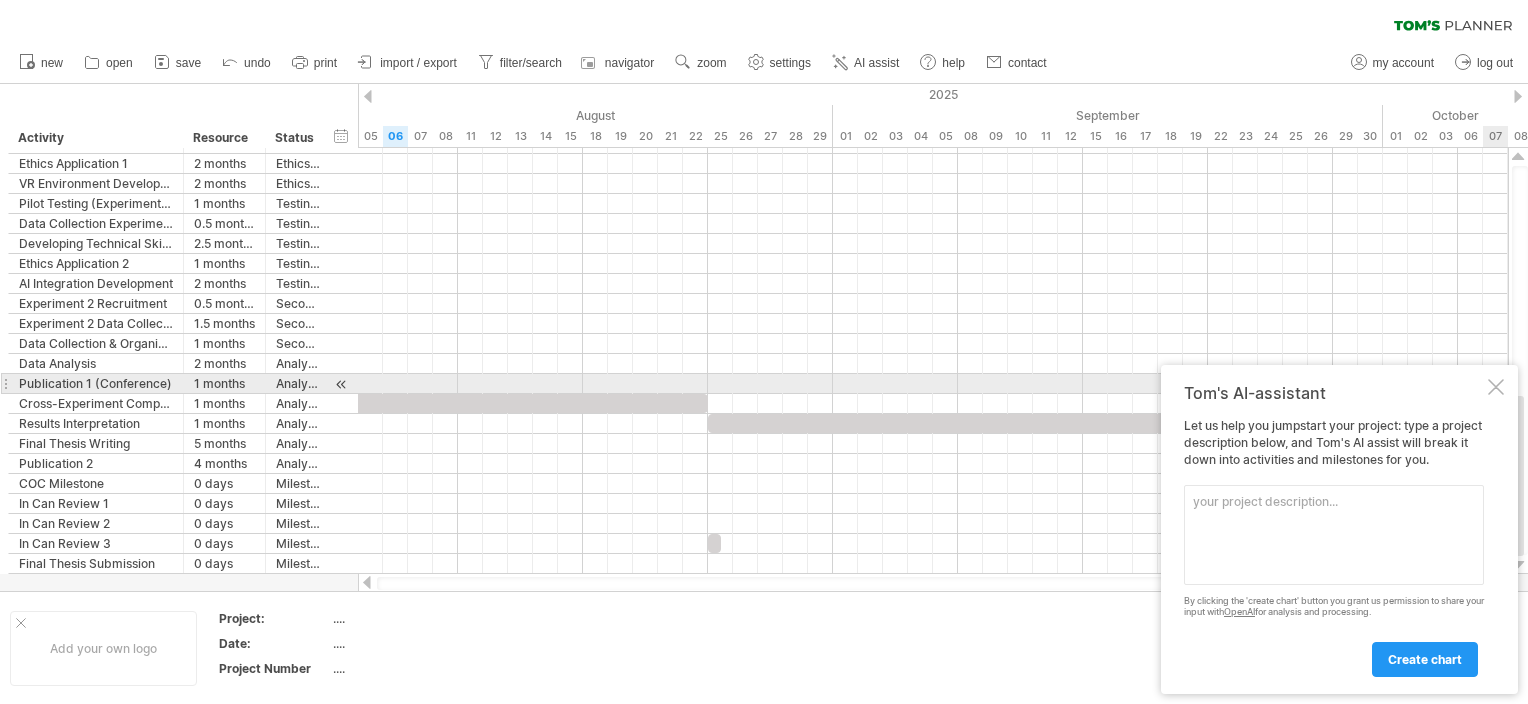 click at bounding box center [1496, 387] 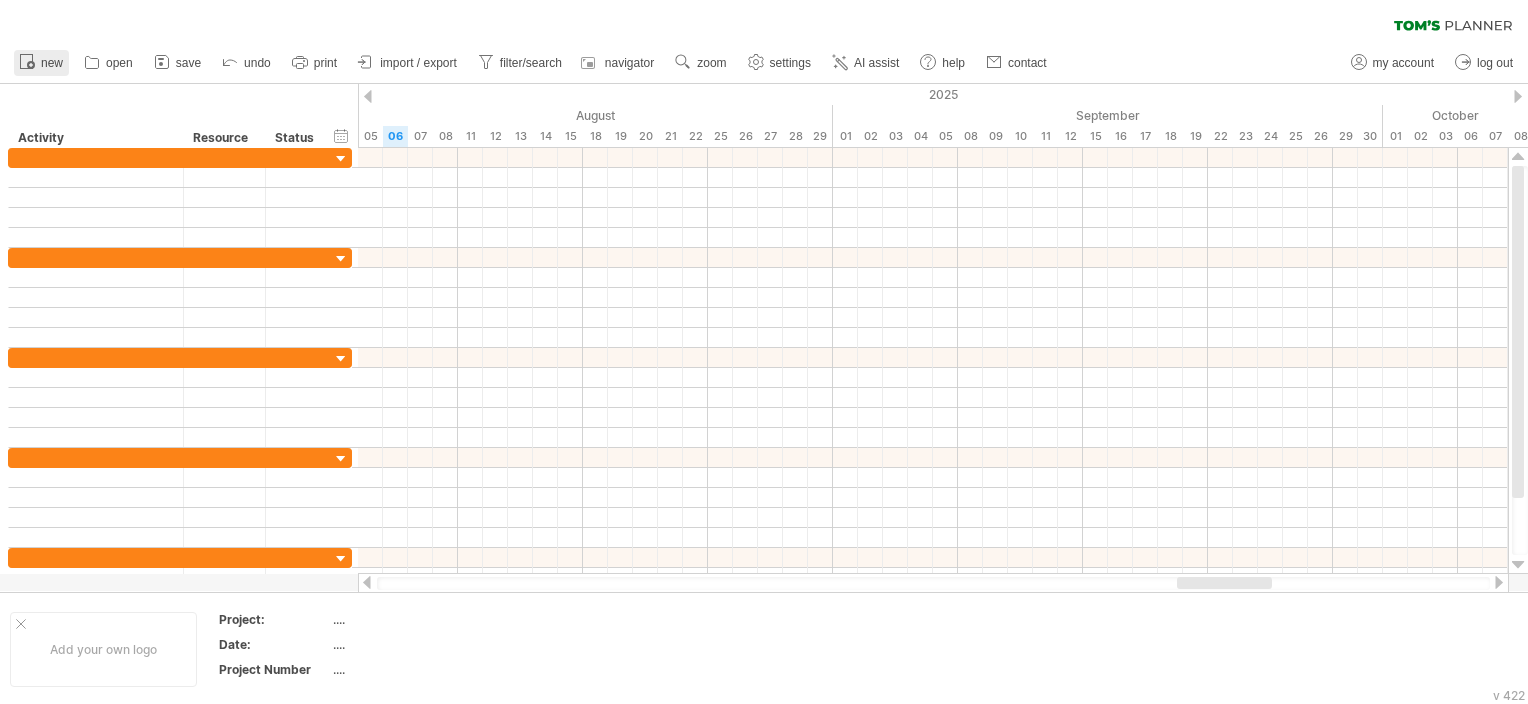 click on "new" at bounding box center [52, 63] 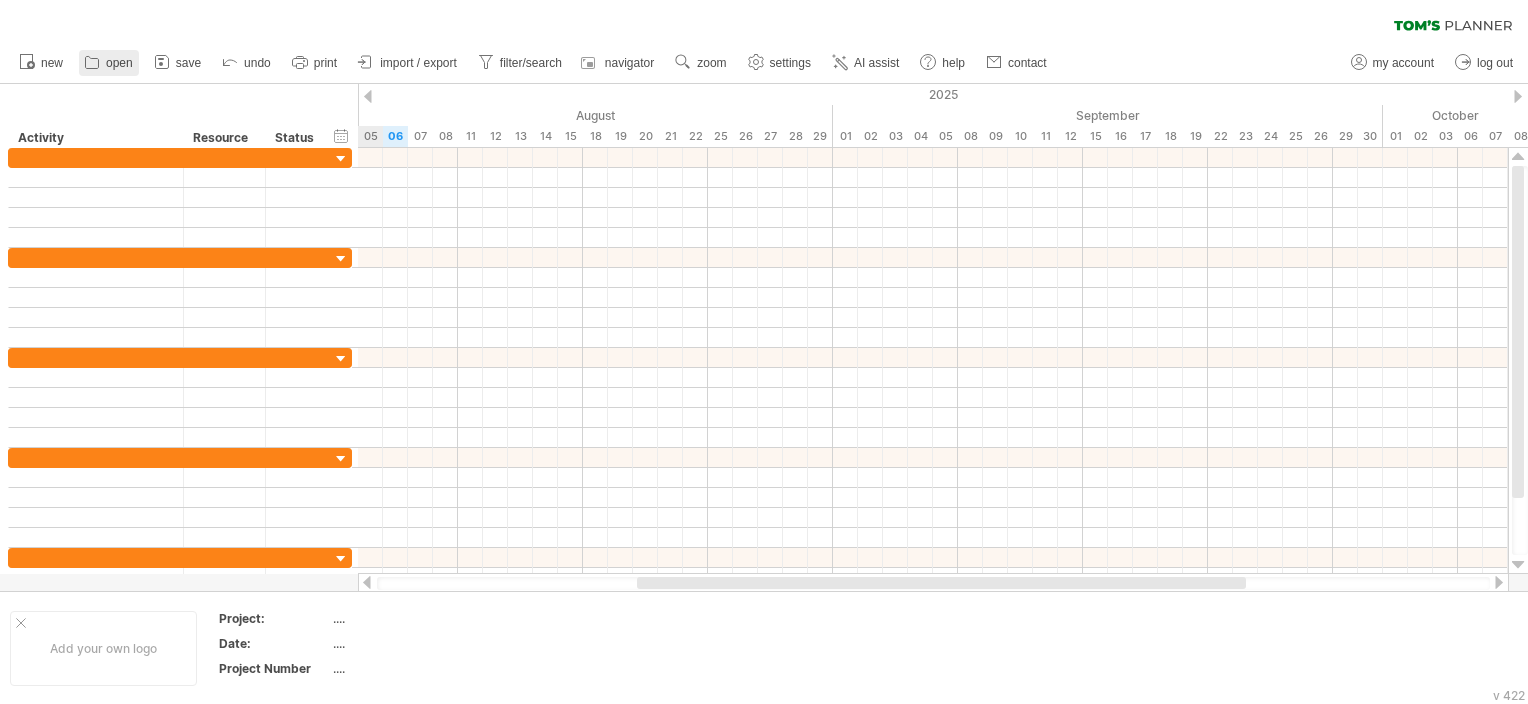 click 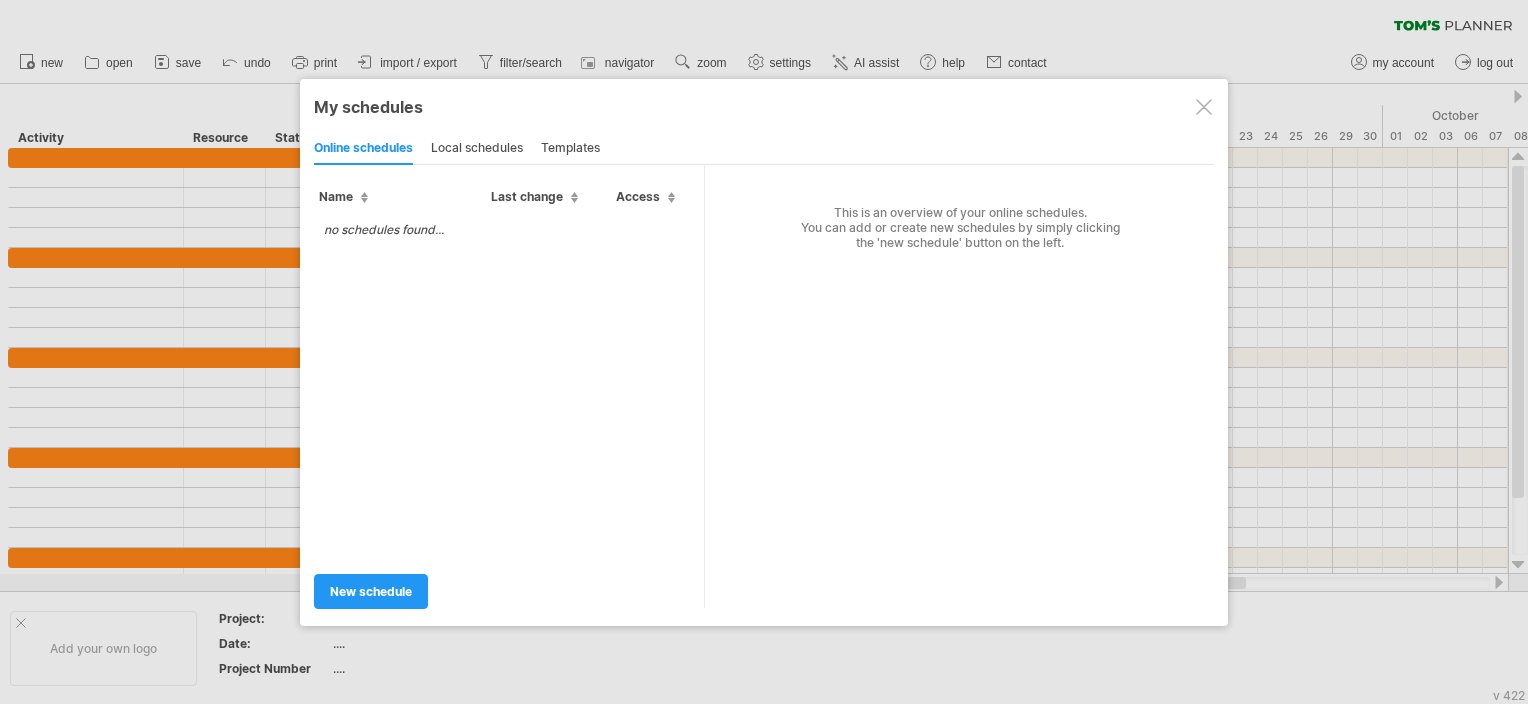 click at bounding box center [1204, 107] 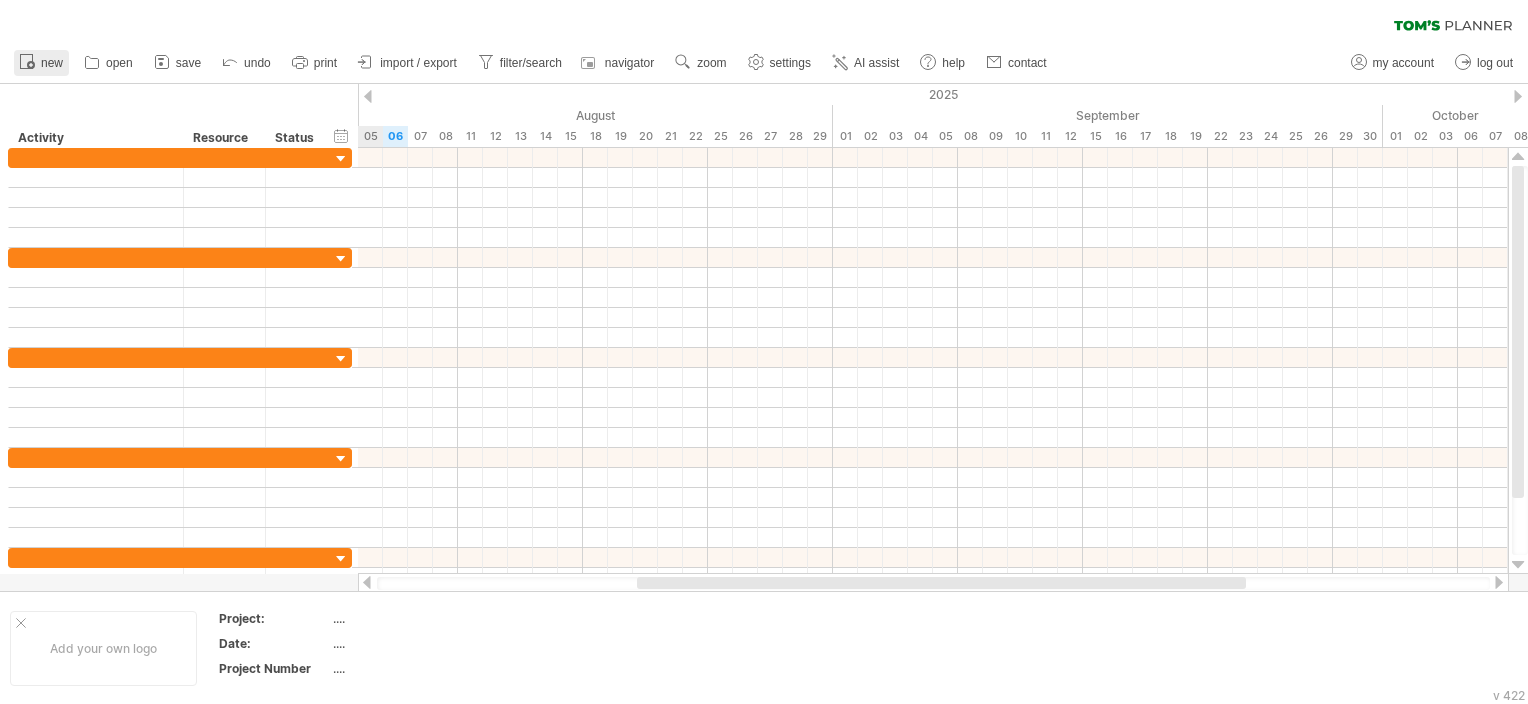 click 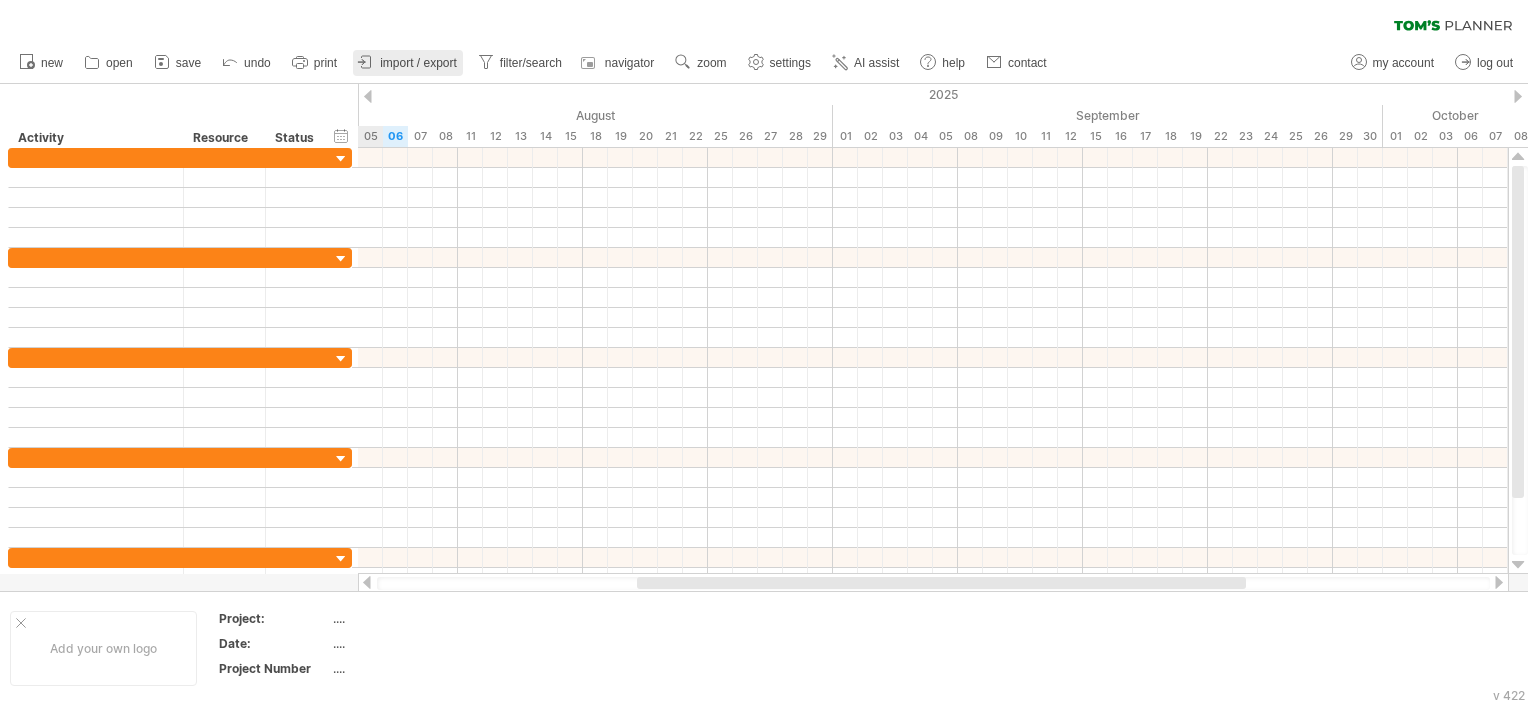 click on "import / export" at bounding box center [418, 63] 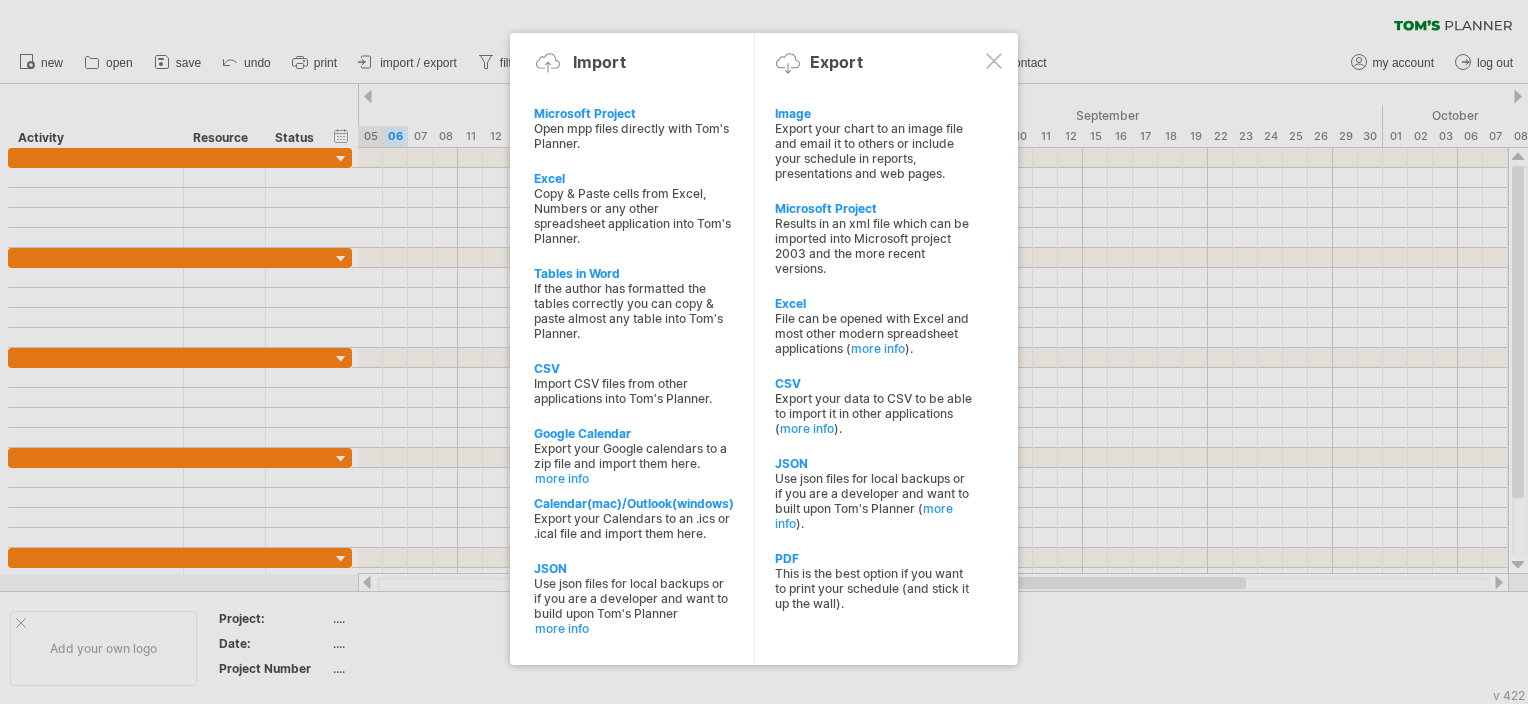 click on "Import
Export
Microsoft Project
Open mpp files directly with Tom's Planner.
Excel
Tables in Word" at bounding box center [764, 349] 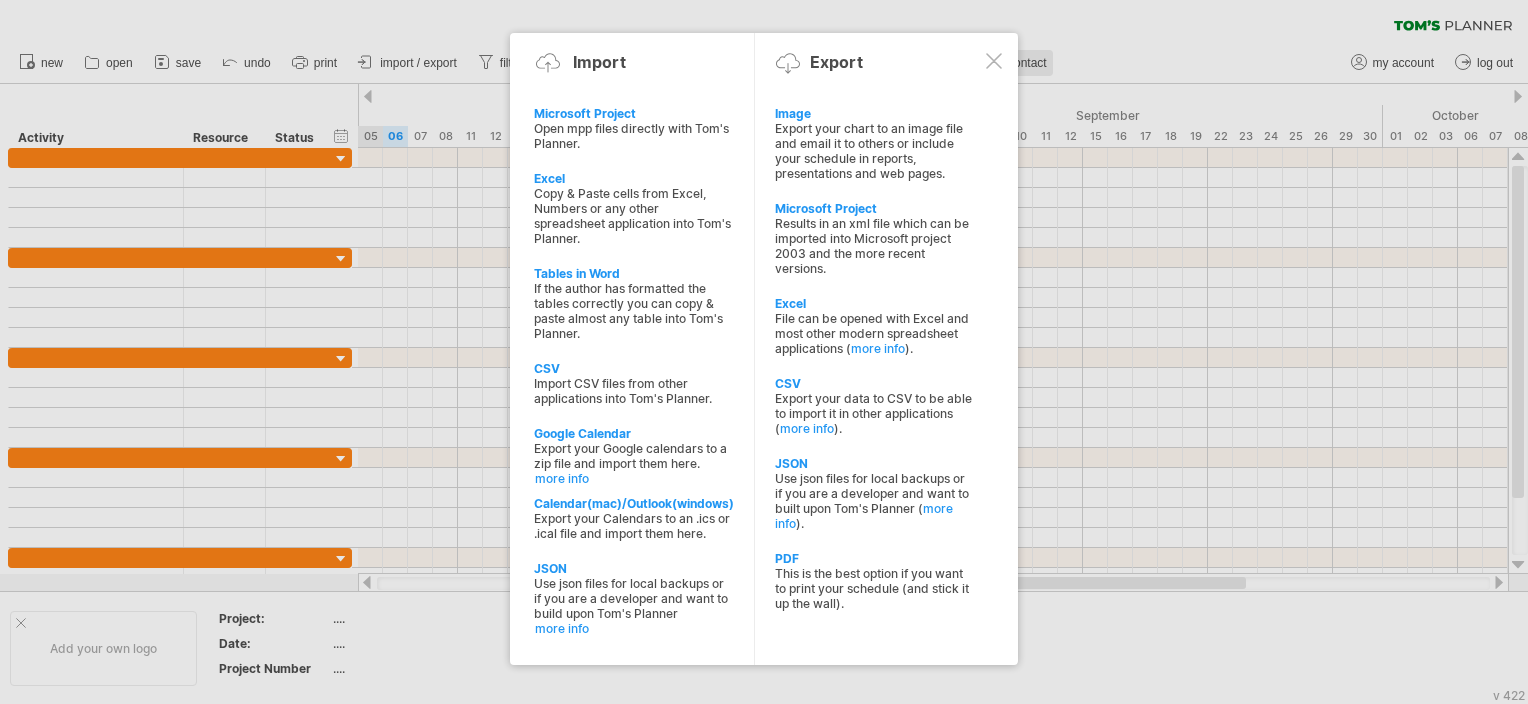click at bounding box center (994, 61) 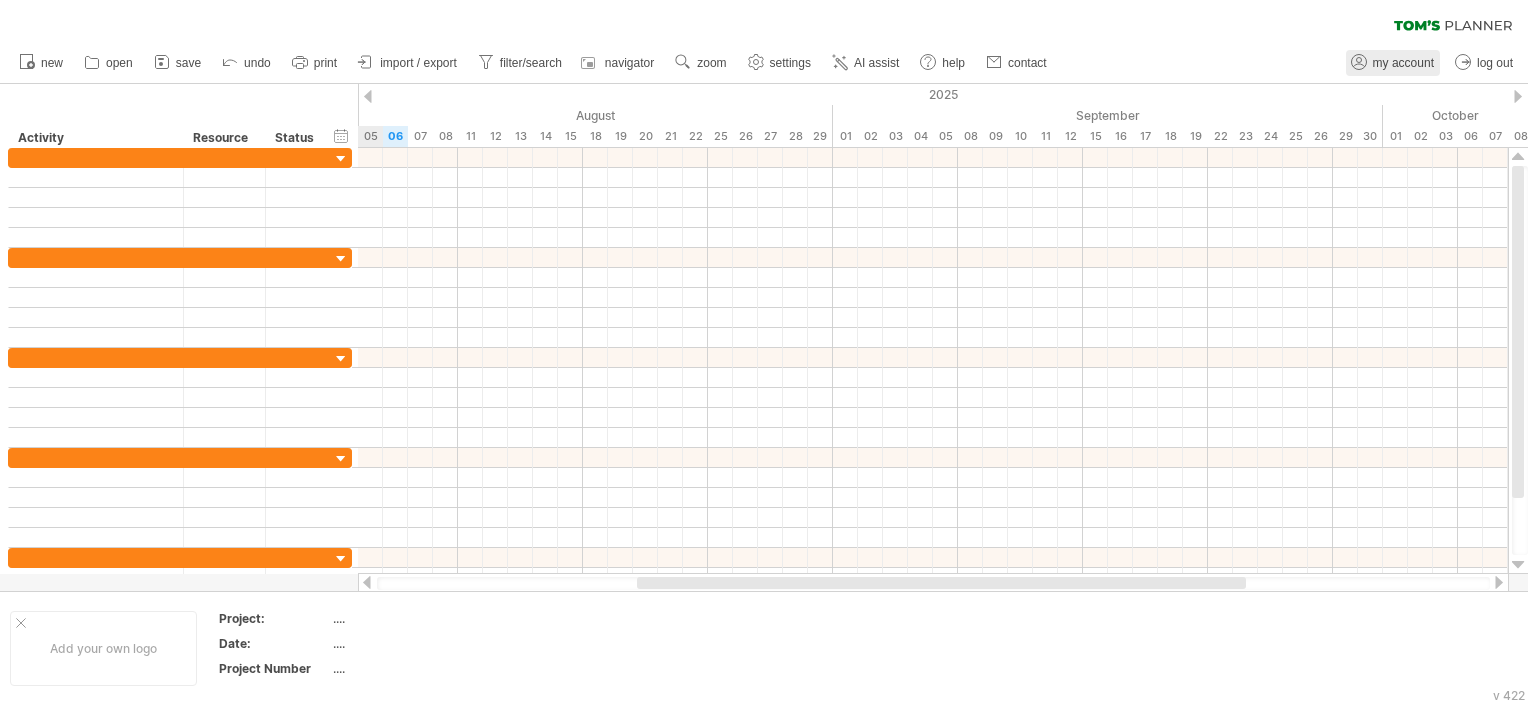 click on "my account" at bounding box center [1403, 63] 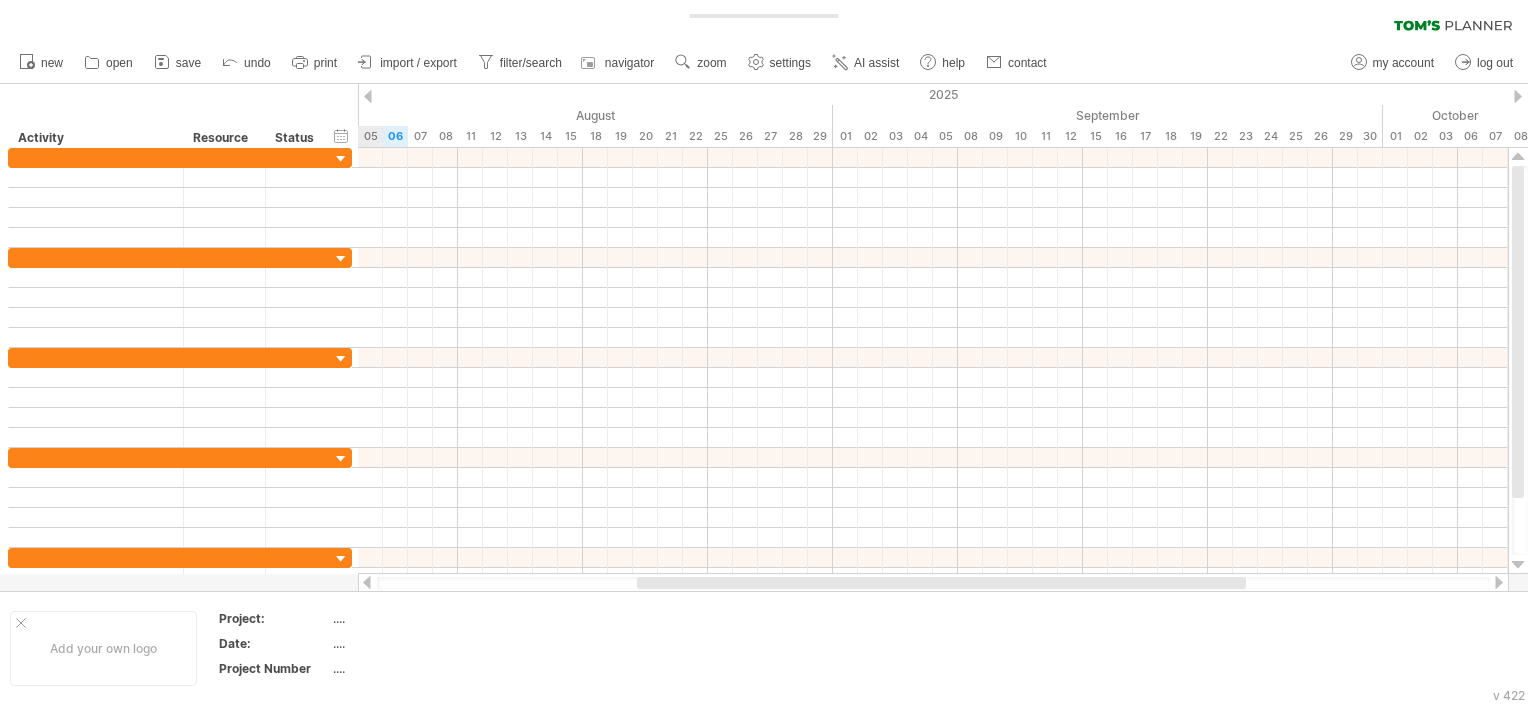 type on "**********" 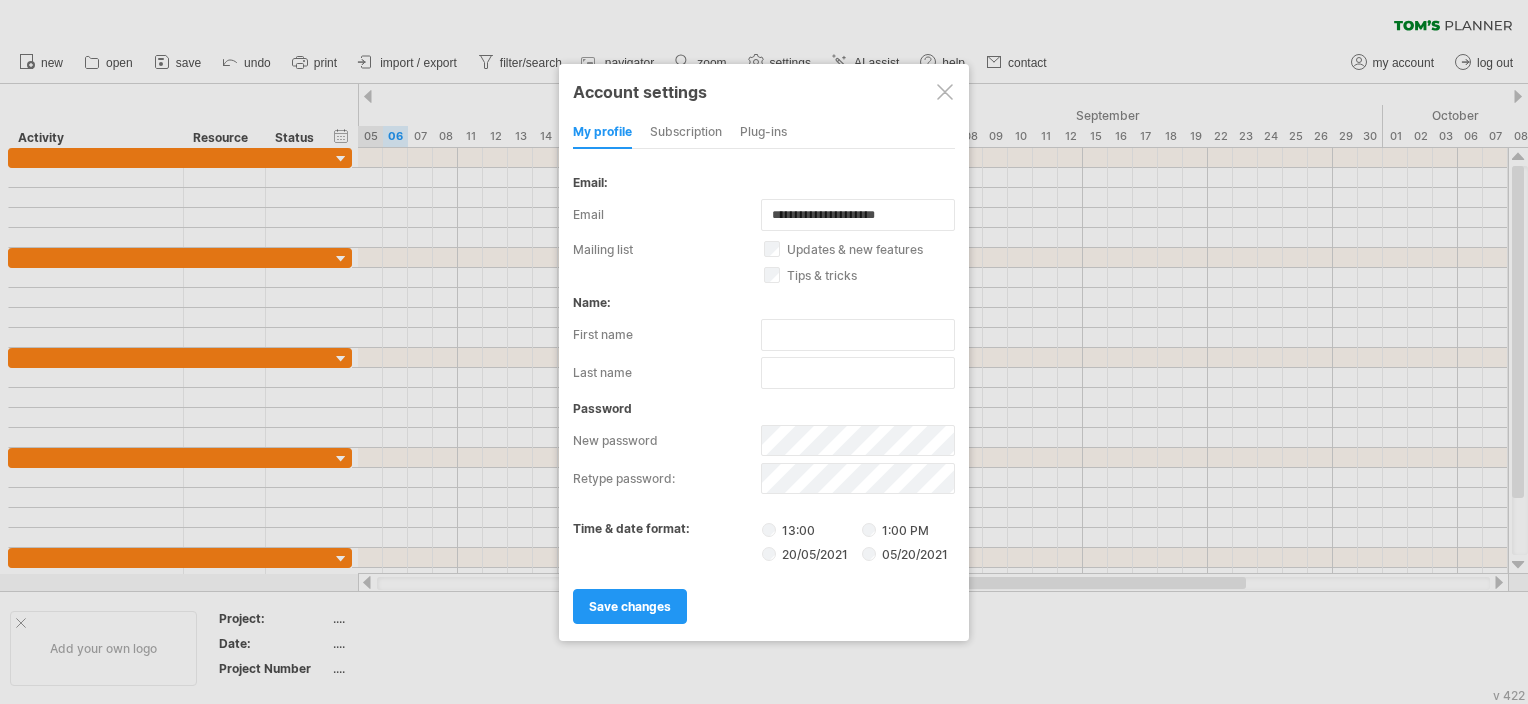 click at bounding box center (764, 352) 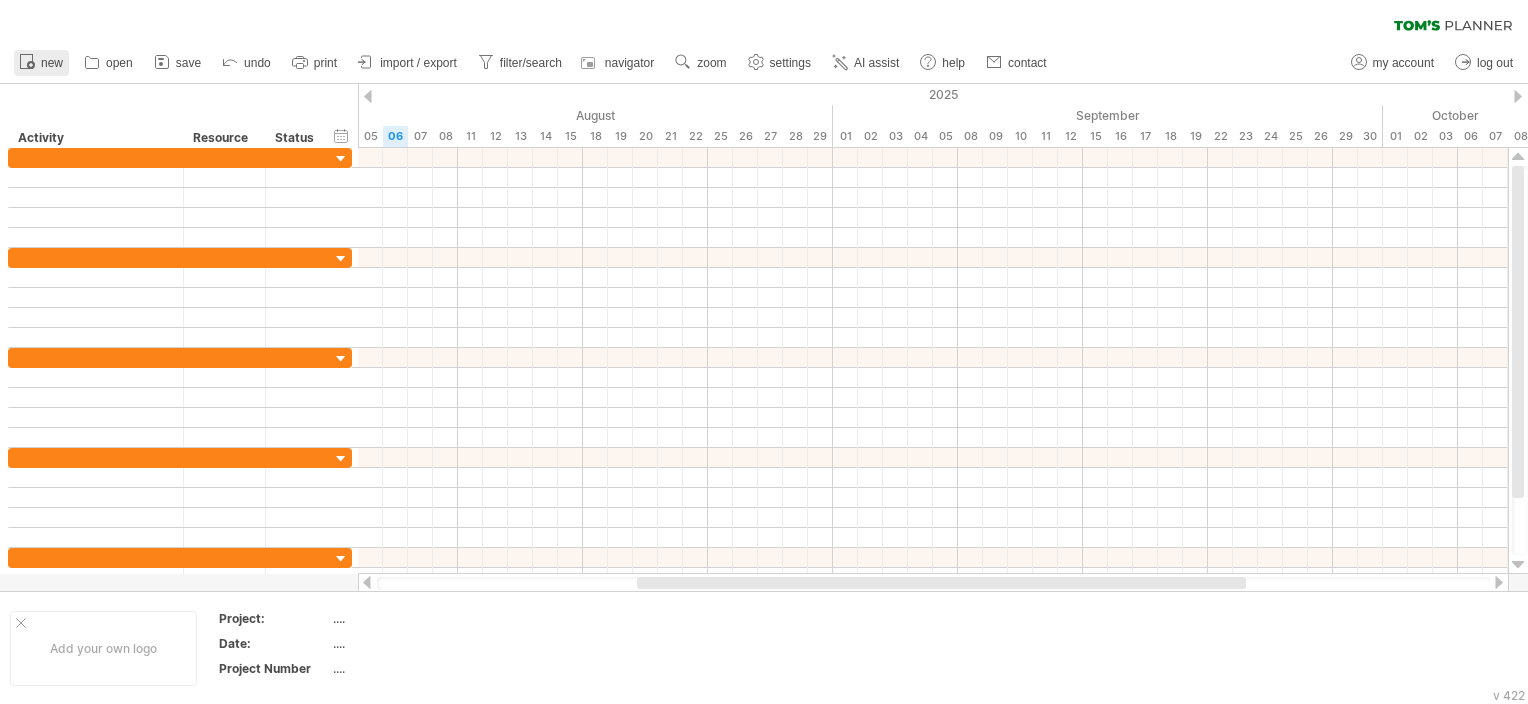 click on "new" at bounding box center [52, 63] 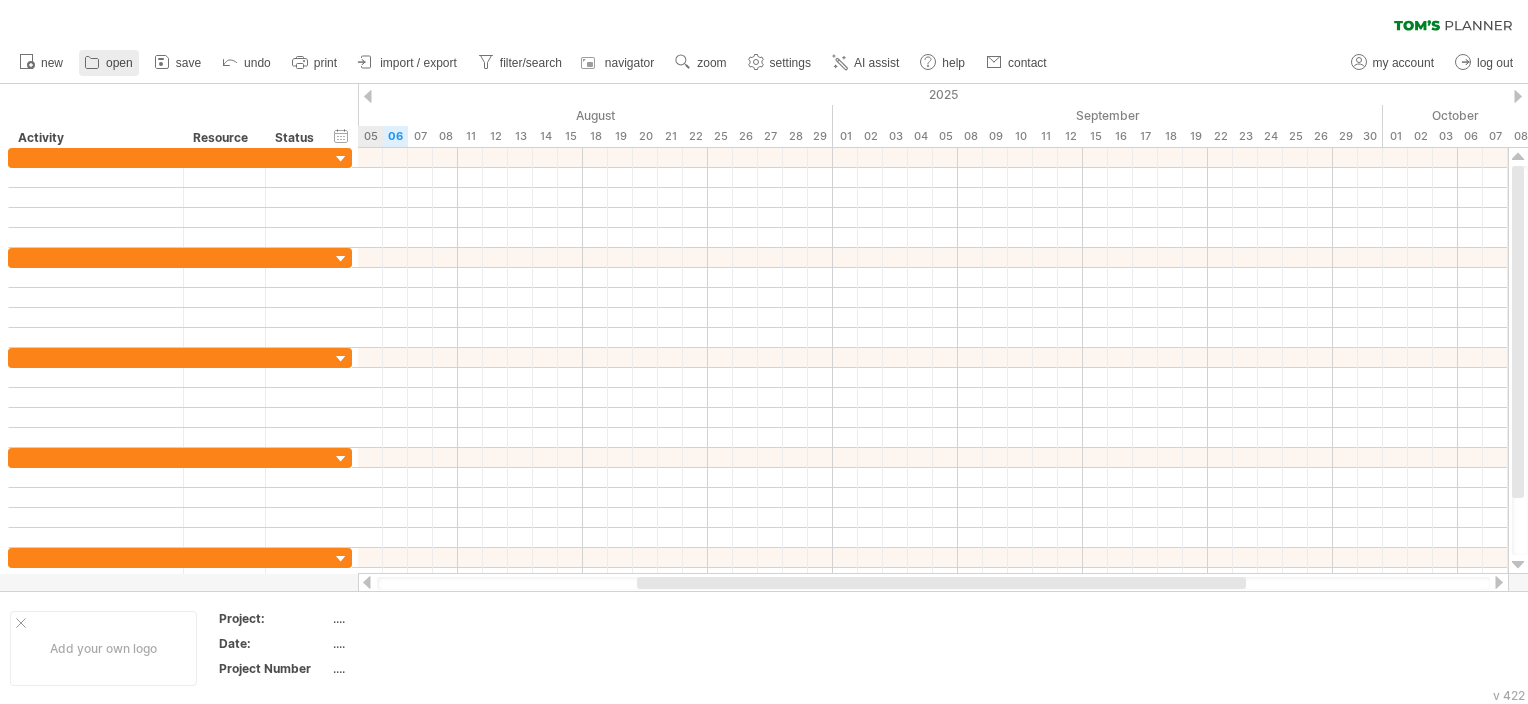 click on "open" at bounding box center (109, 63) 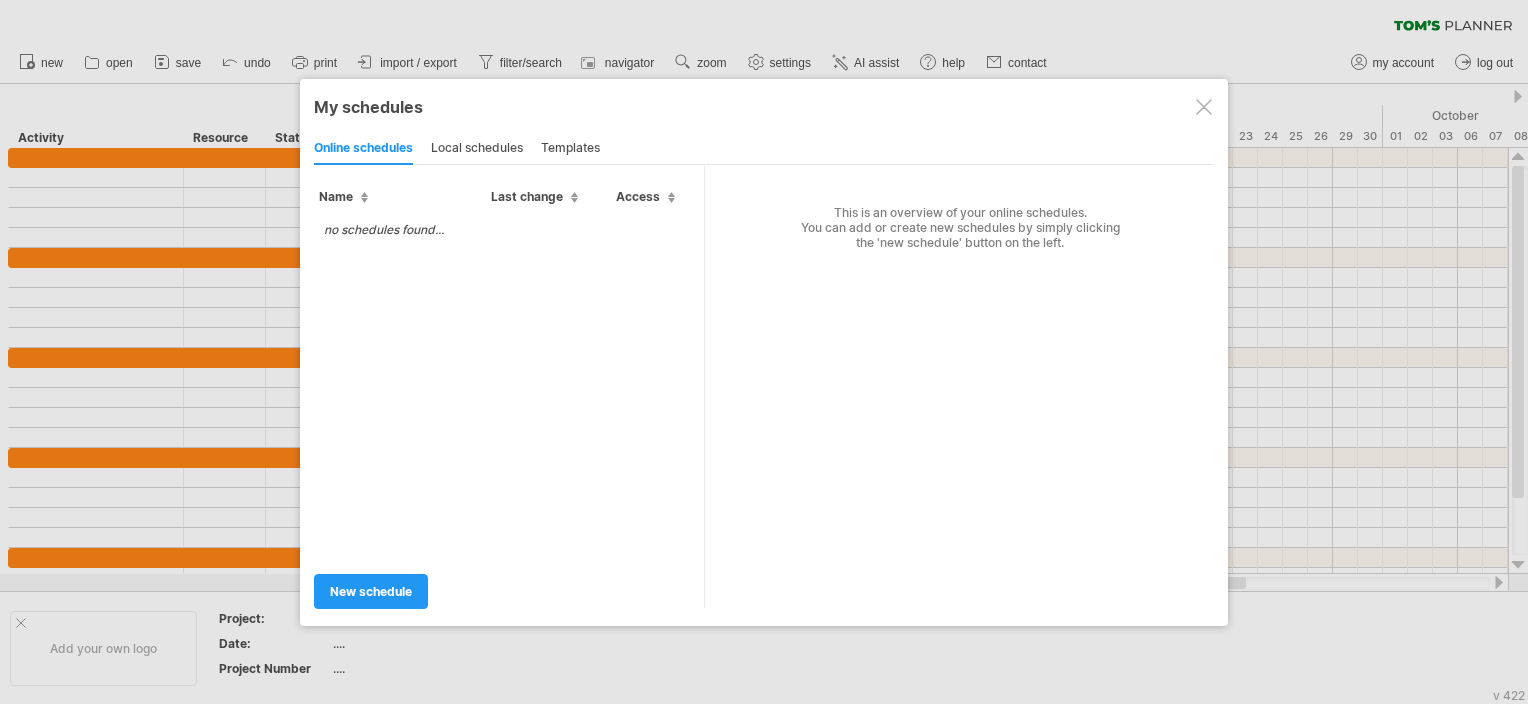 click on "local schedules" at bounding box center [477, 149] 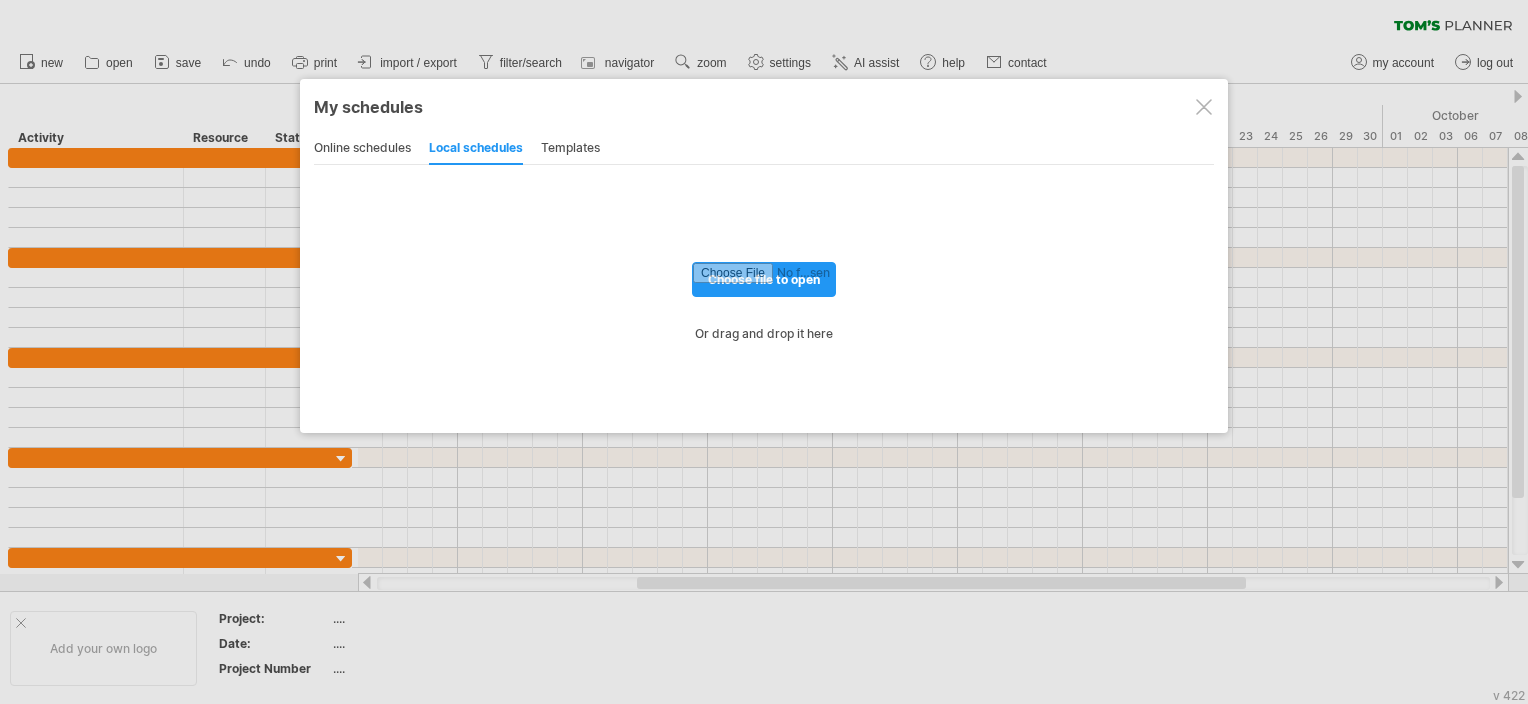 click on "templates" at bounding box center [570, 149] 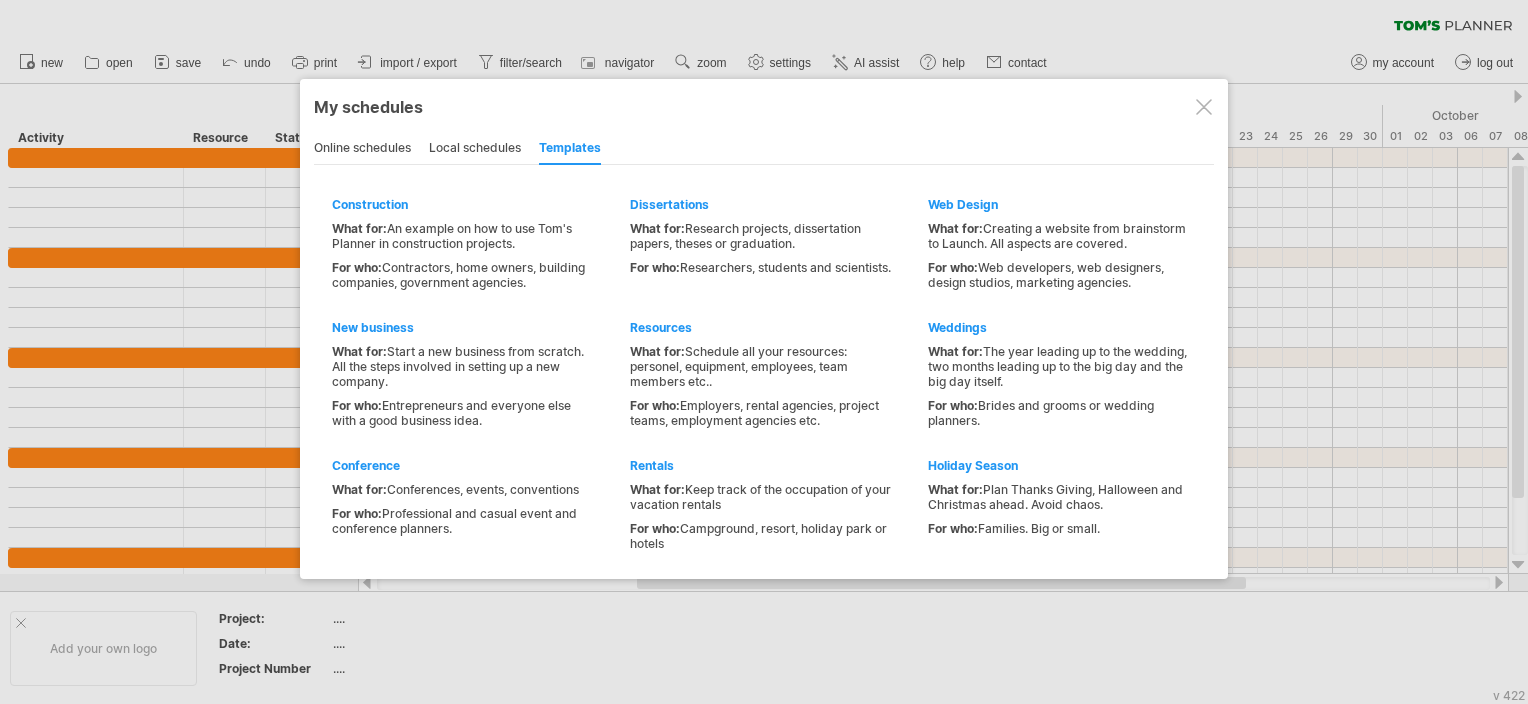 click at bounding box center [764, 352] 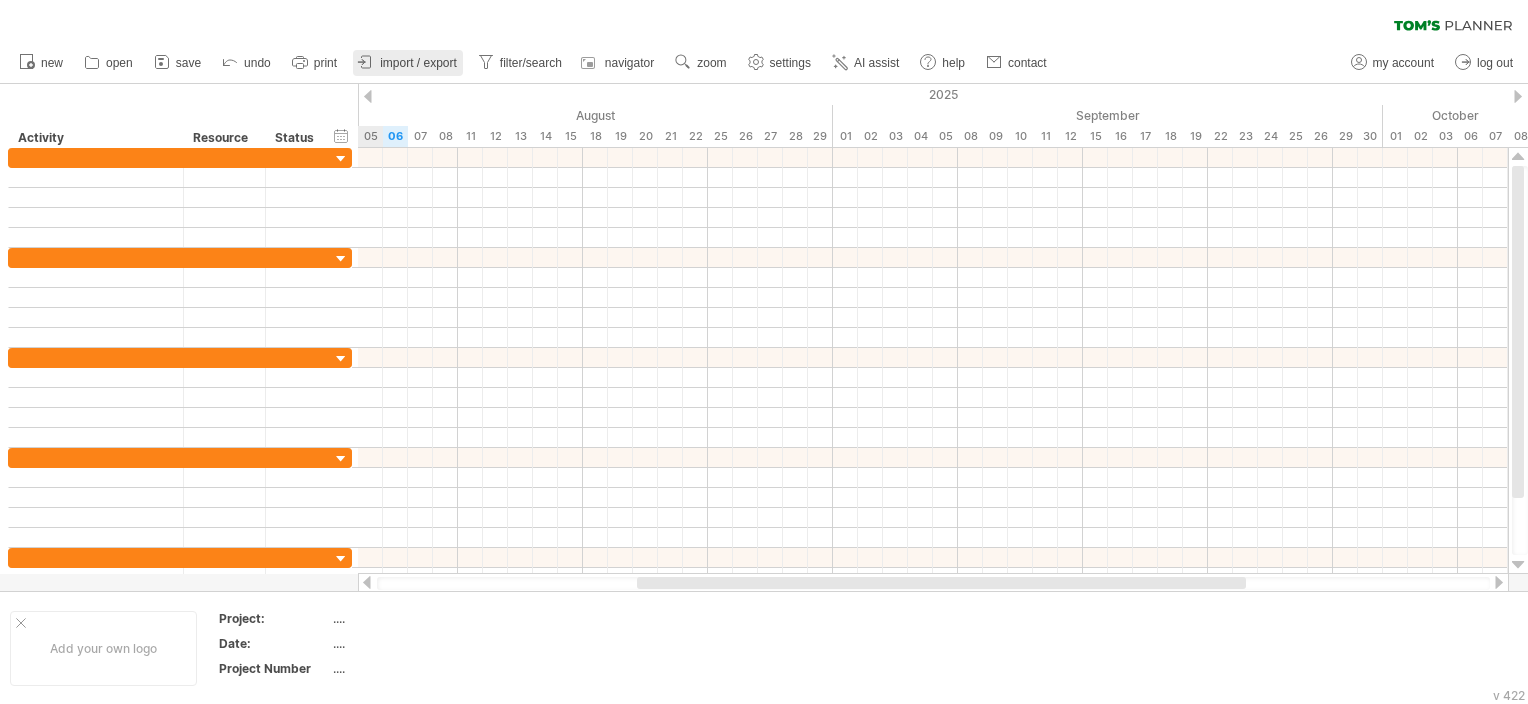 click on "import / export" at bounding box center [418, 63] 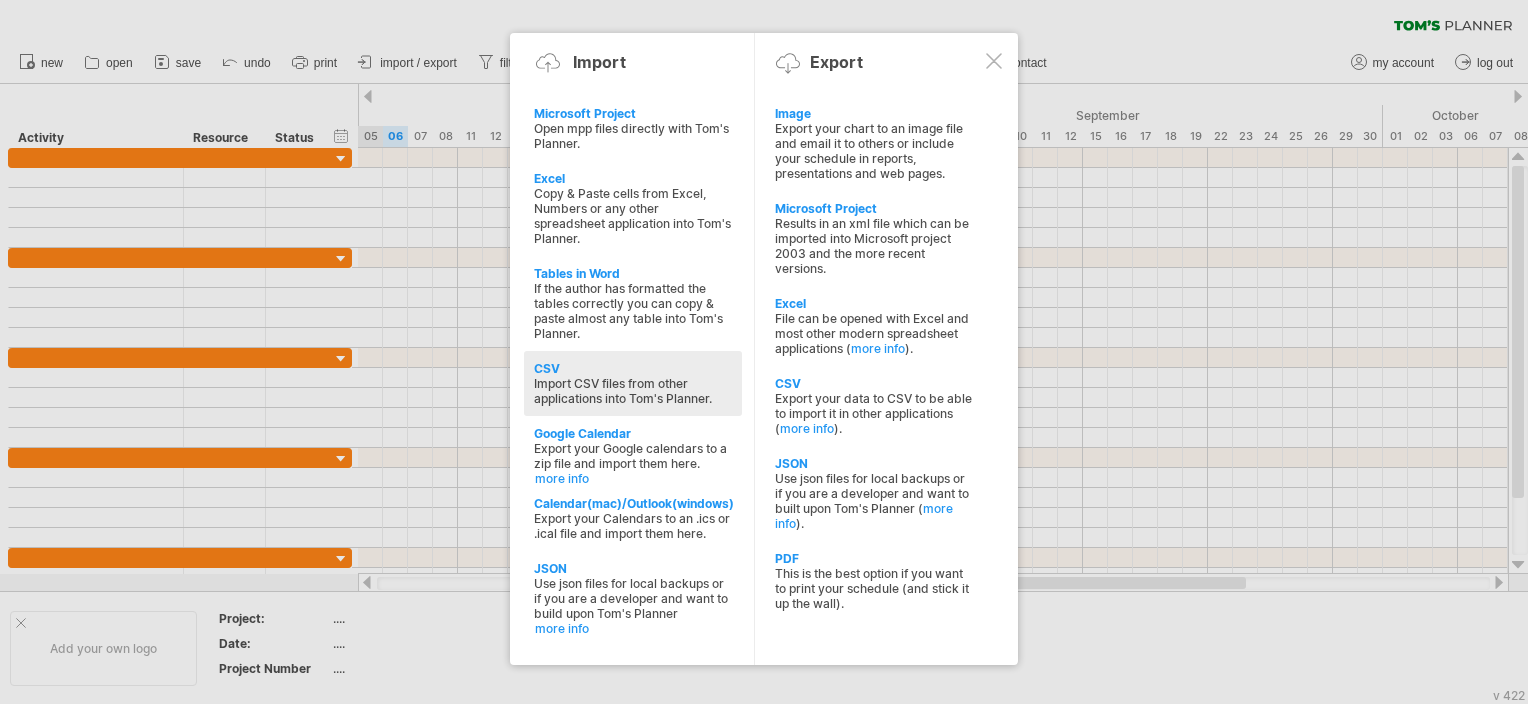 click at bounding box center (-1451, 501) 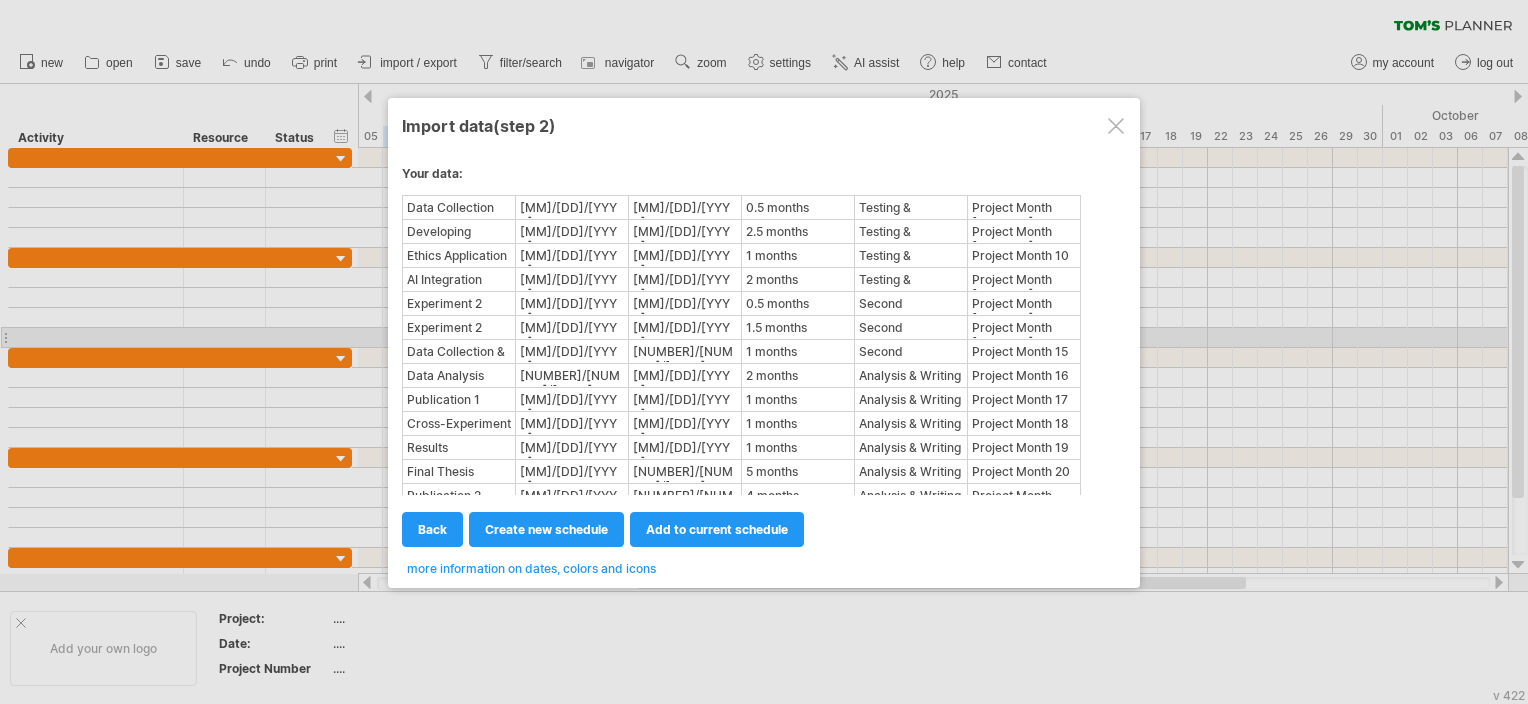scroll, scrollTop: 0, scrollLeft: 0, axis: both 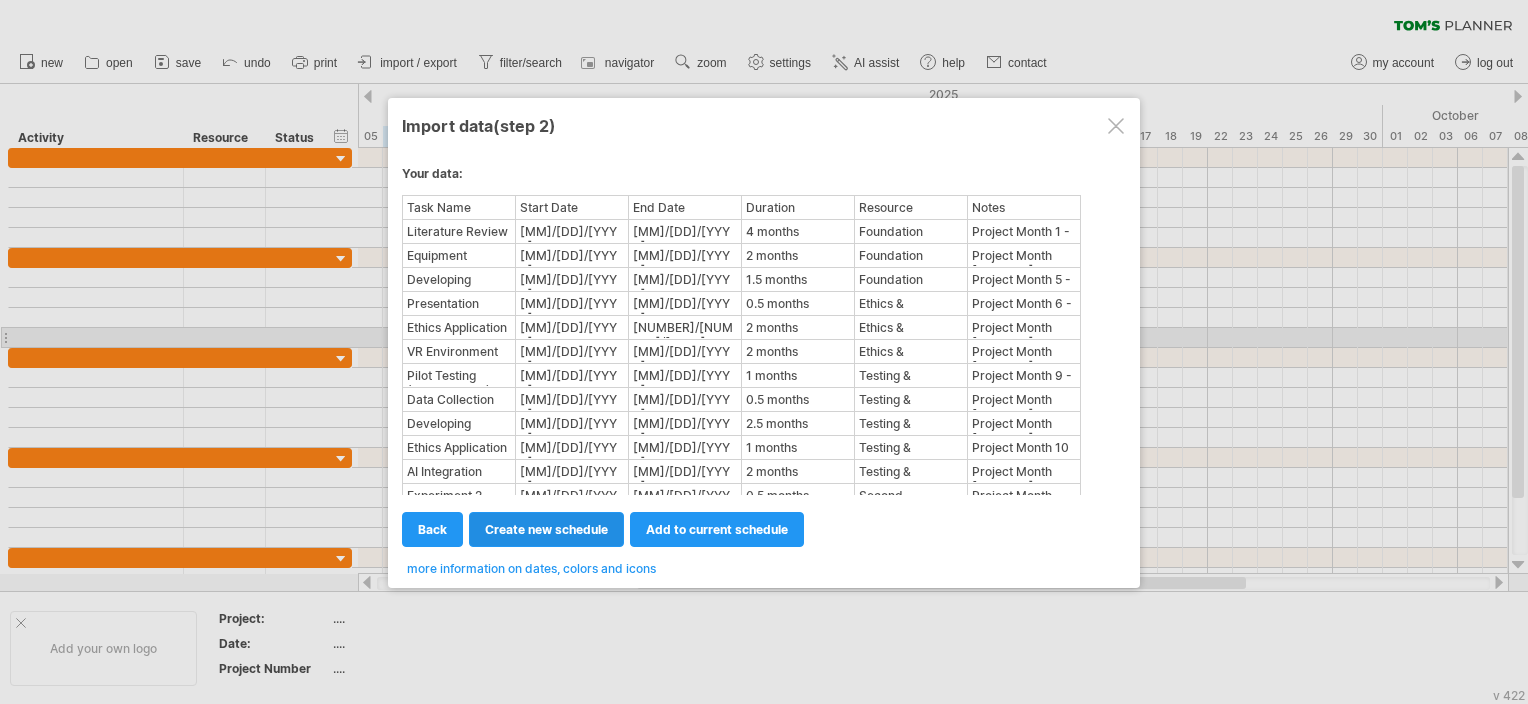 click on "create new schedule" at bounding box center [546, 529] 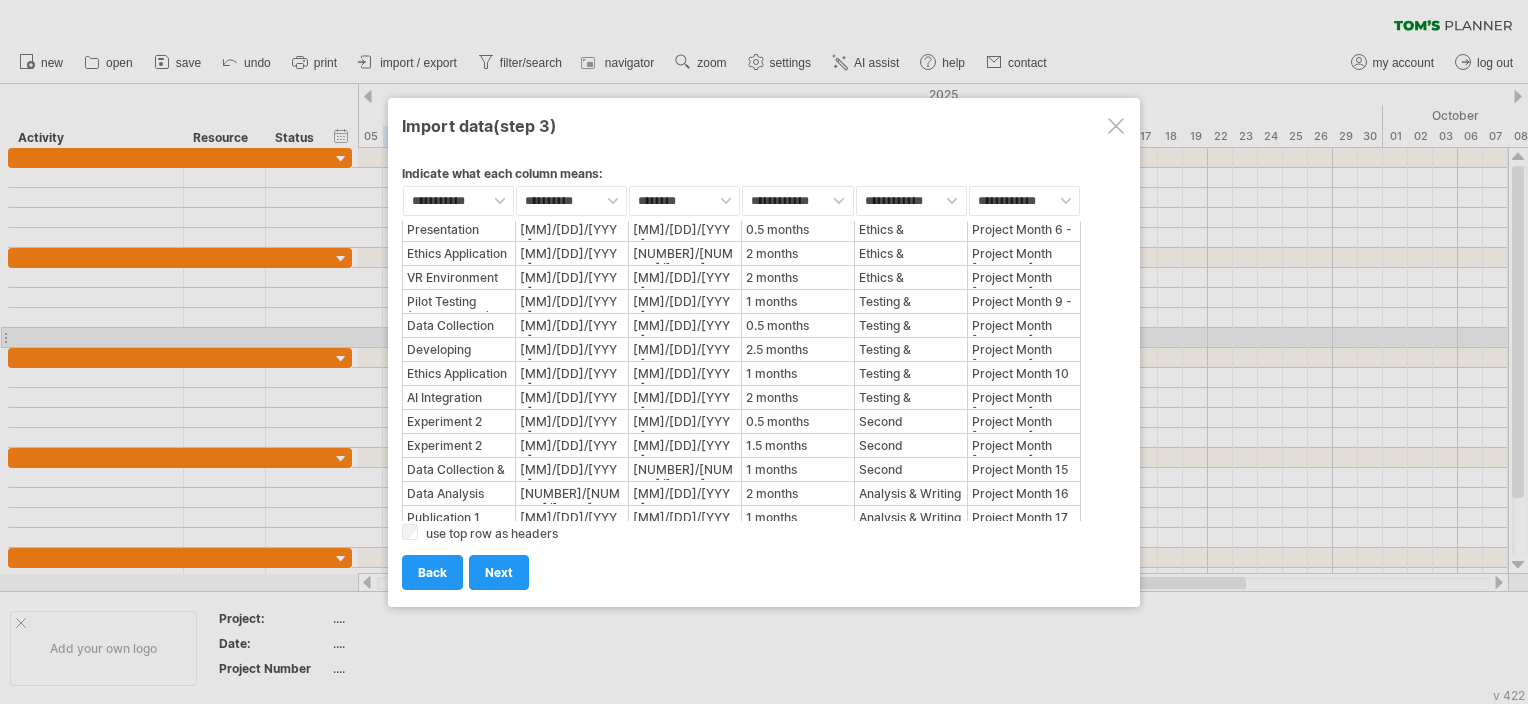 scroll, scrollTop: 0, scrollLeft: 0, axis: both 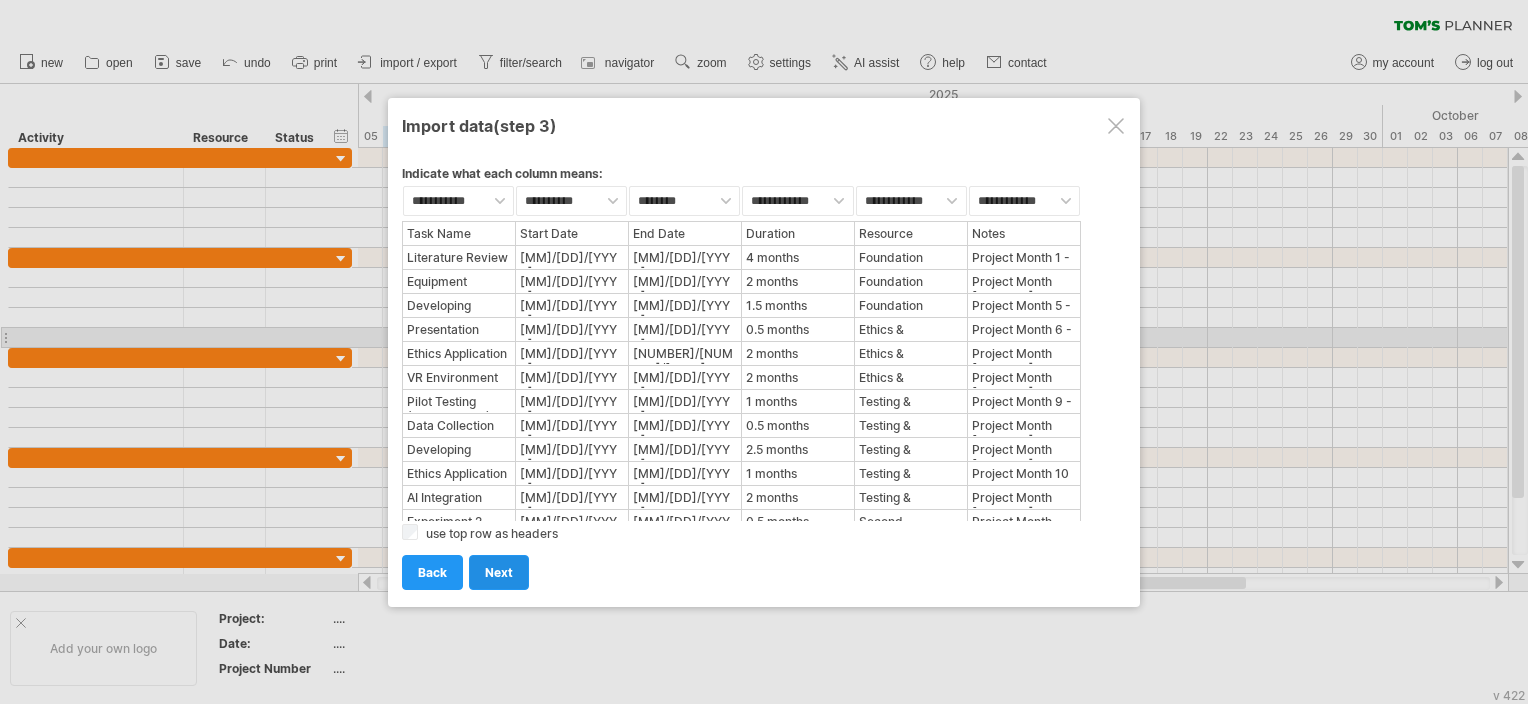 click on "next" at bounding box center [499, 572] 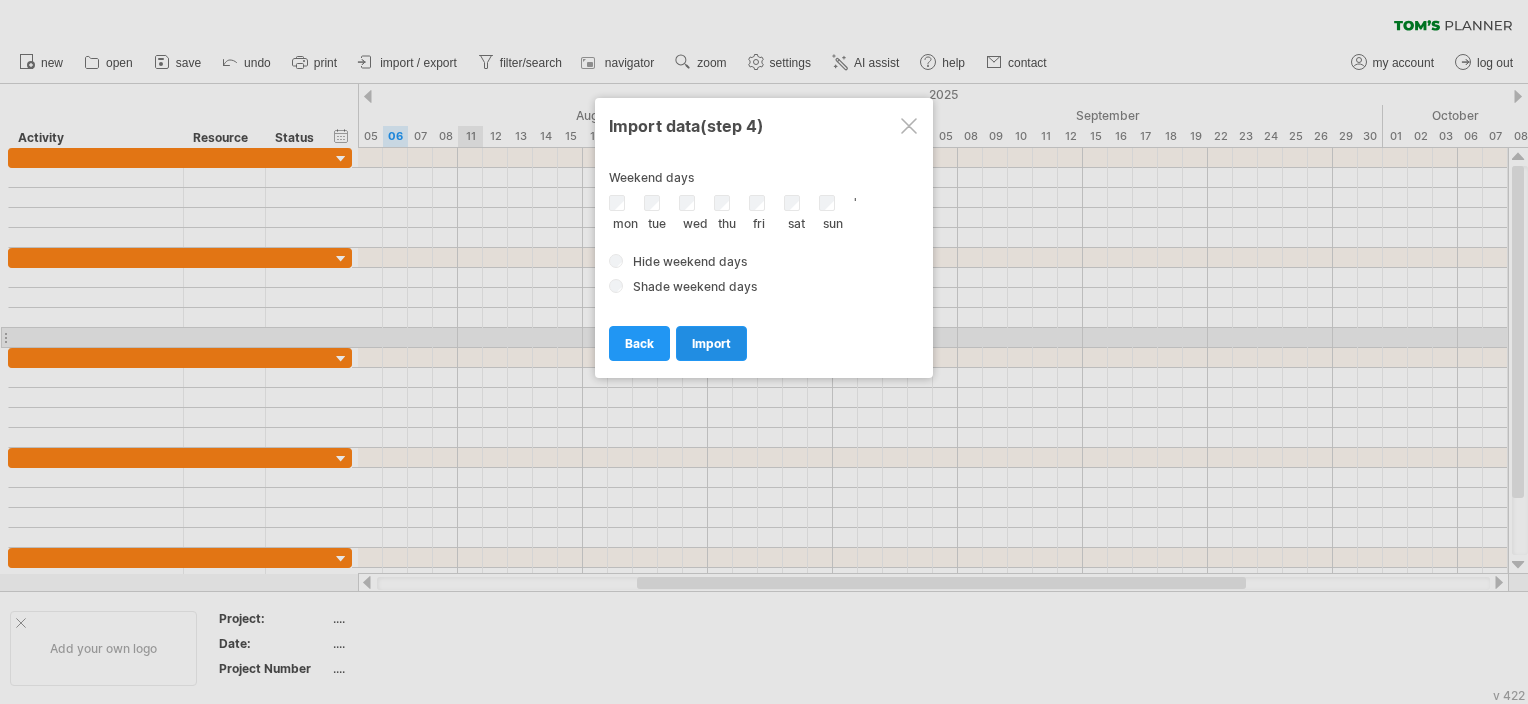click on "import" at bounding box center [711, 343] 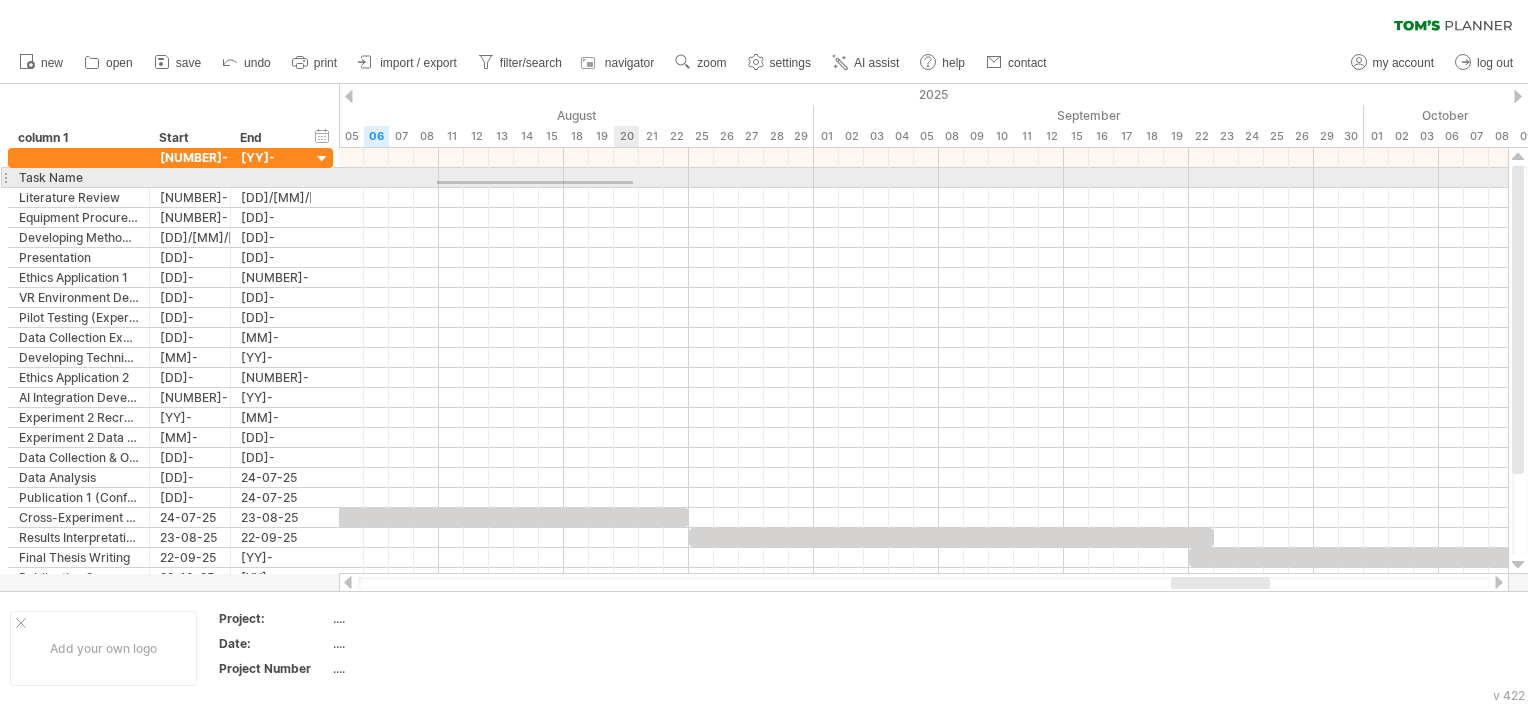 drag, startPoint x: 437, startPoint y: 184, endPoint x: 645, endPoint y: 188, distance: 208.03845 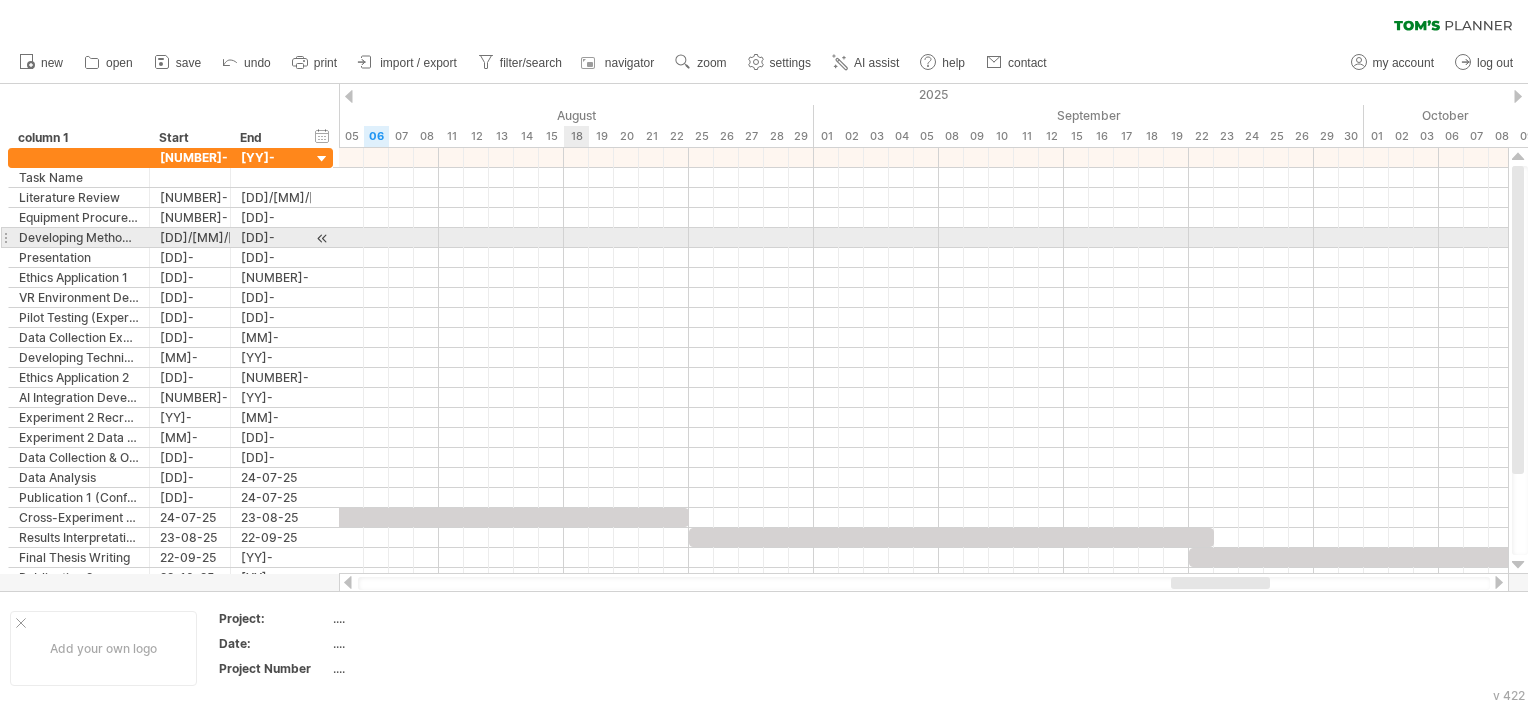 click at bounding box center [923, 218] 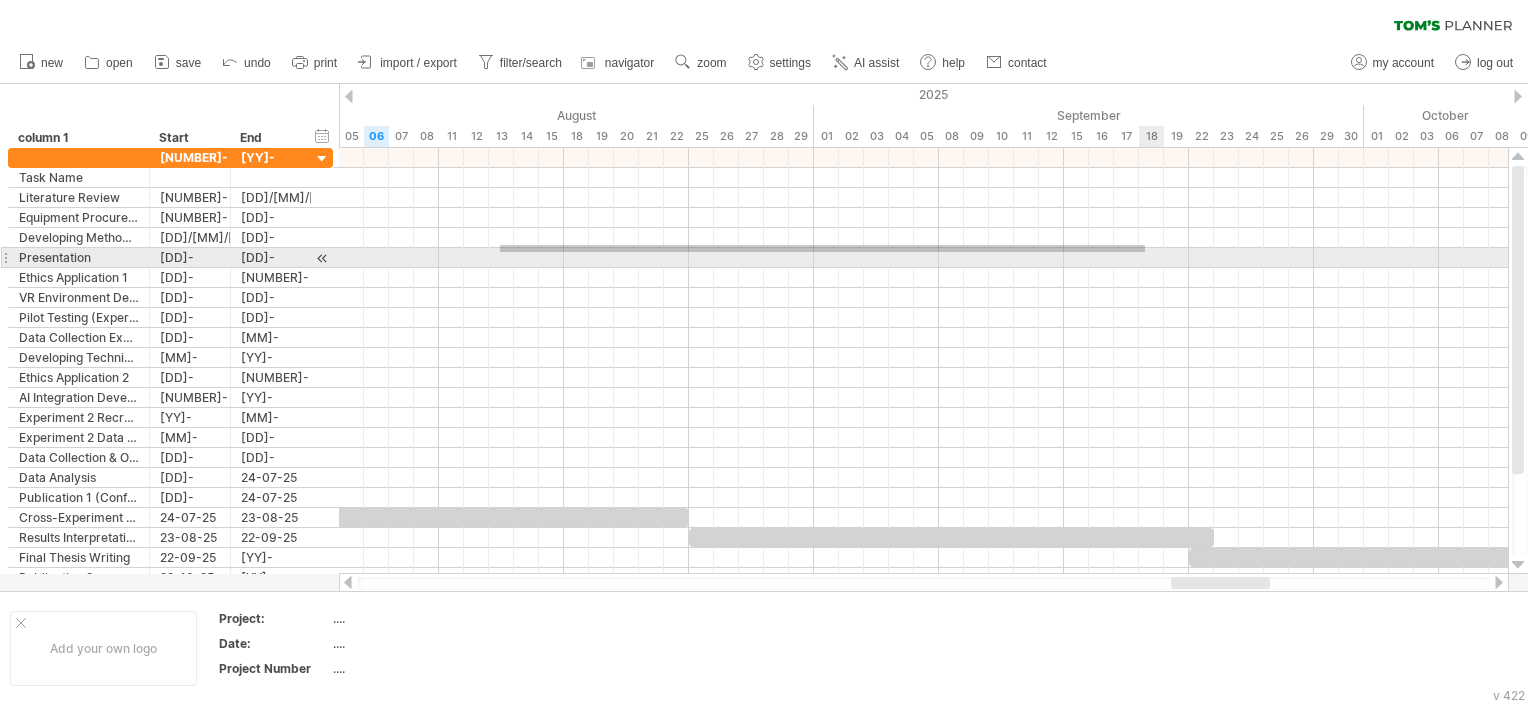 drag, startPoint x: 500, startPoint y: 245, endPoint x: 1104, endPoint y: 258, distance: 604.1399 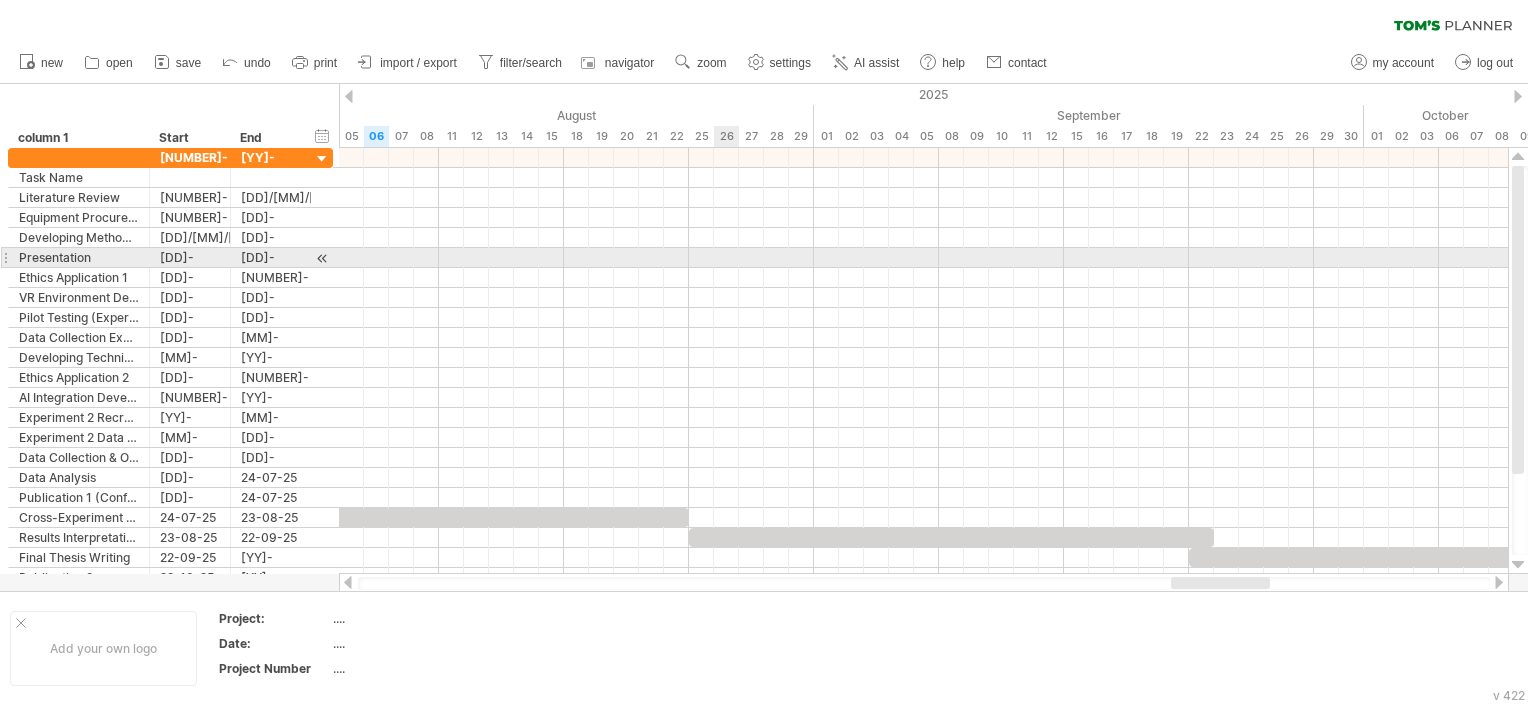 click at bounding box center (923, 258) 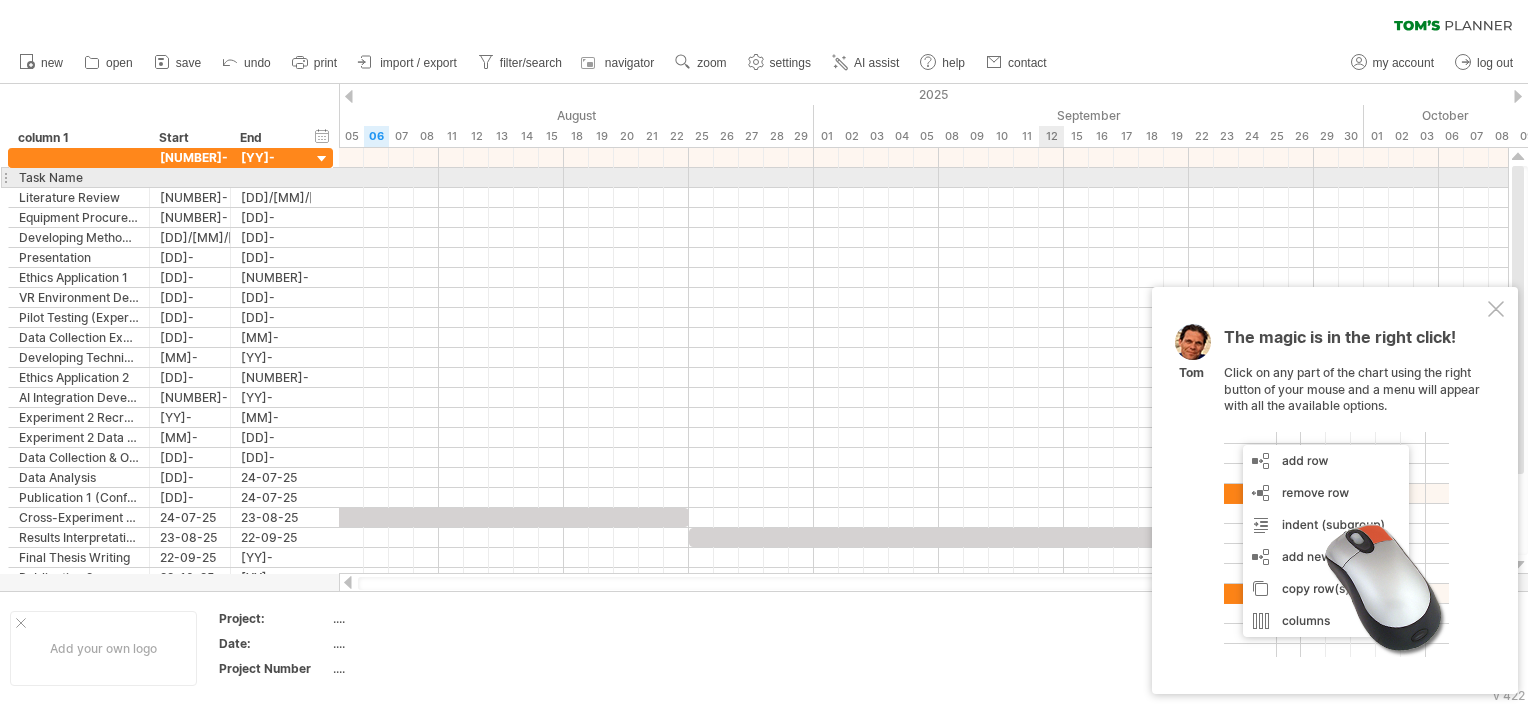 drag, startPoint x: 869, startPoint y: 185, endPoint x: 1065, endPoint y: 193, distance: 196.1632 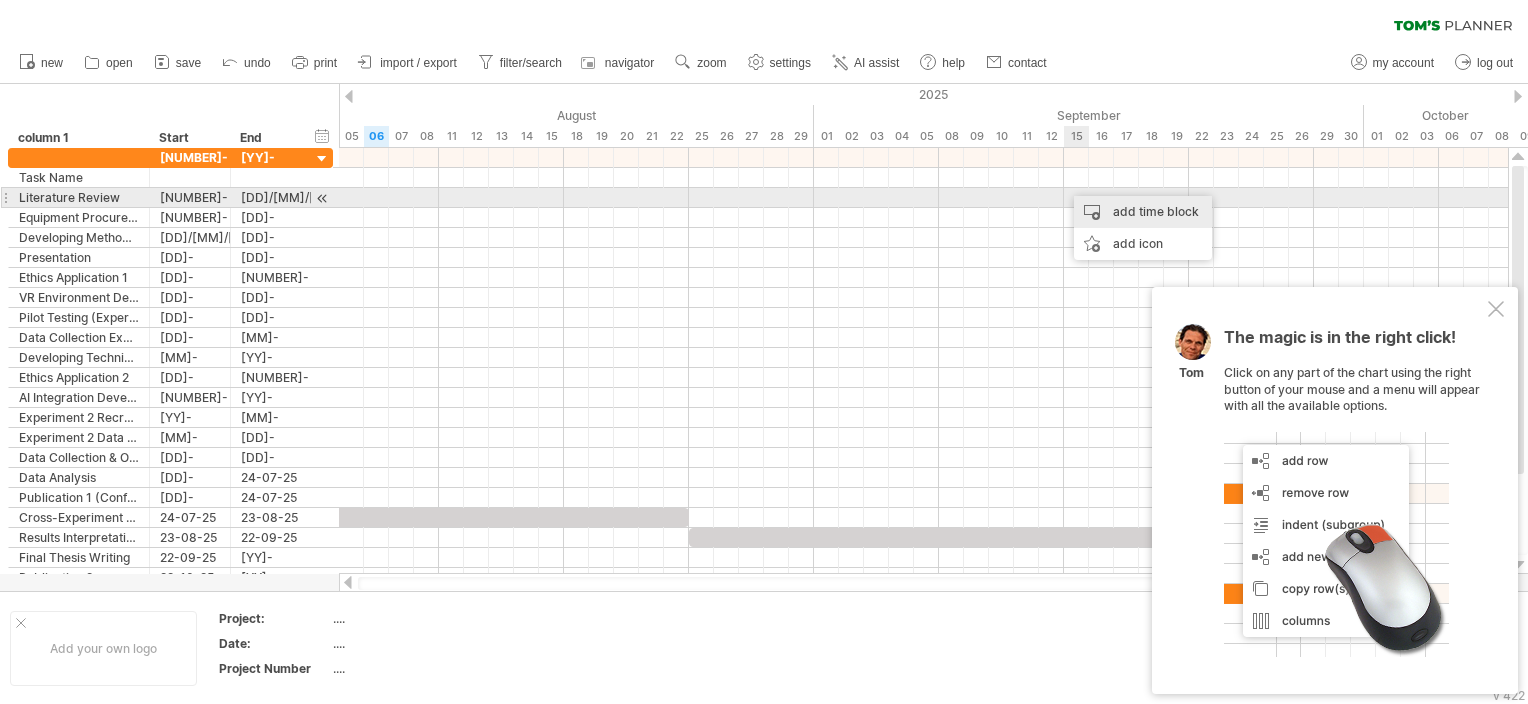 click on "add time block" at bounding box center [1143, 212] 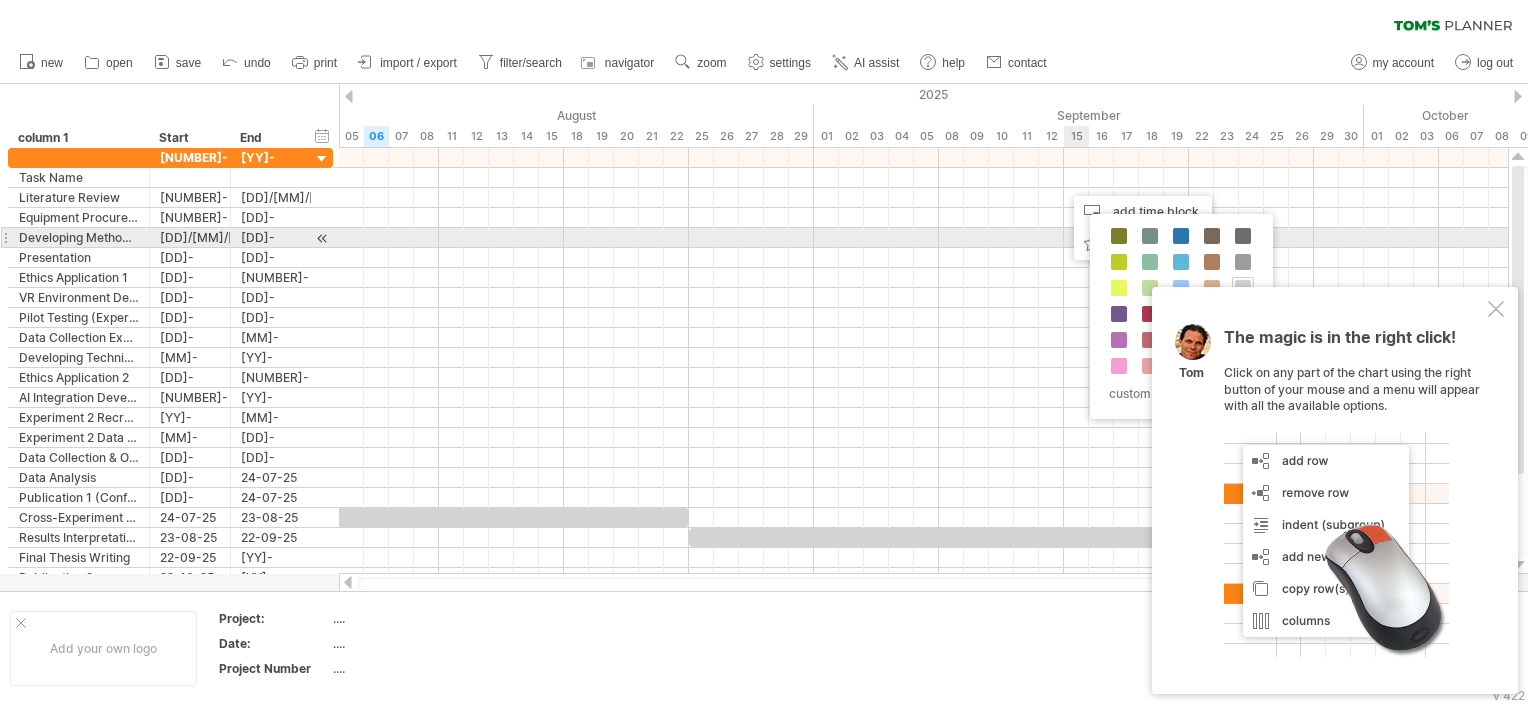 click on "custom colors..." at bounding box center (1181, 316) 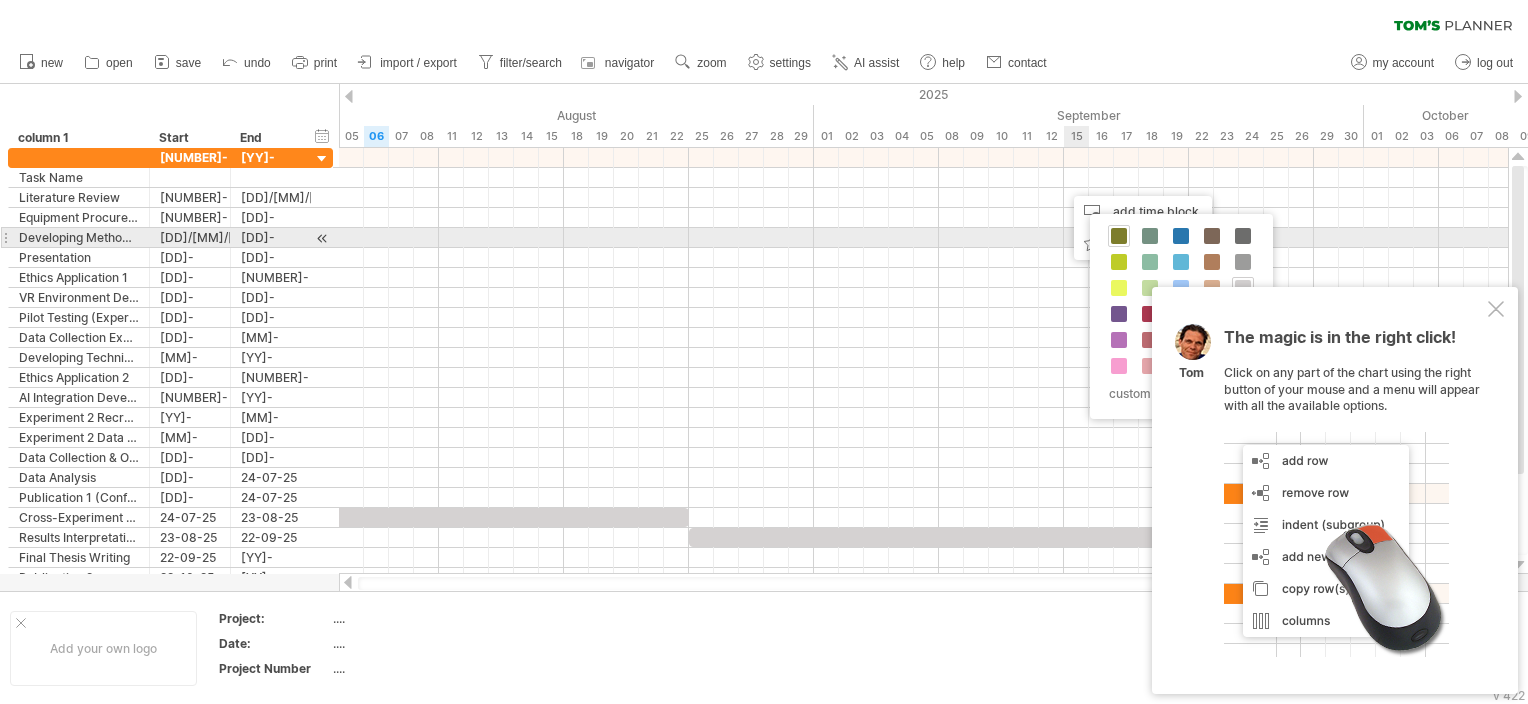click at bounding box center (1119, 236) 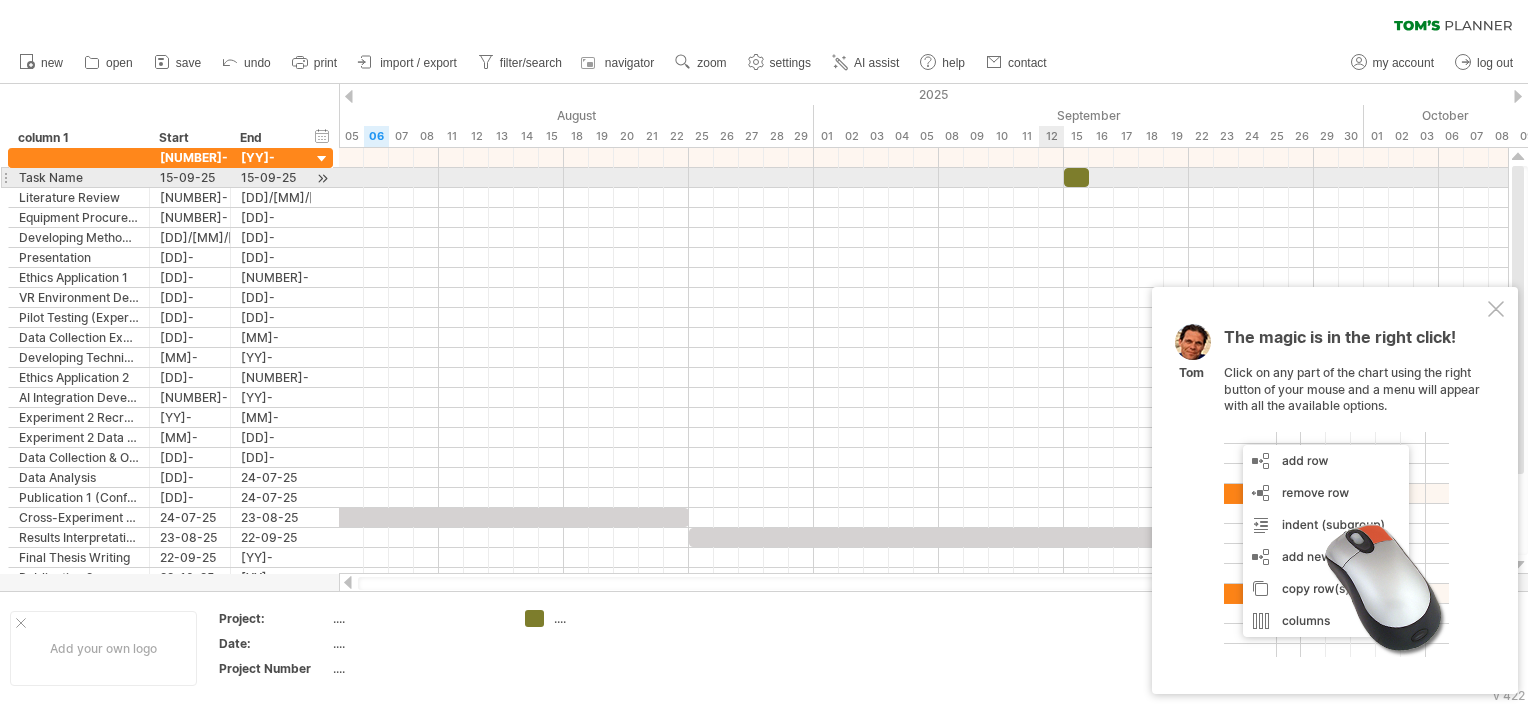 click at bounding box center (923, 178) 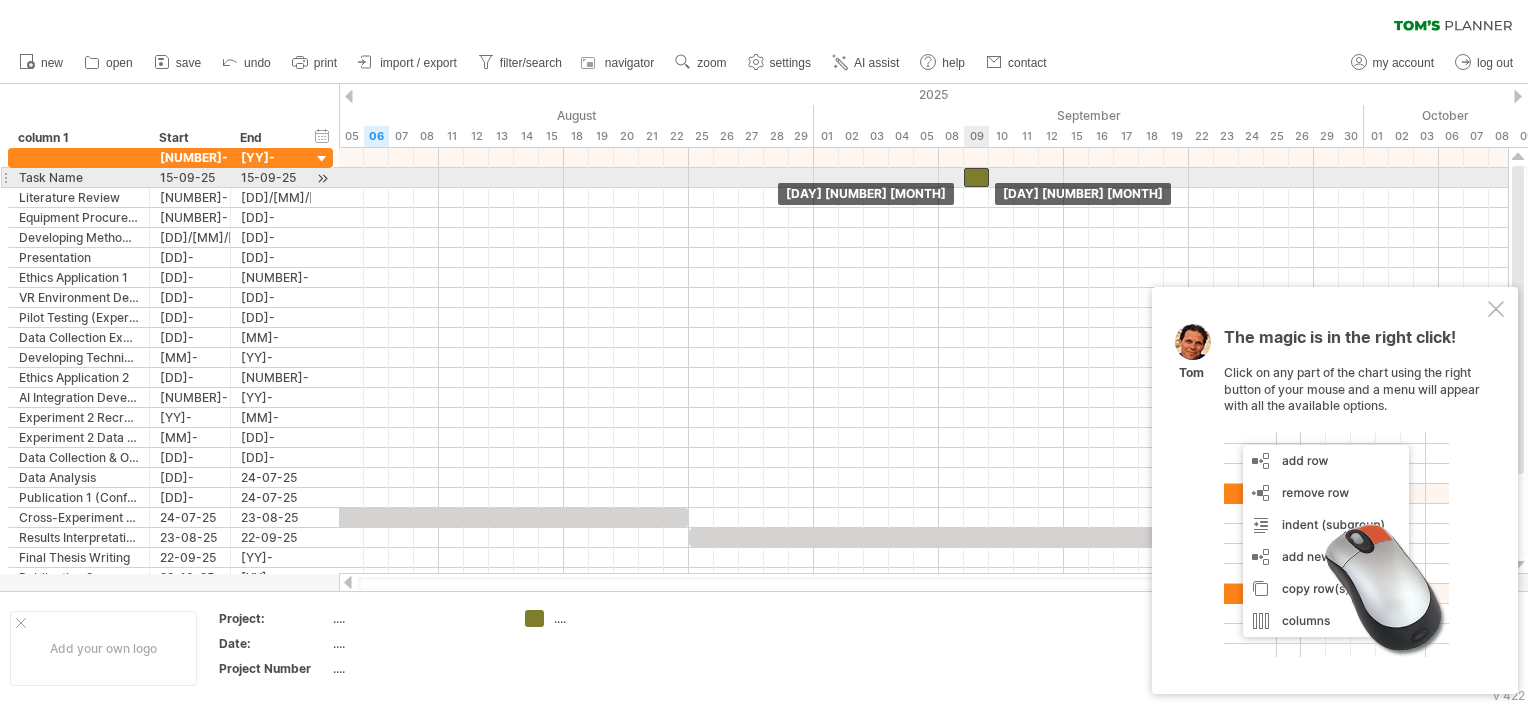 drag, startPoint x: 1071, startPoint y: 172, endPoint x: 973, endPoint y: 176, distance: 98.0816 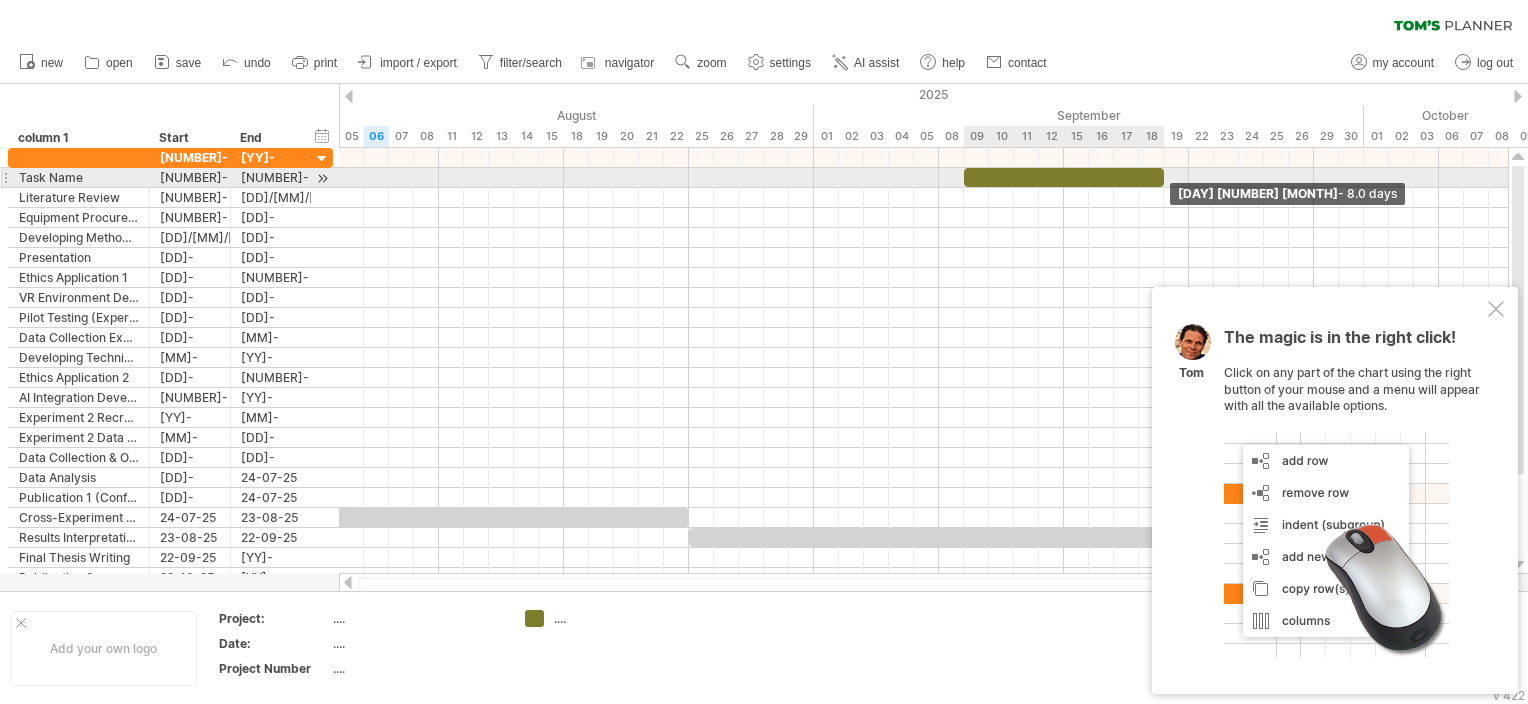 drag, startPoint x: 992, startPoint y: 177, endPoint x: 1172, endPoint y: 178, distance: 180.00278 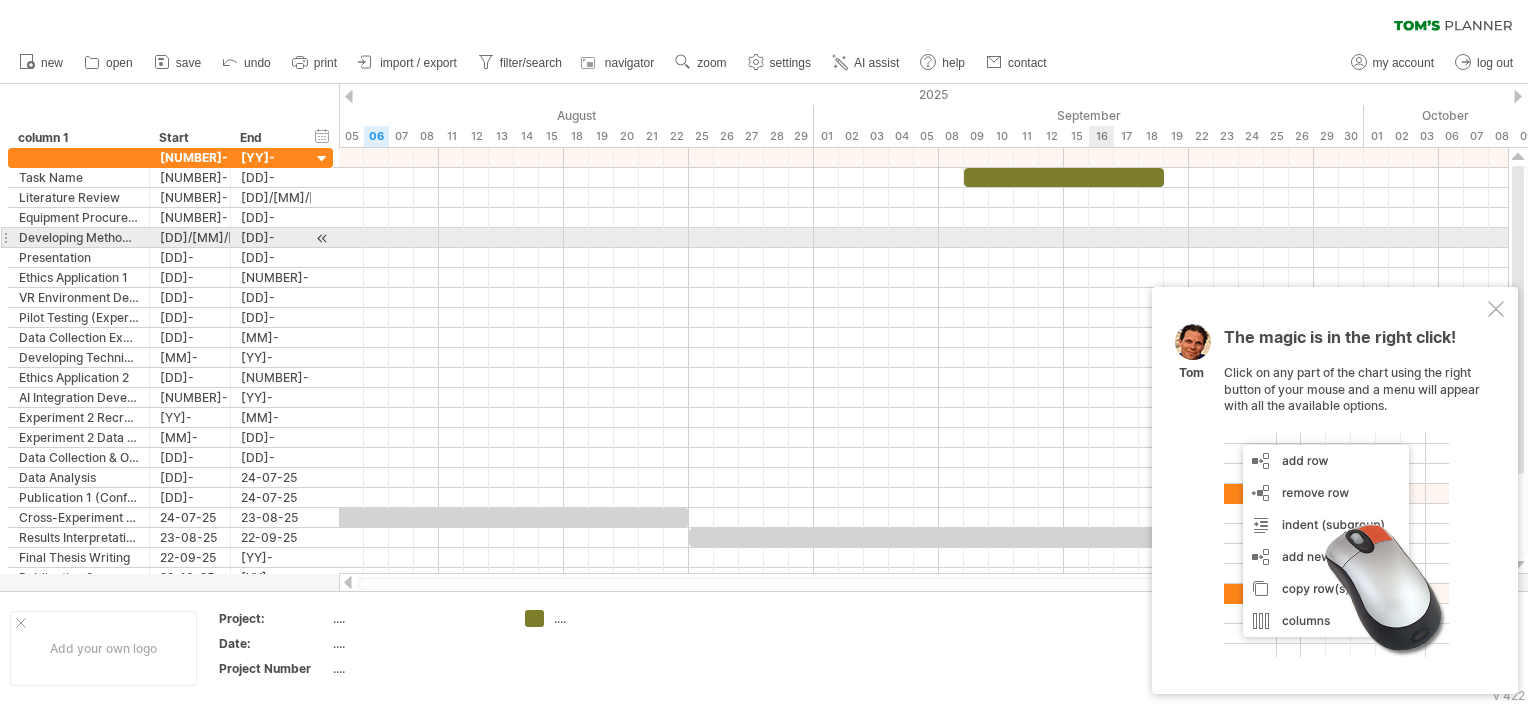 click at bounding box center (923, 238) 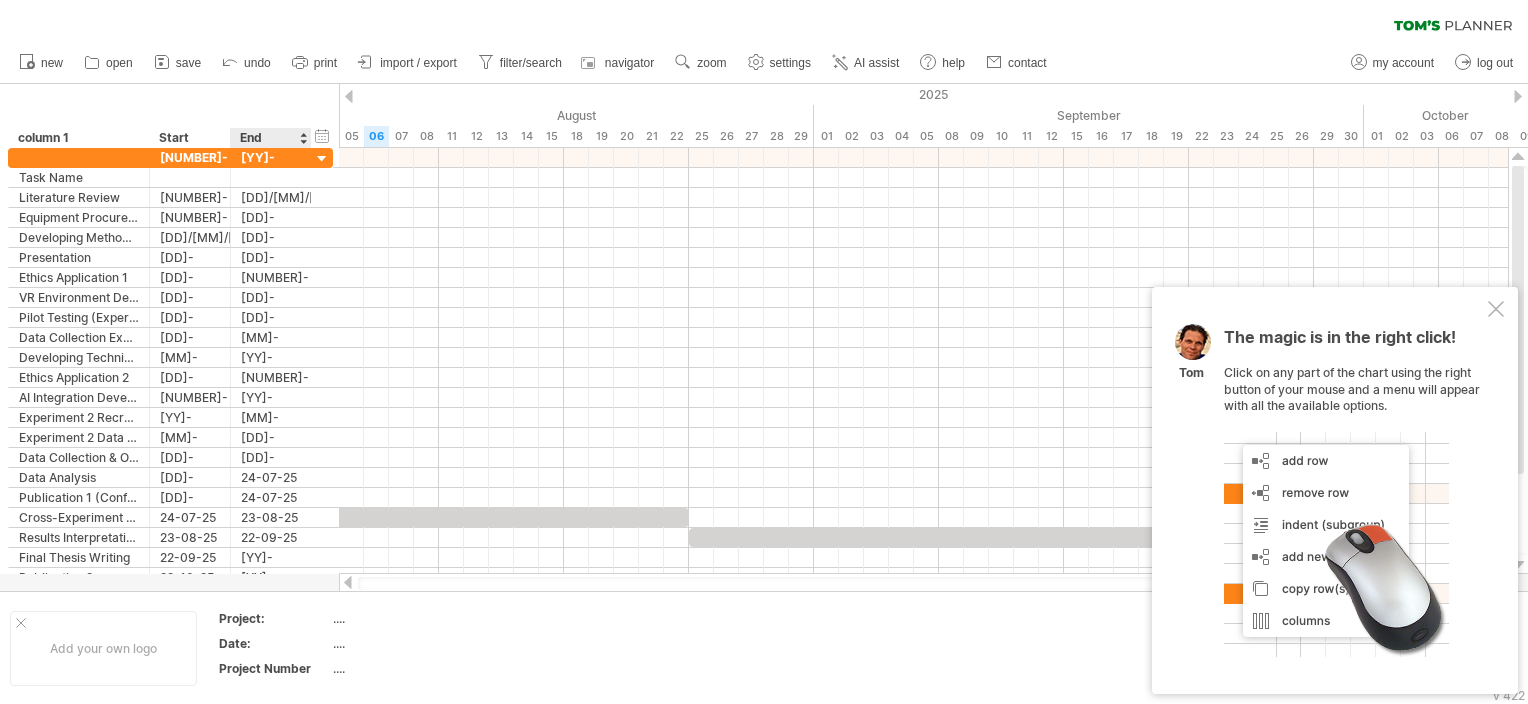 click on "End" at bounding box center (270, 138) 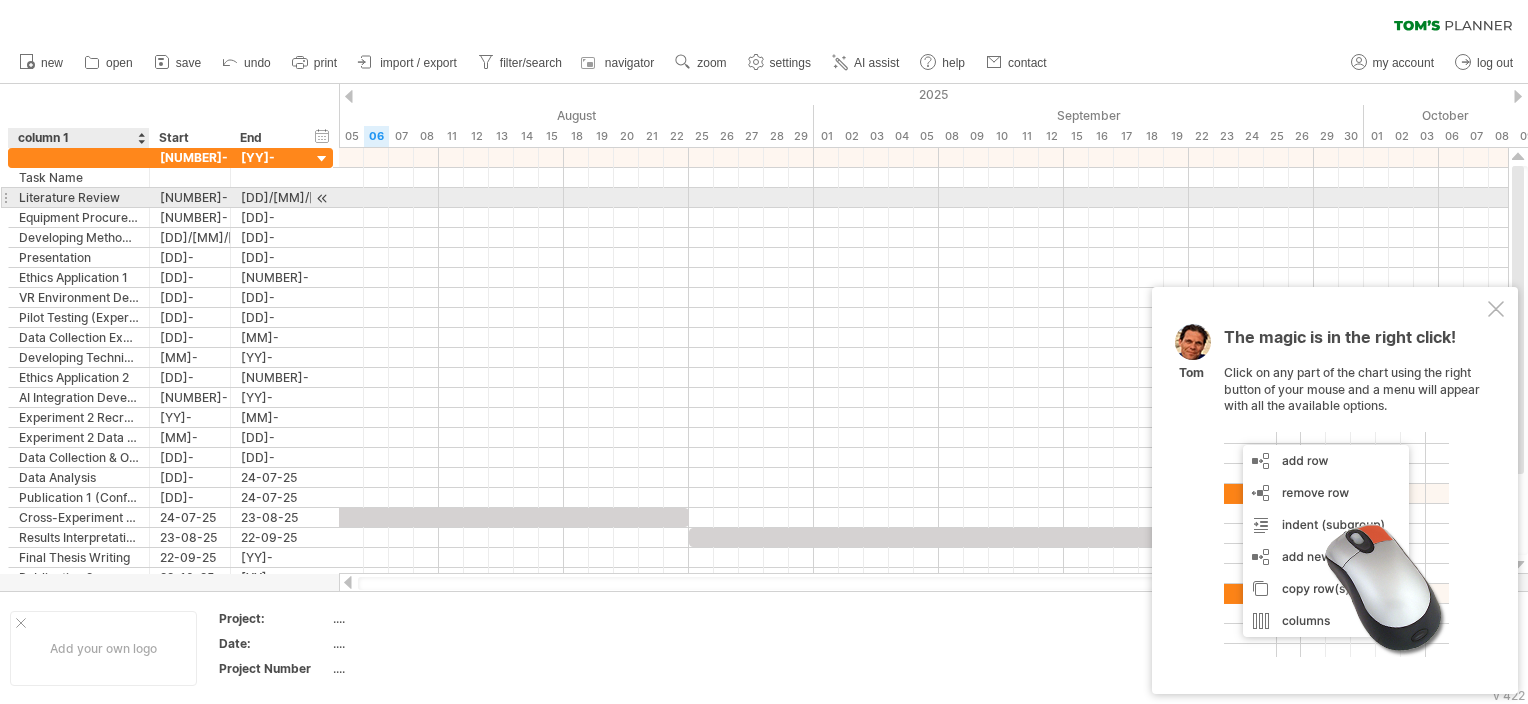 click on "Literature Review" at bounding box center [79, 197] 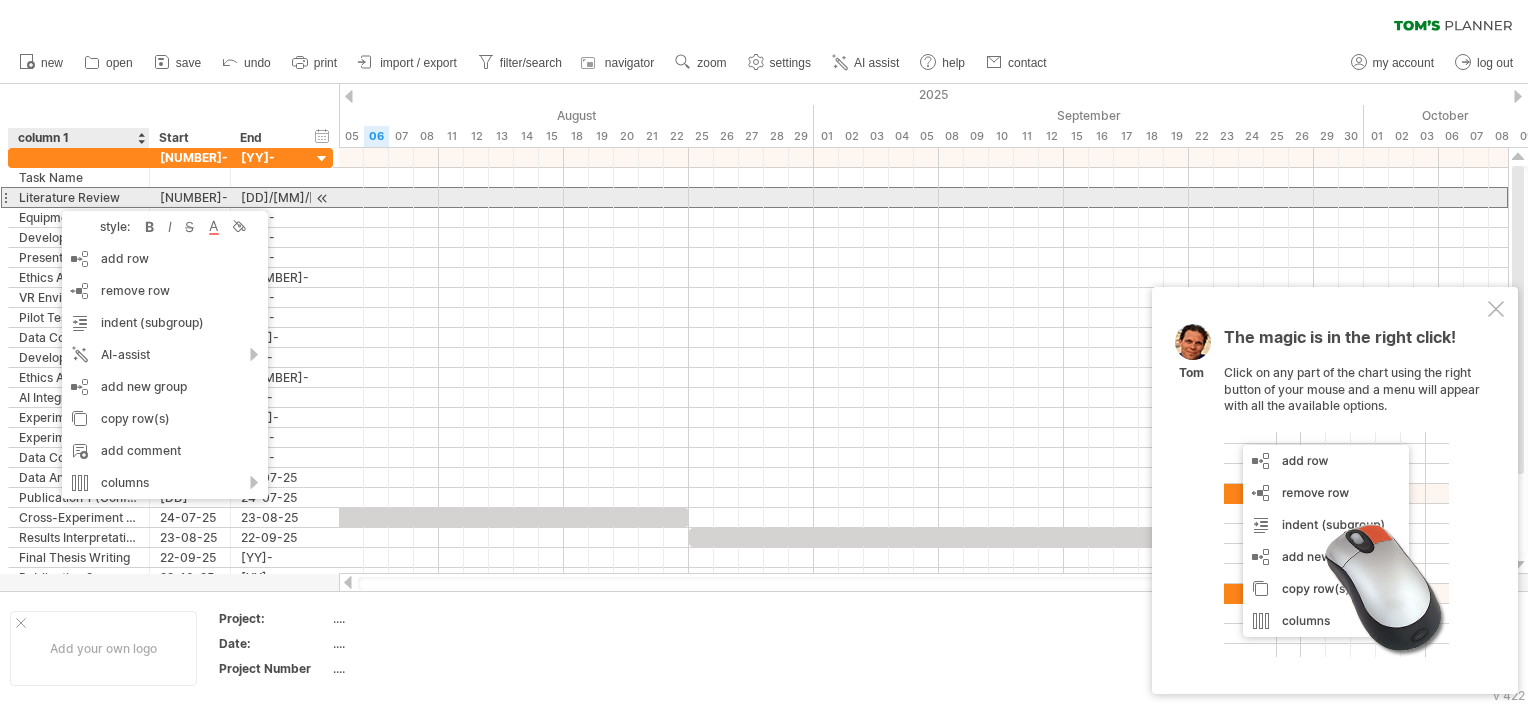click on "[NUMBER]-[NUMBER]-[YEAR]" at bounding box center (190, 197) 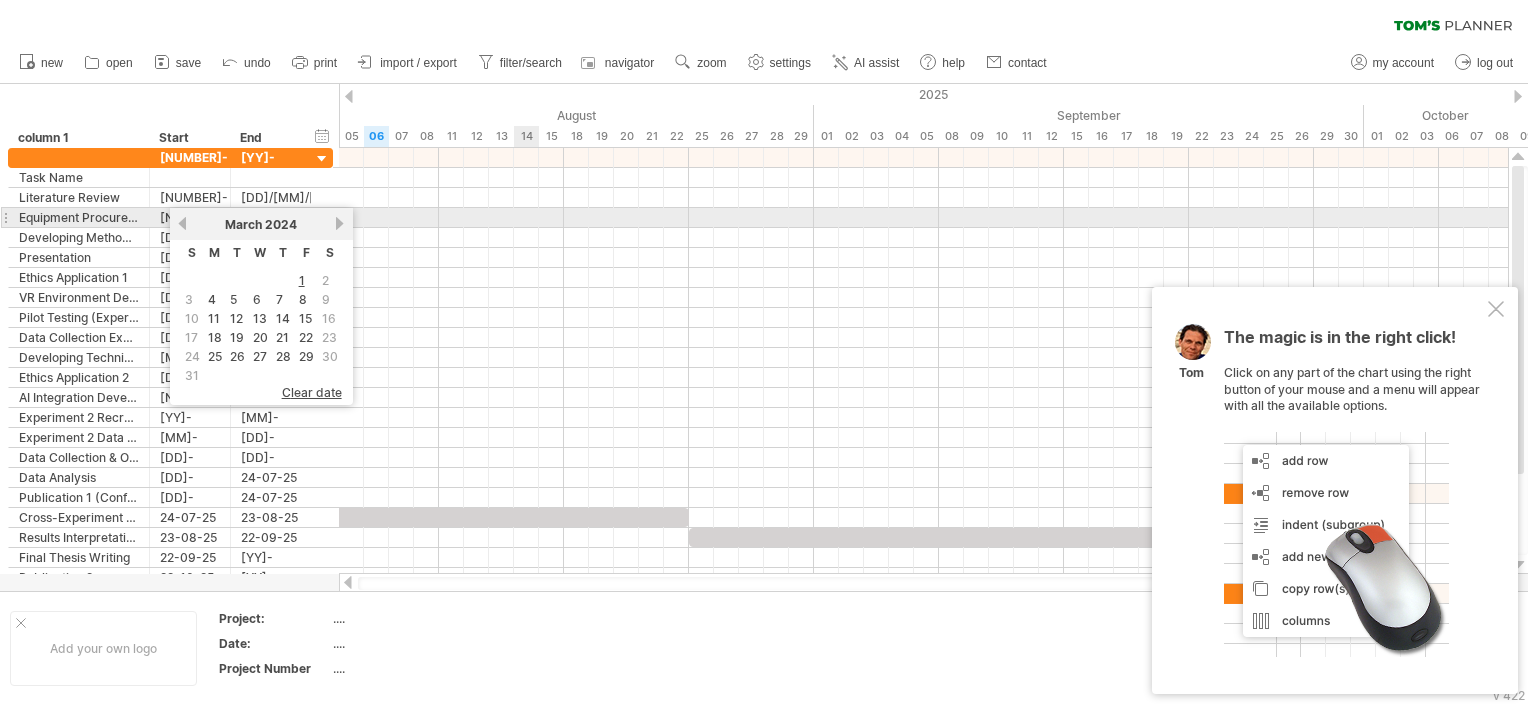 click at bounding box center (923, 218) 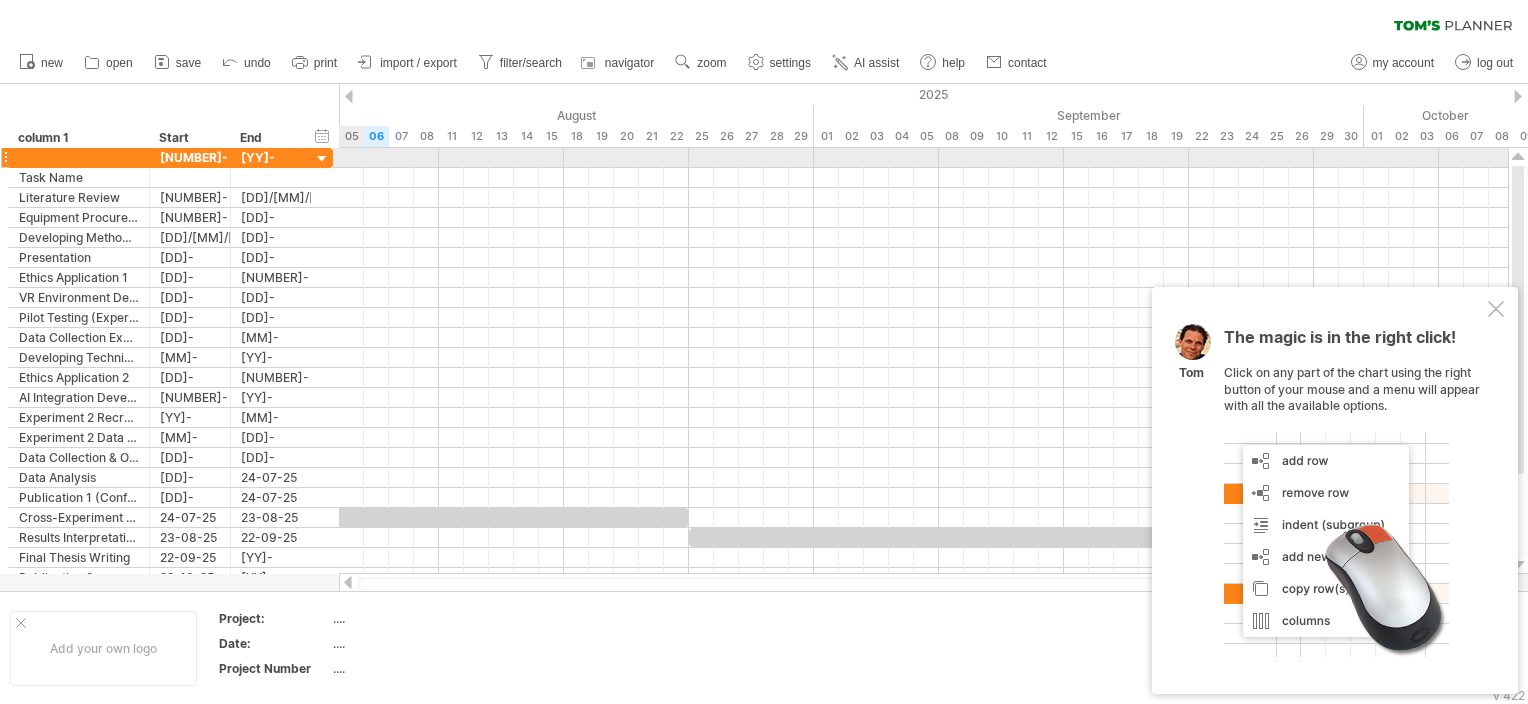 click at bounding box center [322, 159] 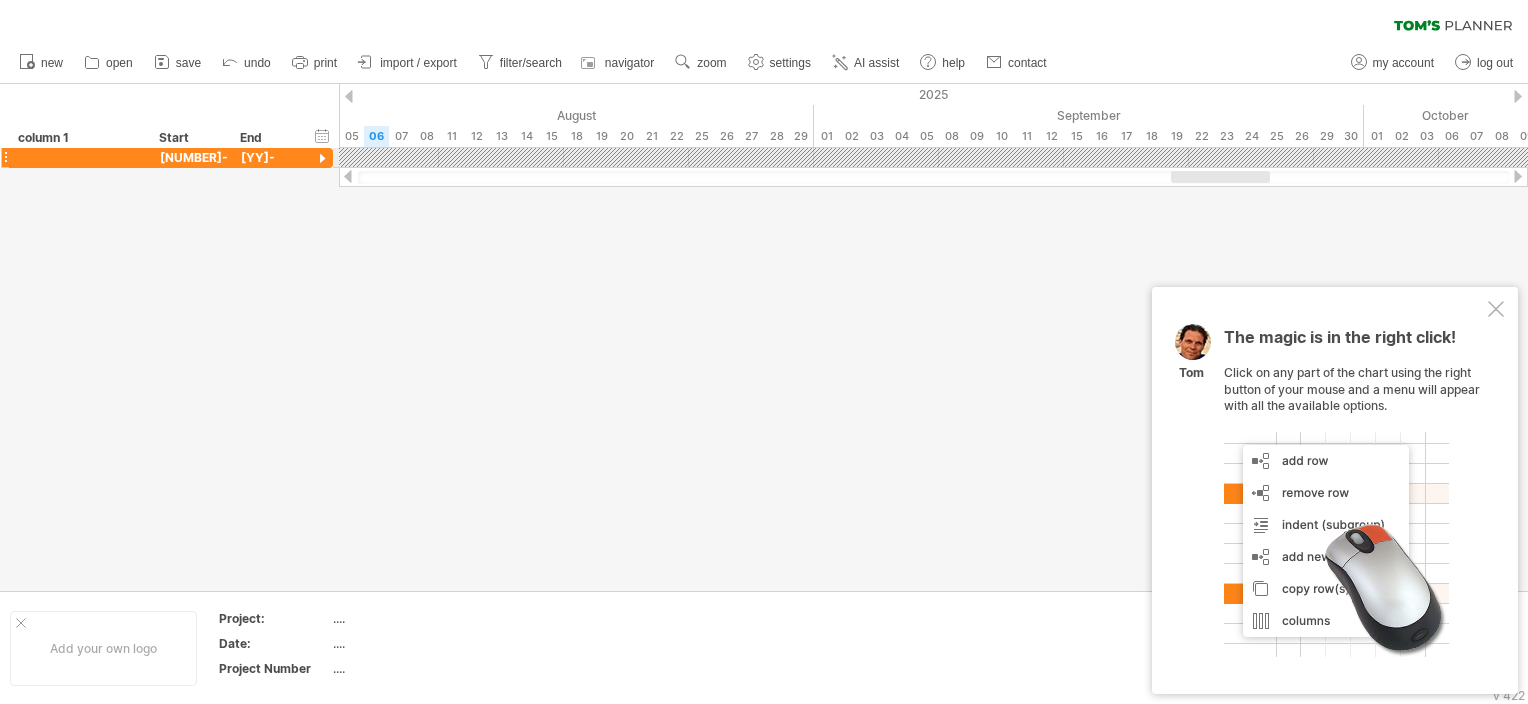 click at bounding box center [322, 159] 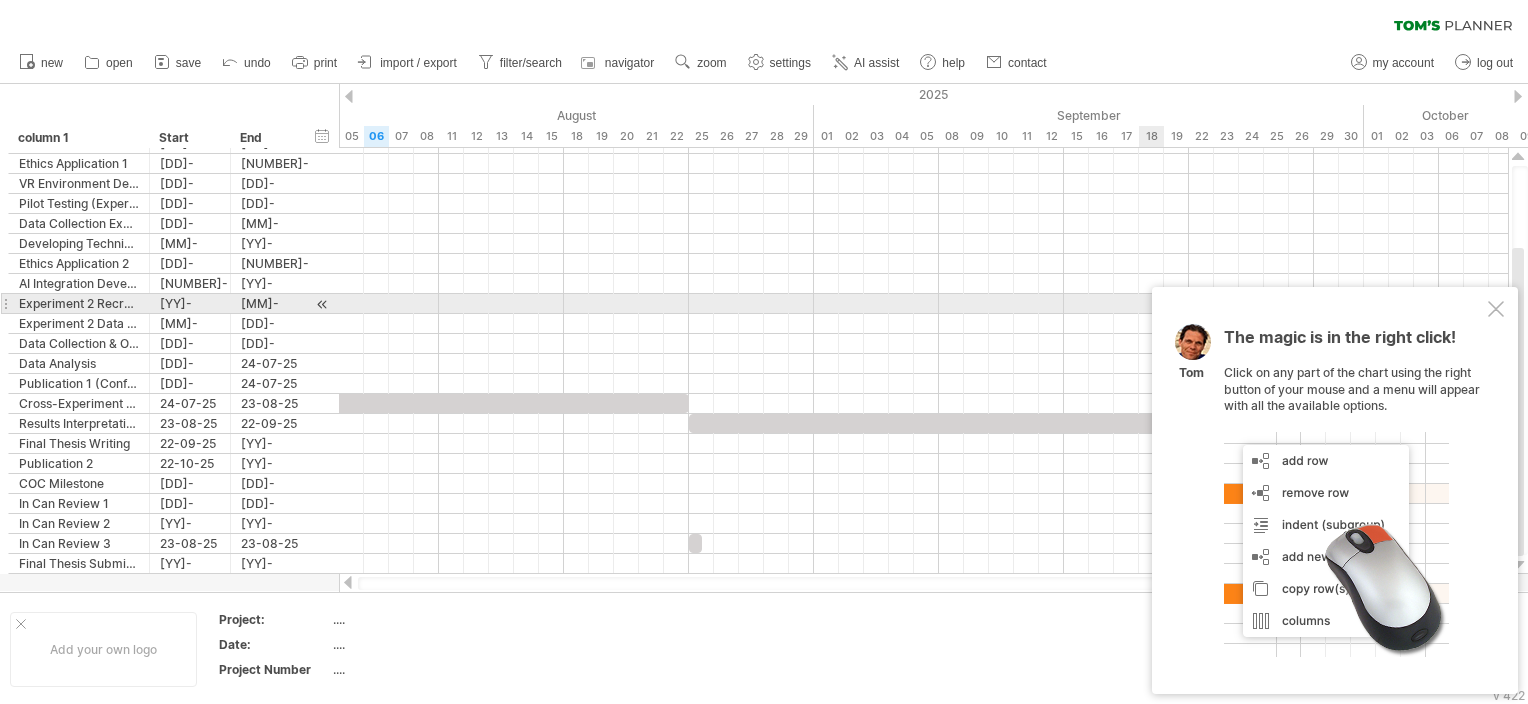 click on "The magic is in the right click! Click on any part of the chart using the right button of your mouse and a menu will appear with all the available options. [FIRST]" at bounding box center [1335, 490] 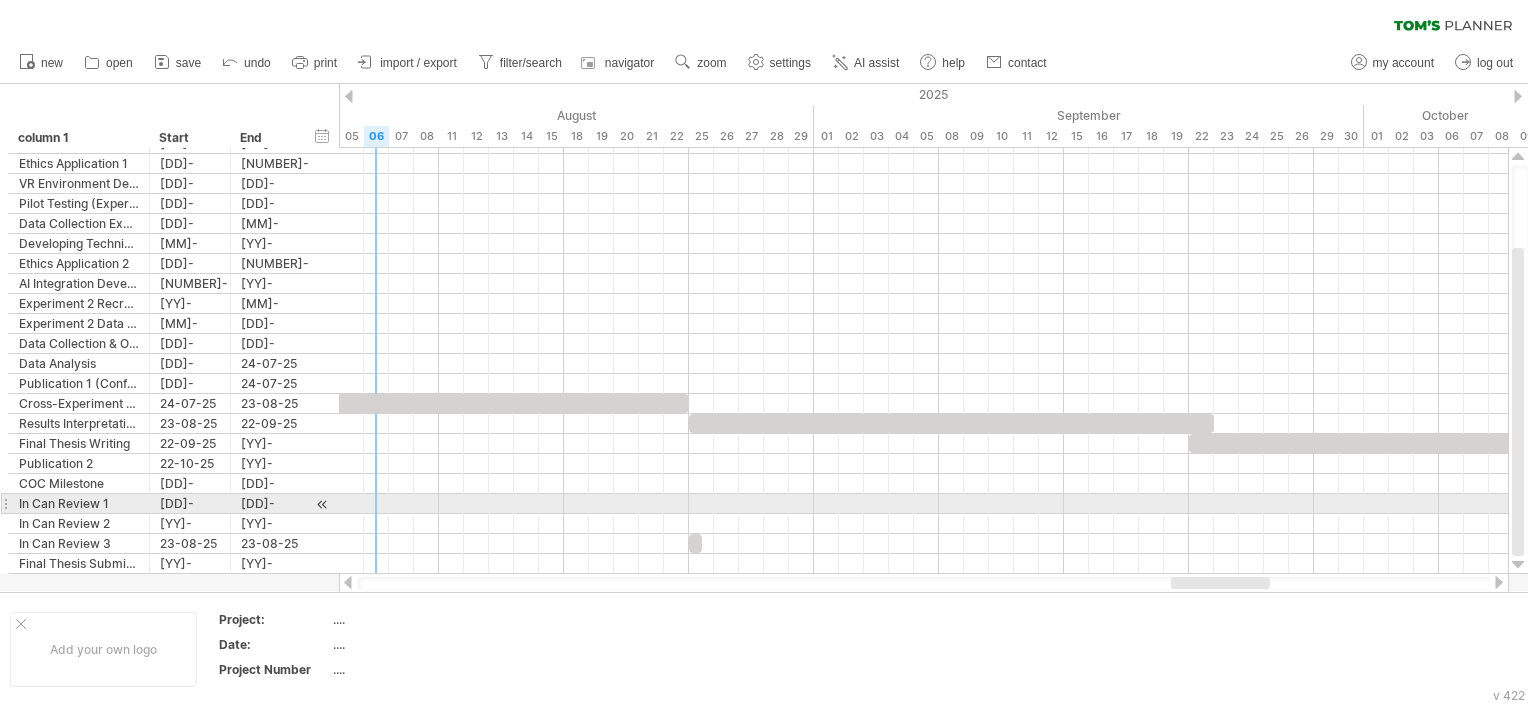 click at bounding box center (923, 524) 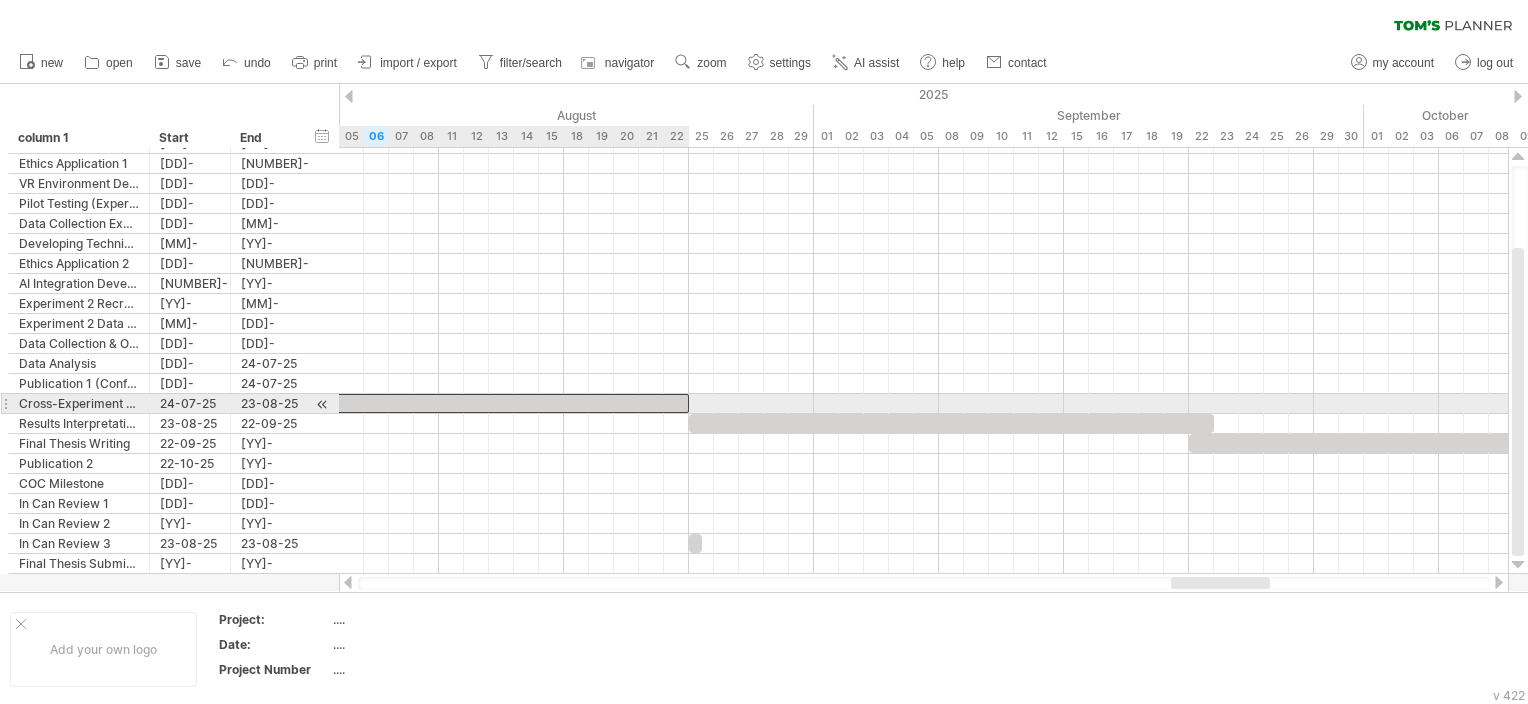click at bounding box center [414, 403] 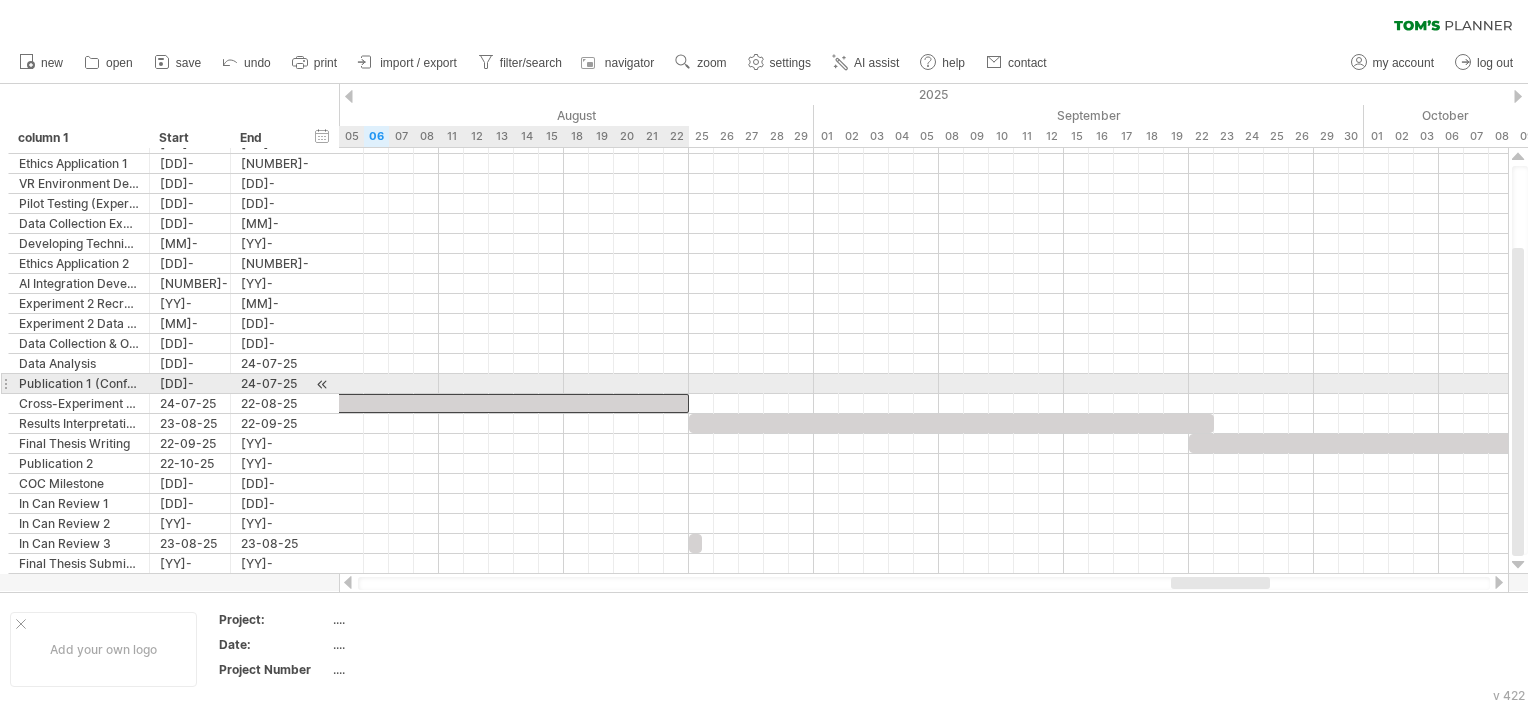 click at bounding box center [414, 403] 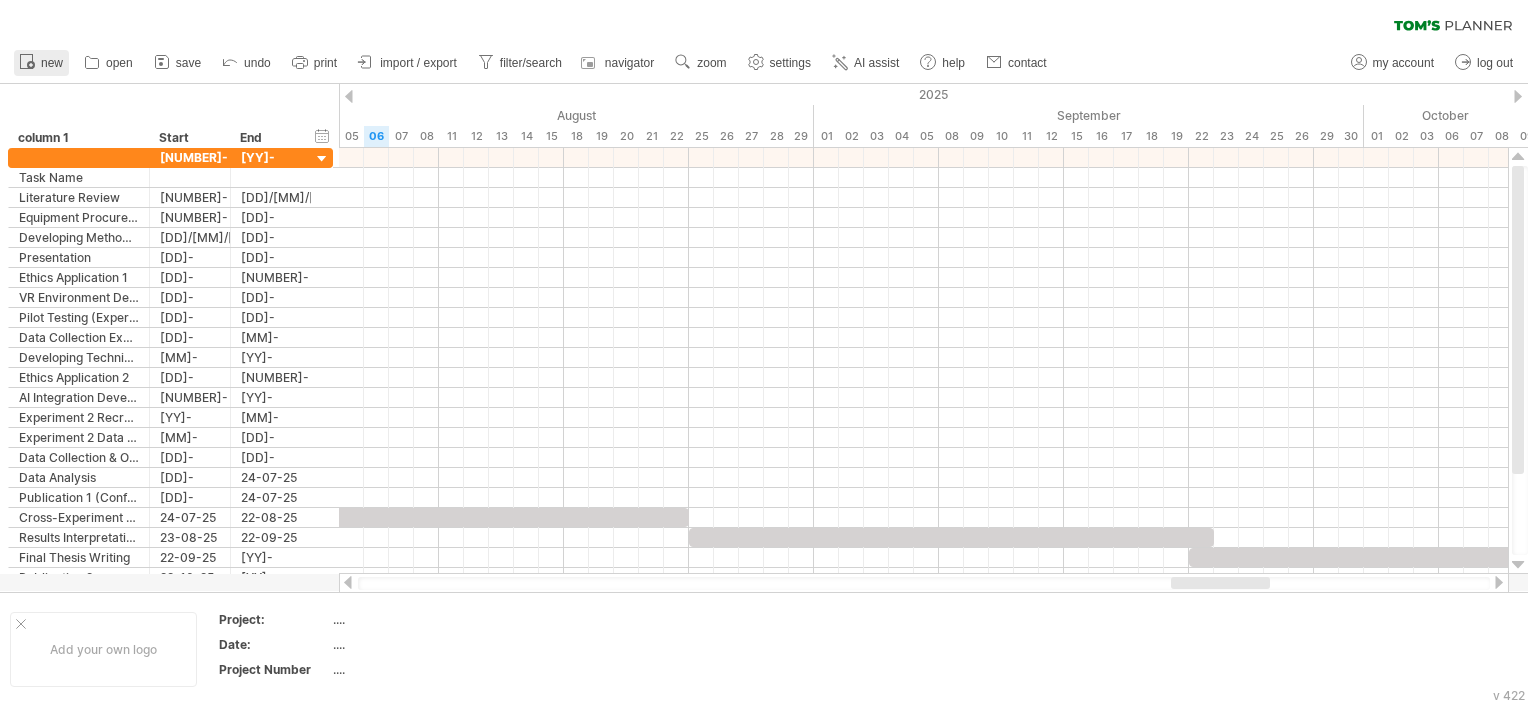 click on "new" at bounding box center (41, 63) 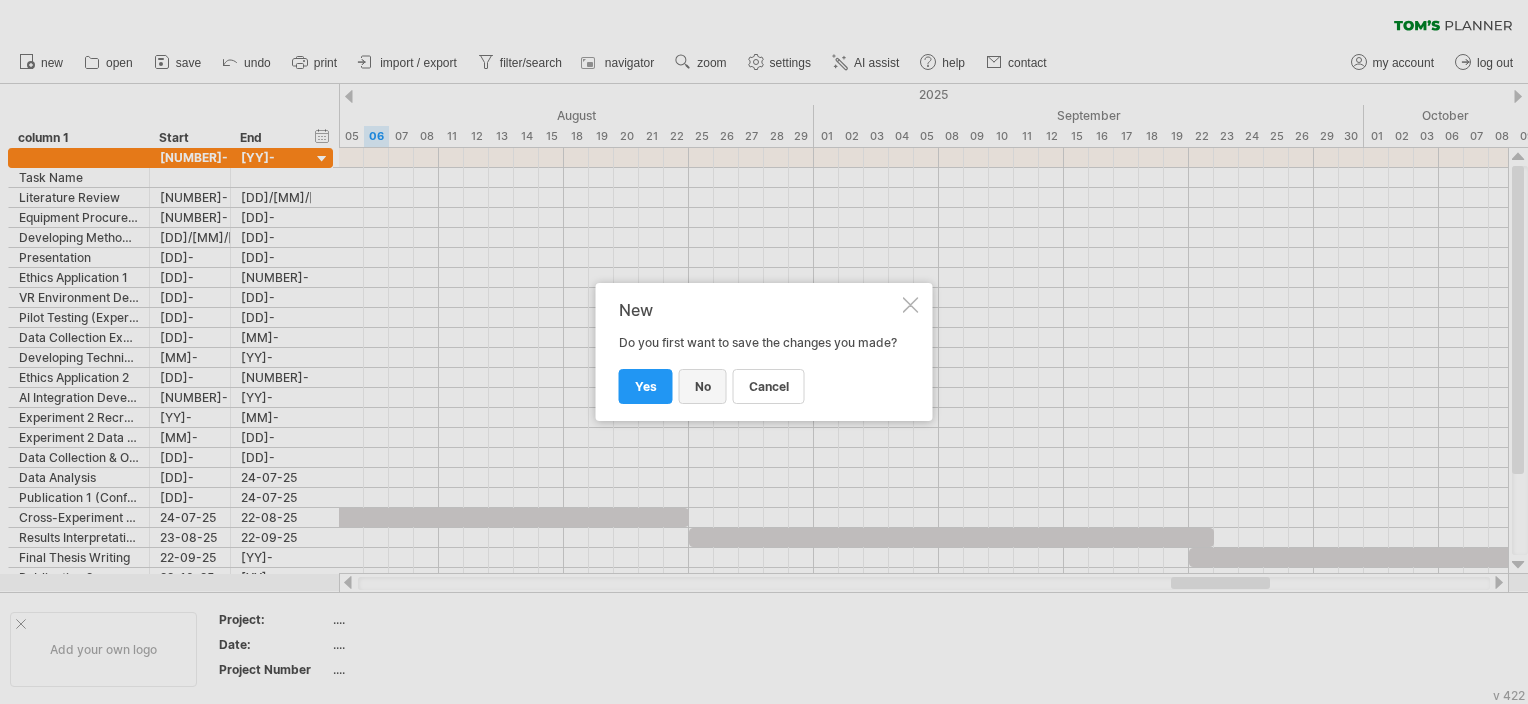 click on "no" at bounding box center [703, 386] 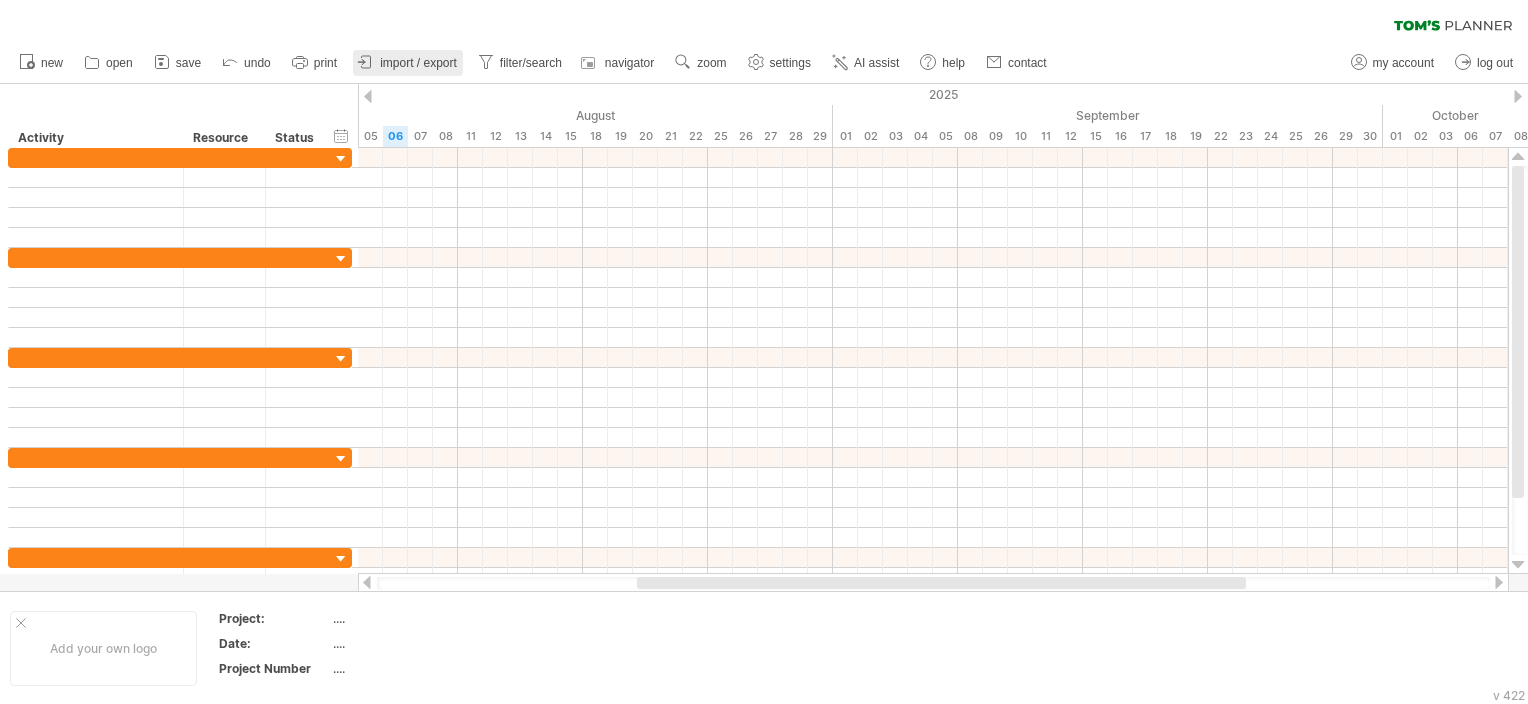 click on "import / export" at bounding box center (418, 63) 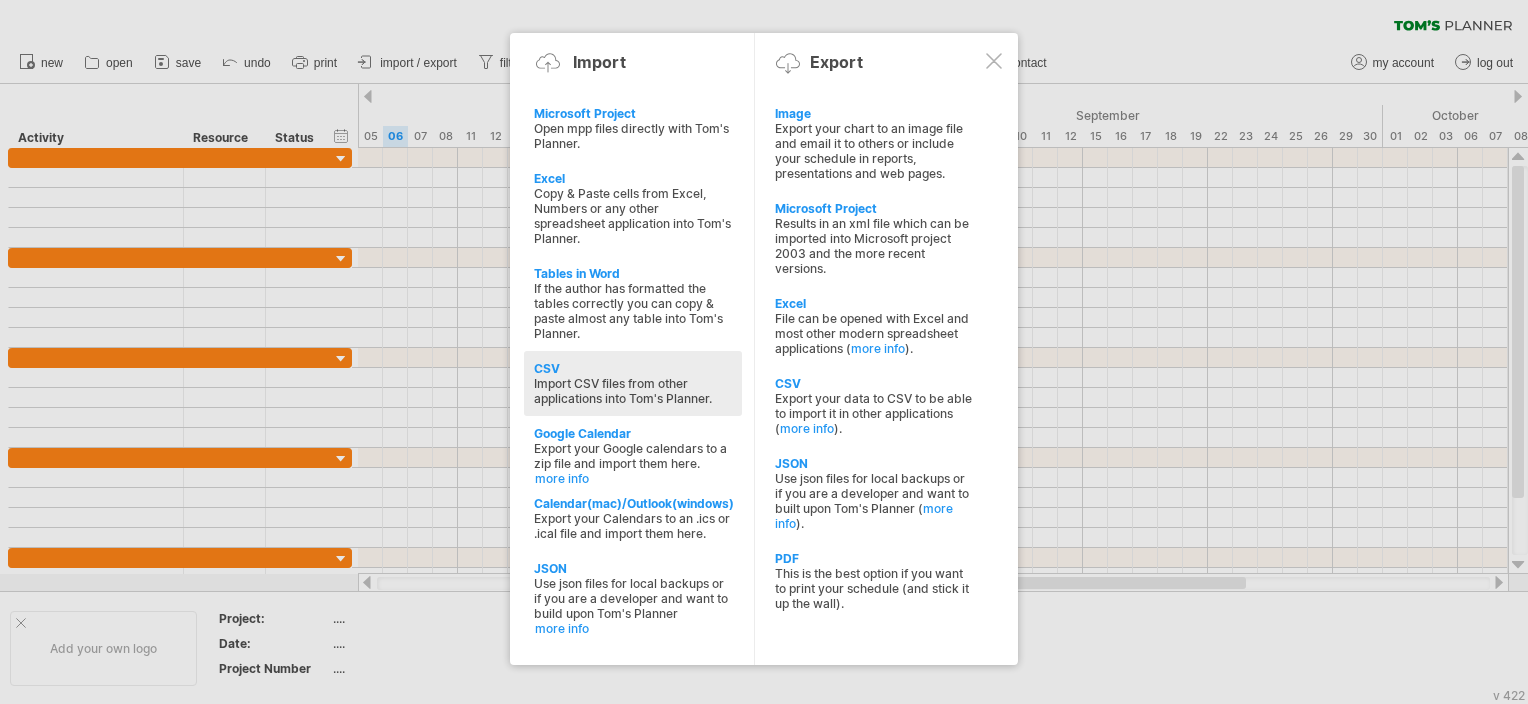 click at bounding box center (-1451, 501) 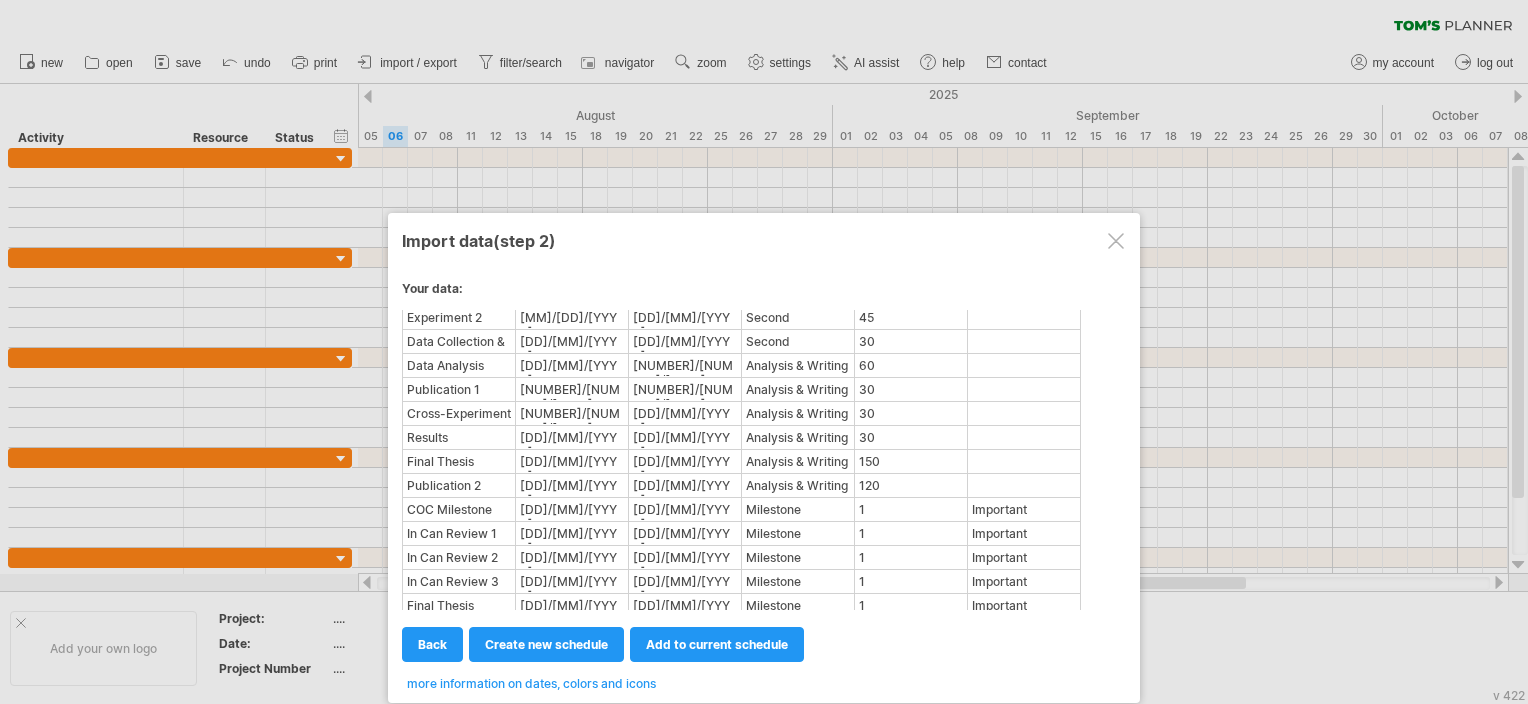 scroll, scrollTop: 320, scrollLeft: 0, axis: vertical 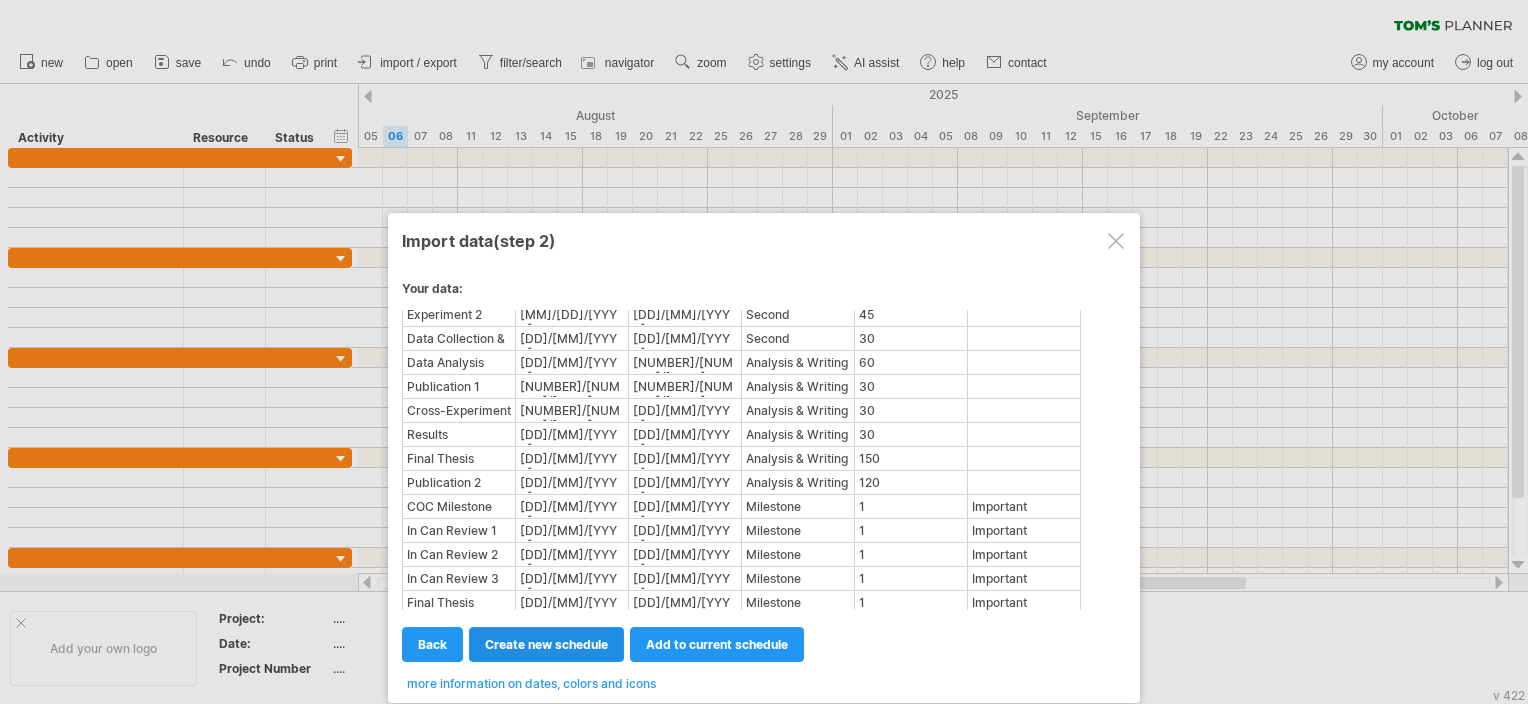 click on "create new schedule" at bounding box center [546, 644] 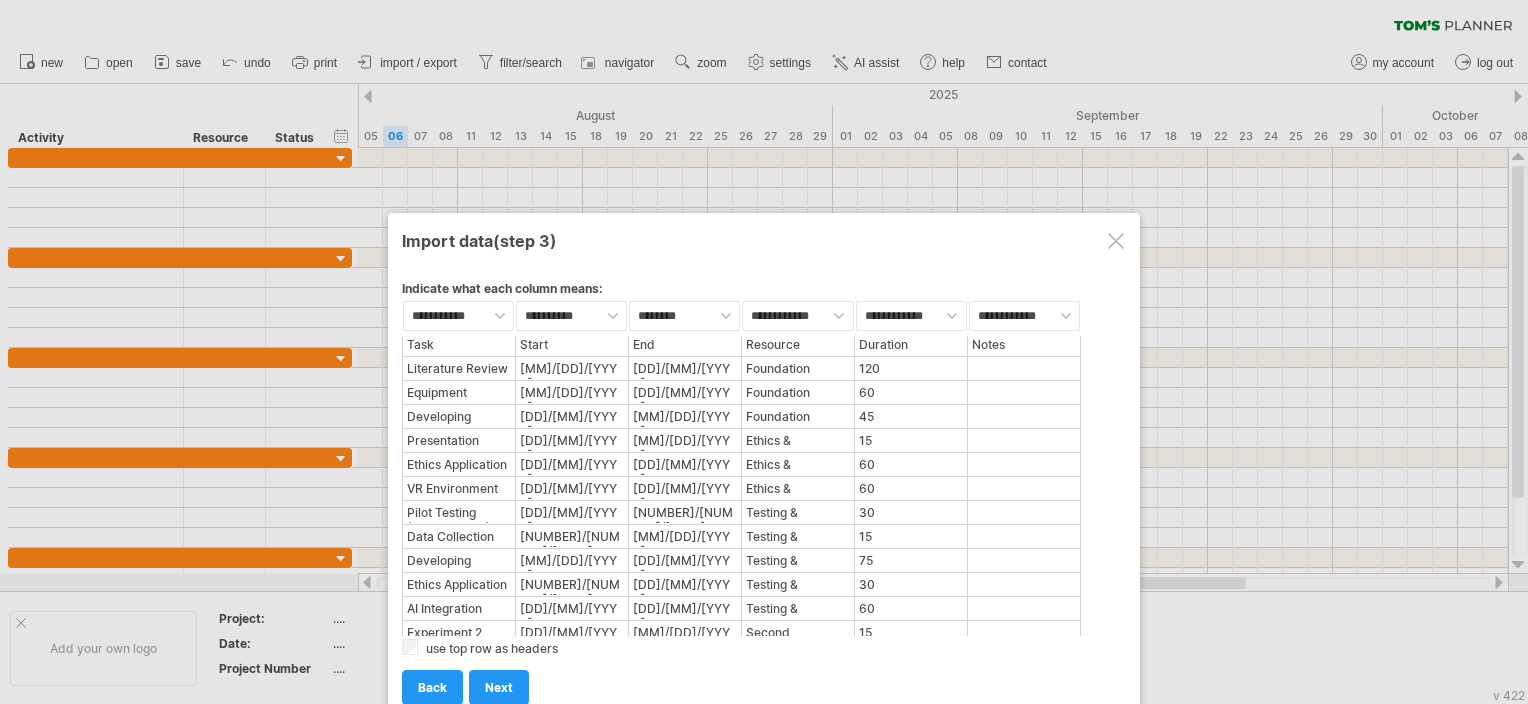 scroll, scrollTop: 0, scrollLeft: 0, axis: both 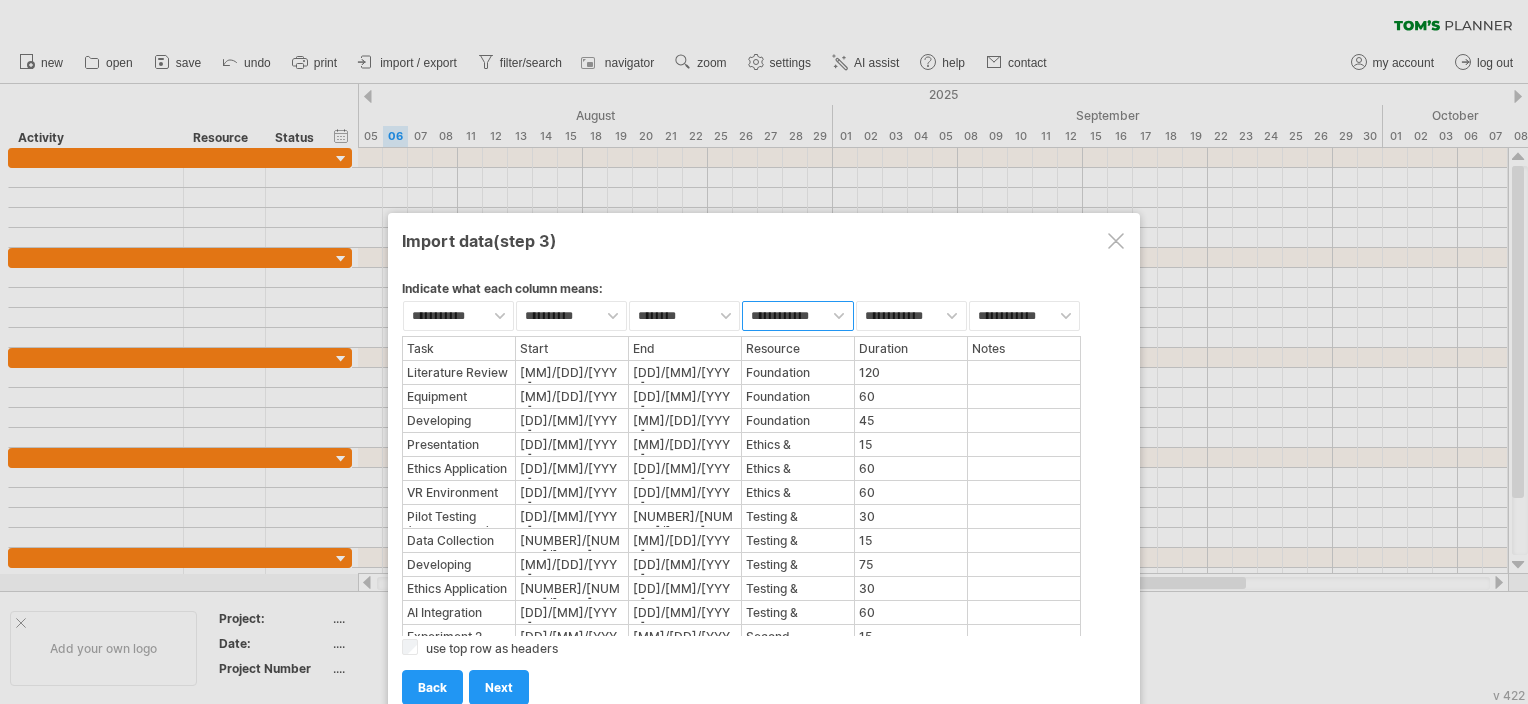 click on "**********" at bounding box center (797, 316) 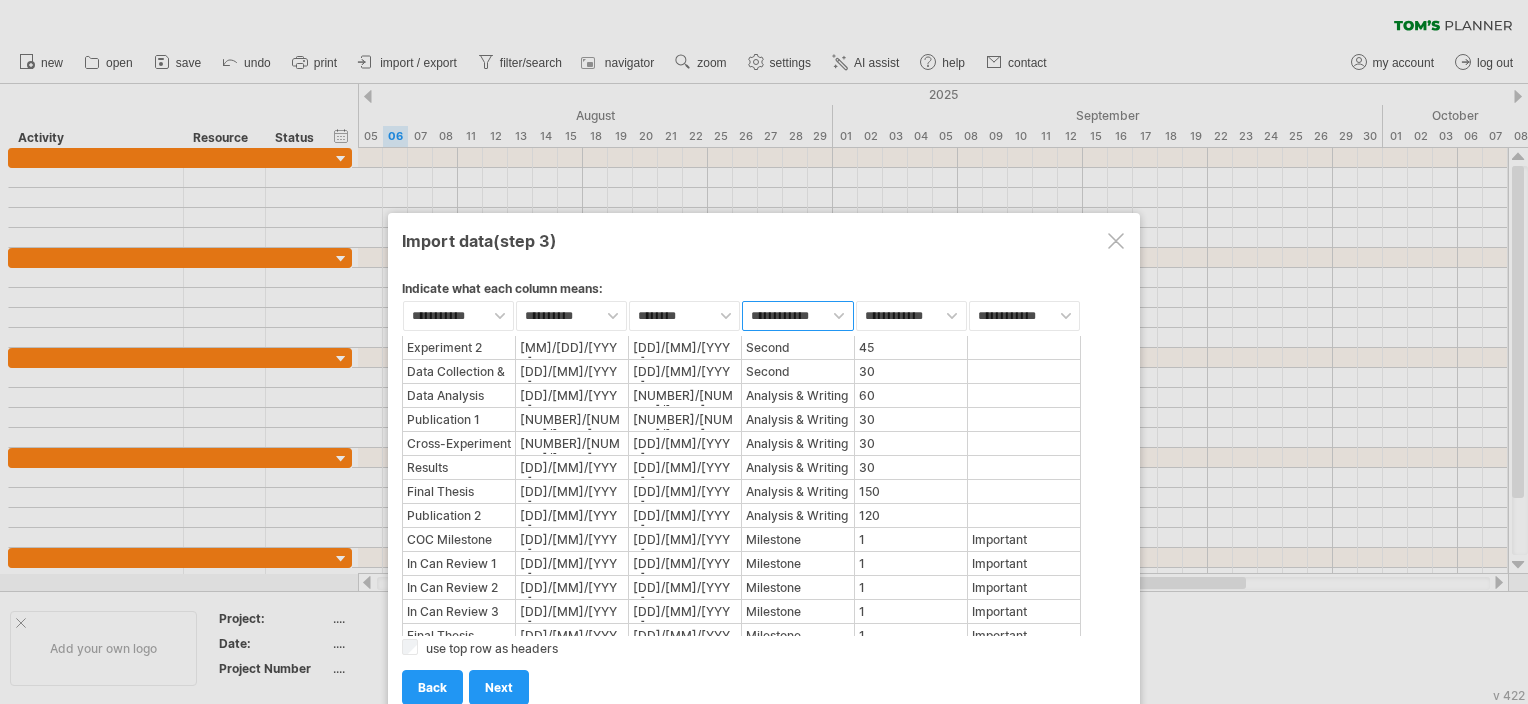 scroll, scrollTop: 320, scrollLeft: 0, axis: vertical 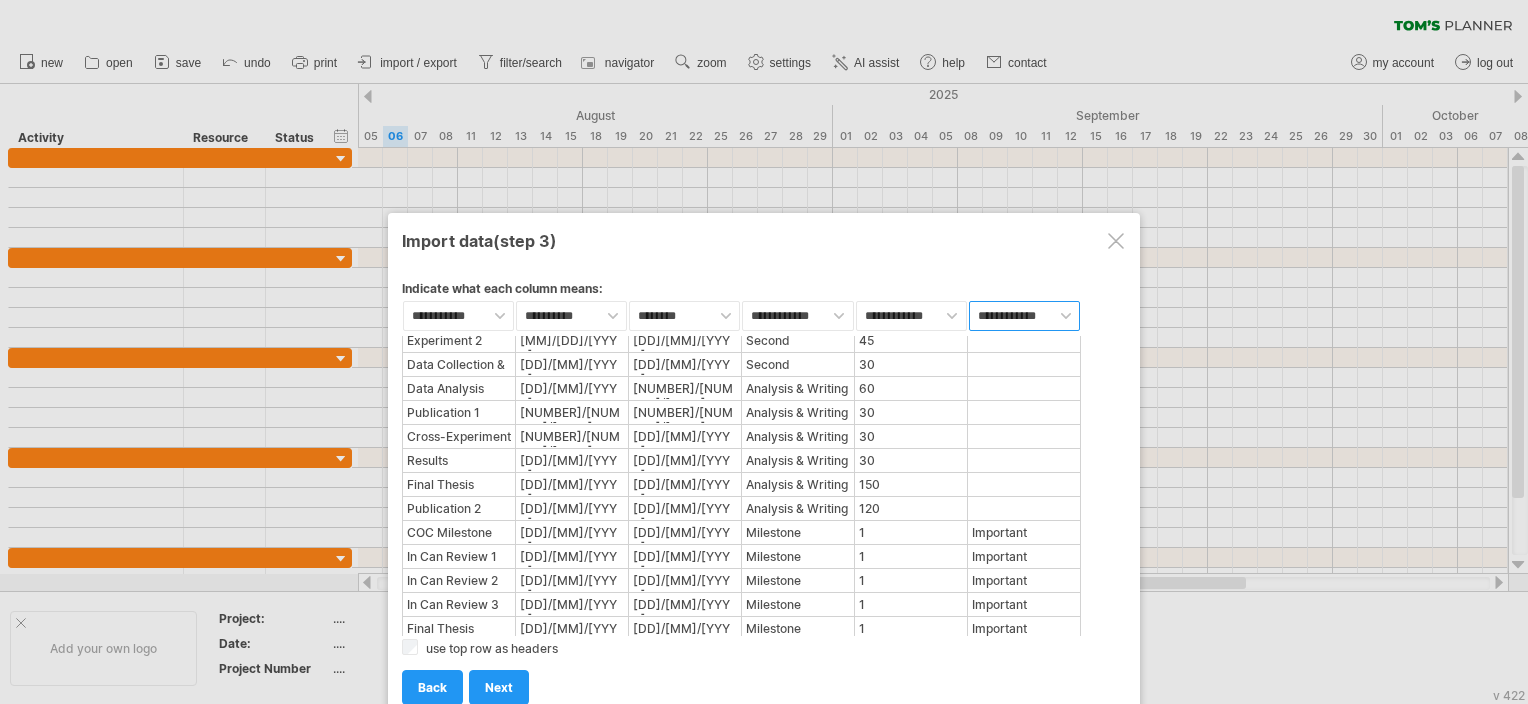click on "**********" at bounding box center [1024, 316] 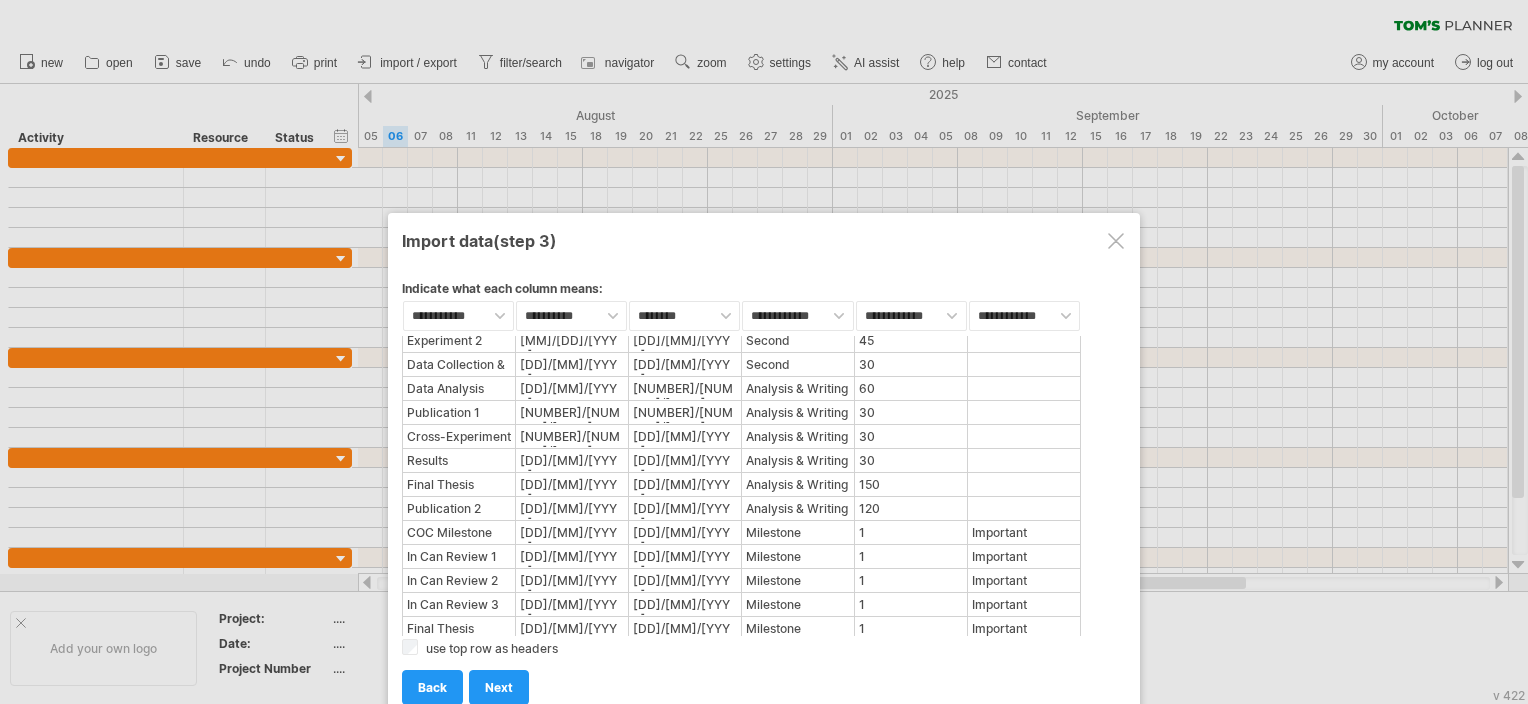 click on "**********" at bounding box center (764, 485) 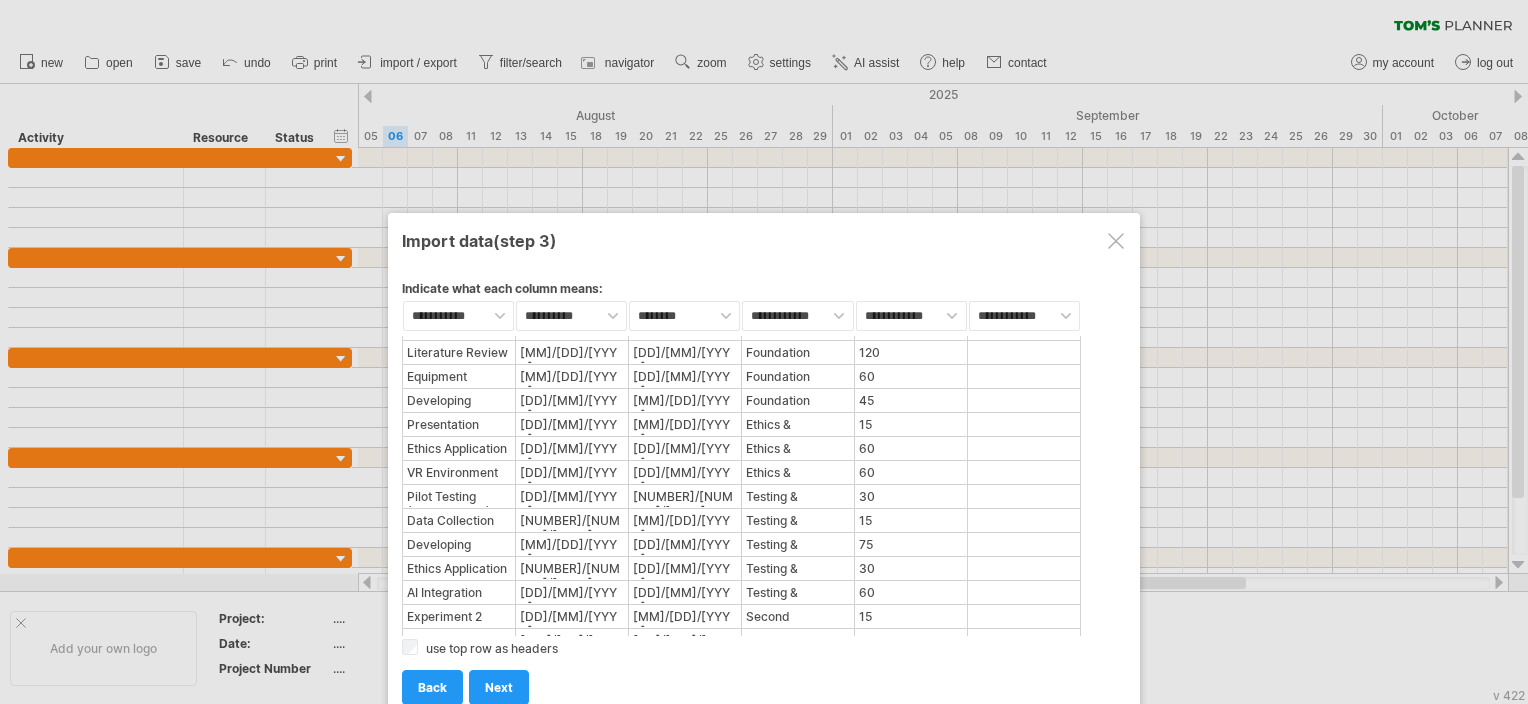 scroll, scrollTop: 0, scrollLeft: 0, axis: both 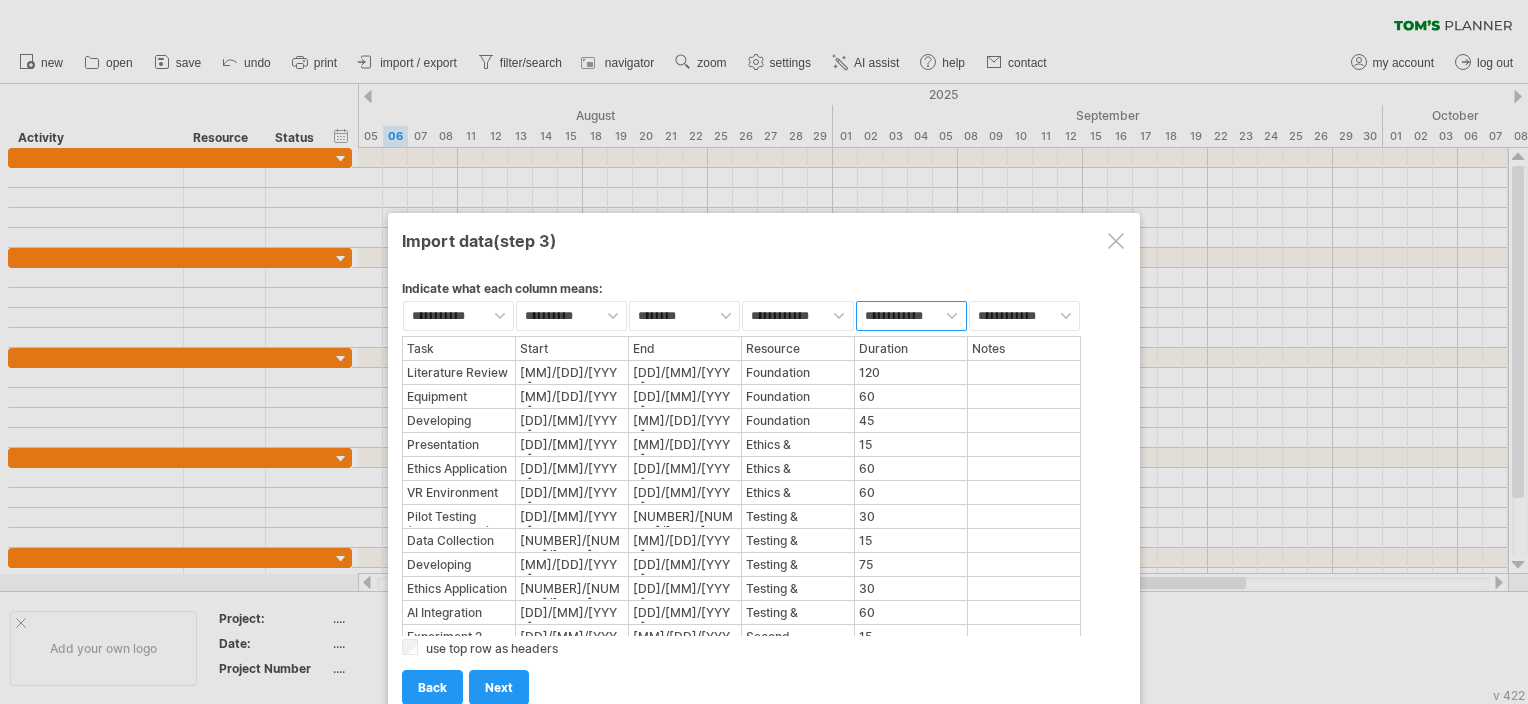click on "**********" at bounding box center [911, 316] 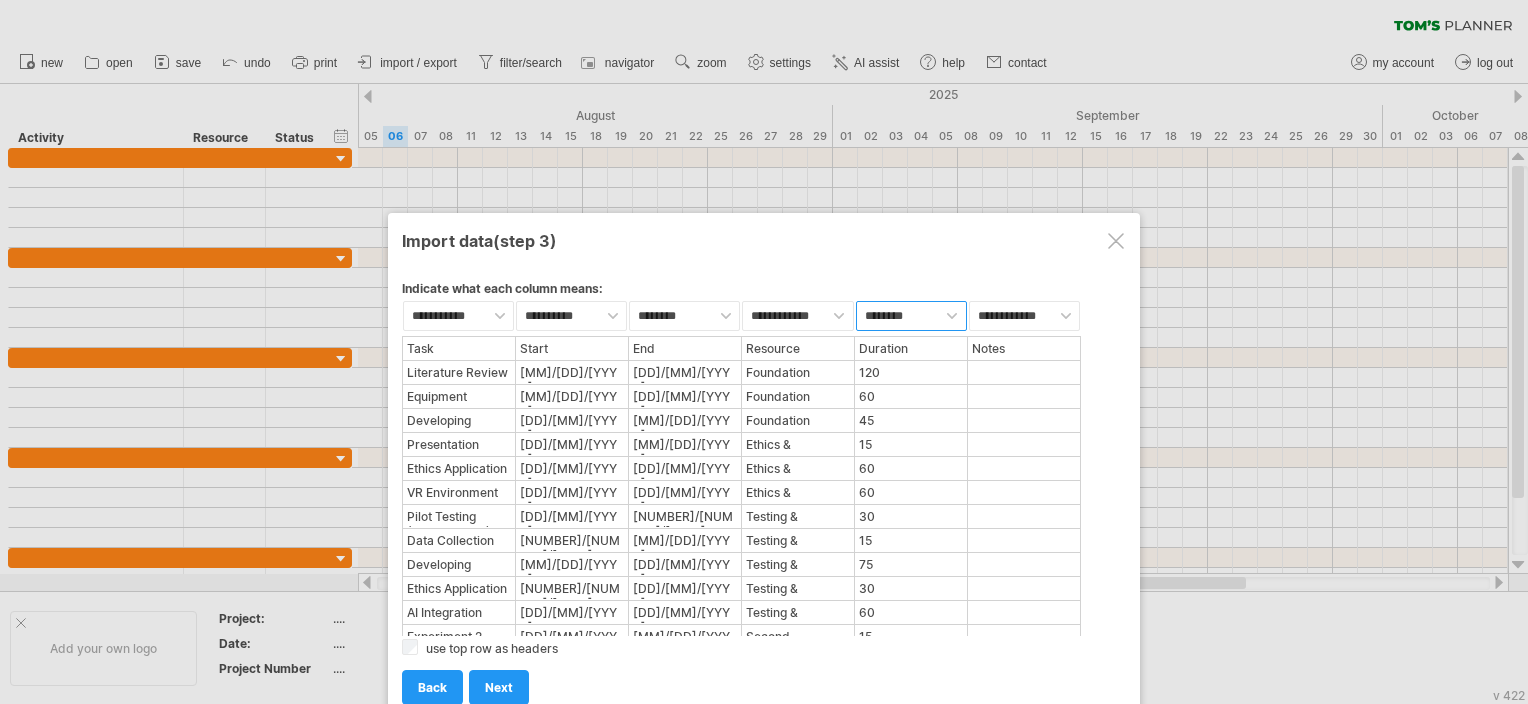 drag, startPoint x: 888, startPoint y: 316, endPoint x: 849, endPoint y: 315, distance: 39.012817 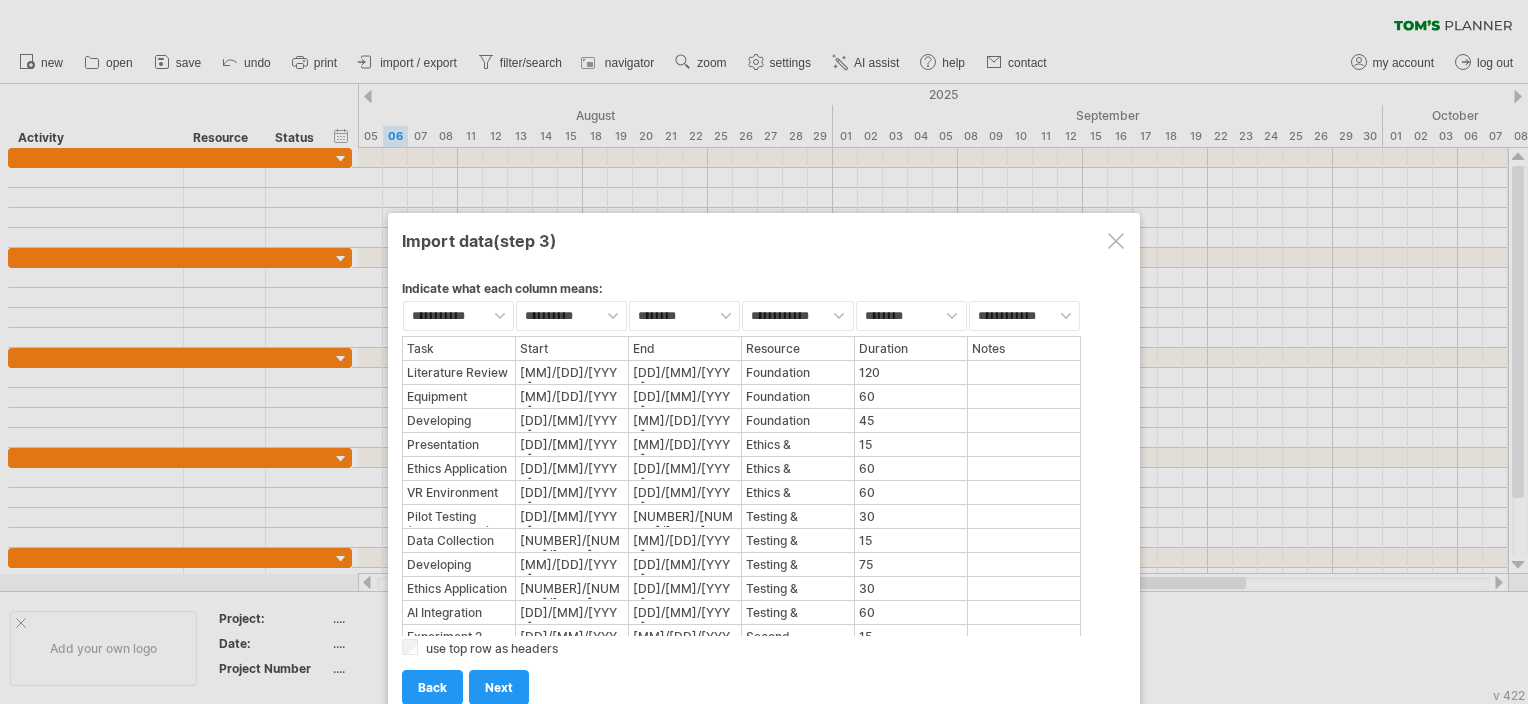 click on "**********" at bounding box center [764, 485] 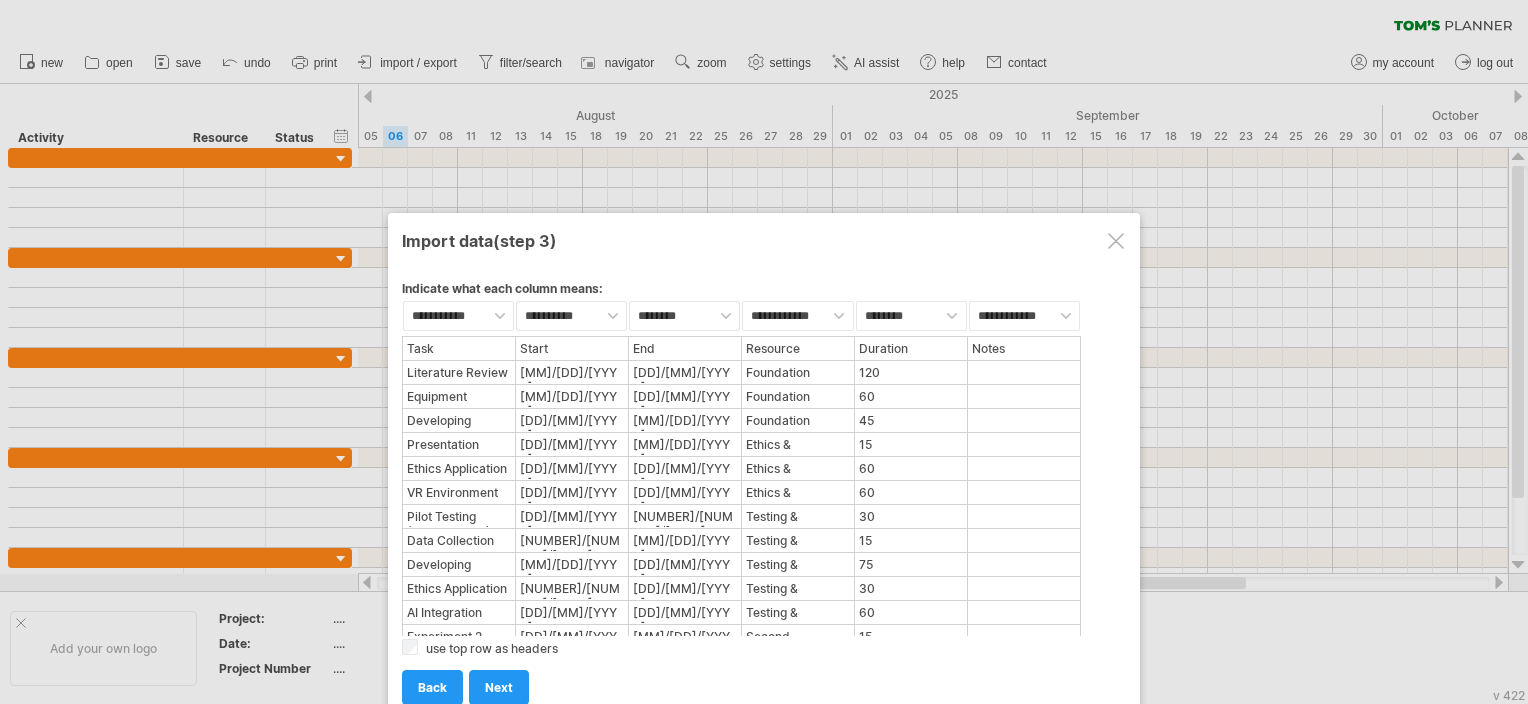 click on "use top row as headers" at bounding box center [492, 648] 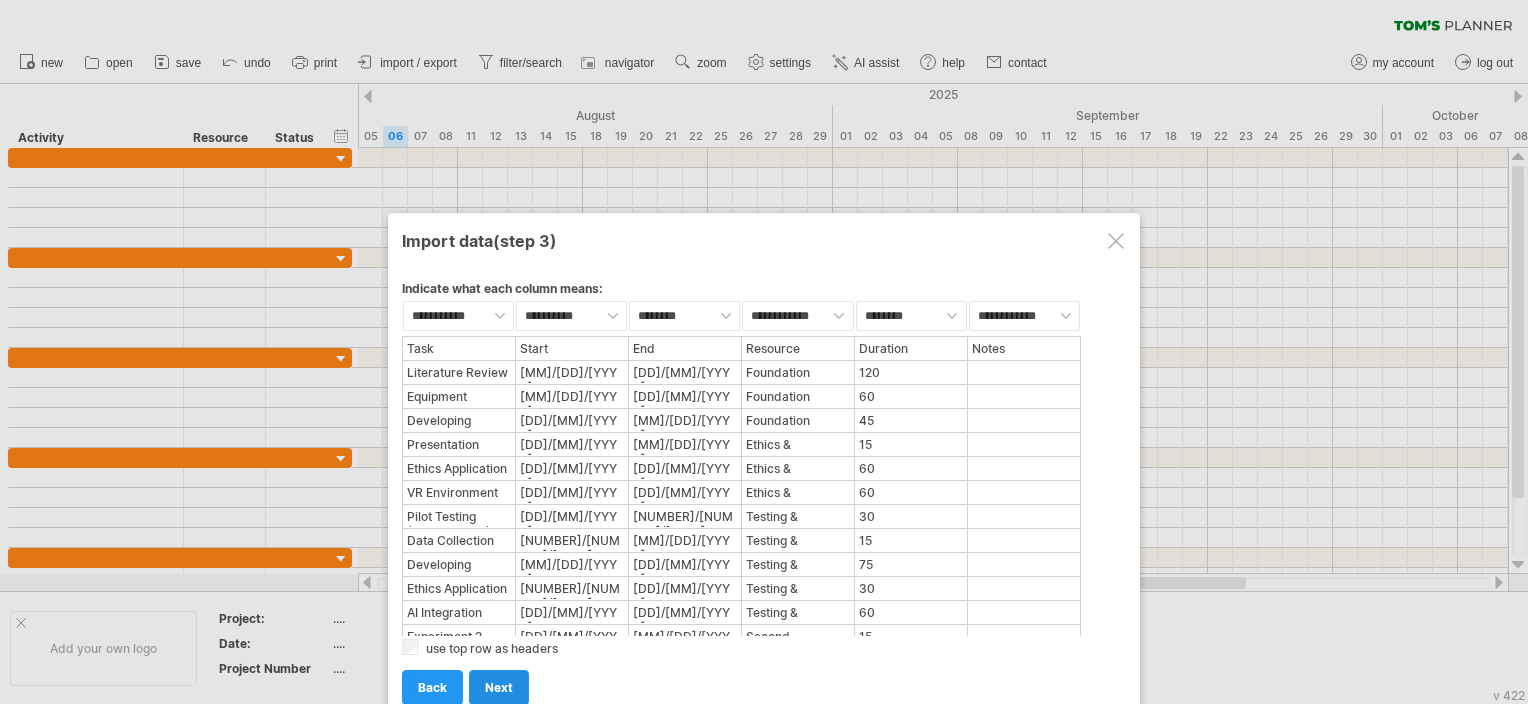 click on "next" at bounding box center [499, 687] 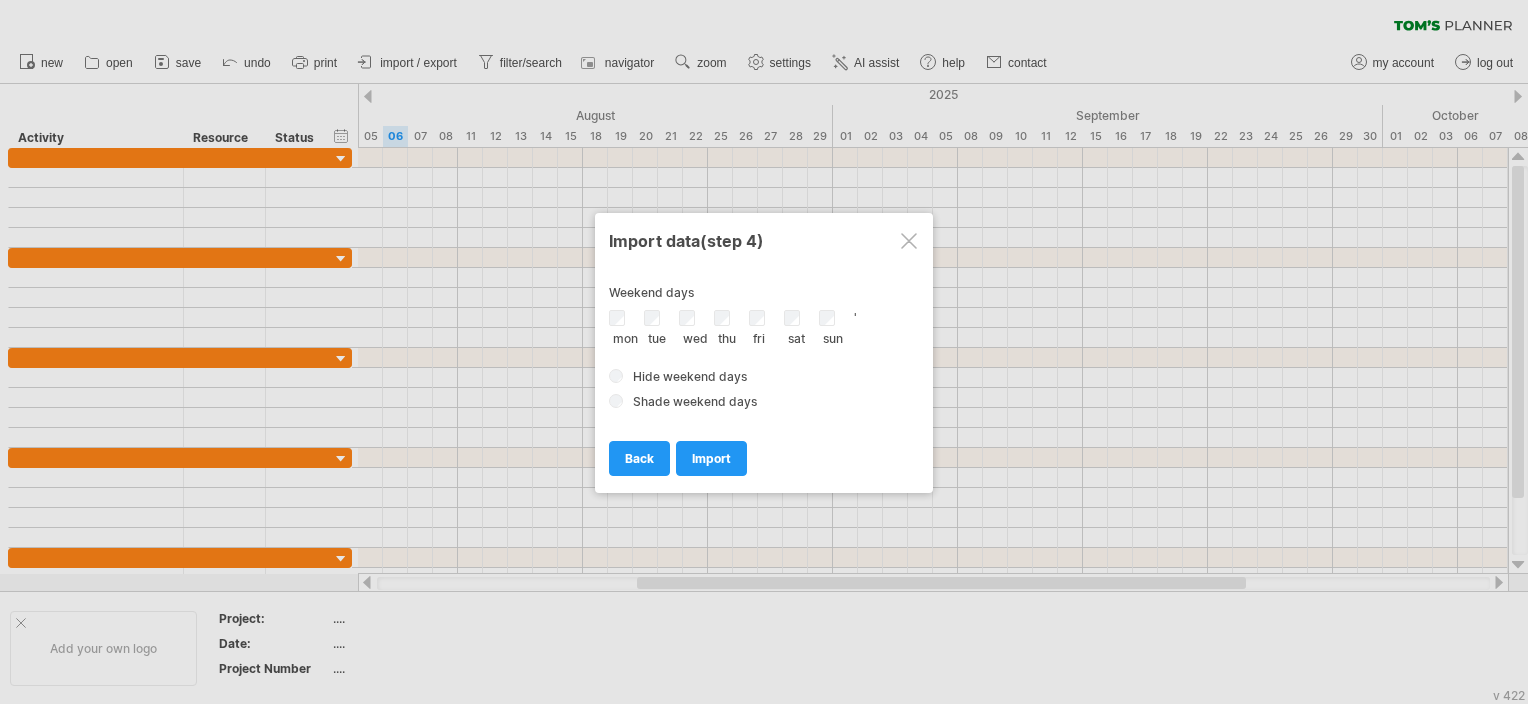 click on "Shade weekend days" at bounding box center [695, 401] 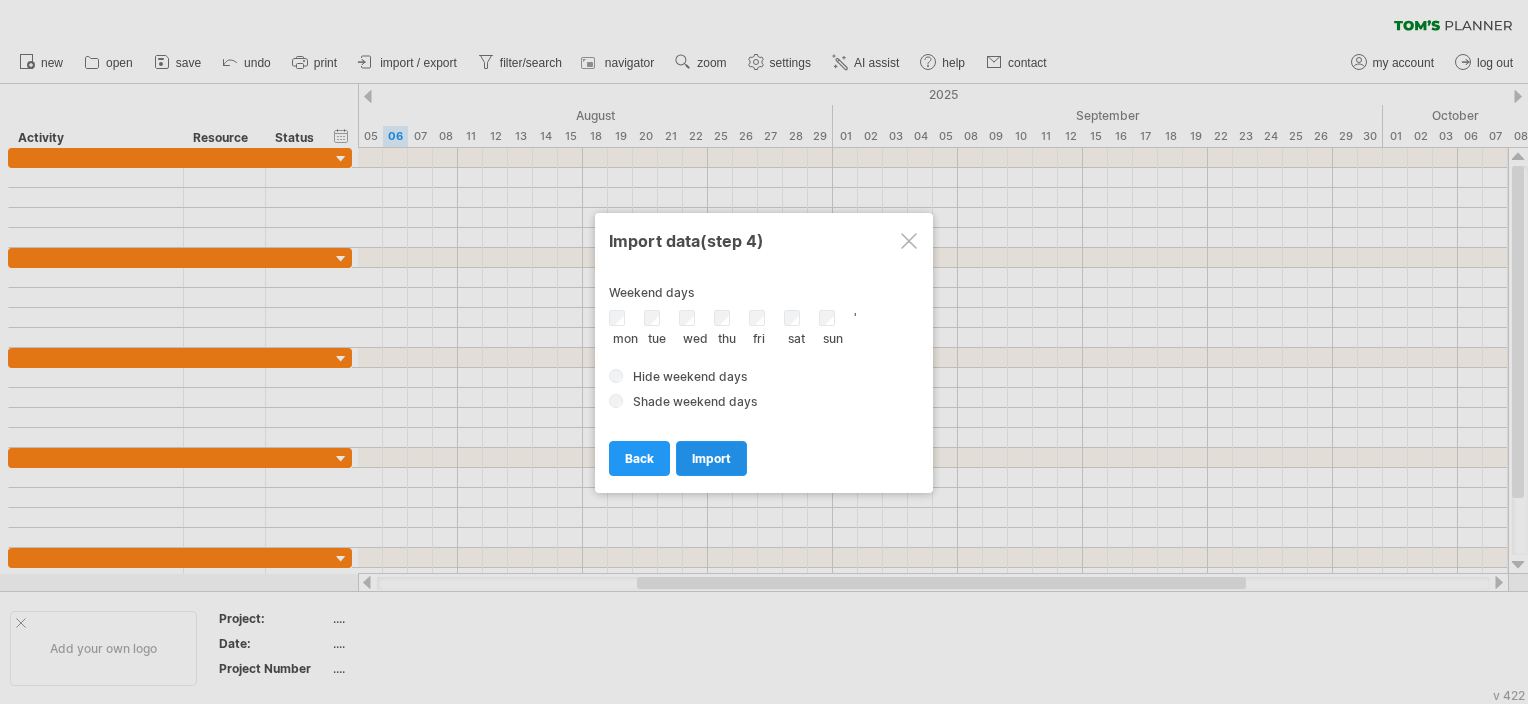 click on "import" at bounding box center [711, 458] 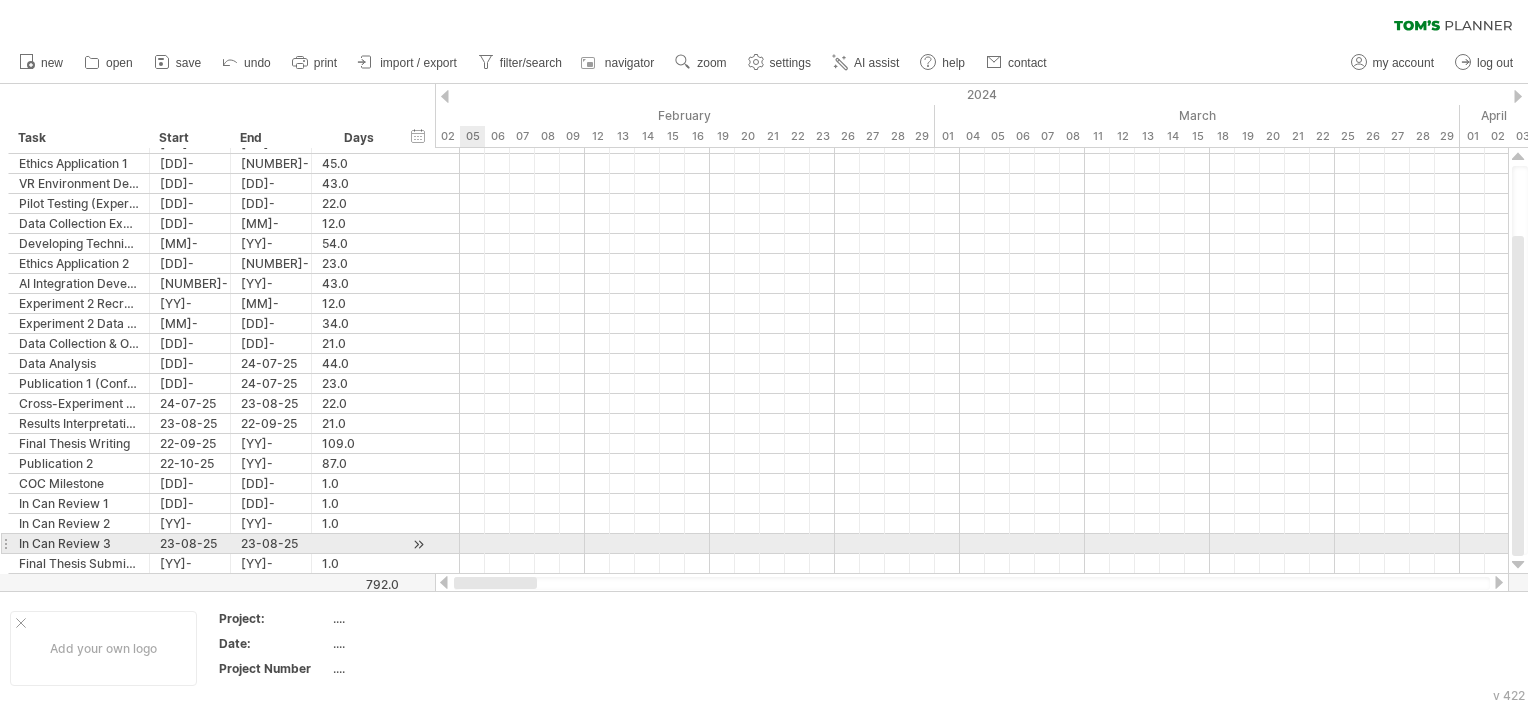 drag, startPoint x: 1228, startPoint y: 584, endPoint x: 482, endPoint y: 554, distance: 746.60297 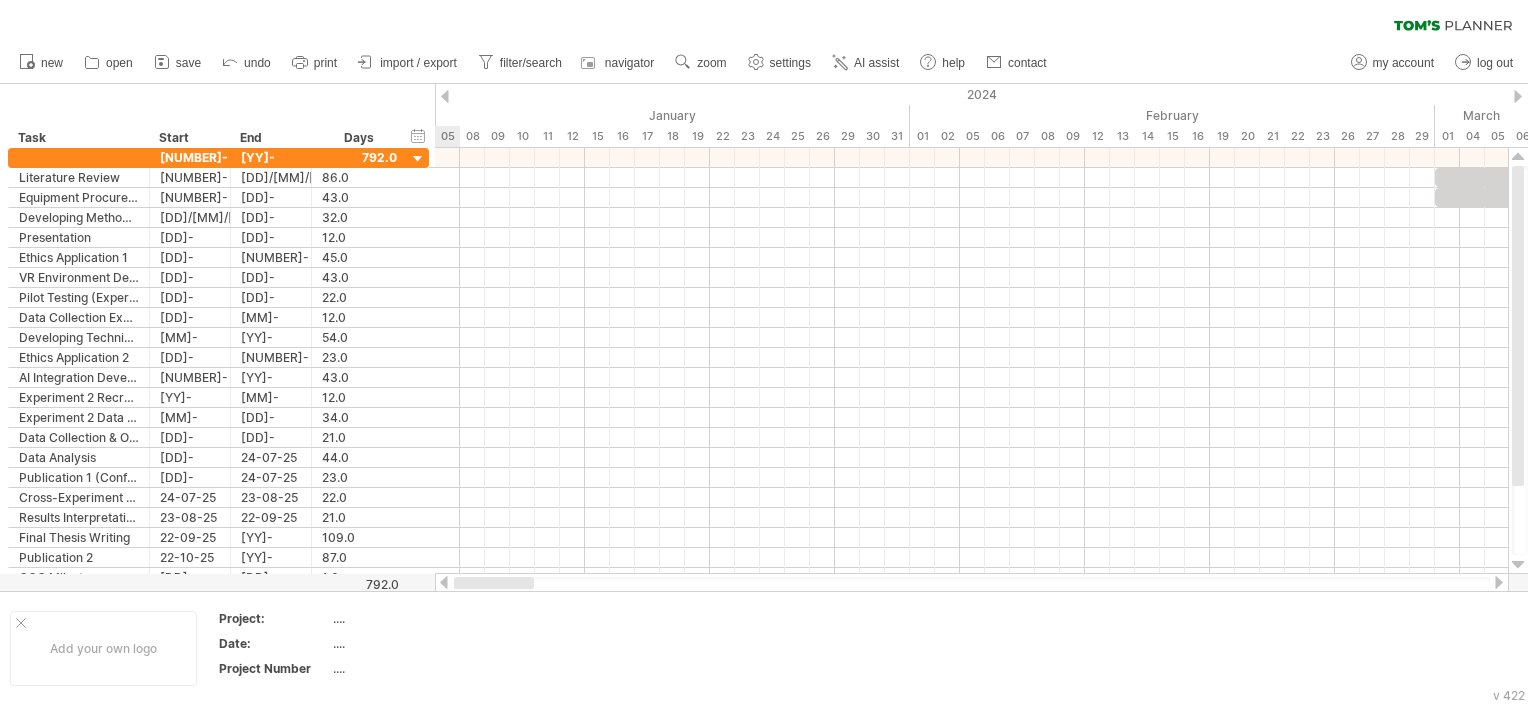 drag, startPoint x: 543, startPoint y: 588, endPoint x: 448, endPoint y: 582, distance: 95.189285 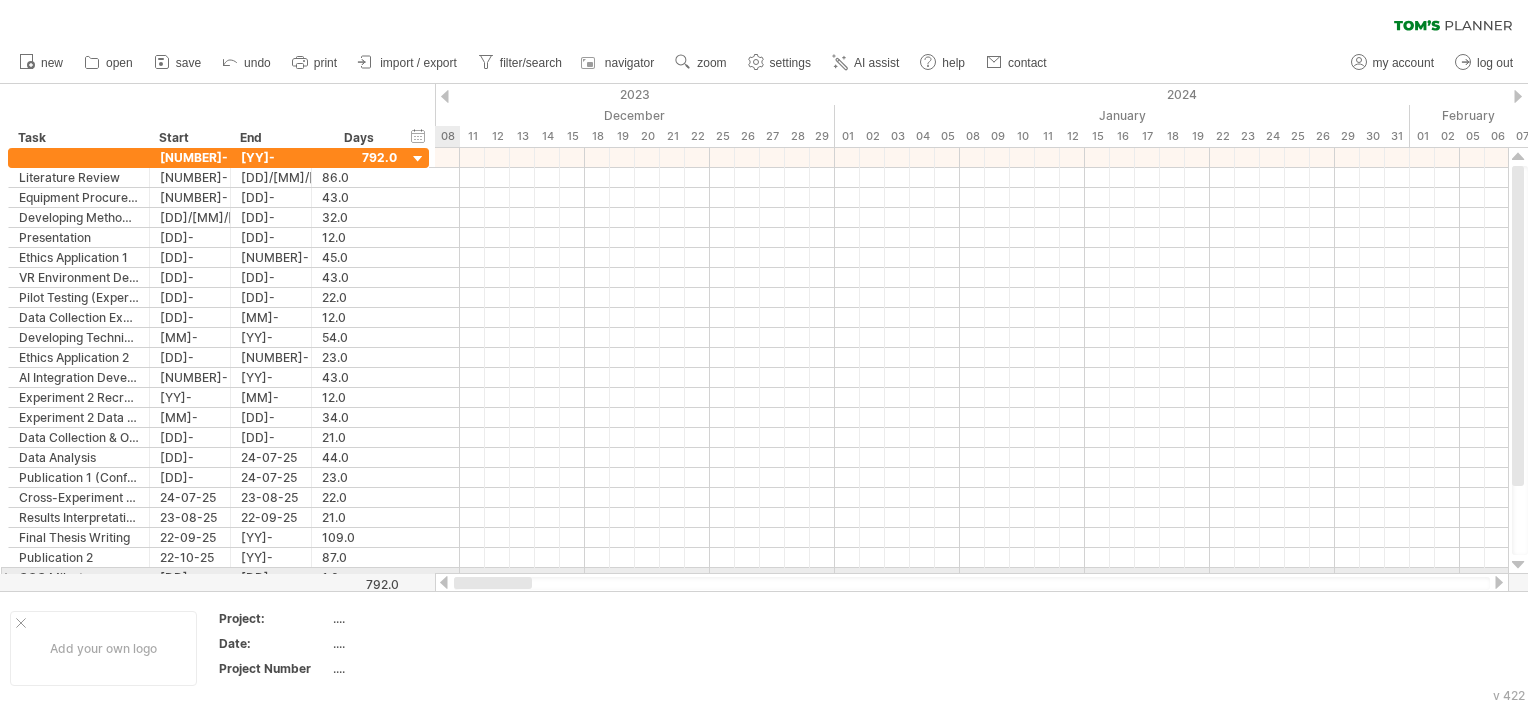 drag, startPoint x: 522, startPoint y: 580, endPoint x: 541, endPoint y: 142, distance: 438.4119 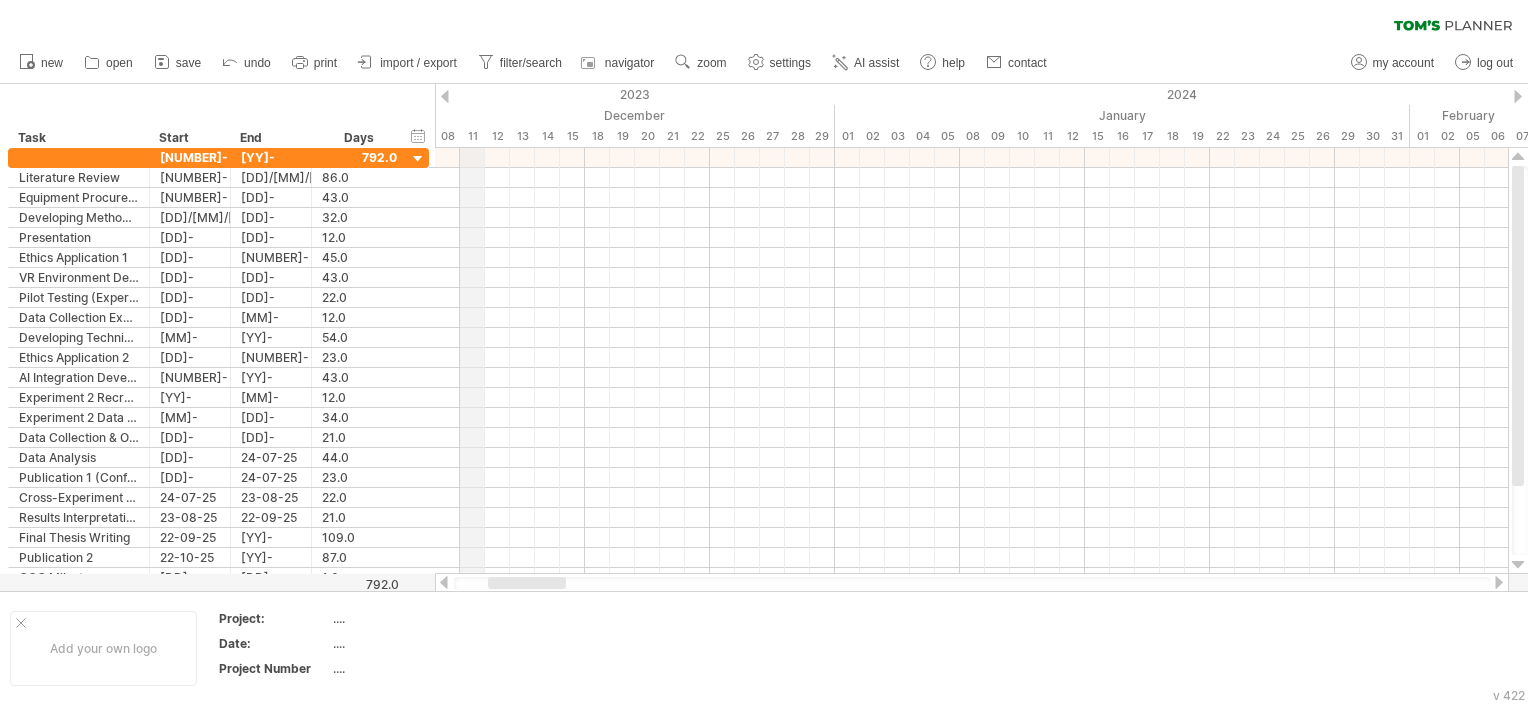 drag, startPoint x: 445, startPoint y: 98, endPoint x: 452, endPoint y: 129, distance: 31.780497 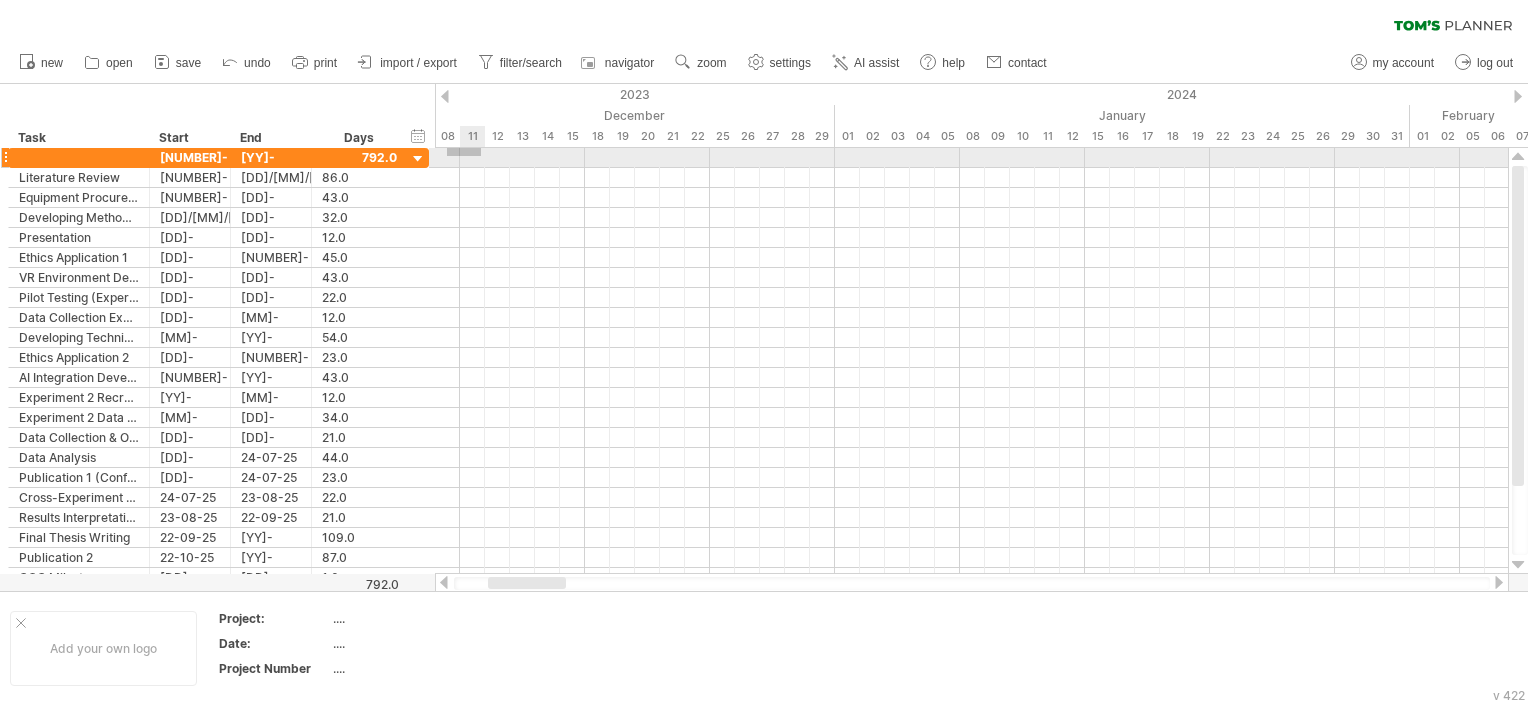 drag, startPoint x: 447, startPoint y: 148, endPoint x: 460, endPoint y: 152, distance: 13.601471 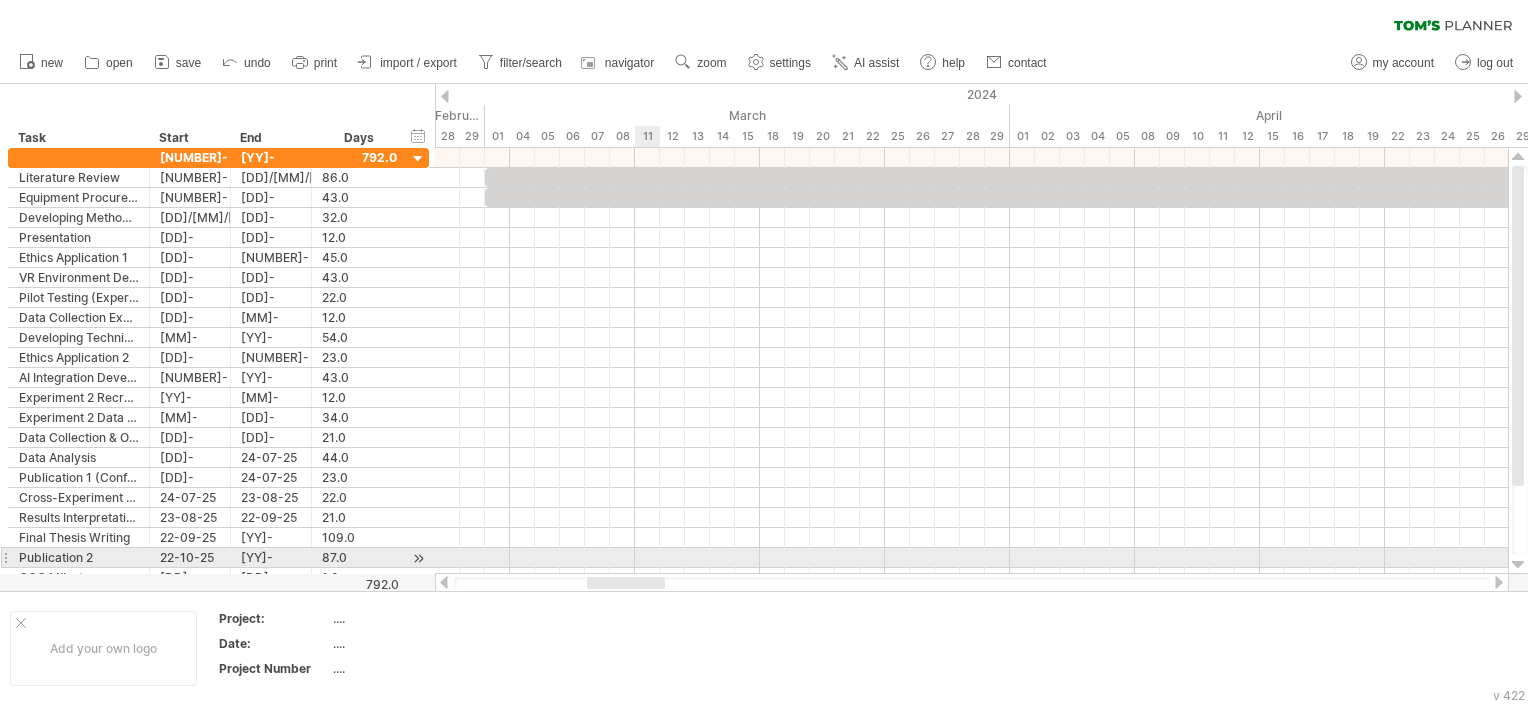 drag, startPoint x: 540, startPoint y: 584, endPoint x: 639, endPoint y: 567, distance: 100.44899 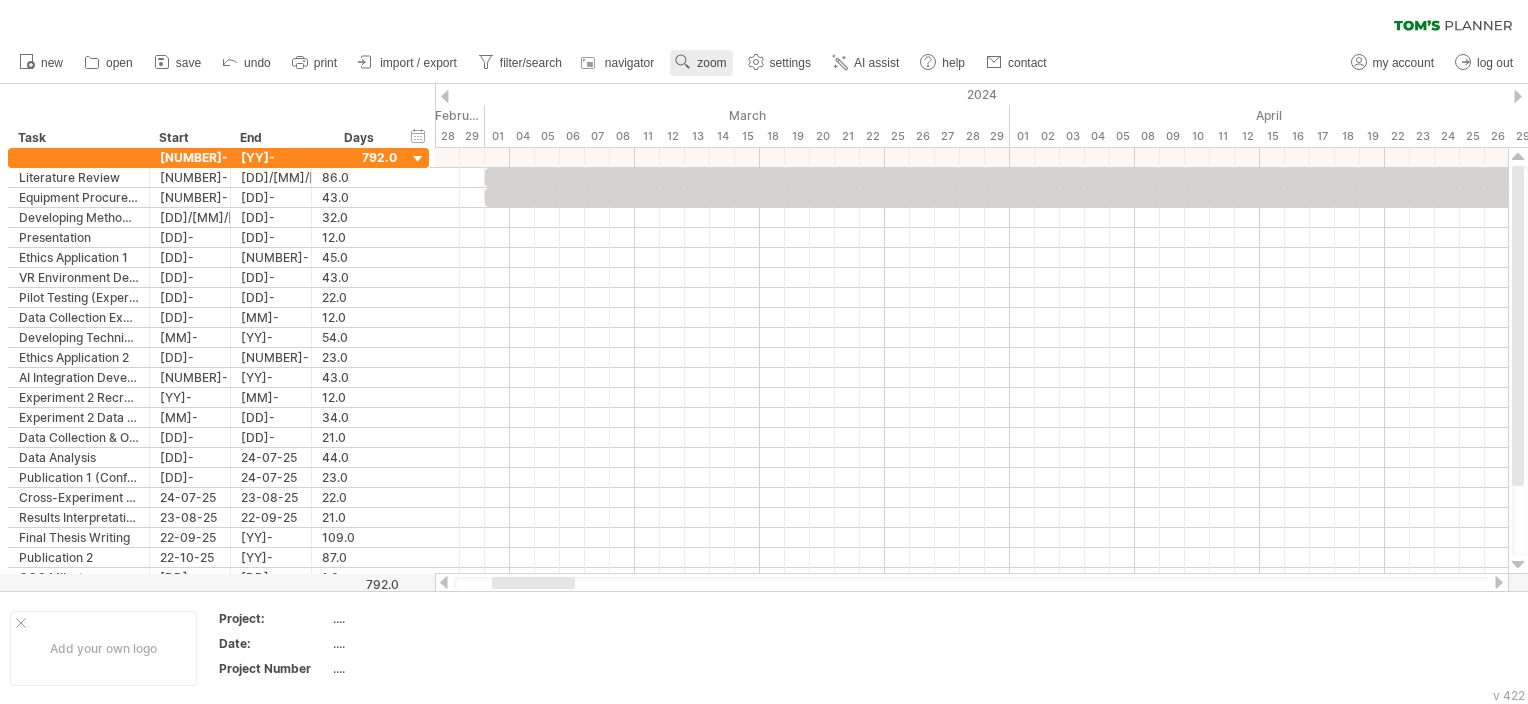 click on "zoom" at bounding box center [701, 63] 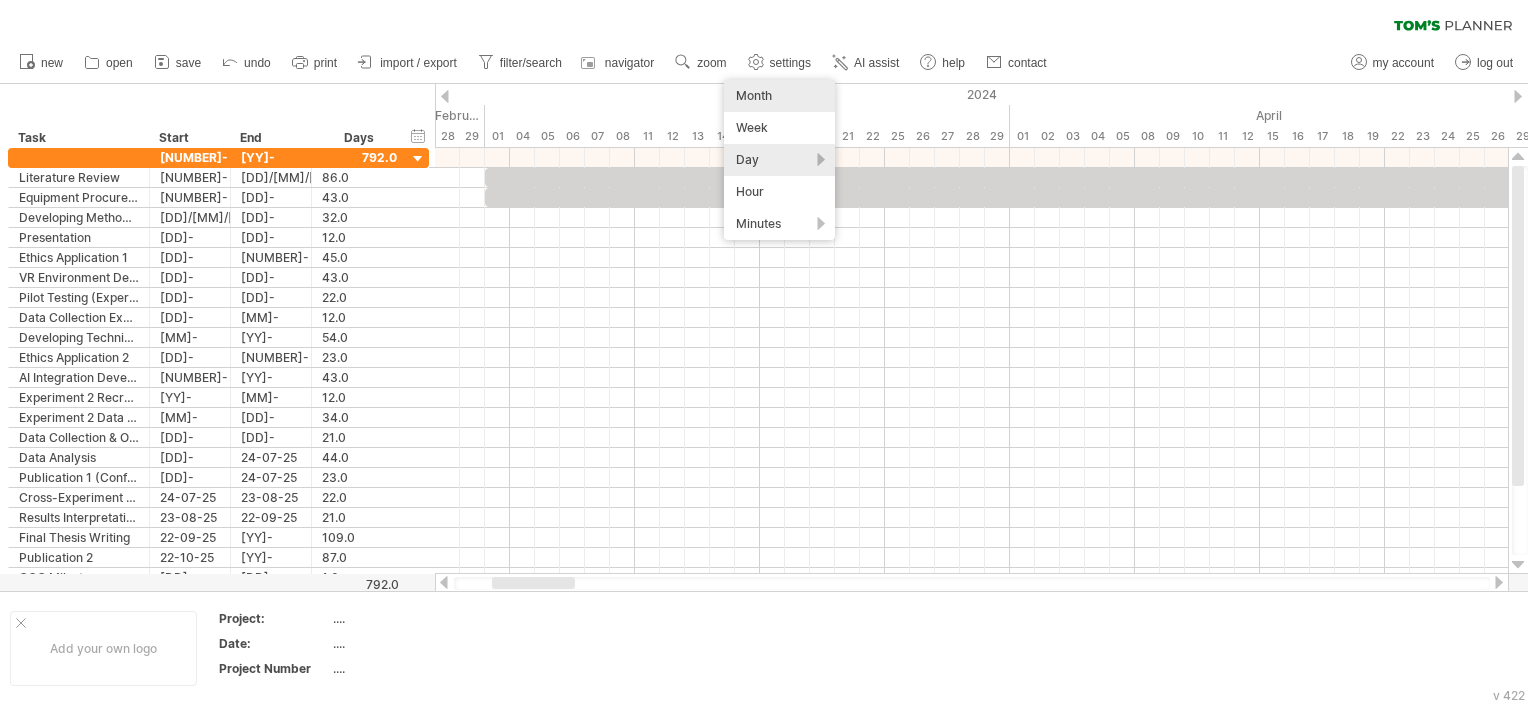 click on "Month" at bounding box center (779, 96) 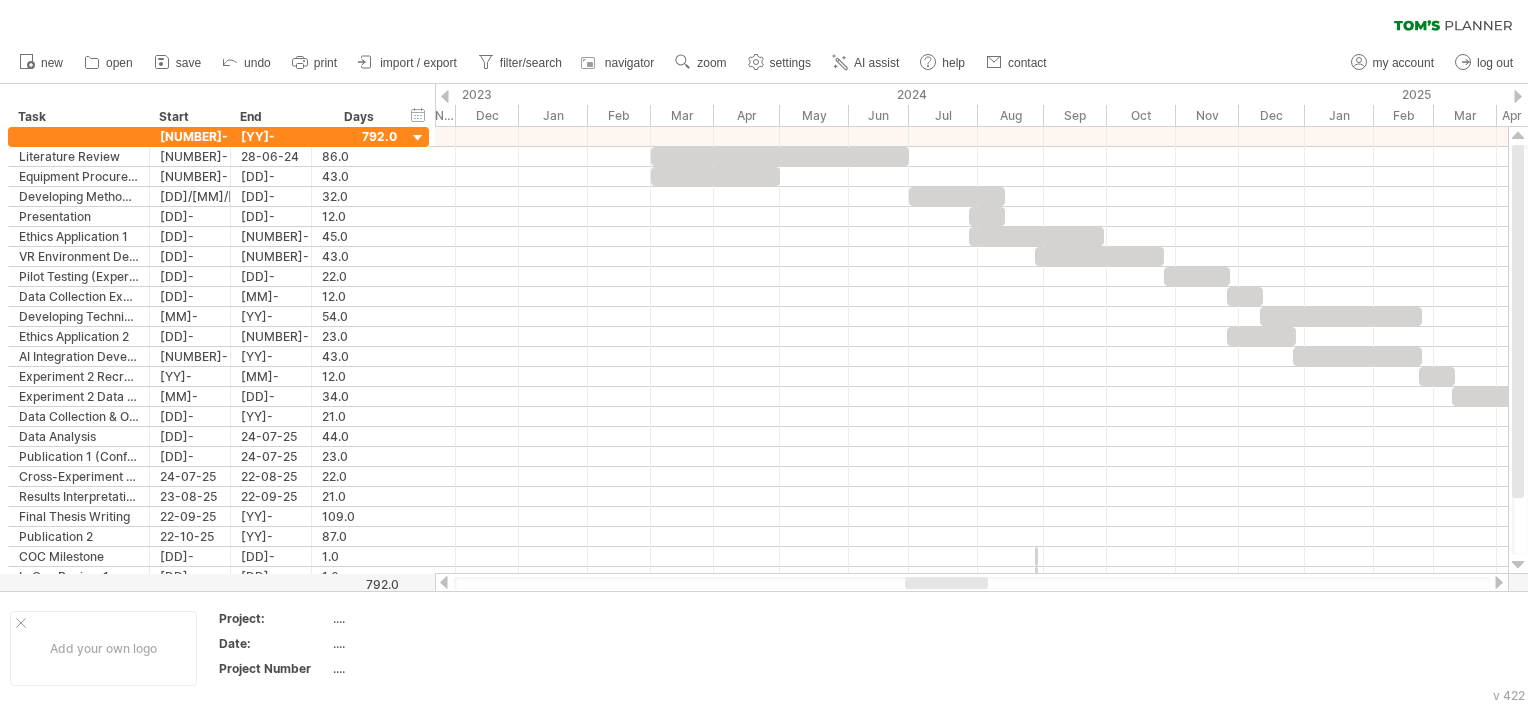 drag, startPoint x: 936, startPoint y: 580, endPoint x: 924, endPoint y: 581, distance: 12.0415945 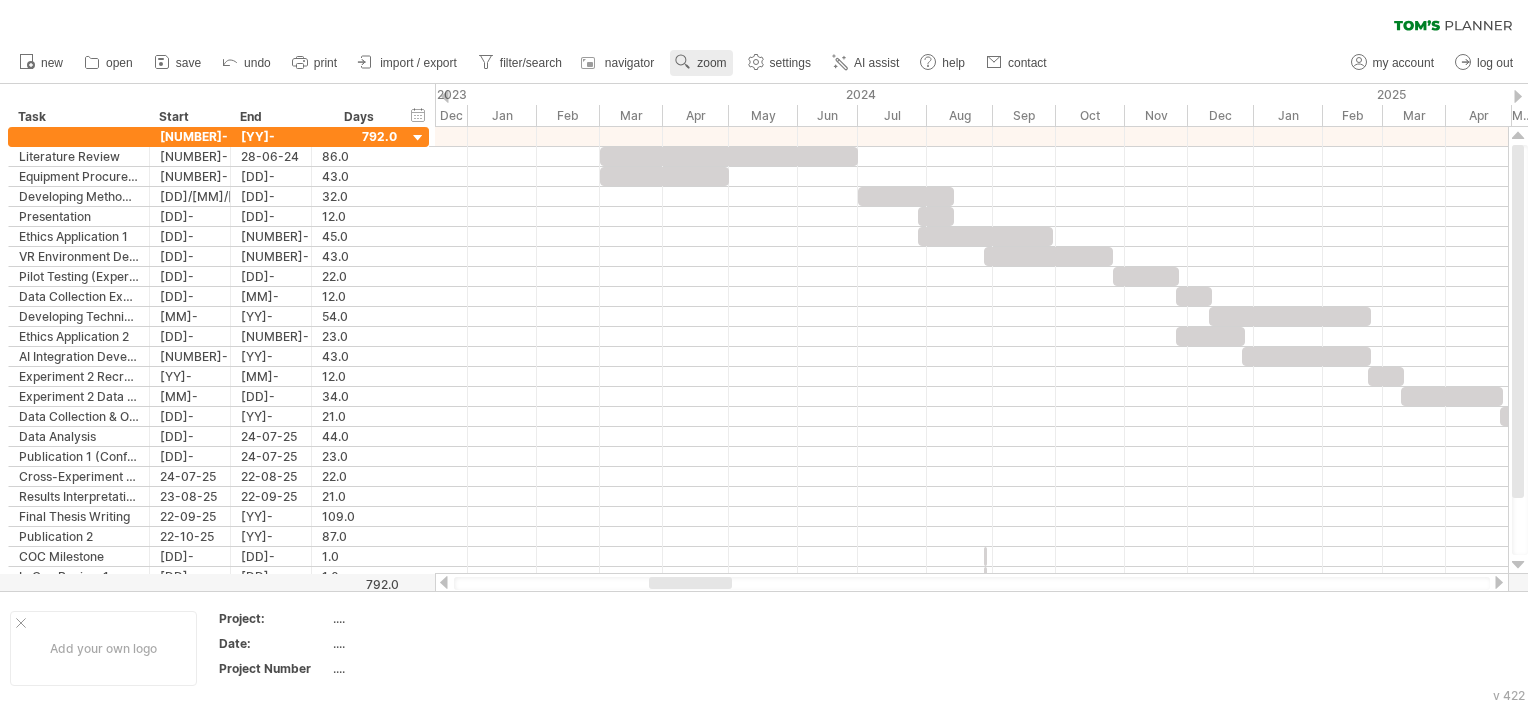 click on "zoom" at bounding box center (711, 63) 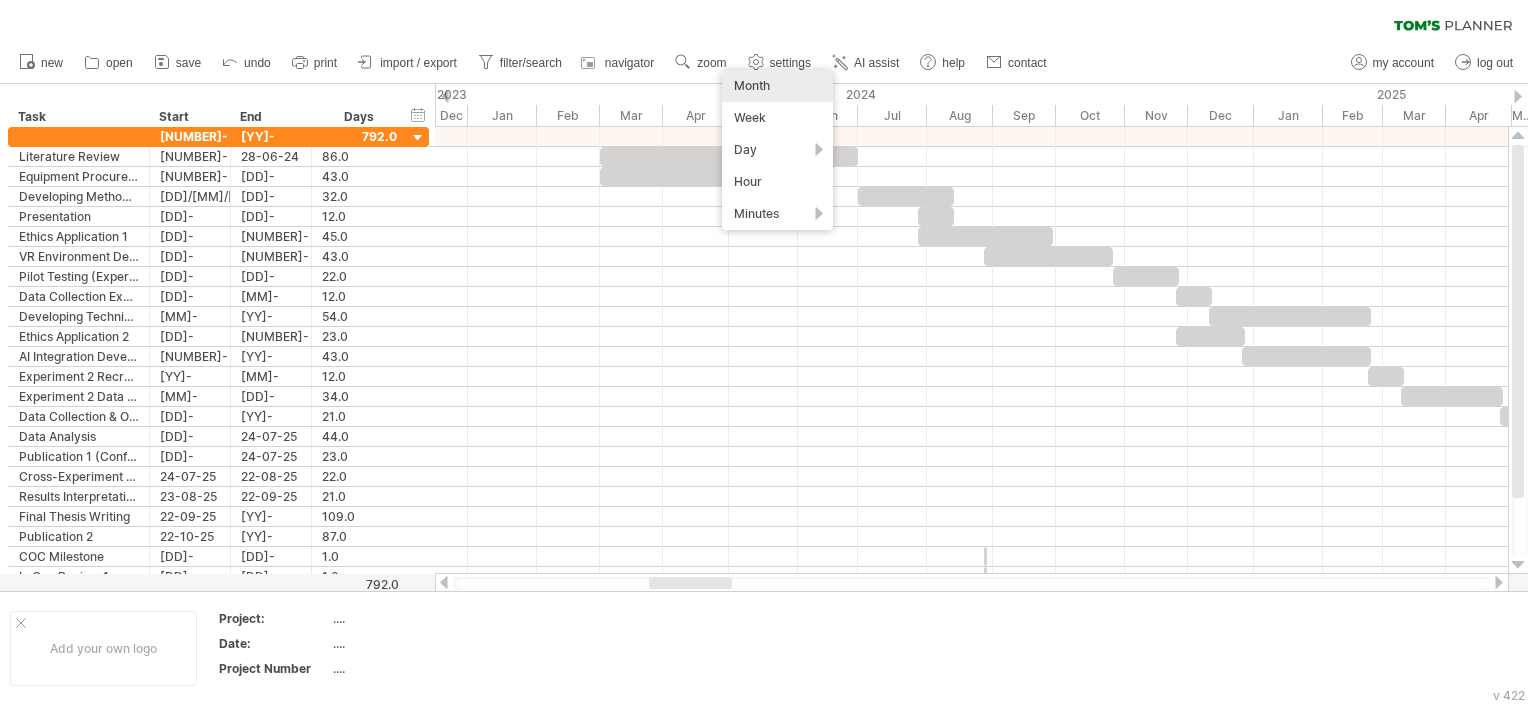 click on "Month" at bounding box center (777, 86) 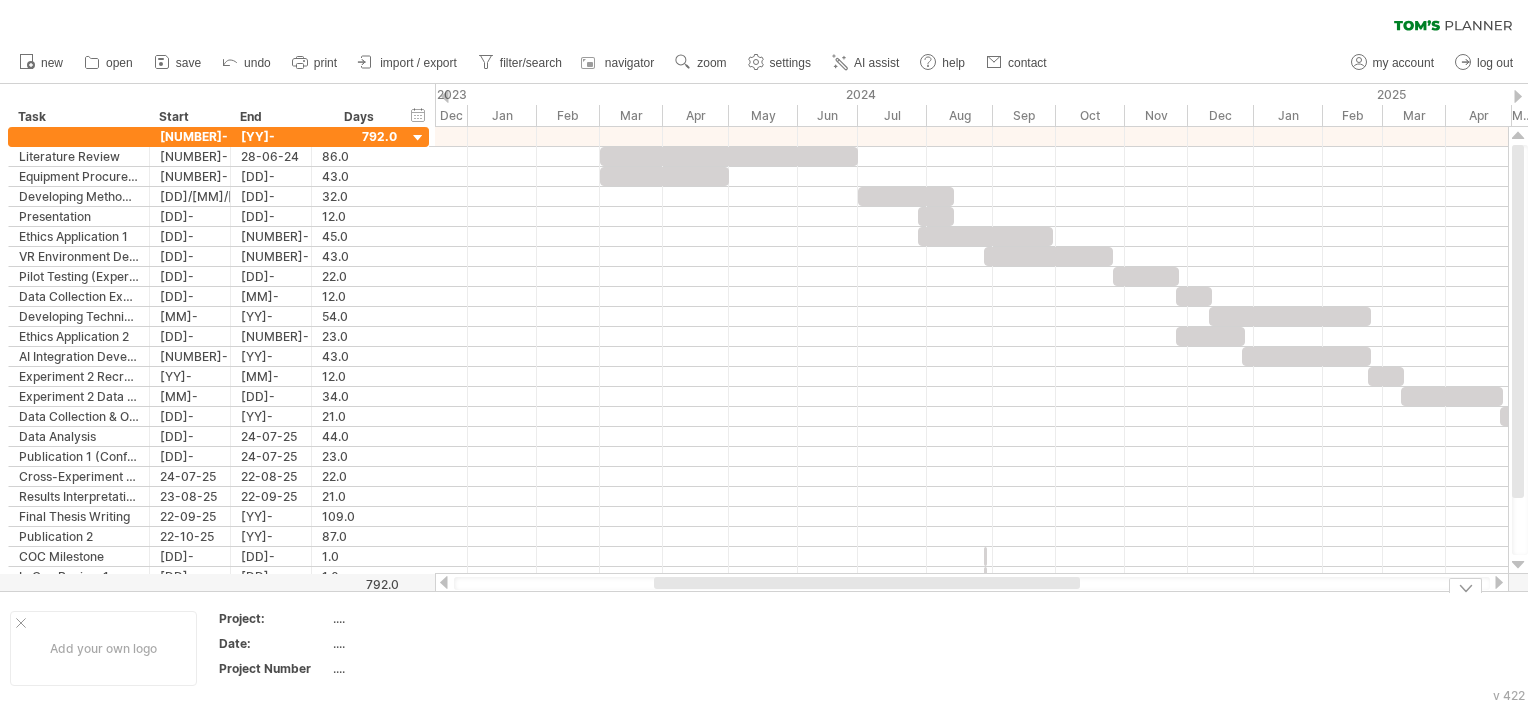 drag, startPoint x: 880, startPoint y: 595, endPoint x: 739, endPoint y: 591, distance: 141.05673 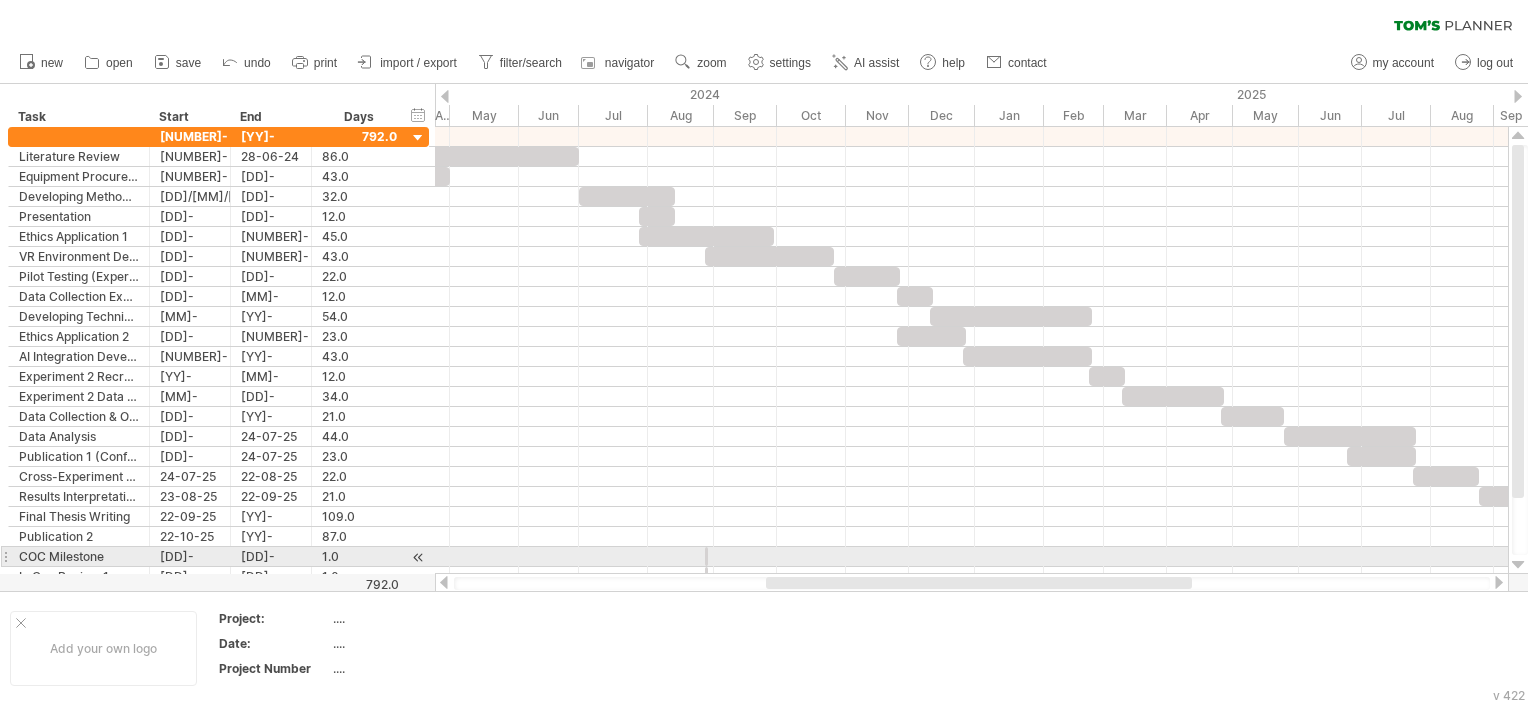 drag, startPoint x: 683, startPoint y: 580, endPoint x: 836, endPoint y: 551, distance: 155.72412 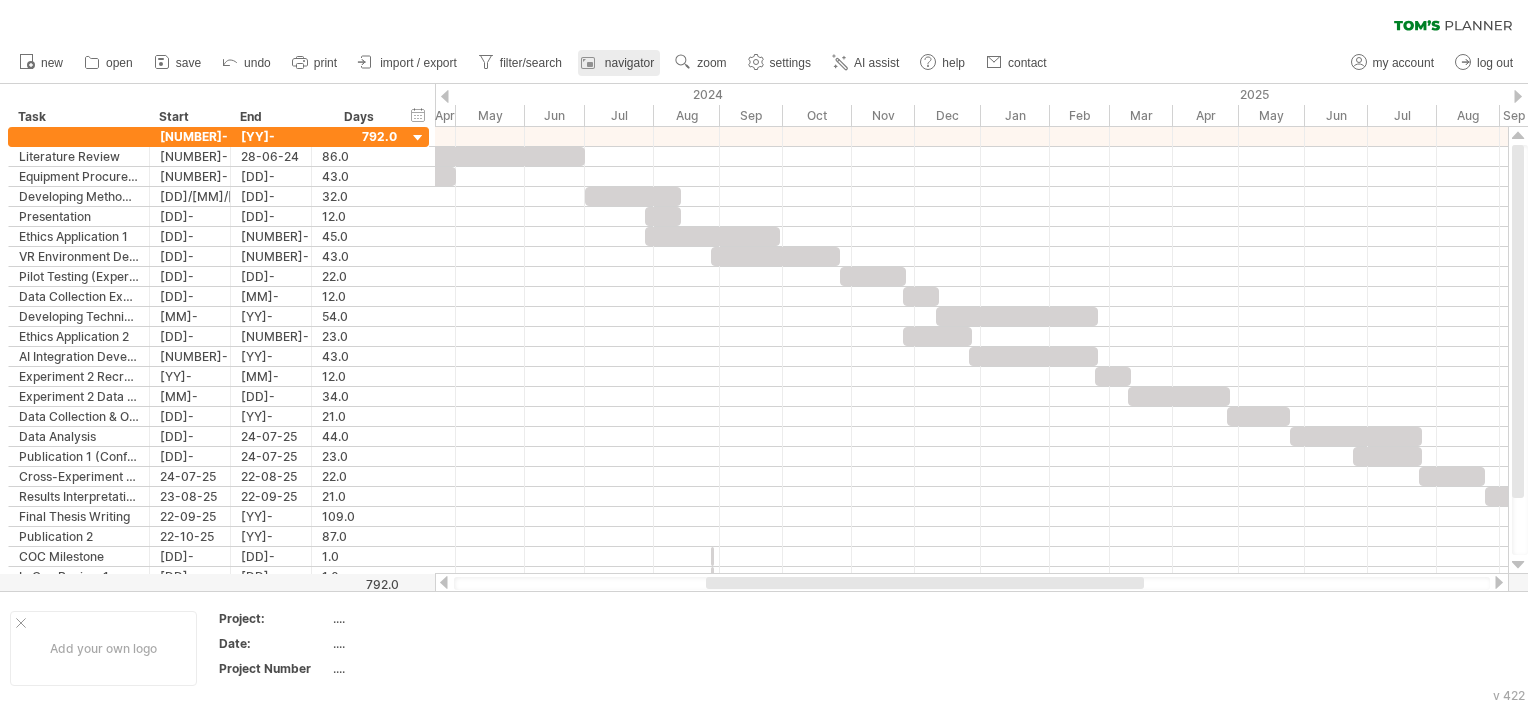 click on "navigator" at bounding box center (629, 63) 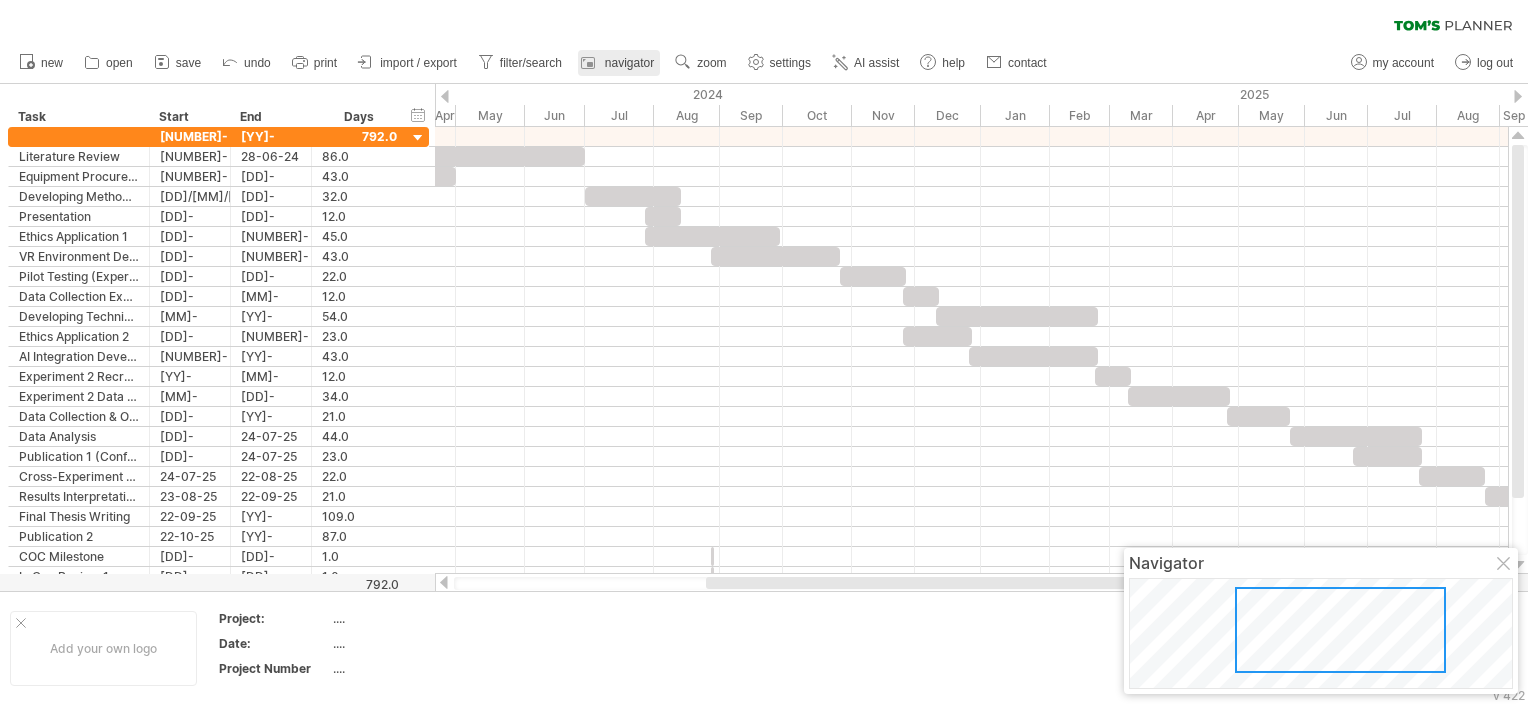 click on "navigator" at bounding box center (629, 63) 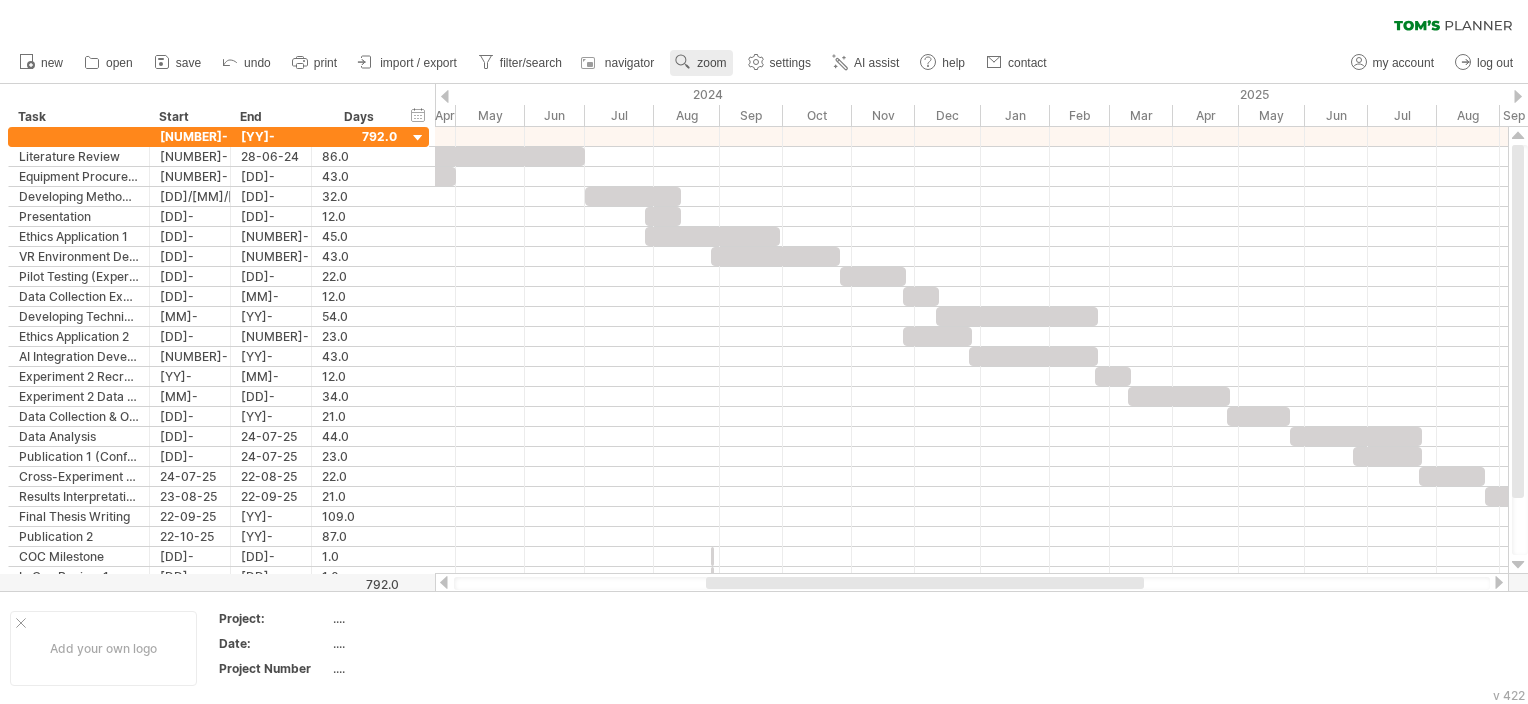 click on "zoom" at bounding box center (711, 63) 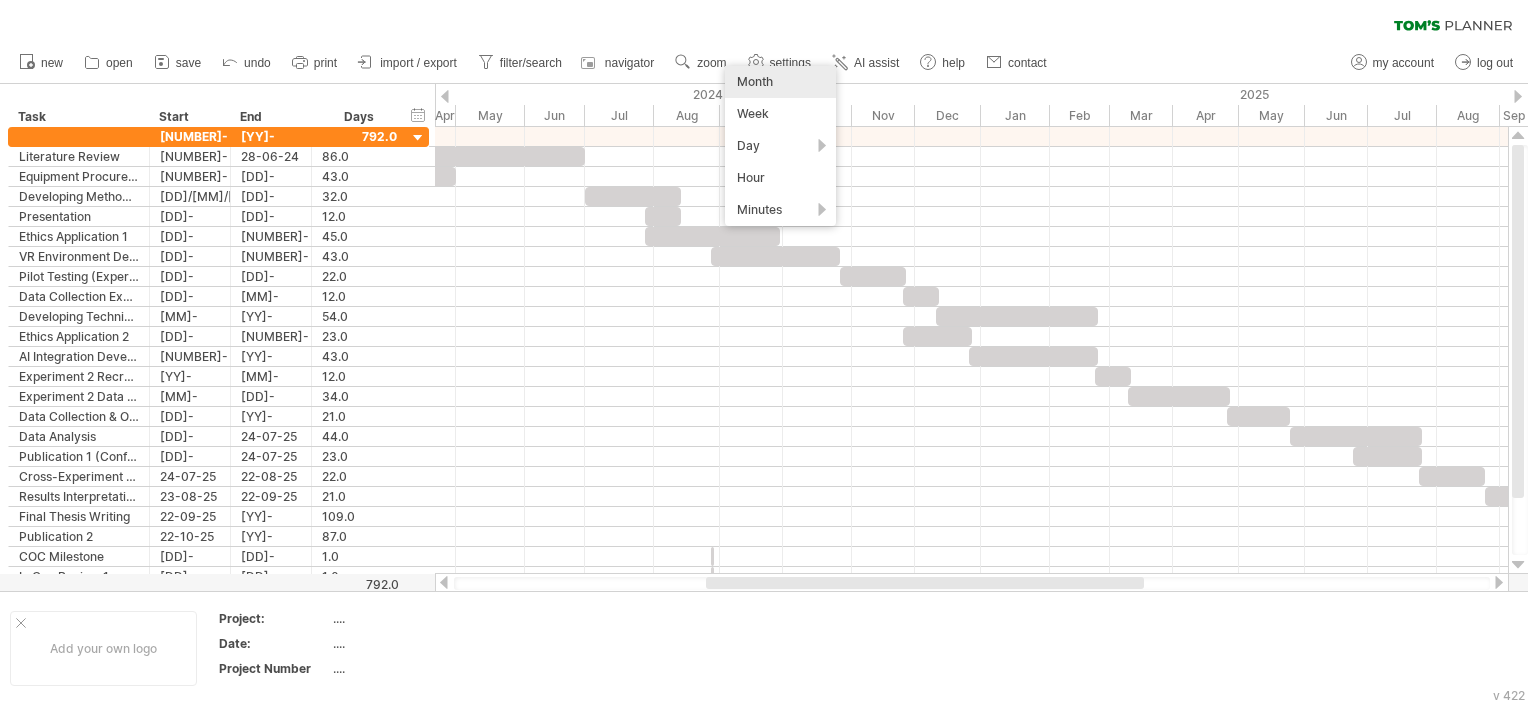 click on "Month" at bounding box center (780, 82) 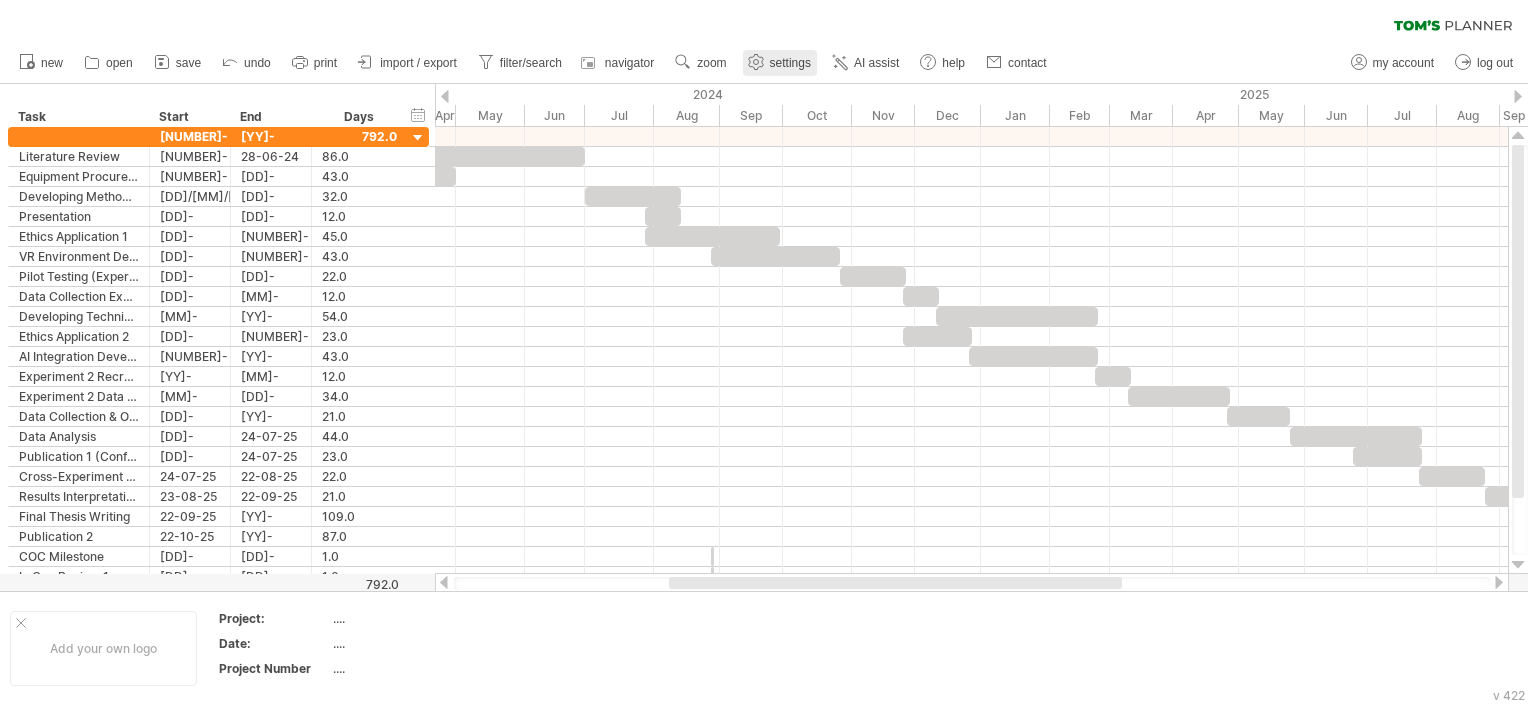 click 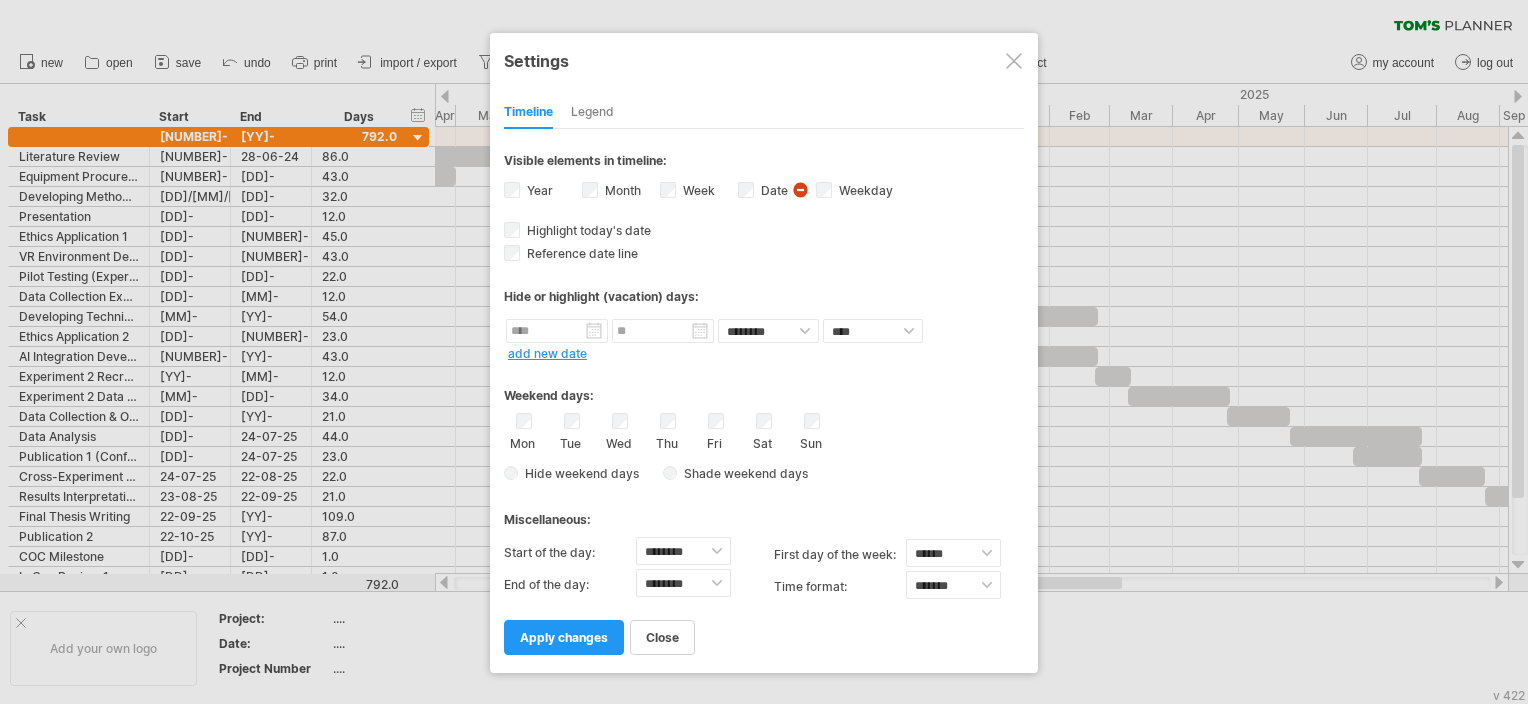 click at bounding box center [764, 352] 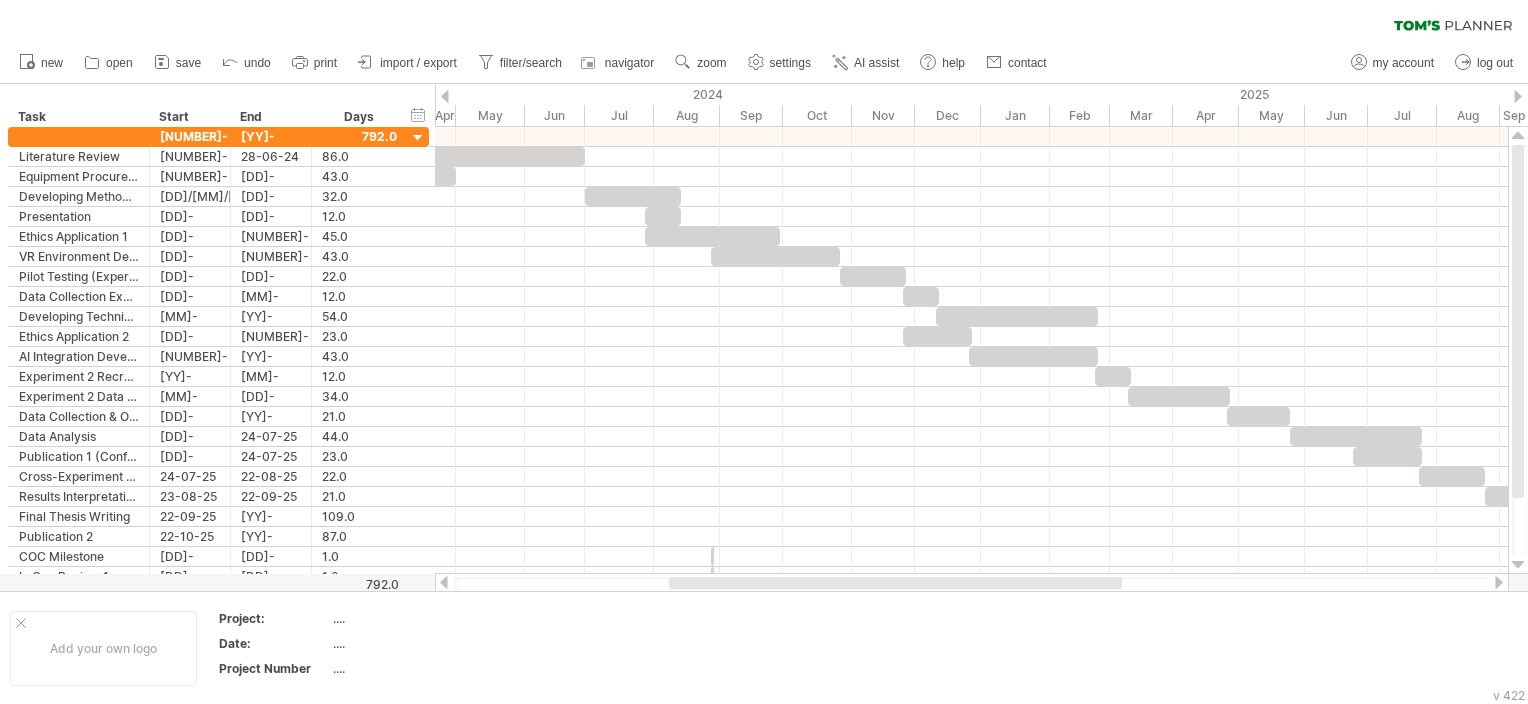 drag, startPoint x: 823, startPoint y: 589, endPoint x: 757, endPoint y: 585, distance: 66.1211 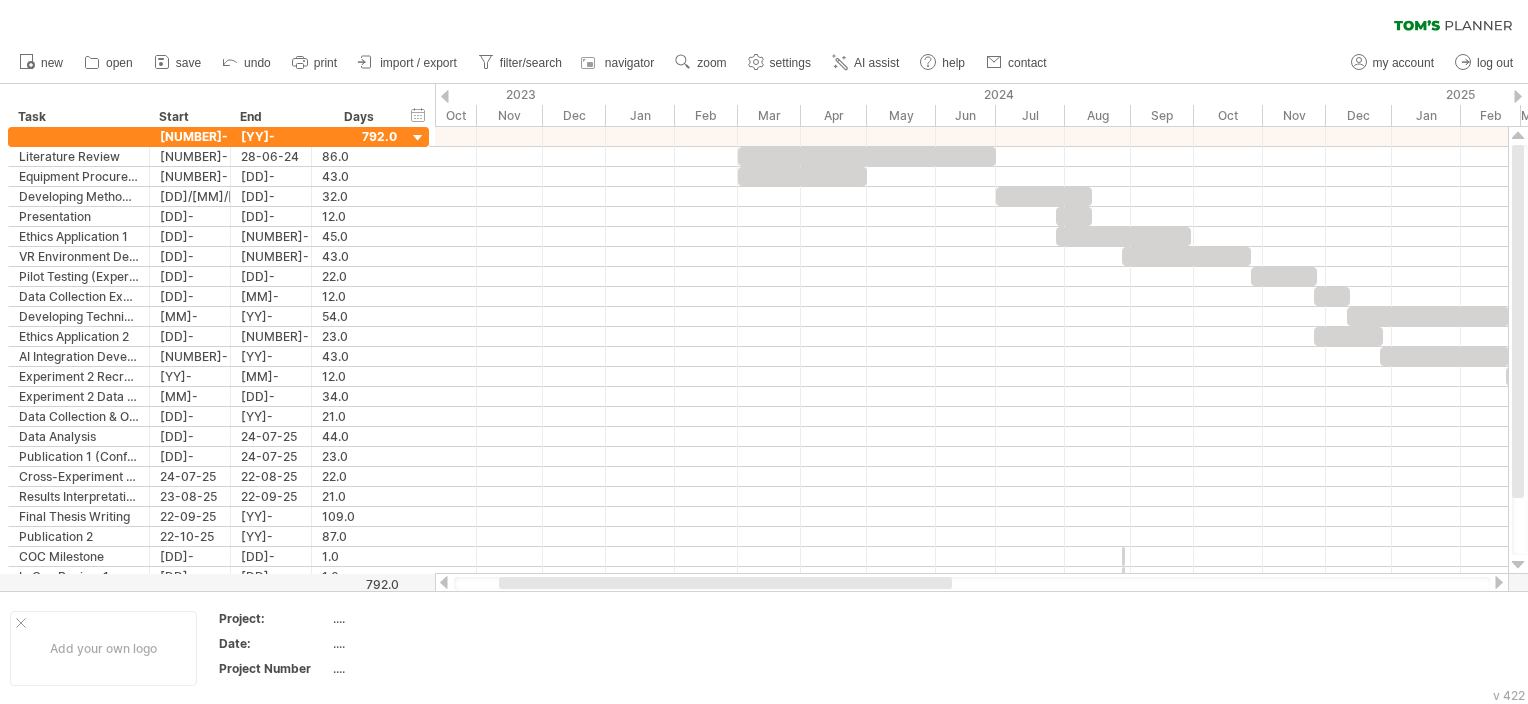 drag, startPoint x: 709, startPoint y: 580, endPoint x: 588, endPoint y: 509, distance: 140.29256 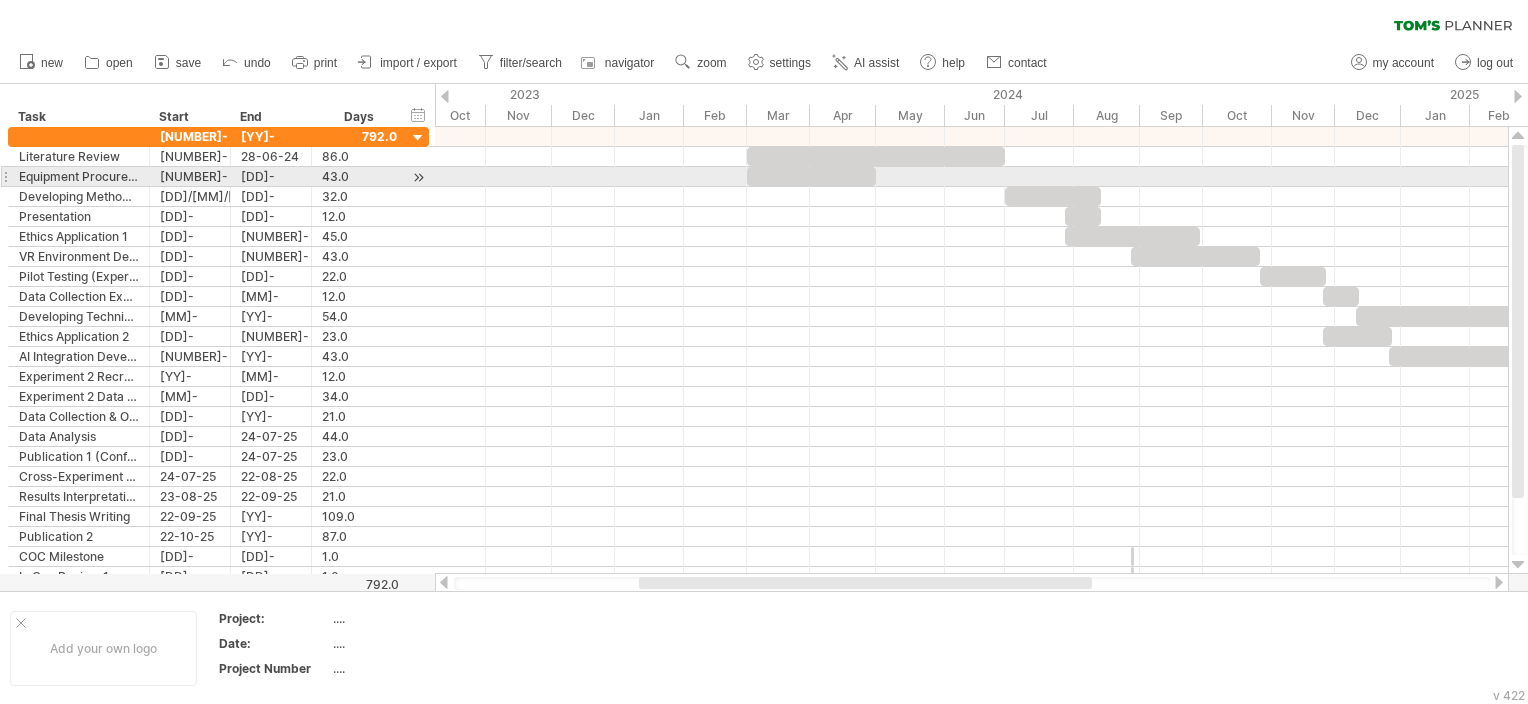 click at bounding box center (811, 176) 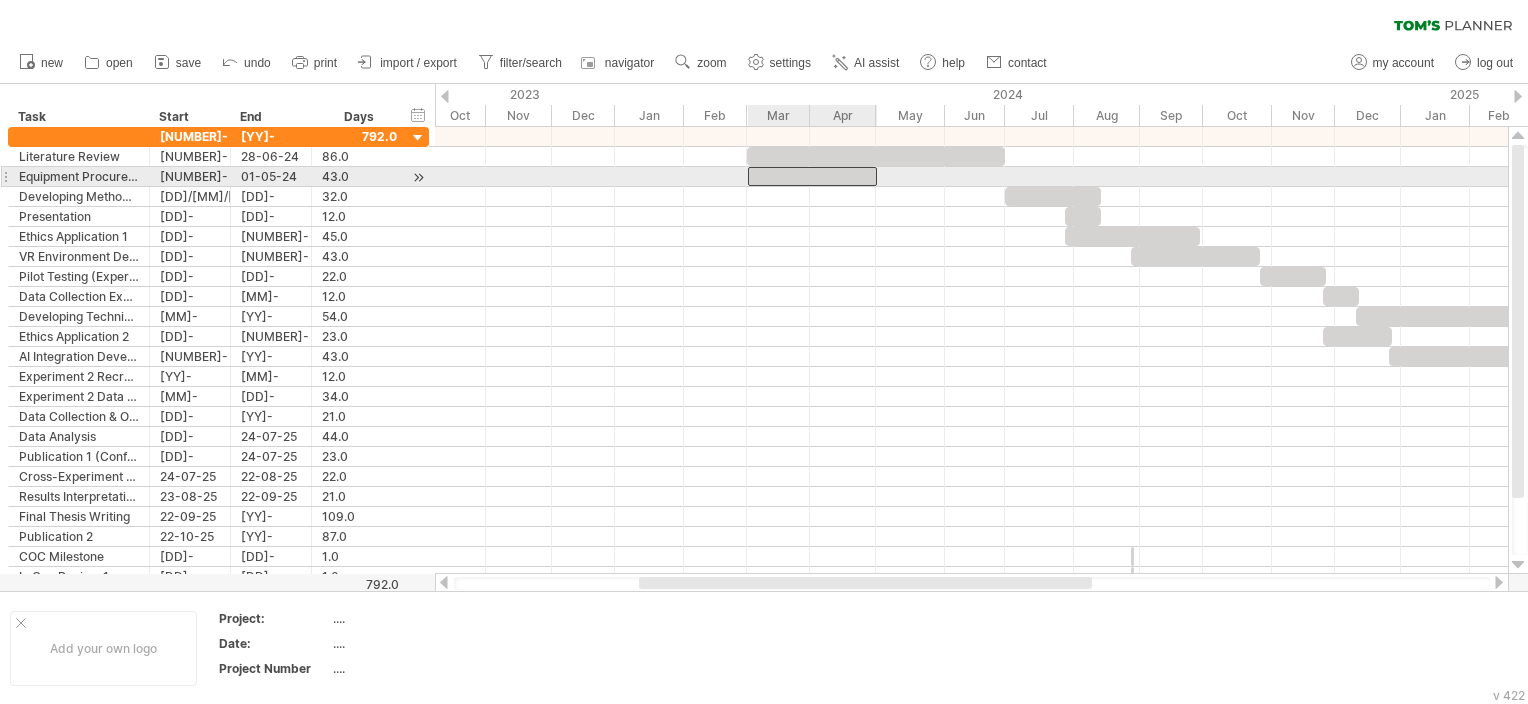 click at bounding box center (812, 176) 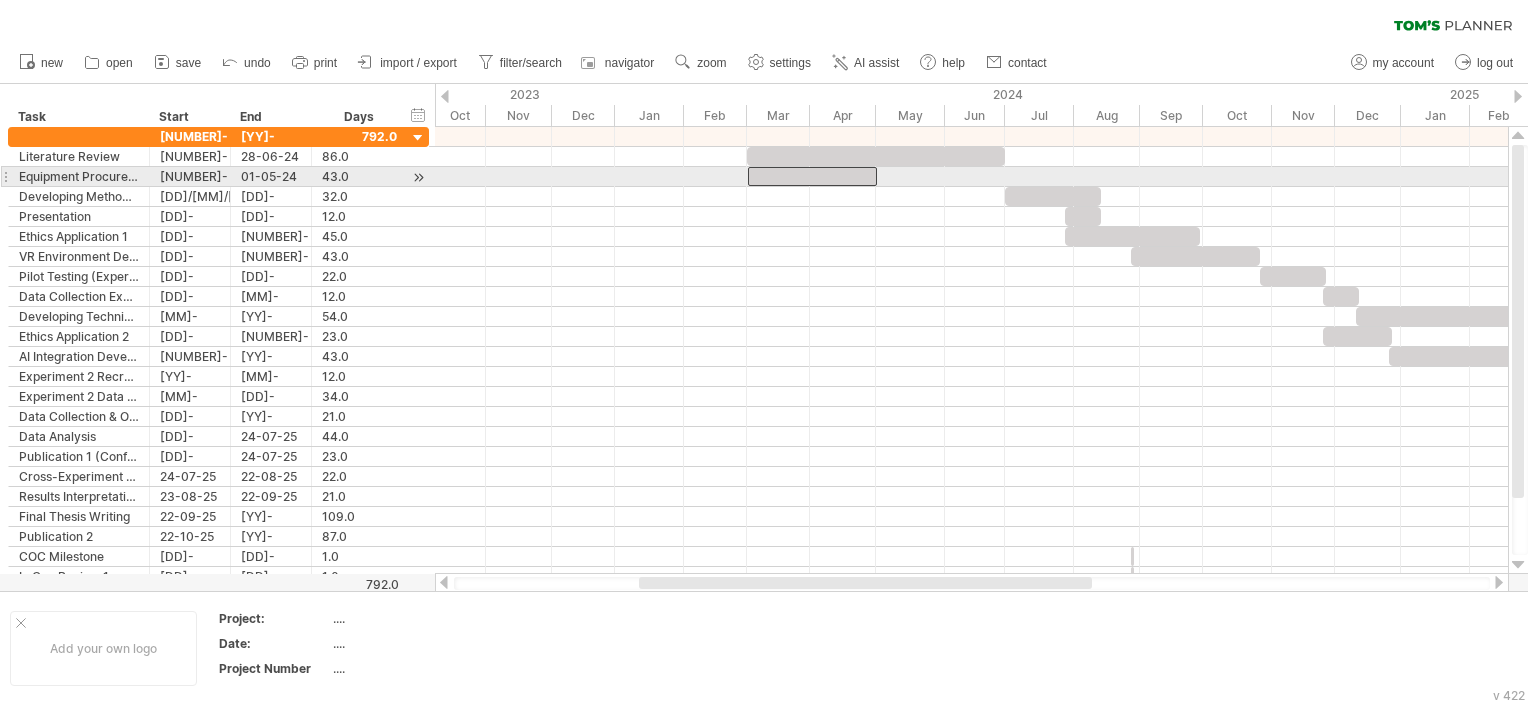 click at bounding box center [812, 176] 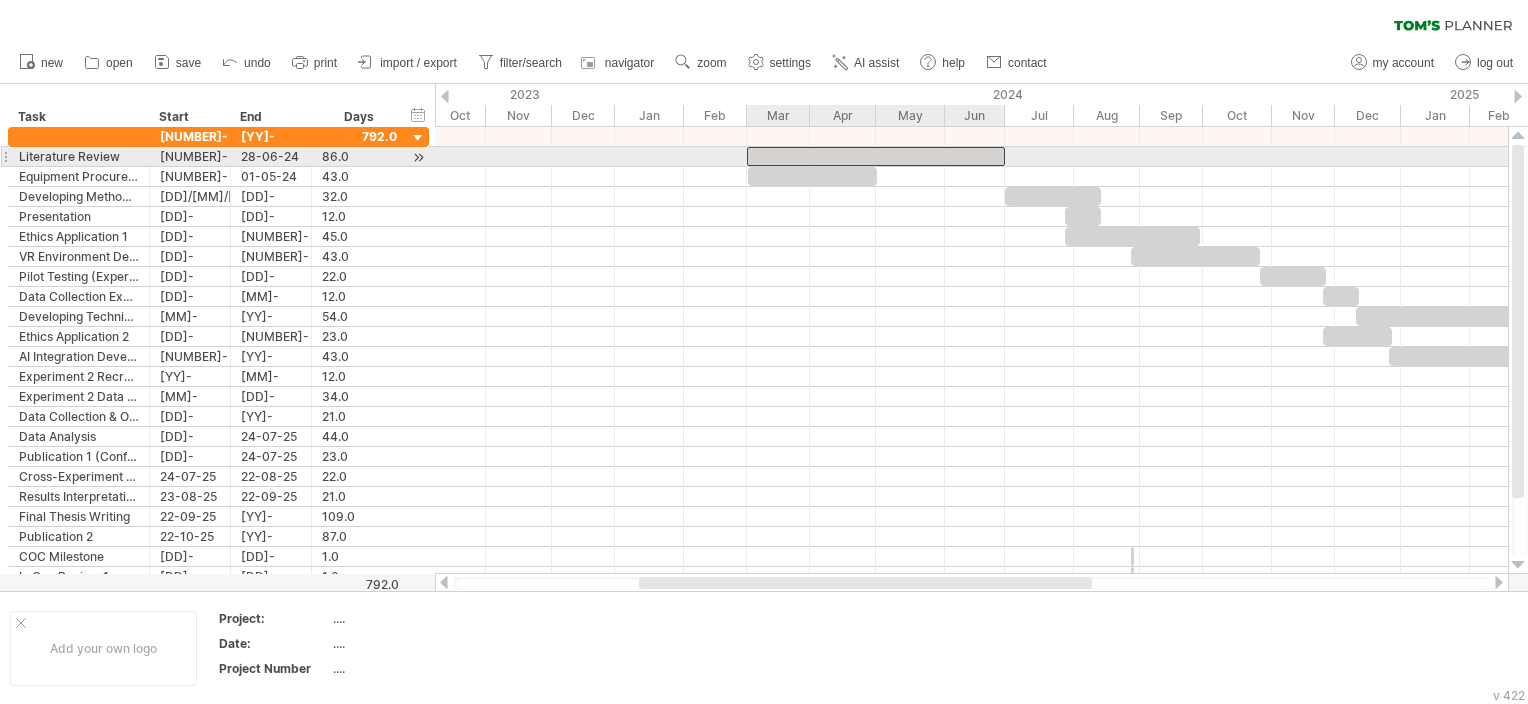 click at bounding box center [876, 156] 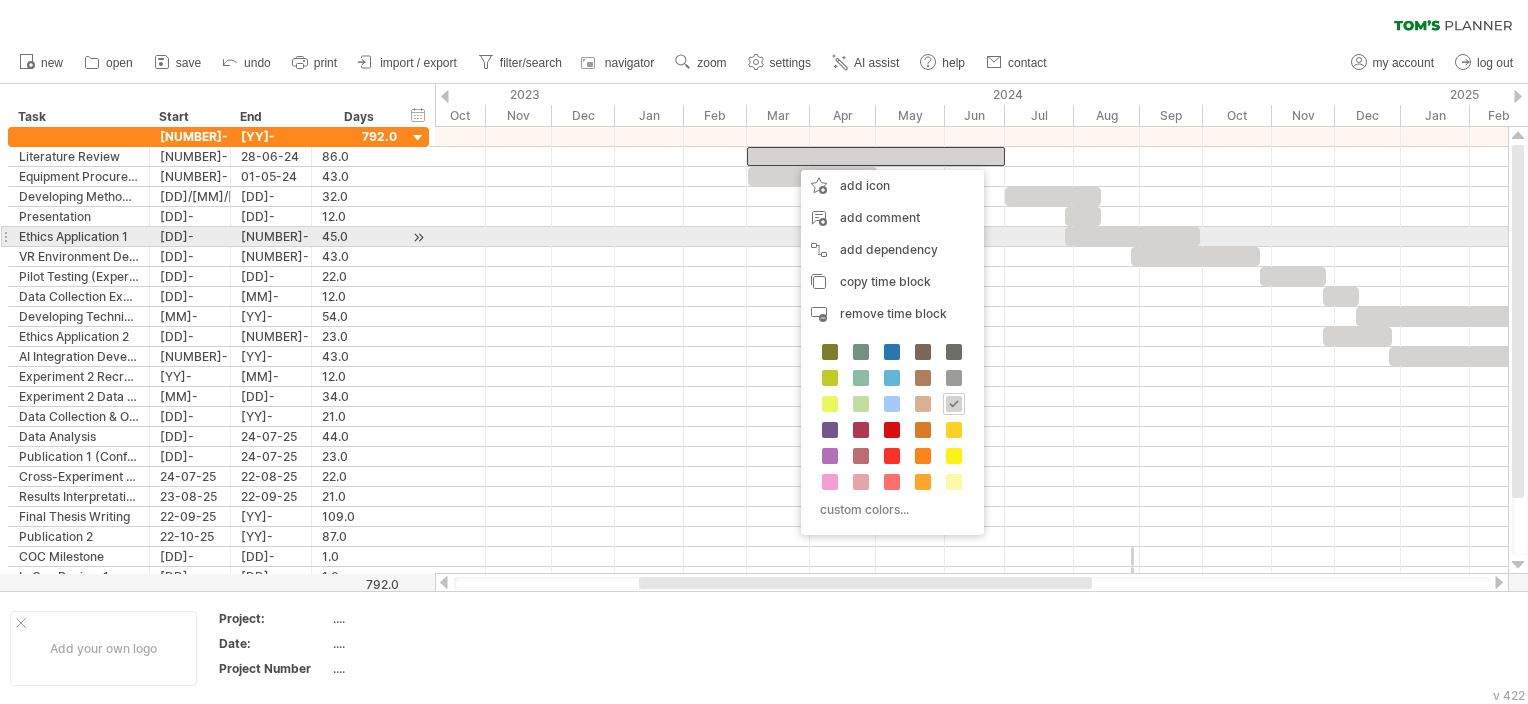 click at bounding box center [971, 257] 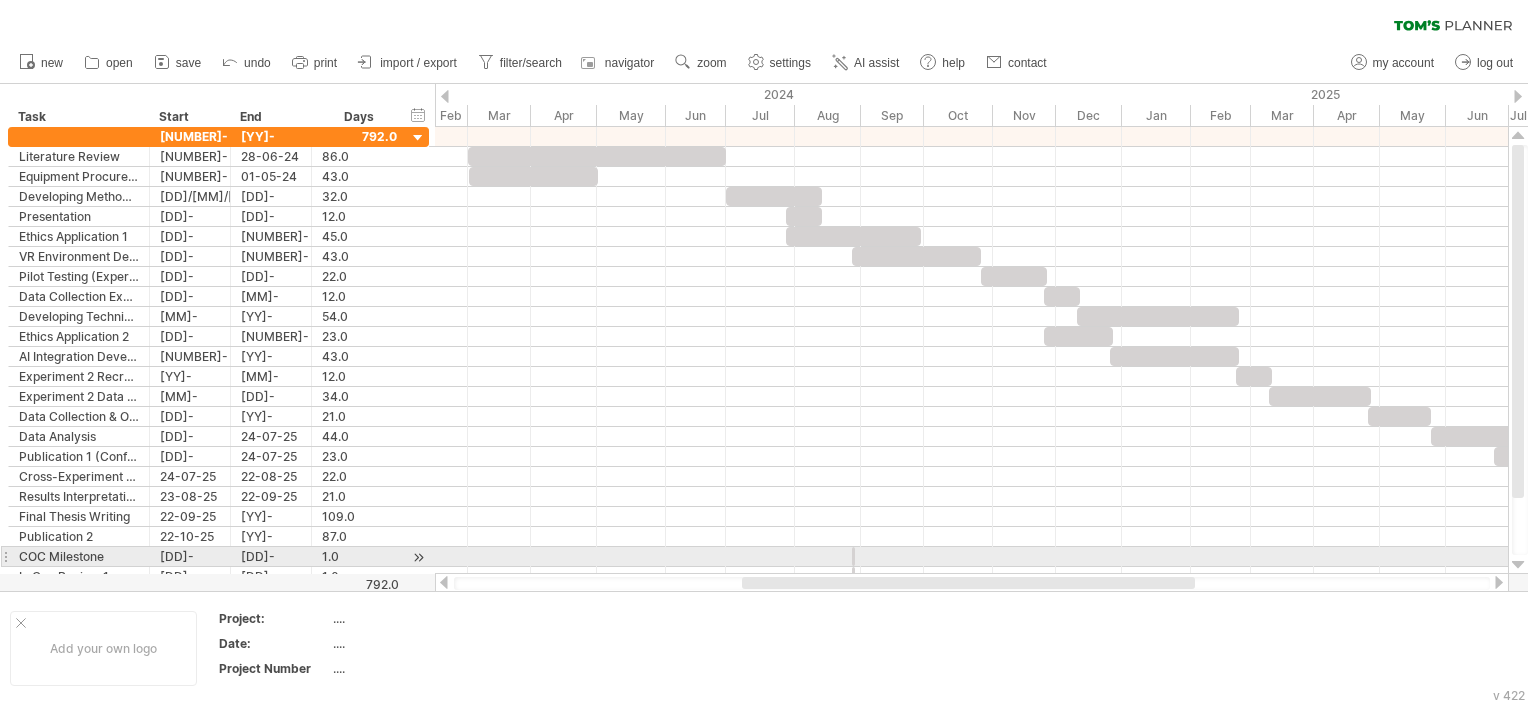drag, startPoint x: 773, startPoint y: 580, endPoint x: 847, endPoint y: 553, distance: 78.77182 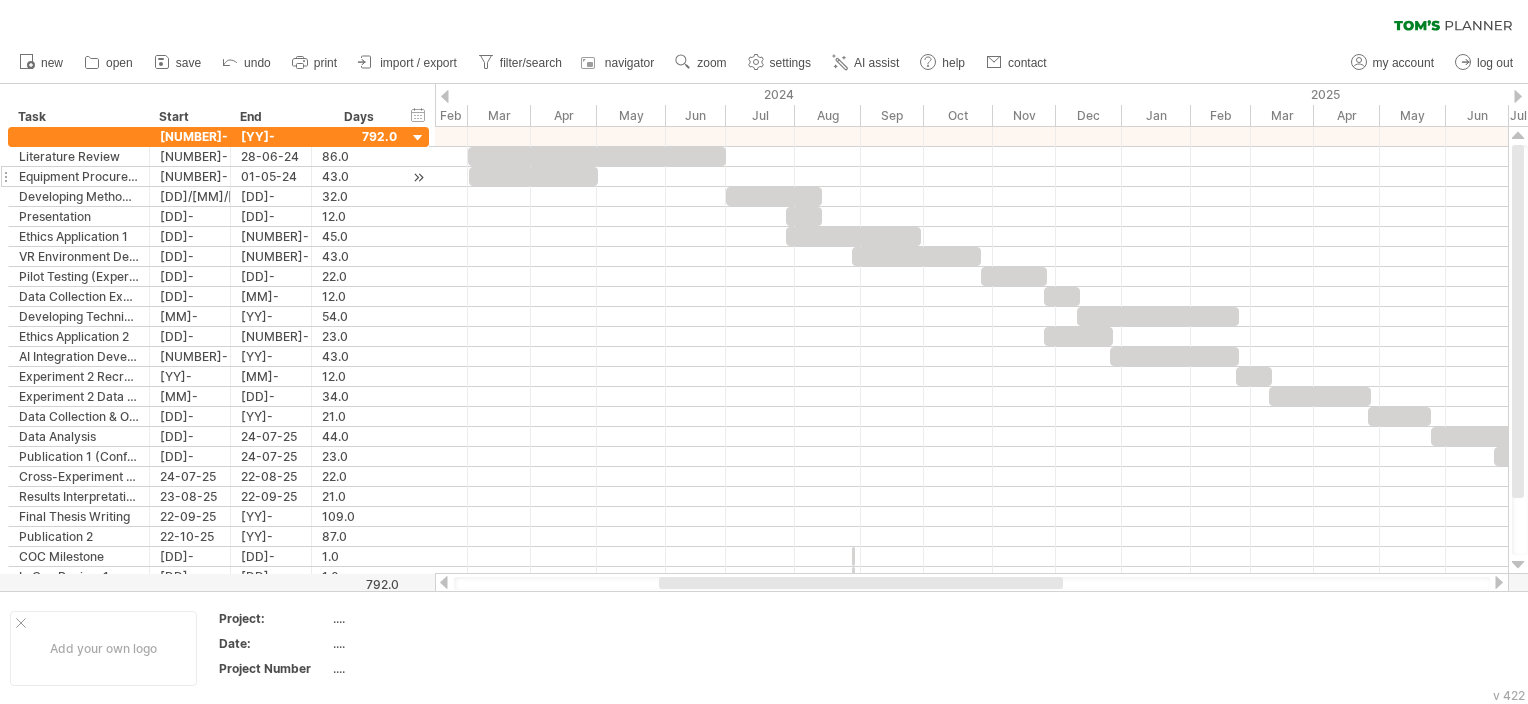 drag, startPoint x: 432, startPoint y: 87, endPoint x: 412, endPoint y: 173, distance: 88.29496 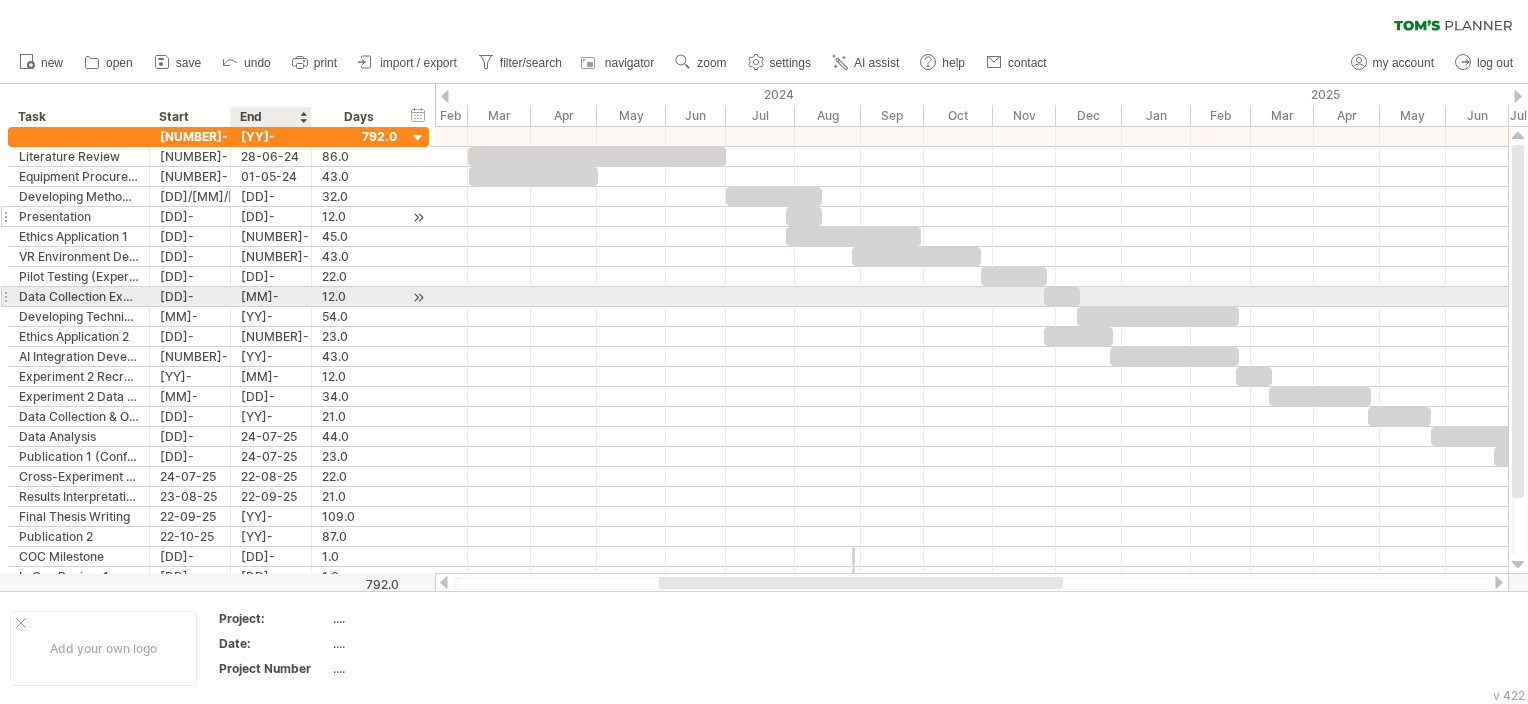 drag, startPoint x: 416, startPoint y: 292, endPoint x: 376, endPoint y: 211, distance: 90.33826 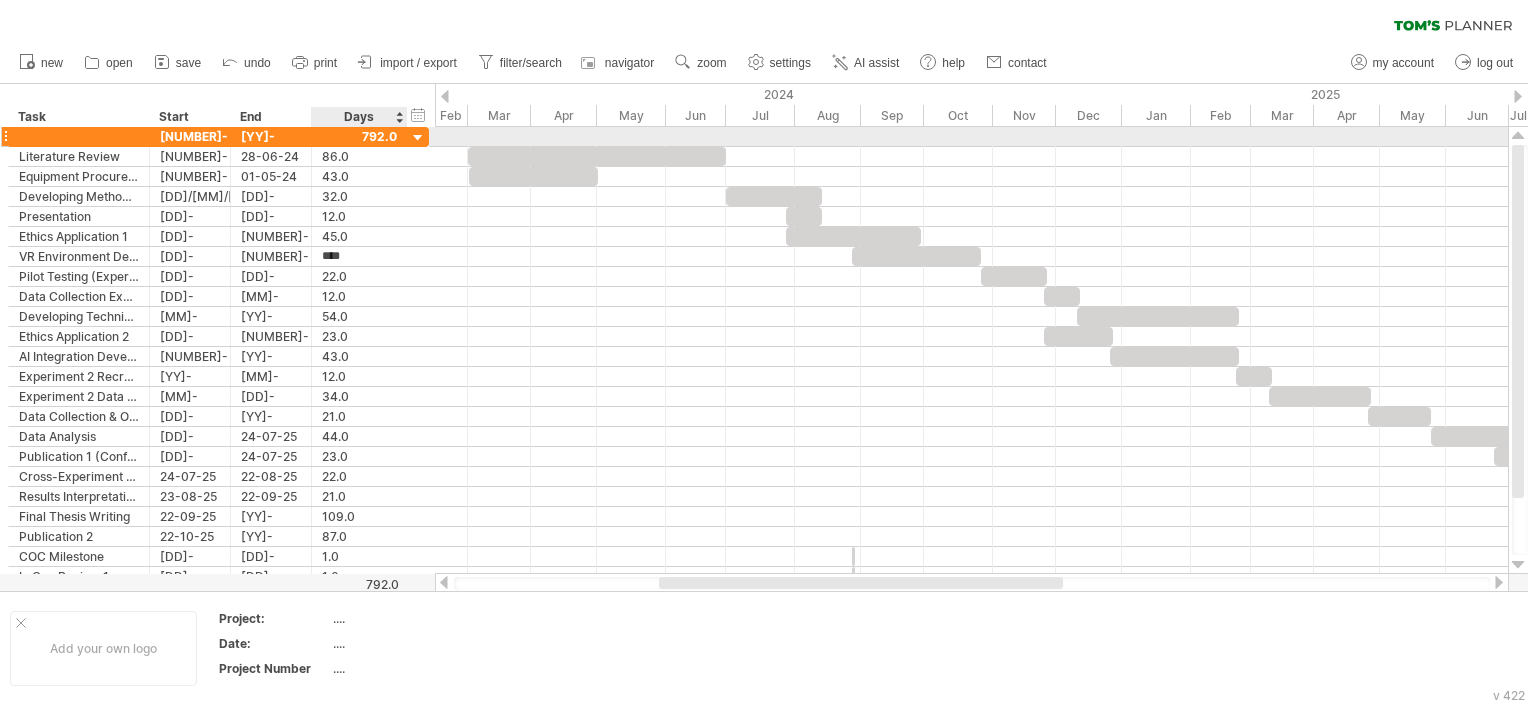 scroll, scrollTop: 0, scrollLeft: 0, axis: both 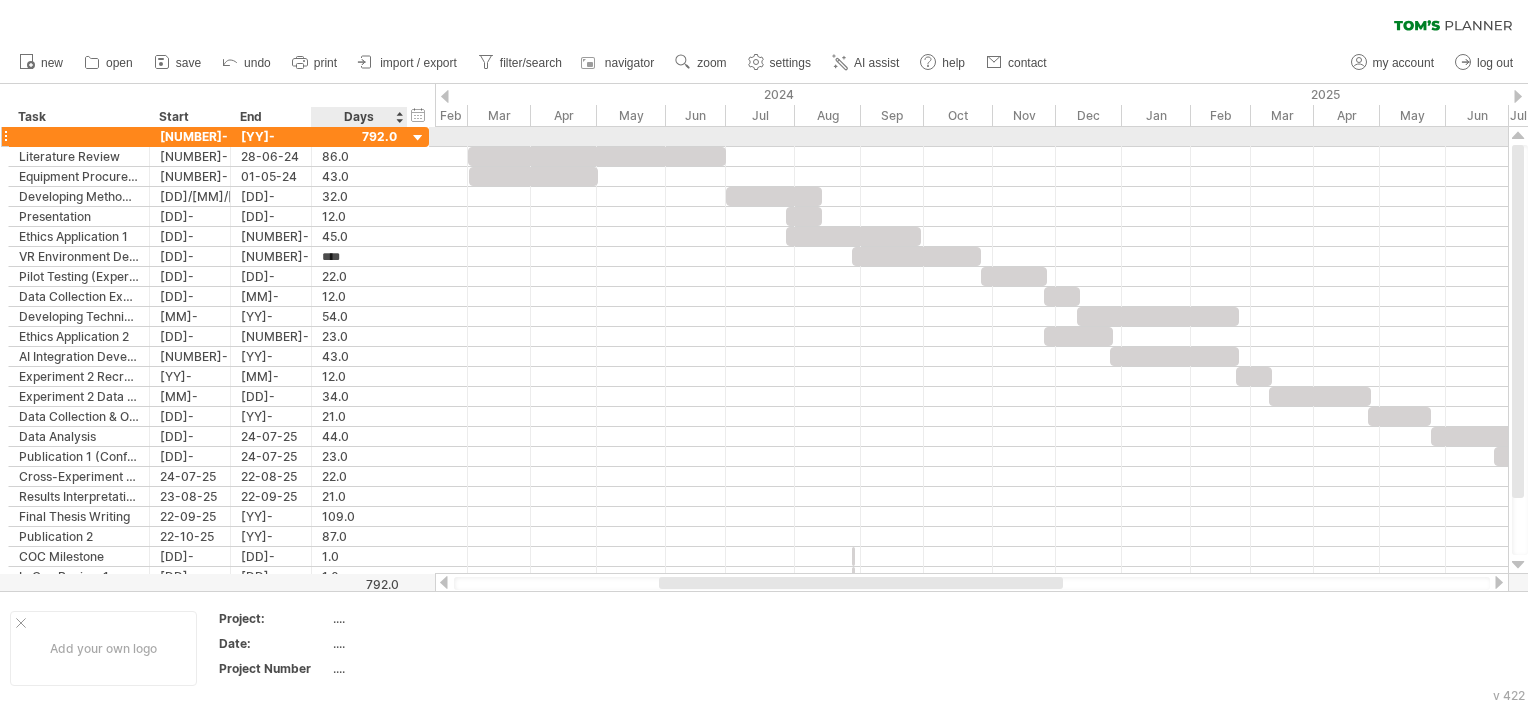 click at bounding box center (418, 138) 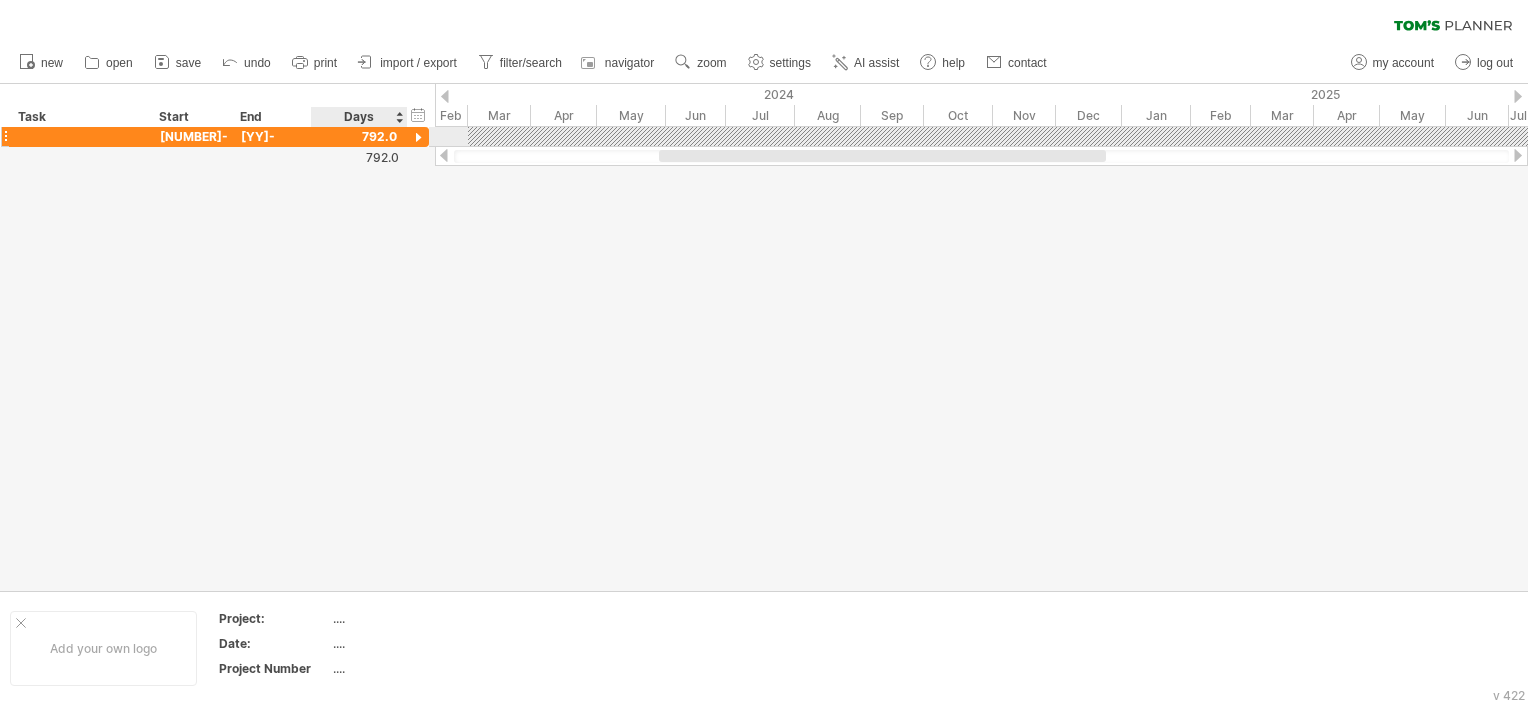 click at bounding box center (418, 138) 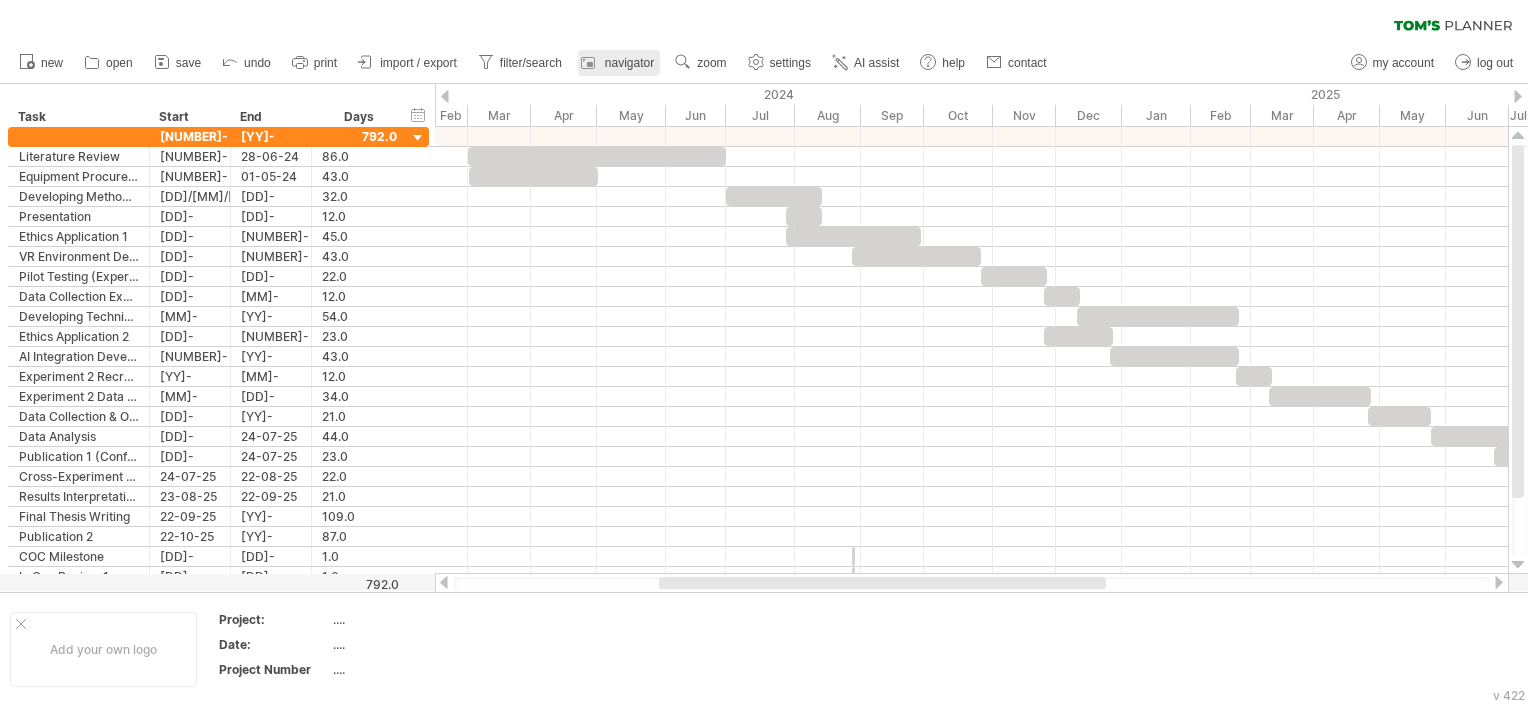 click at bounding box center (591, 63) 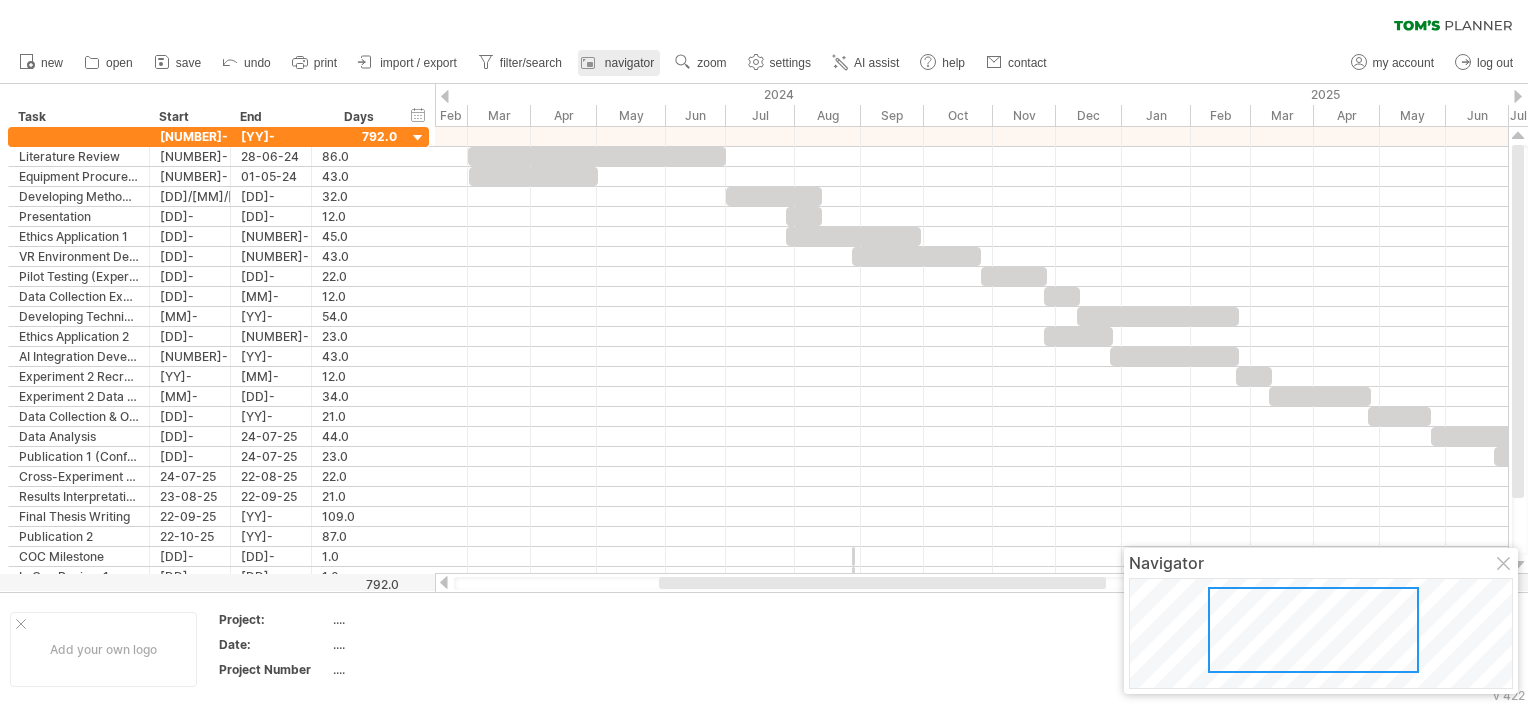 click at bounding box center (591, 63) 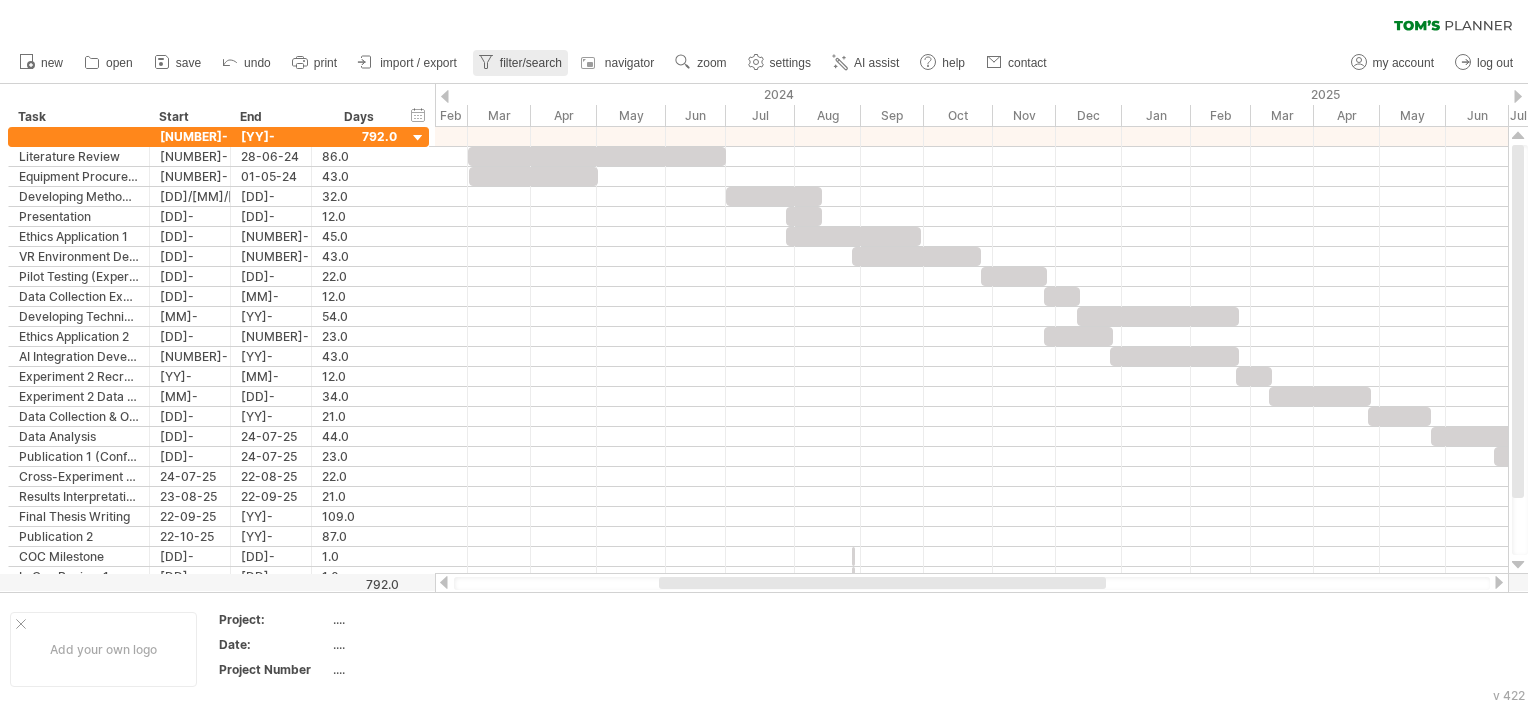 click on "filter/search" at bounding box center (531, 63) 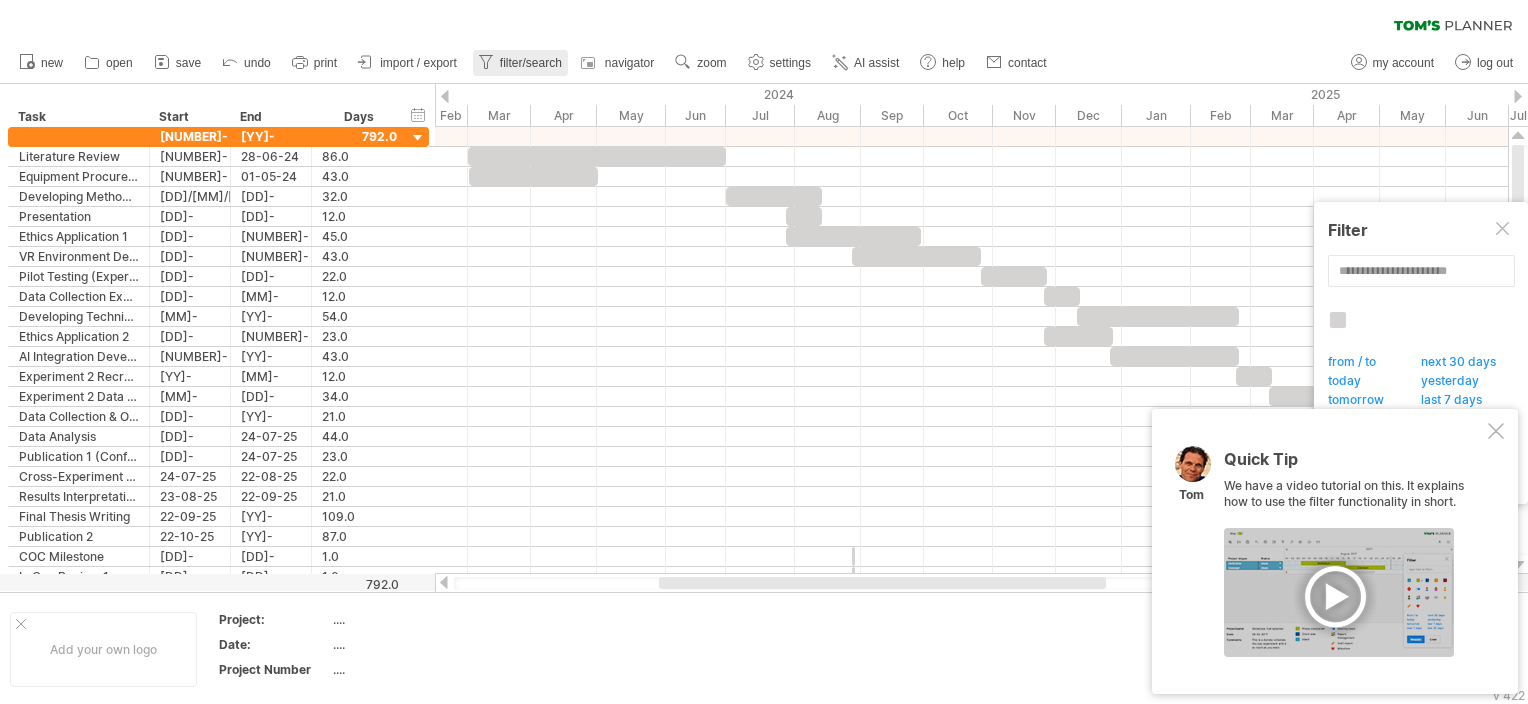 click on "filter/search" at bounding box center (531, 63) 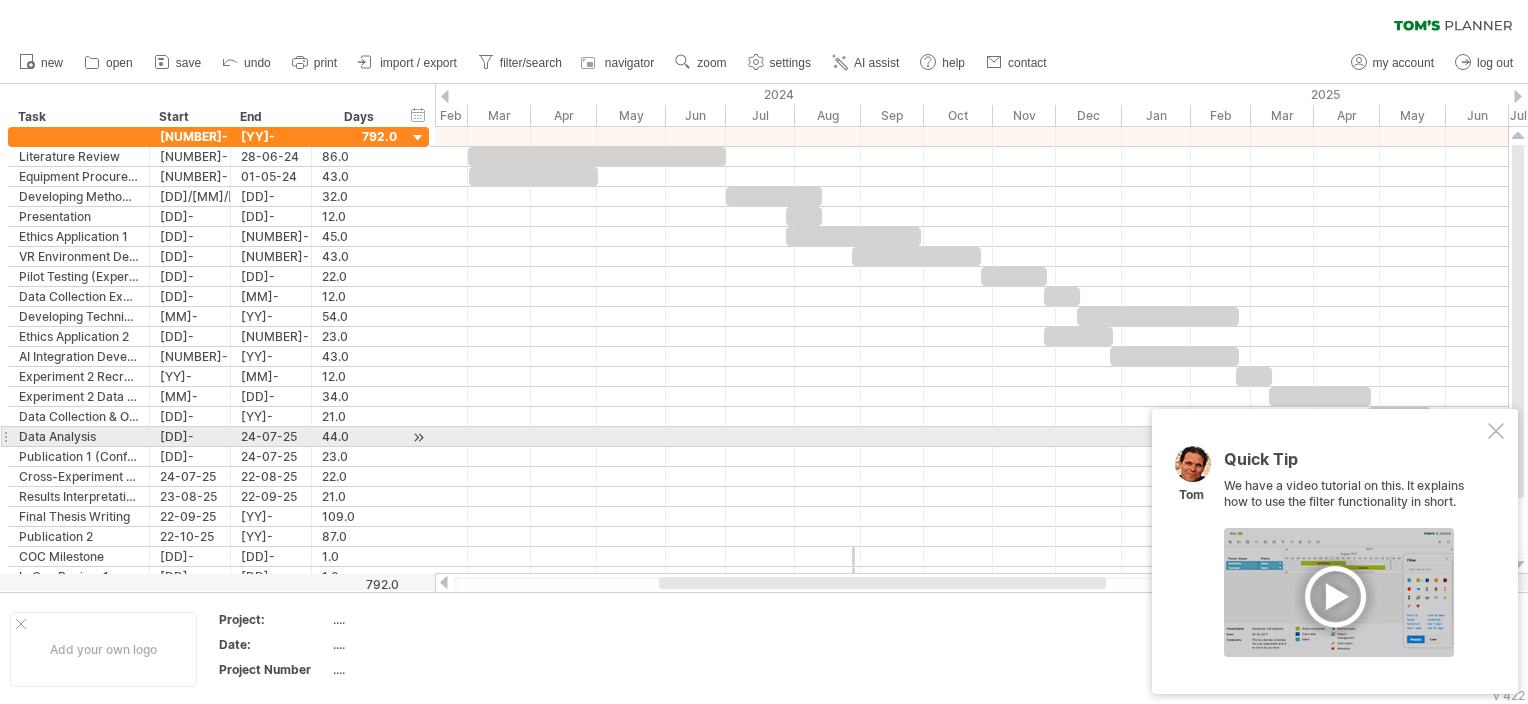 click on "Quick Tip We have a video tutorial on this. It explains how to use the filter functionality in short. [FIRST]" at bounding box center [1335, 551] 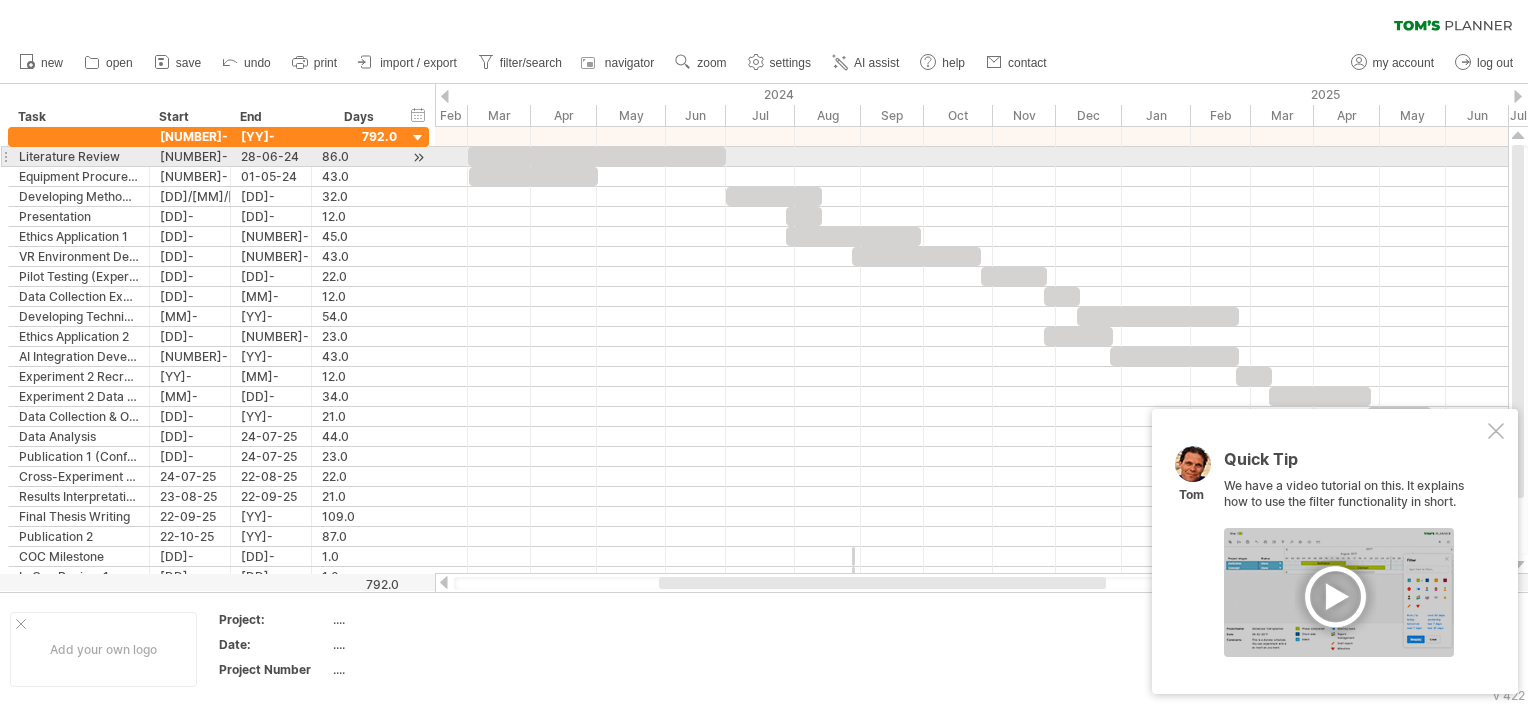click at bounding box center (597, 156) 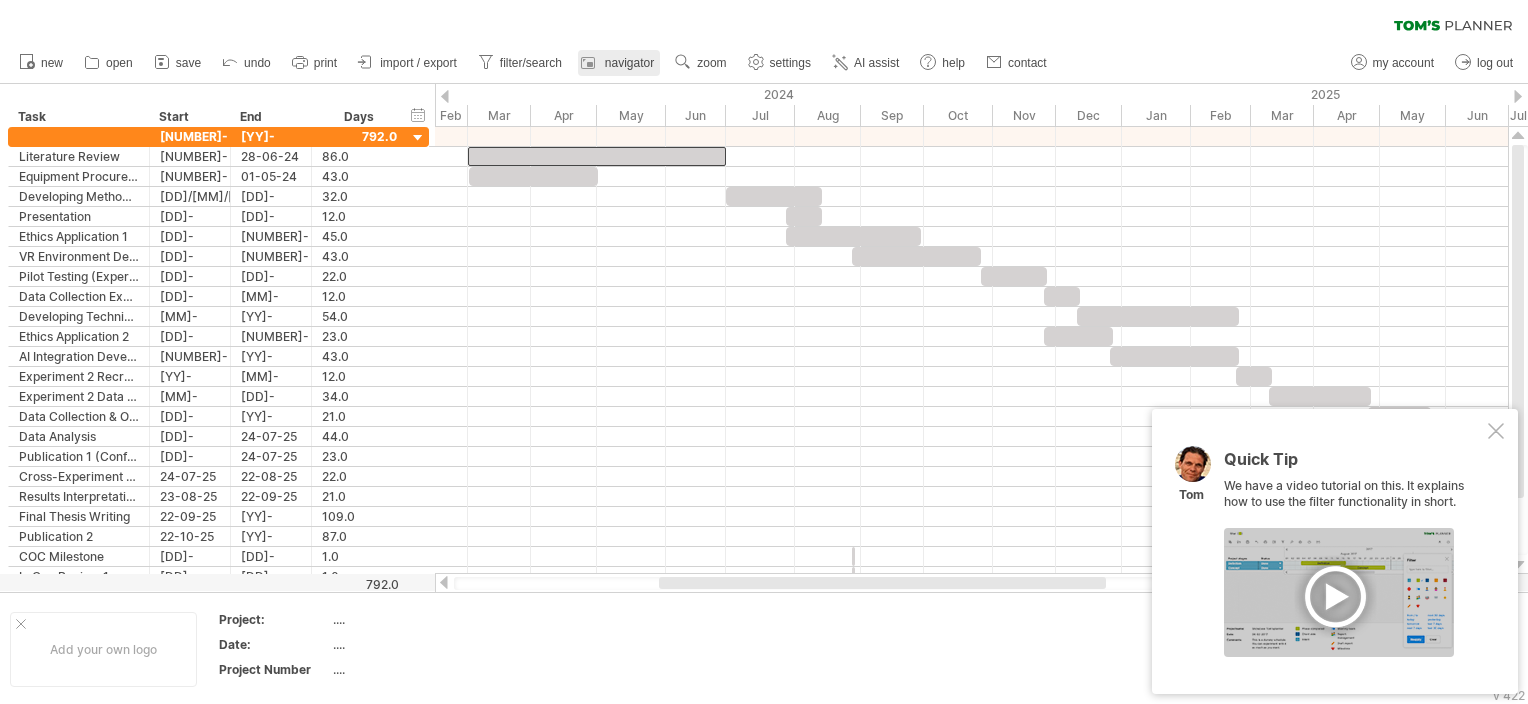 click on "navigator" at bounding box center [619, 63] 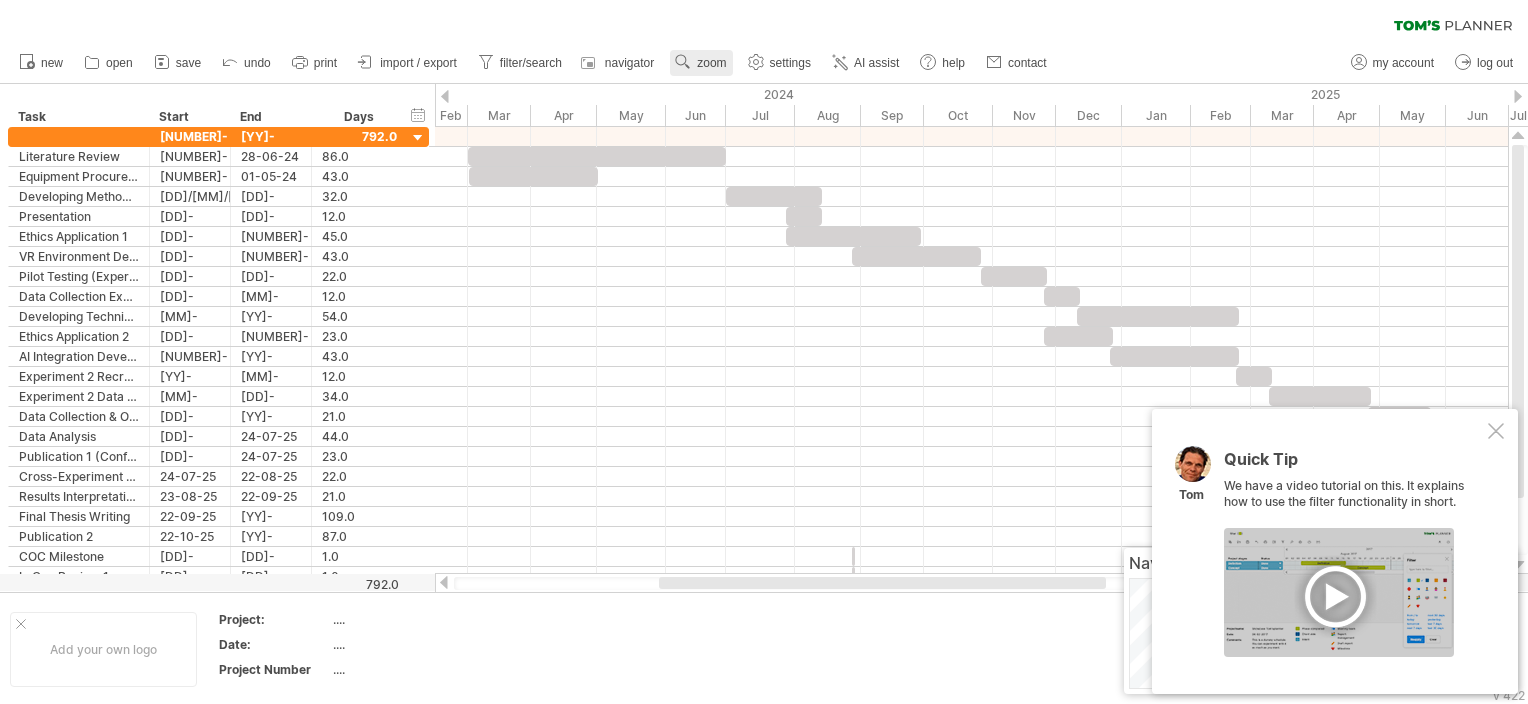 click 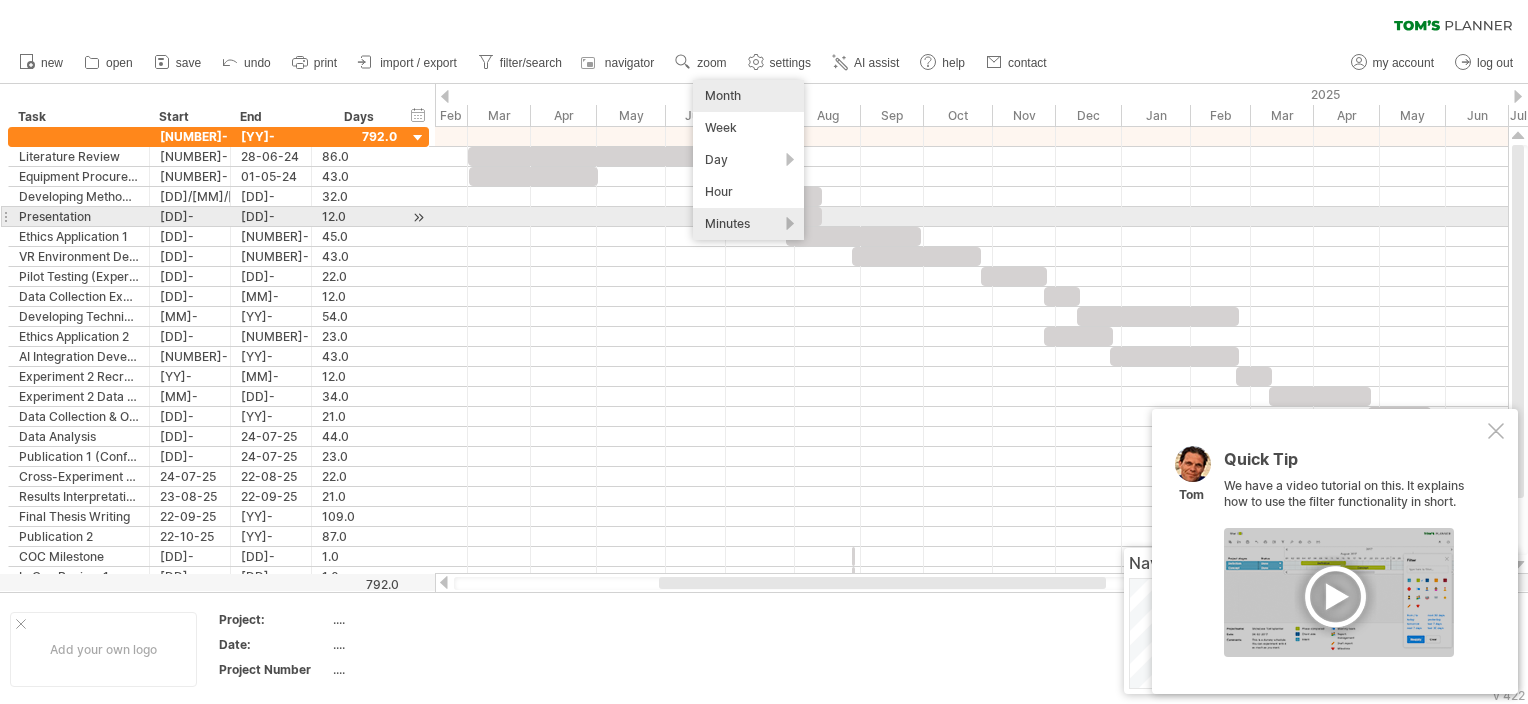 click on "Minutes" at bounding box center (748, 224) 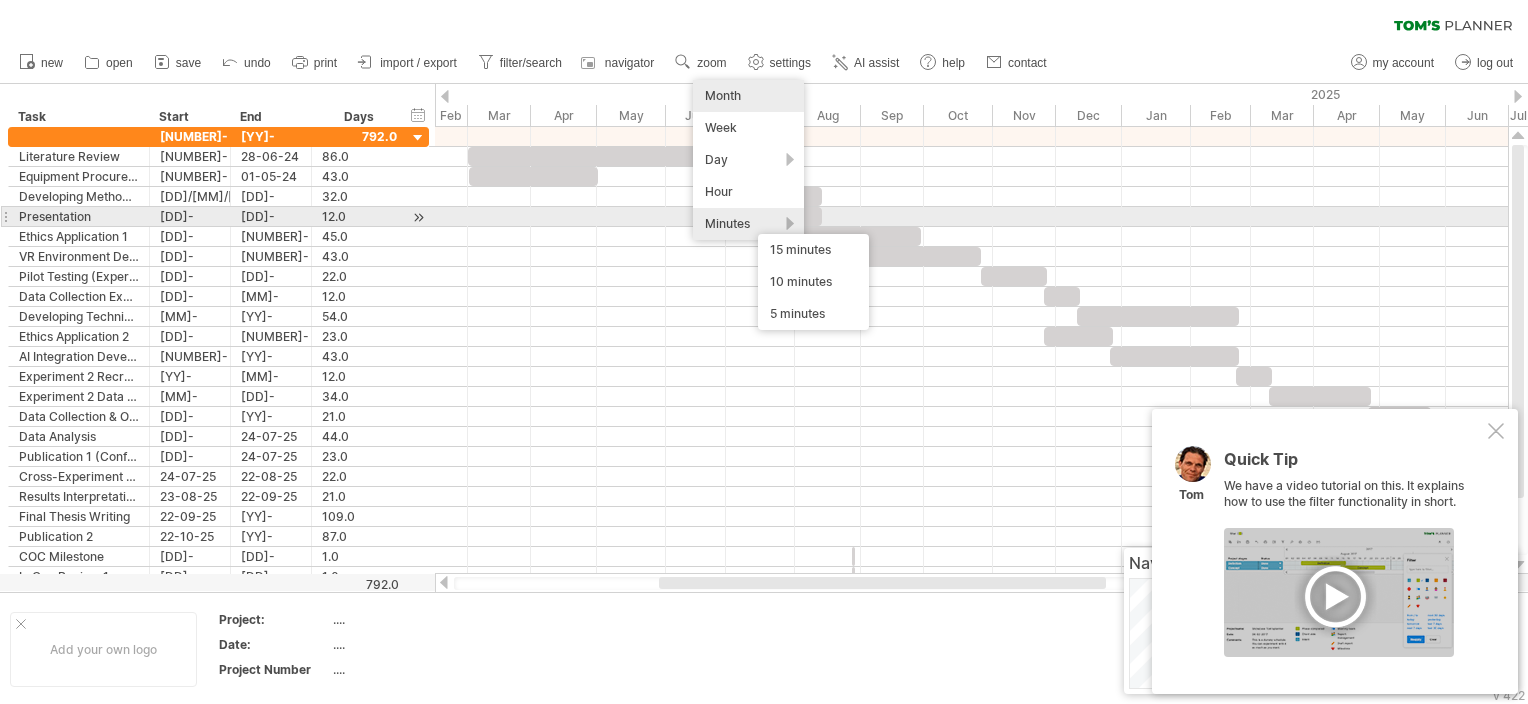 click on "Minutes" at bounding box center (748, 224) 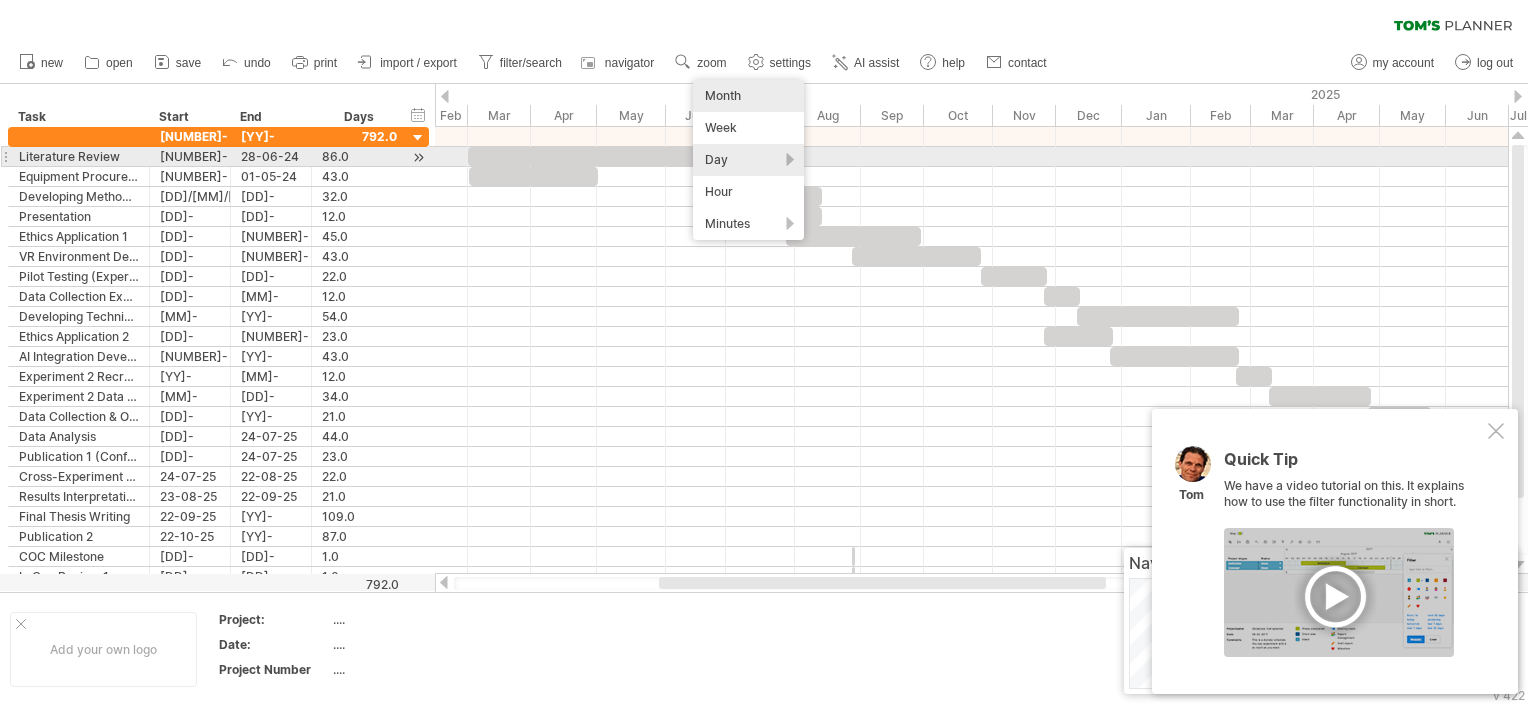 click on "Day" at bounding box center [748, 160] 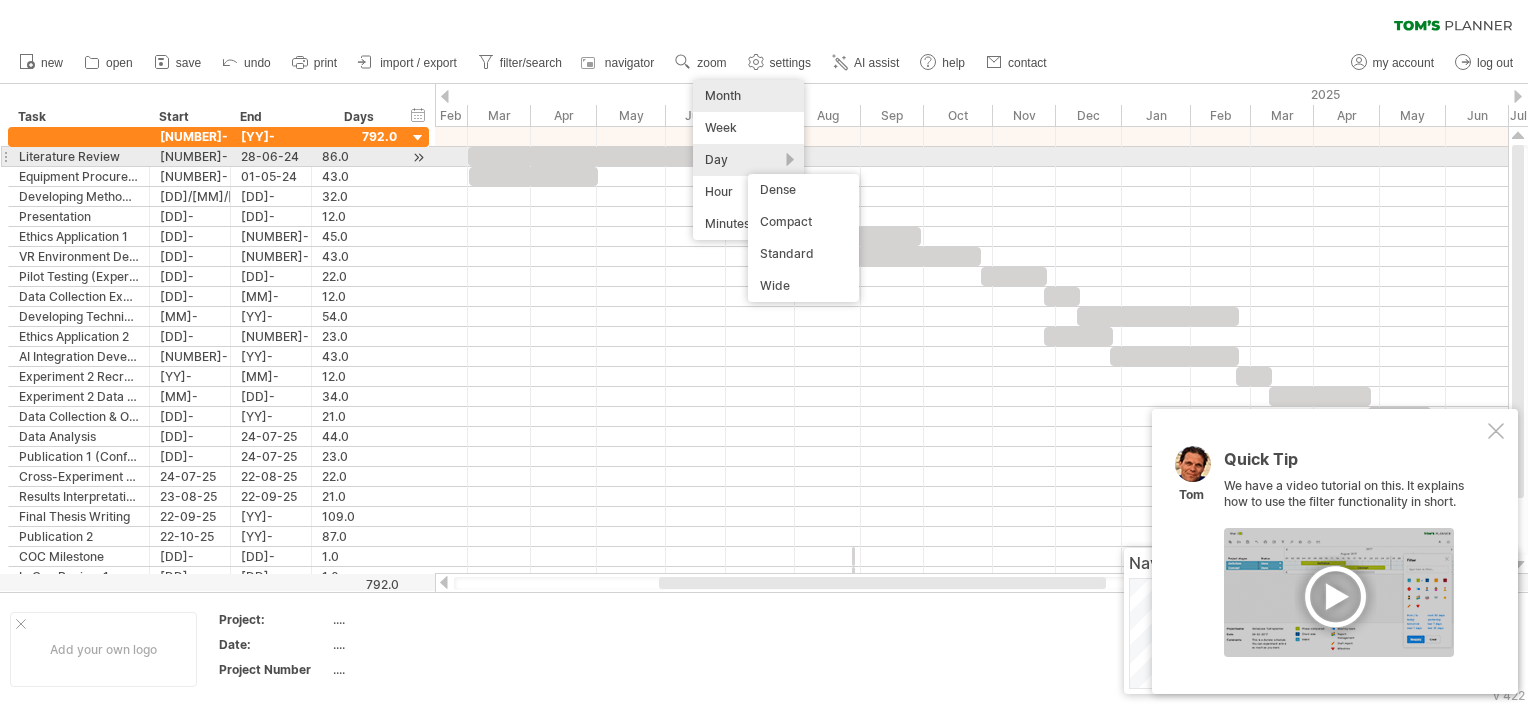 click on "Day" at bounding box center [748, 160] 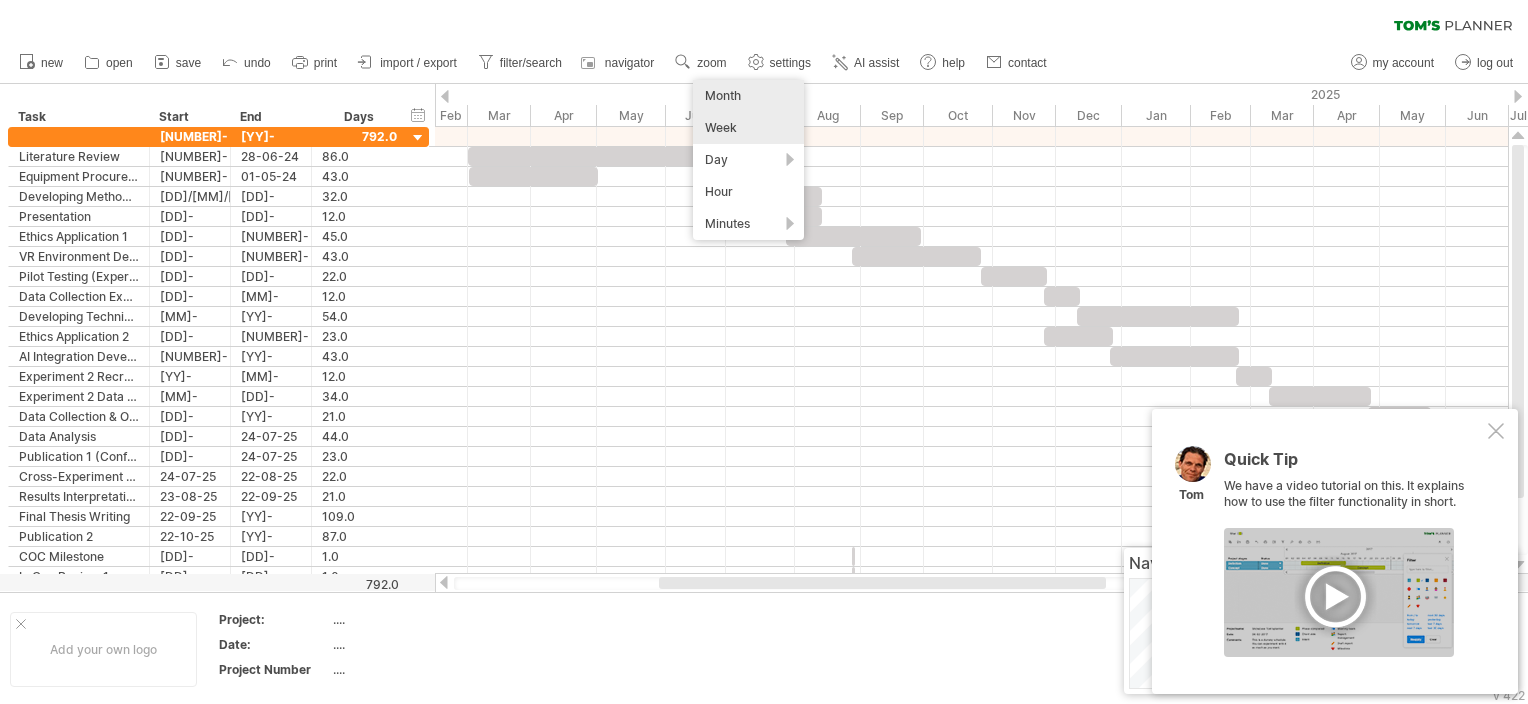 click on "Month" at bounding box center (748, 96) 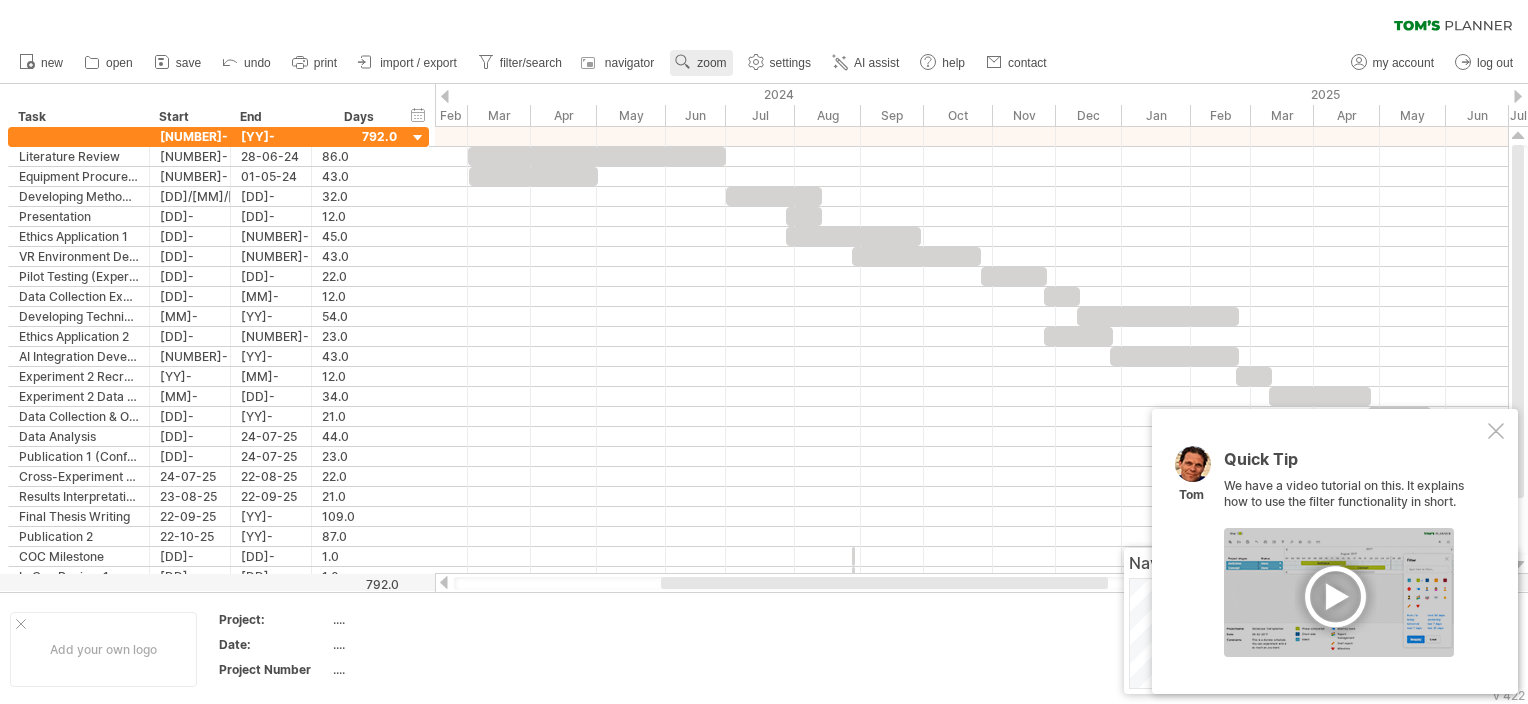 click 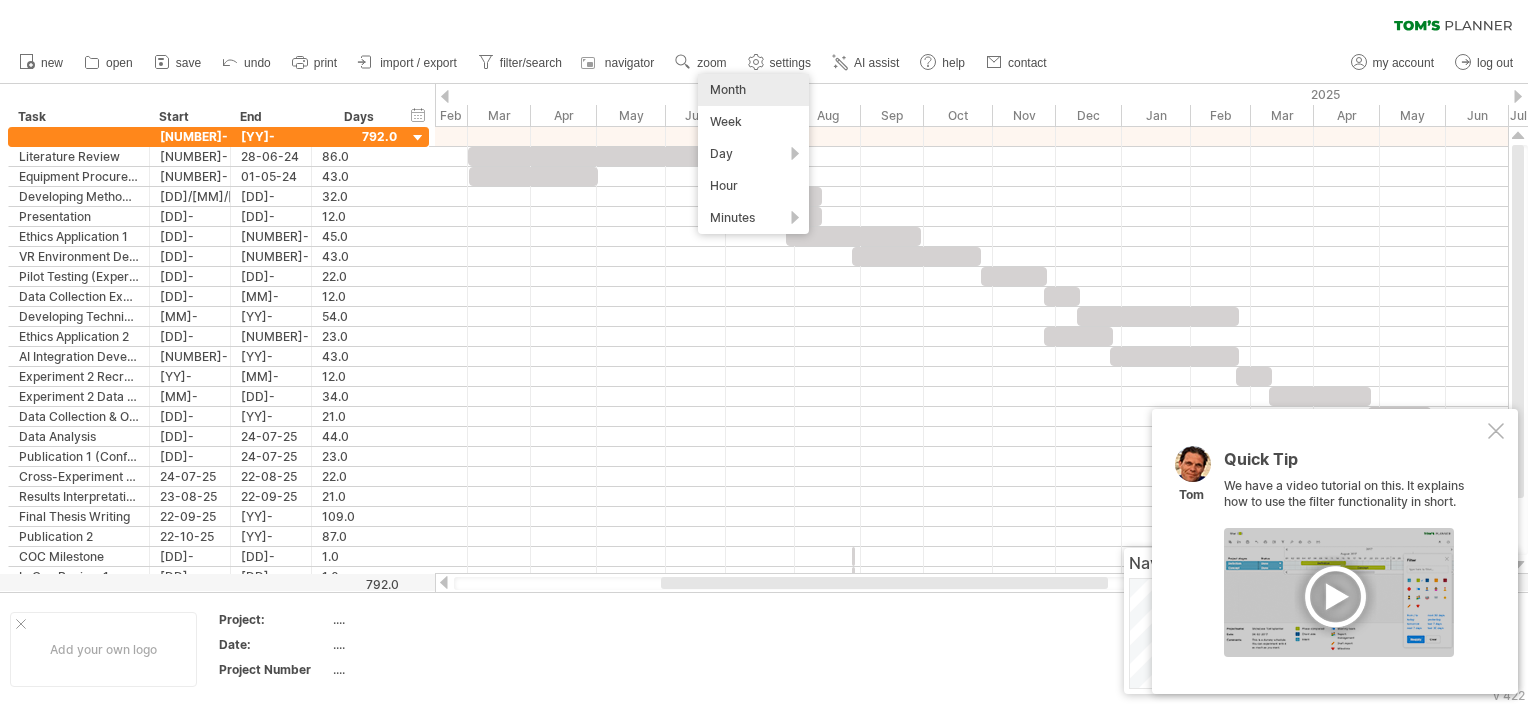 click on "Month" at bounding box center (753, 90) 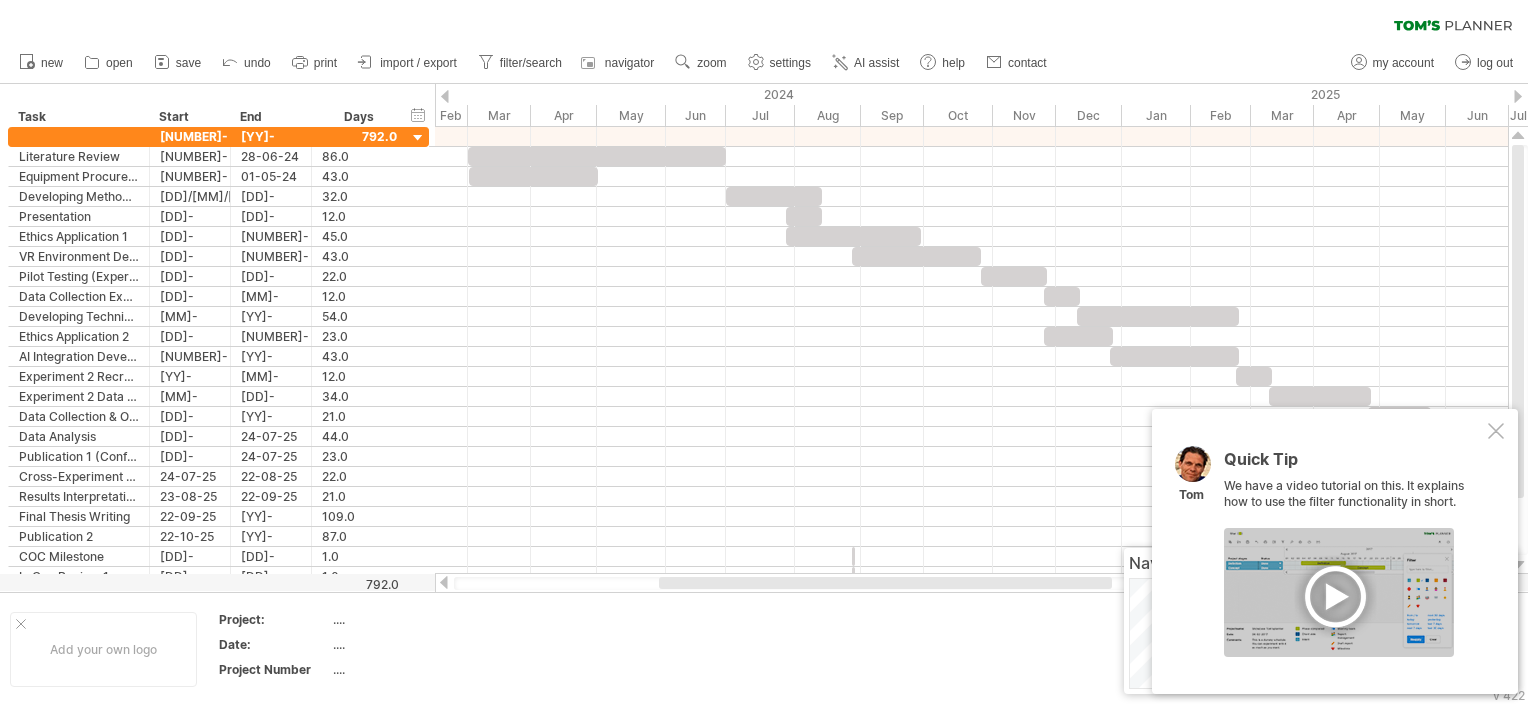 click at bounding box center (1339, 592) 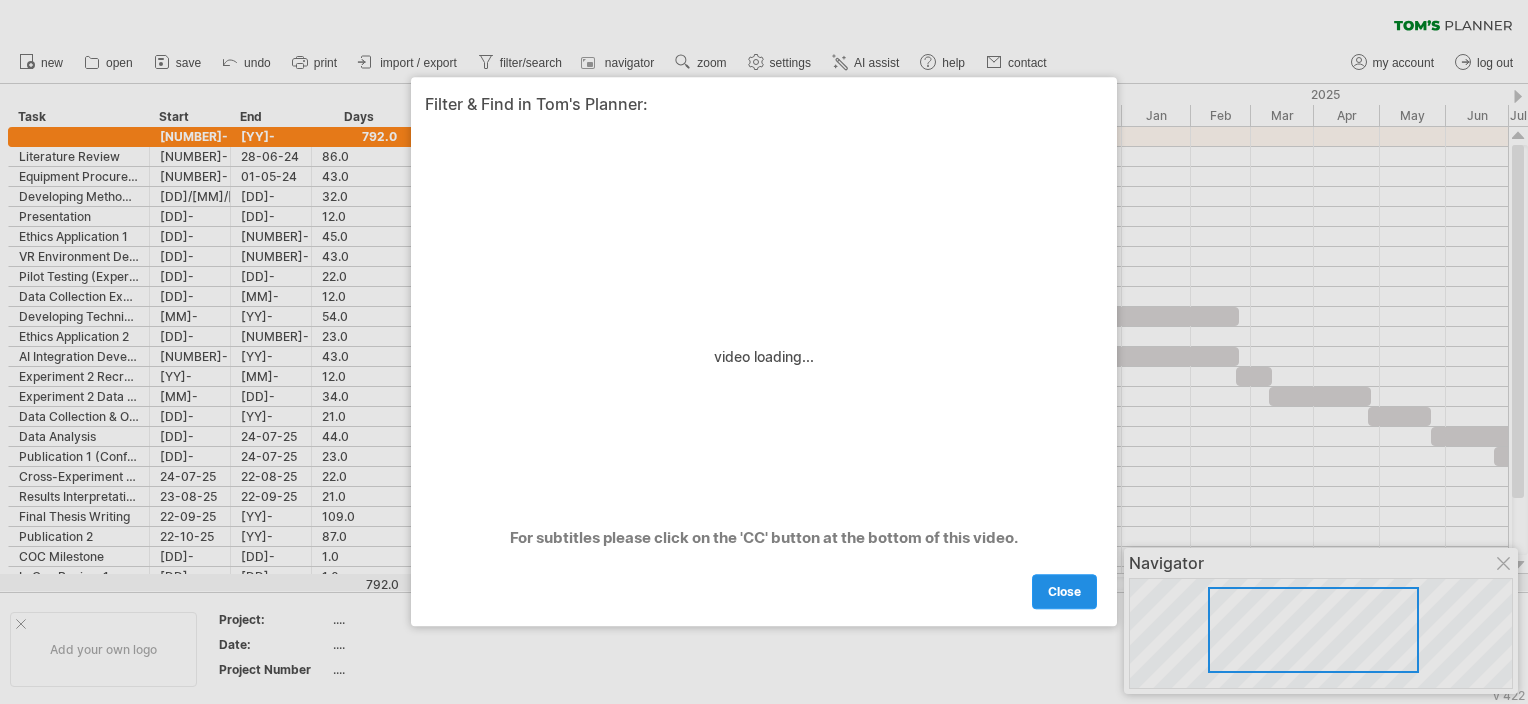 click on "close" at bounding box center [1064, 592] 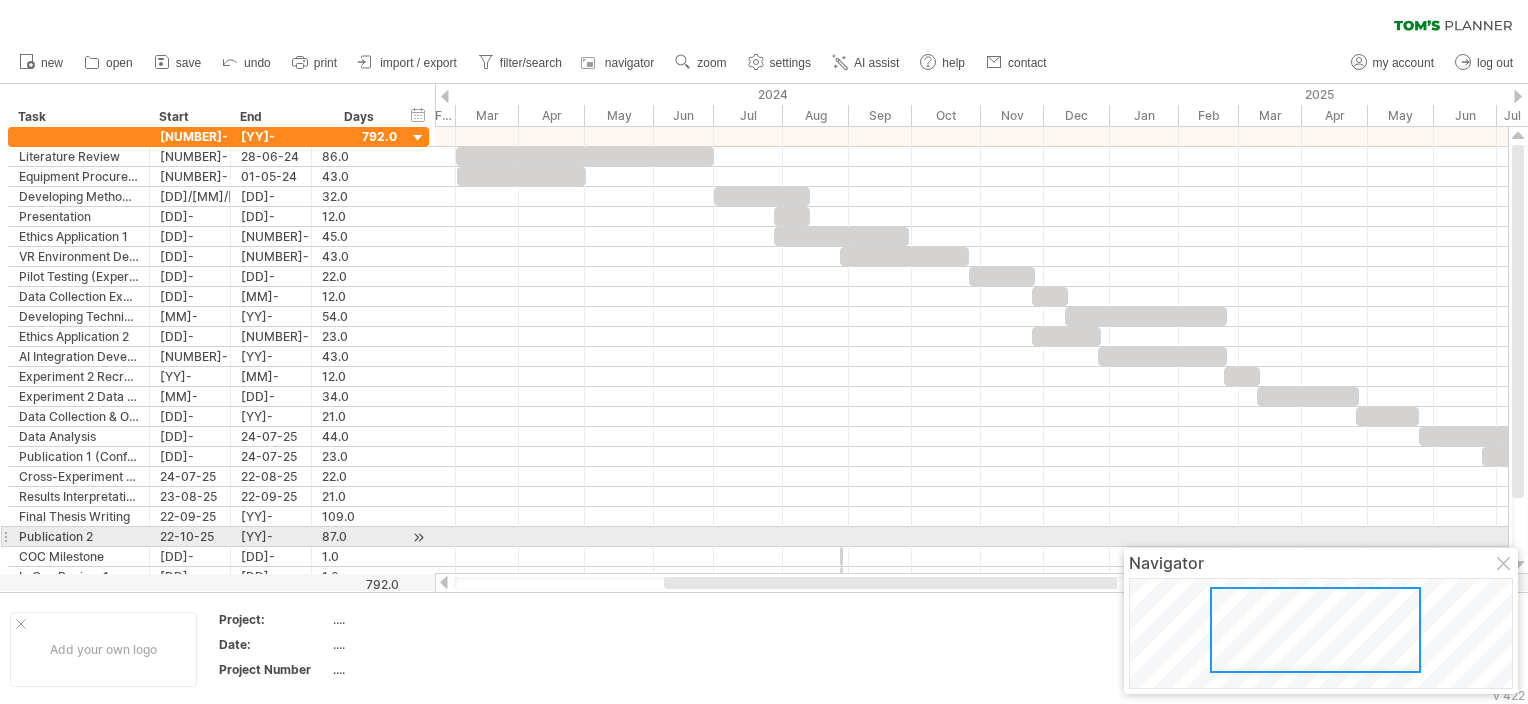 drag, startPoint x: 964, startPoint y: 577, endPoint x: 923, endPoint y: 457, distance: 126.81088 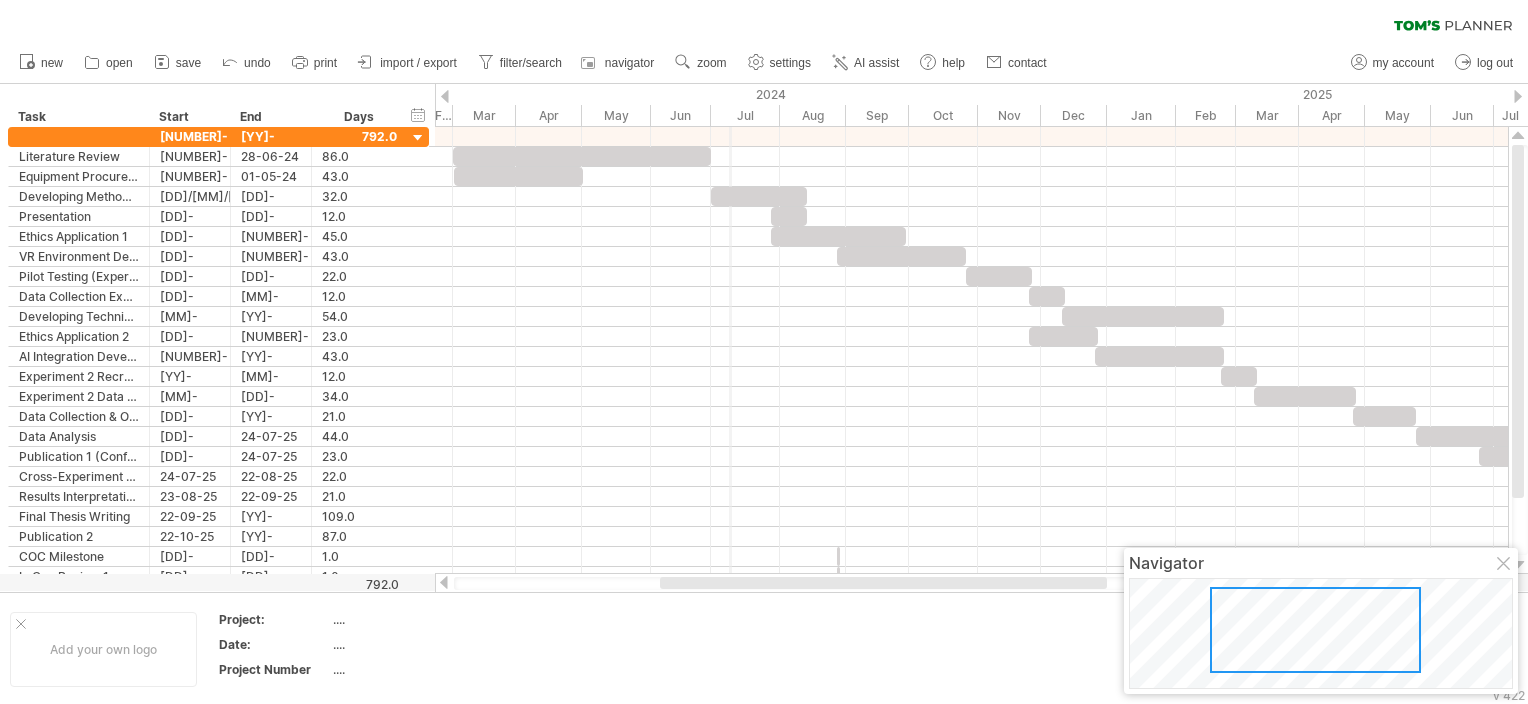 click on "2024" at bounding box center [714, 94] 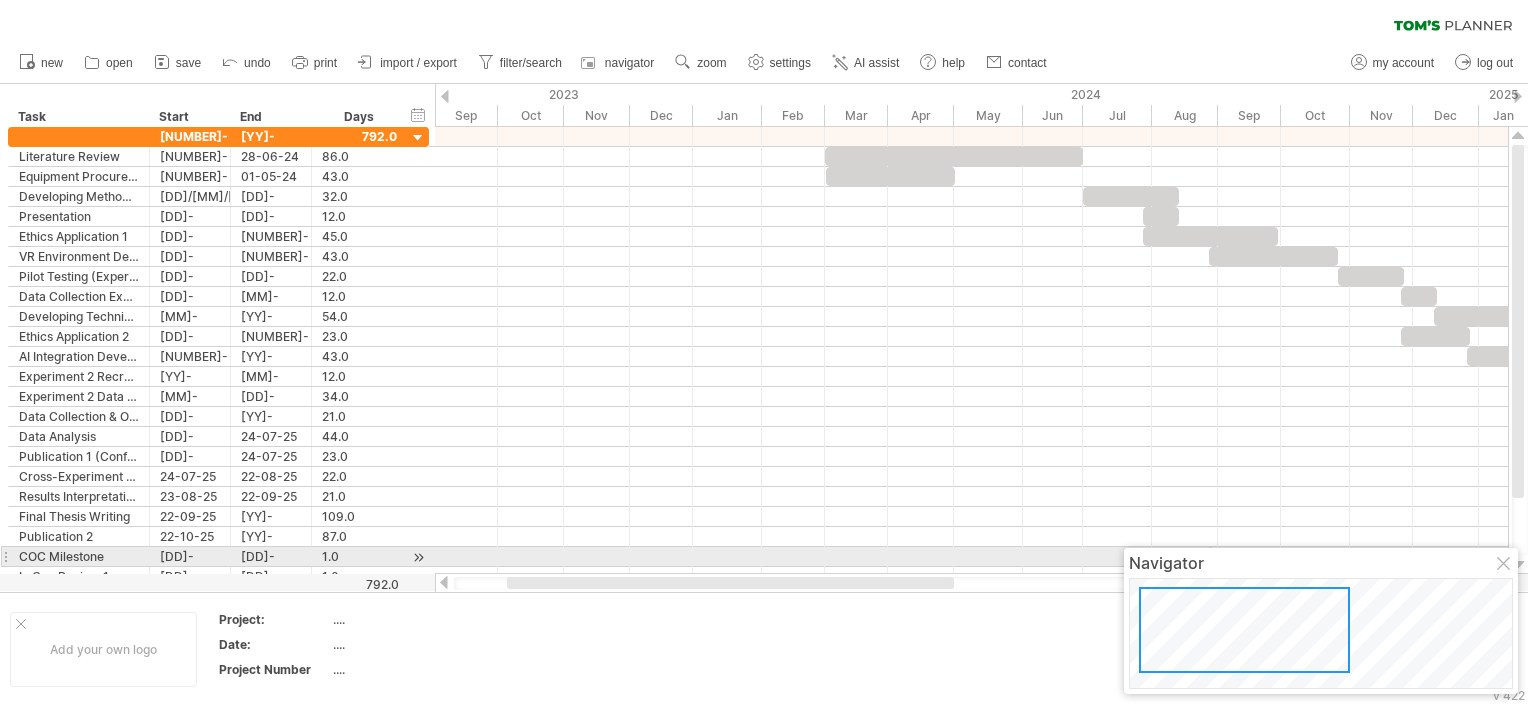drag, startPoint x: 977, startPoint y: 578, endPoint x: 821, endPoint y: 557, distance: 157.40712 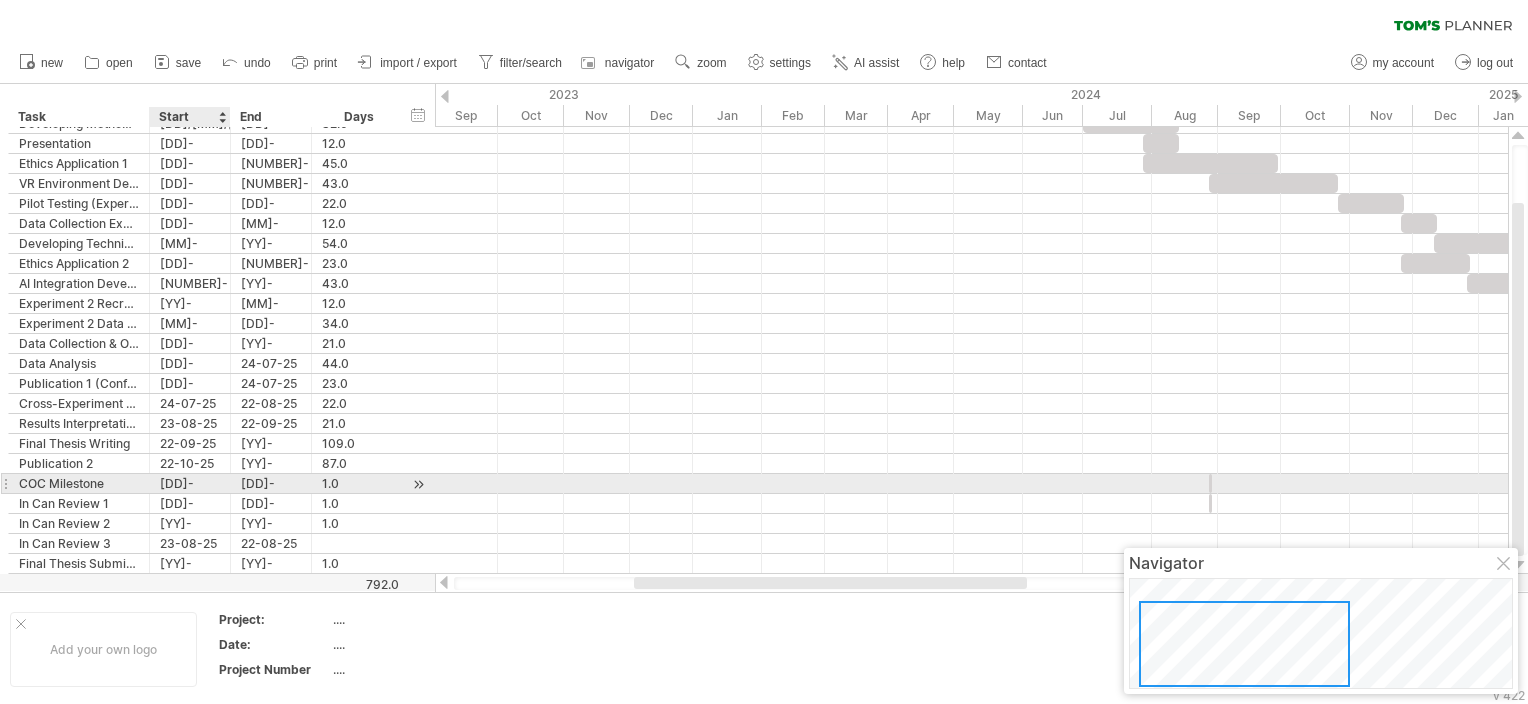 click on "[DD]-[MM]-[YY]" at bounding box center [190, 483] 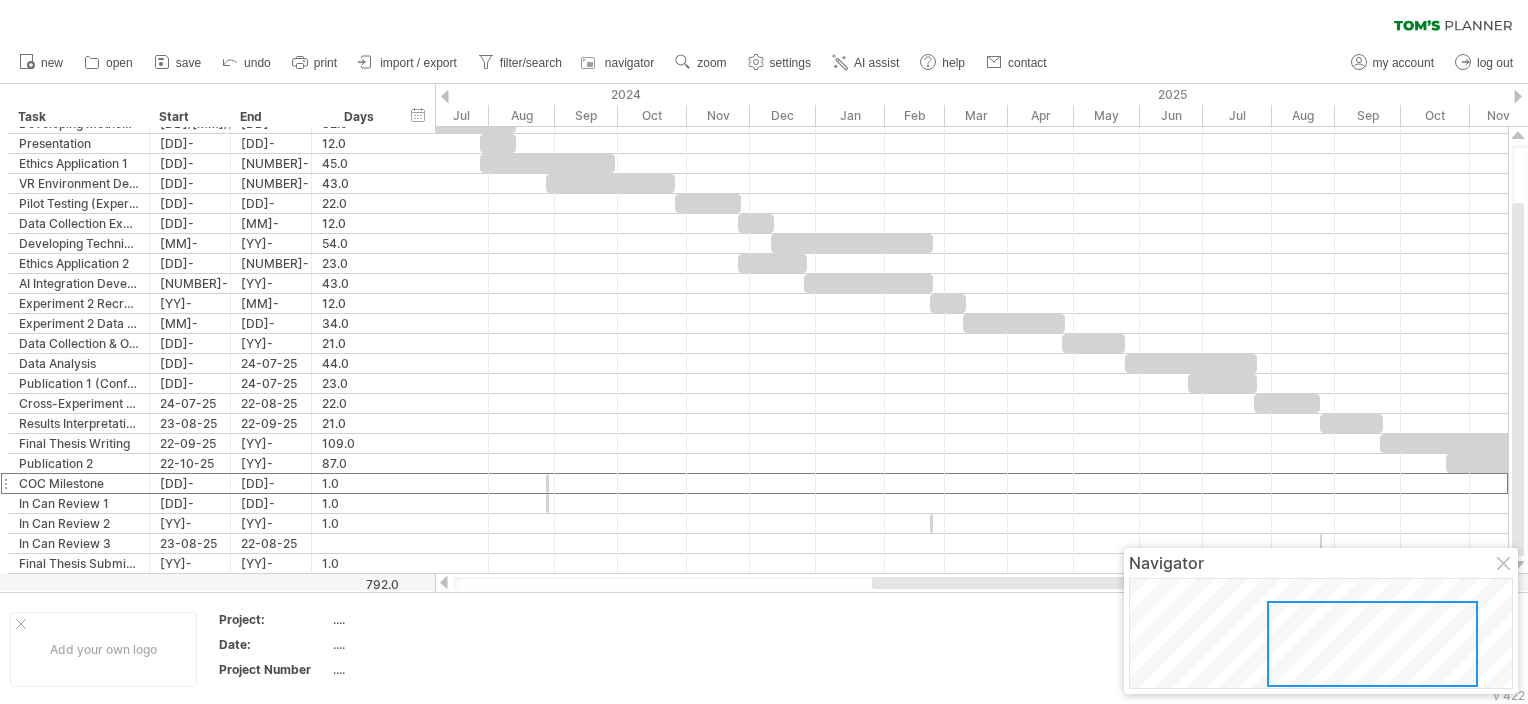 drag, startPoint x: 852, startPoint y: 588, endPoint x: 1041, endPoint y: 584, distance: 189.04233 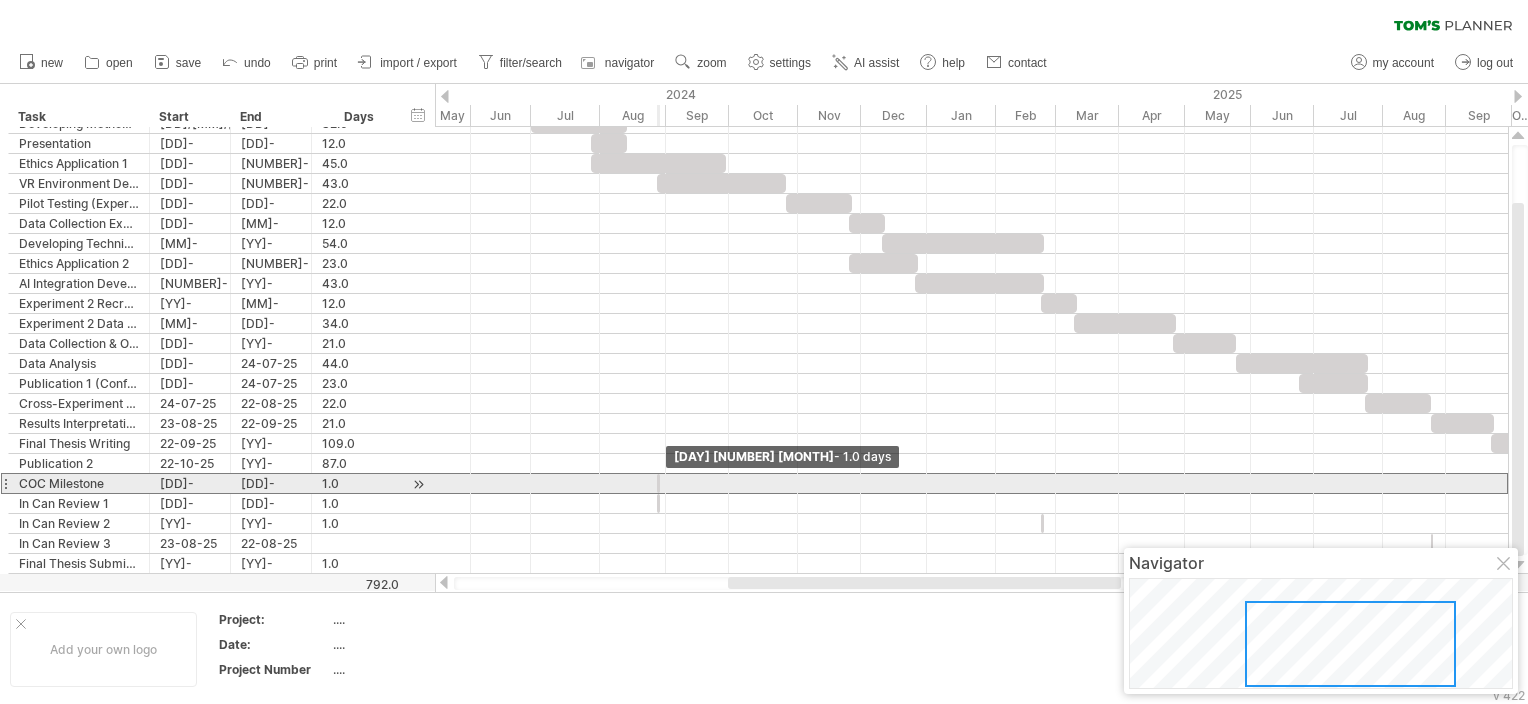 click at bounding box center [660, 483] 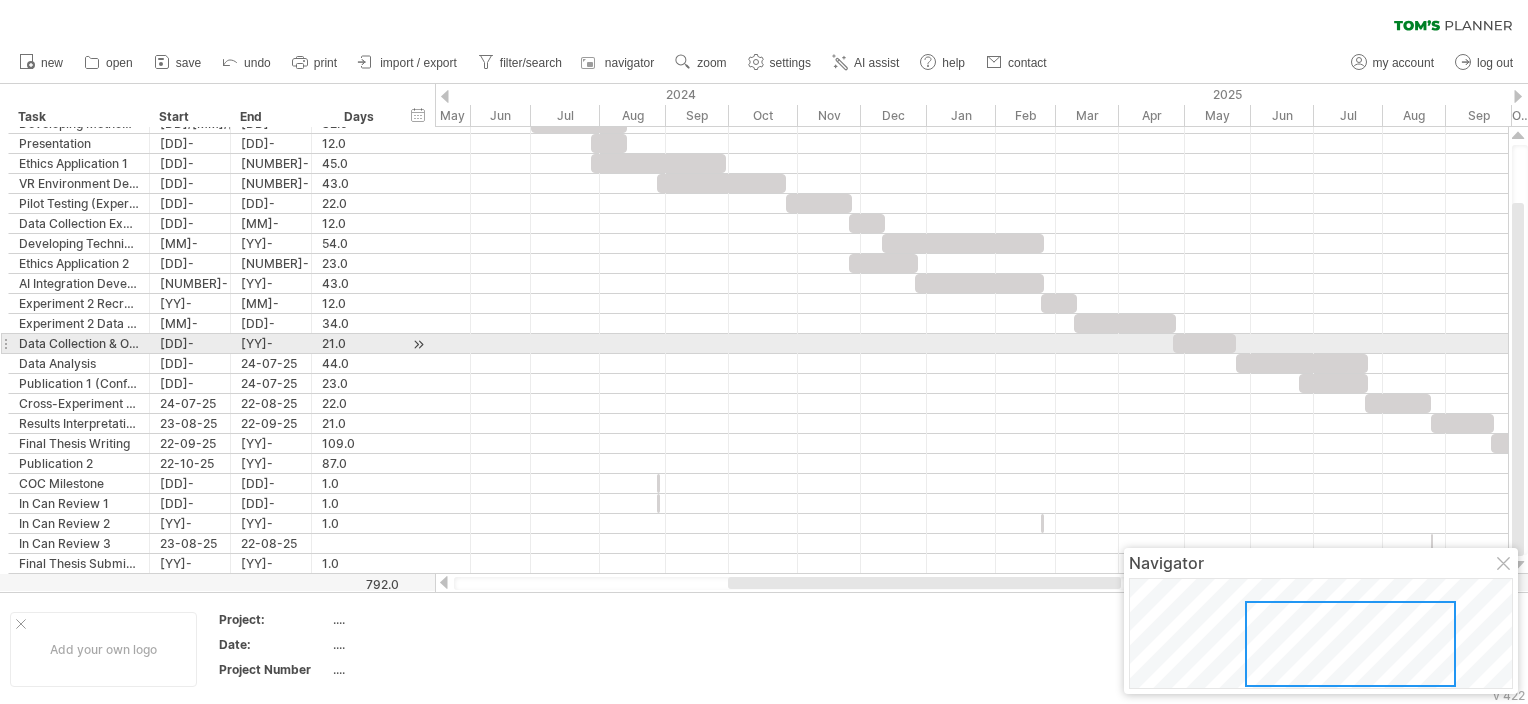 click at bounding box center [971, 364] 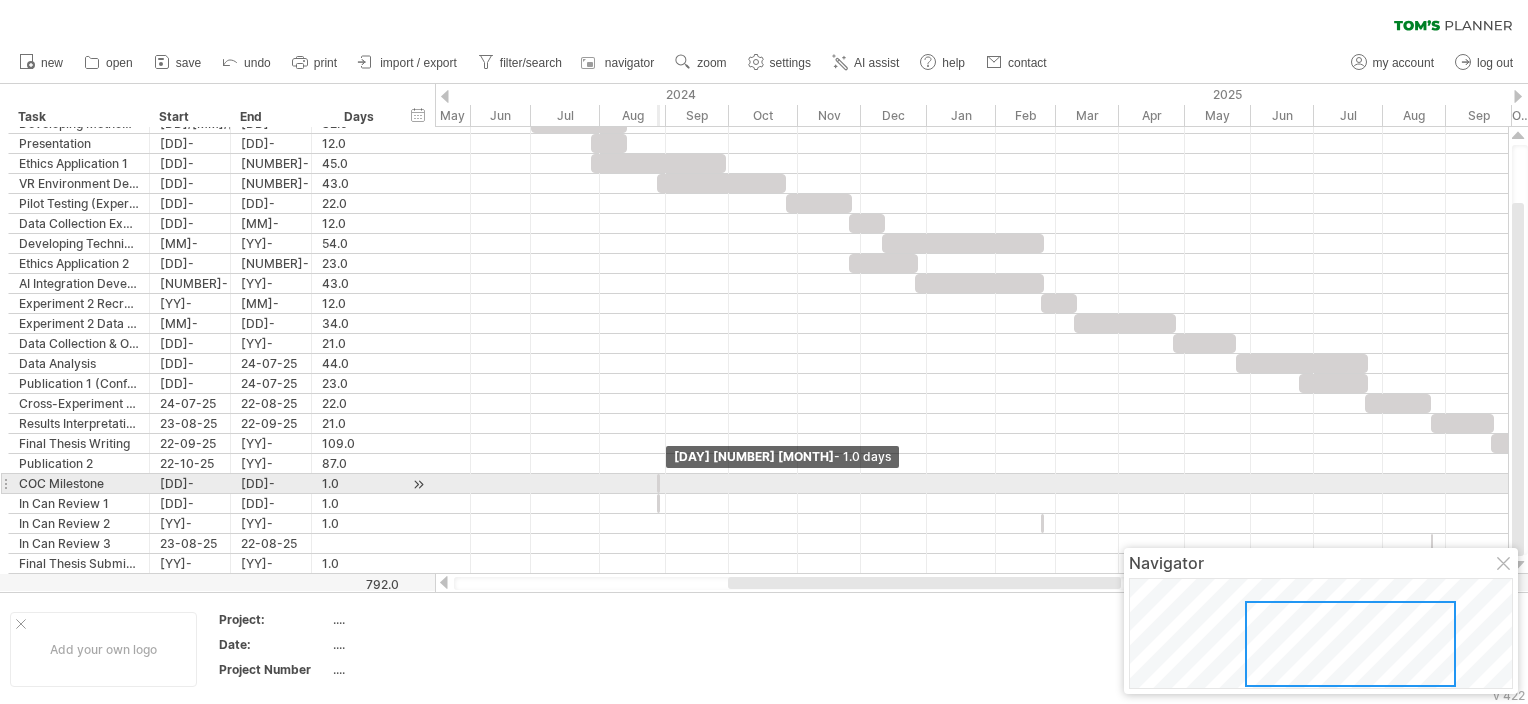 click at bounding box center [660, 483] 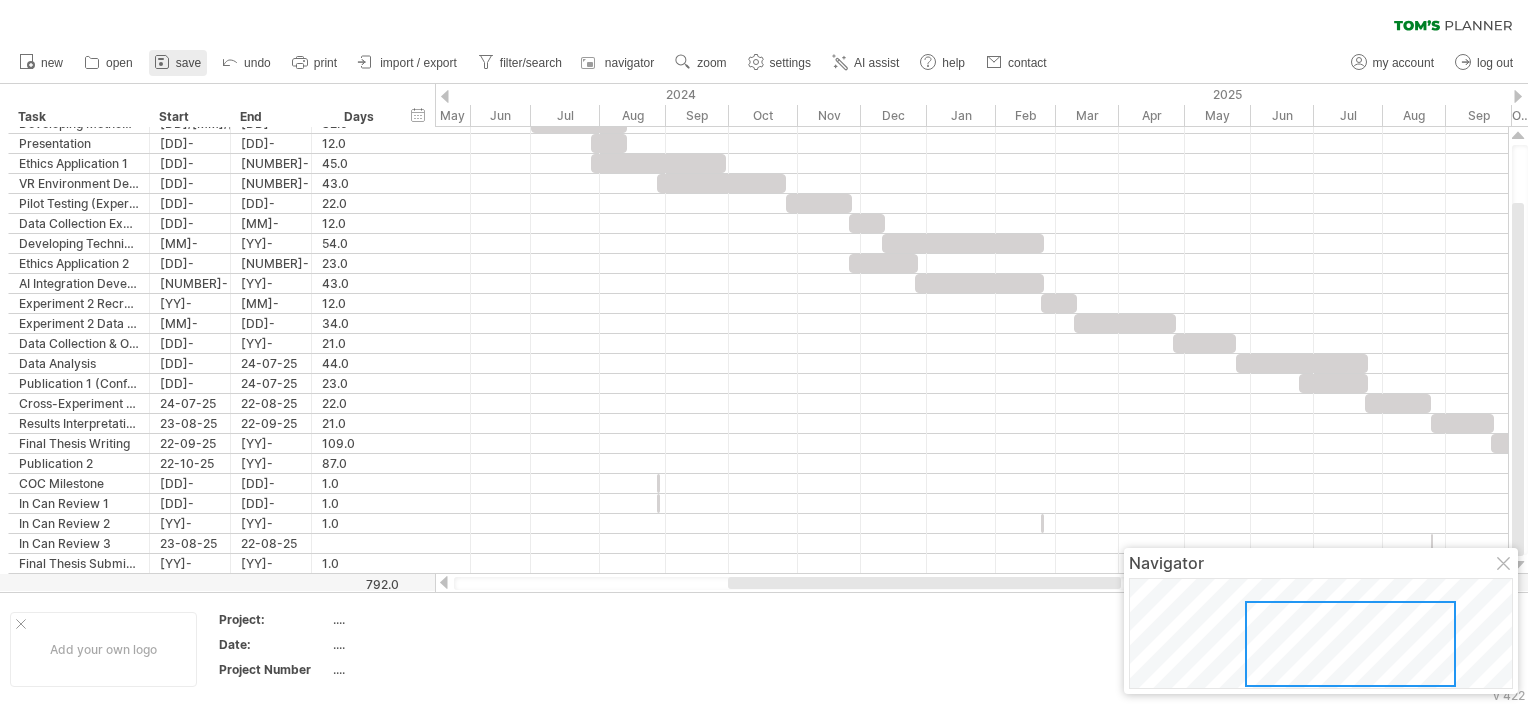 click on "save" at bounding box center (188, 63) 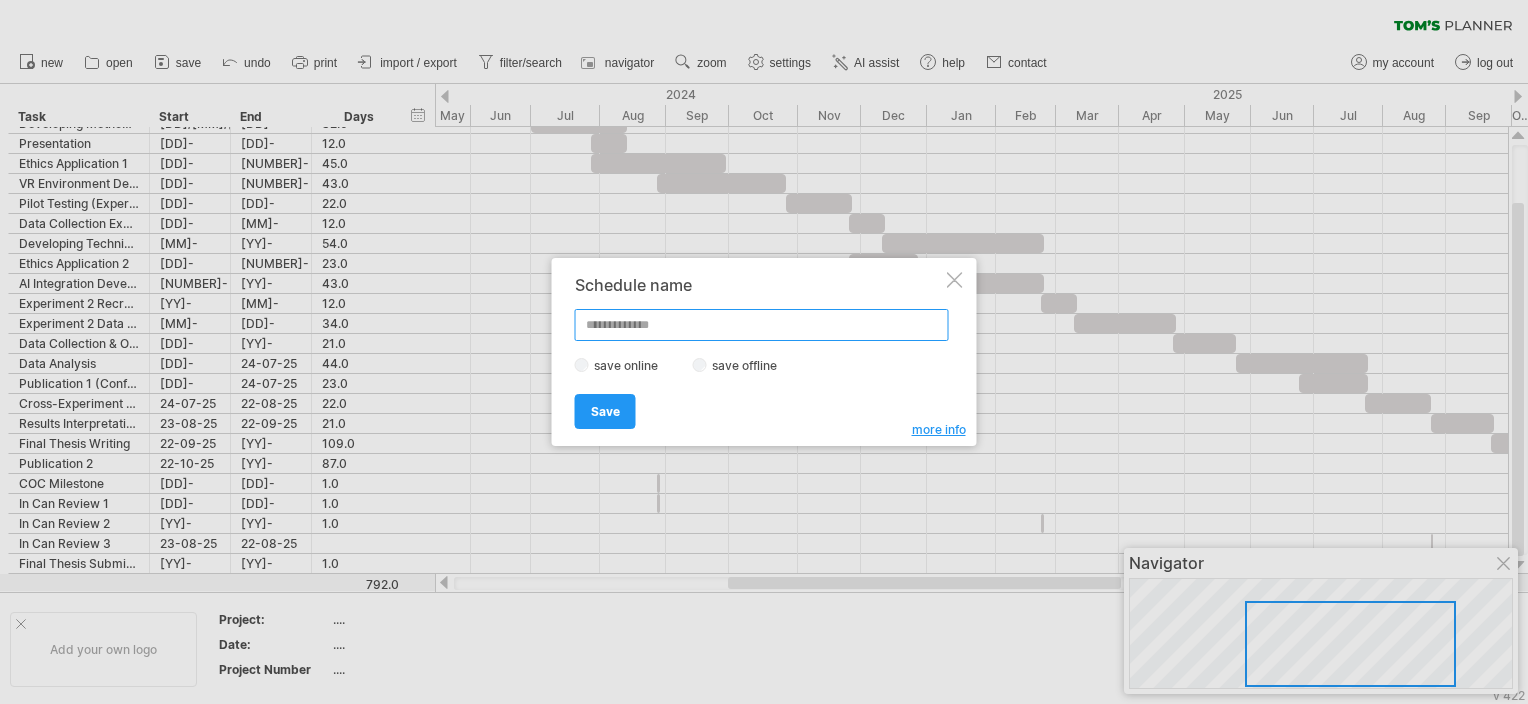 paste on "**********" 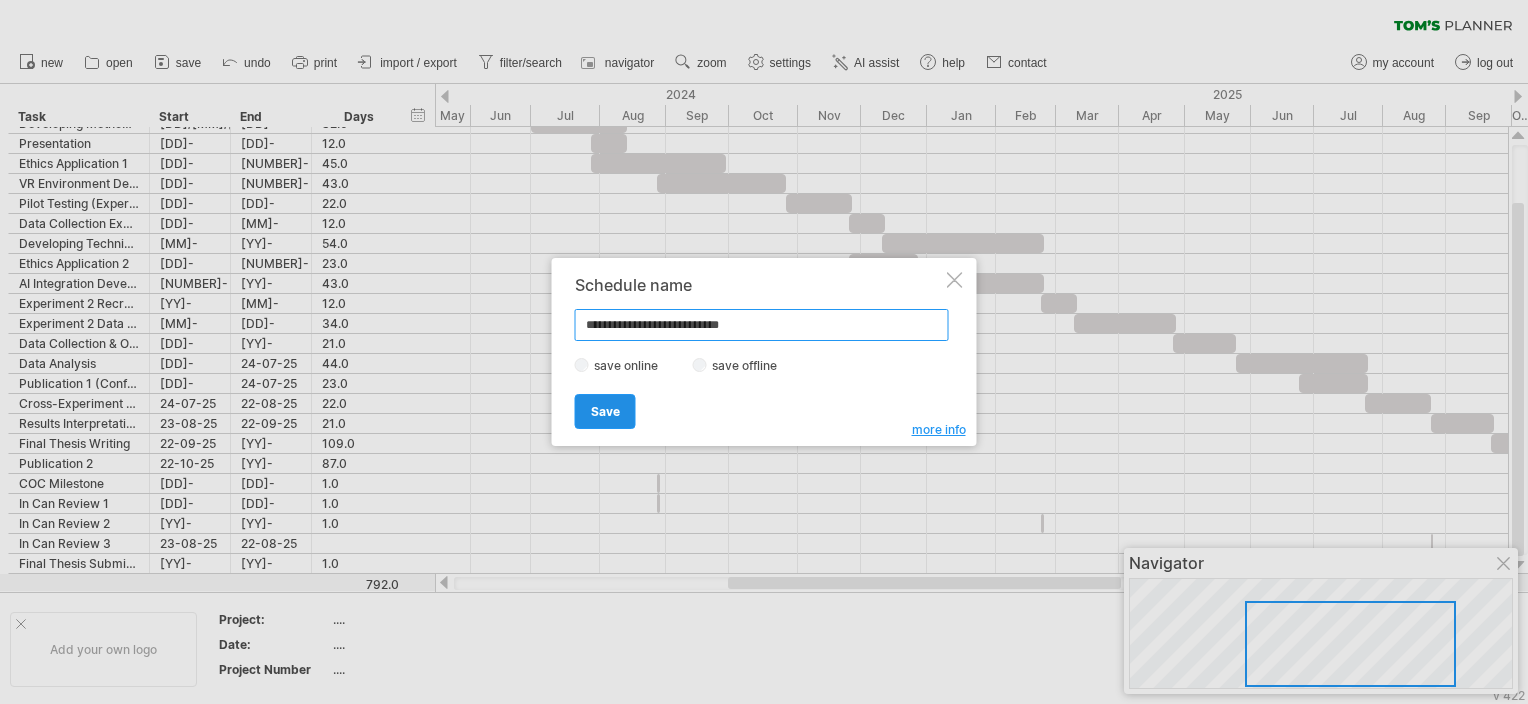 type on "**********" 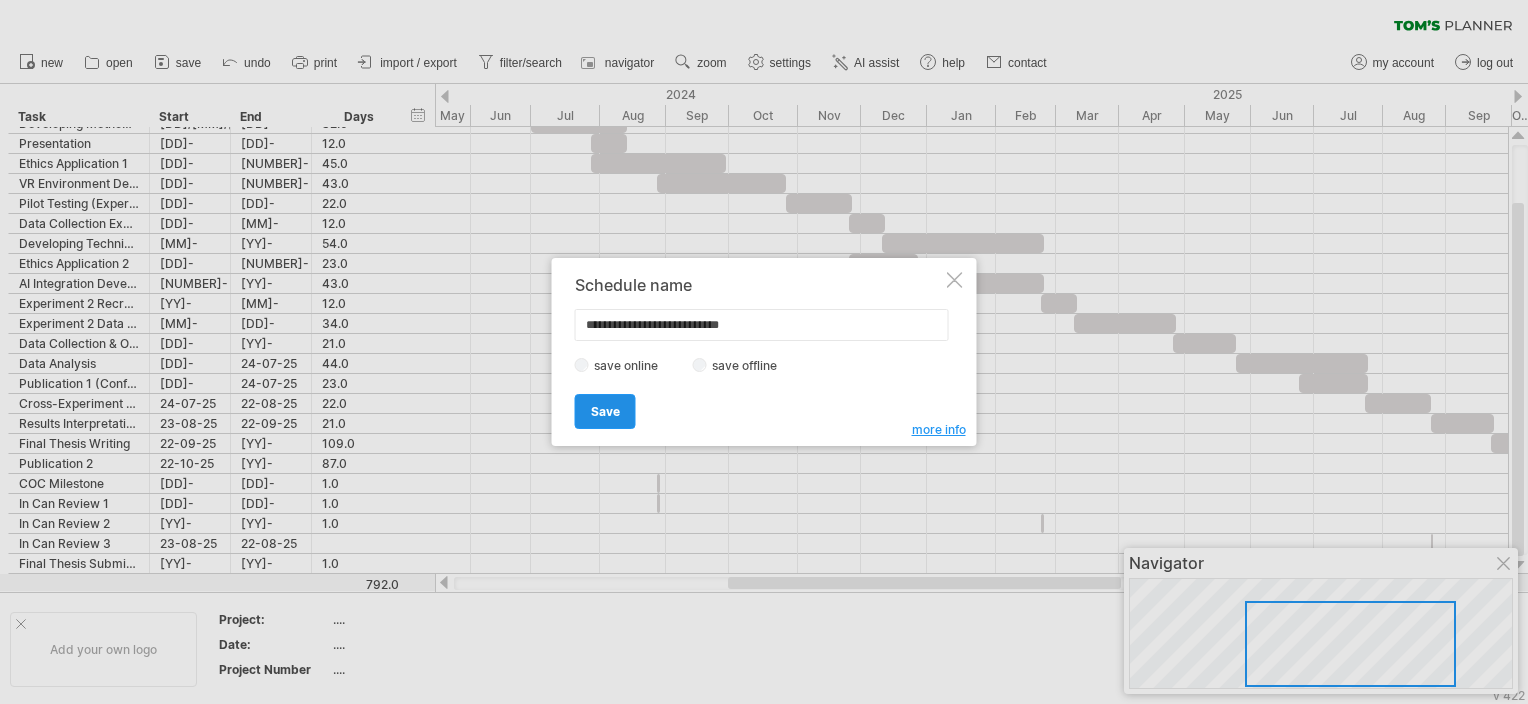 click on "Save" at bounding box center (605, 411) 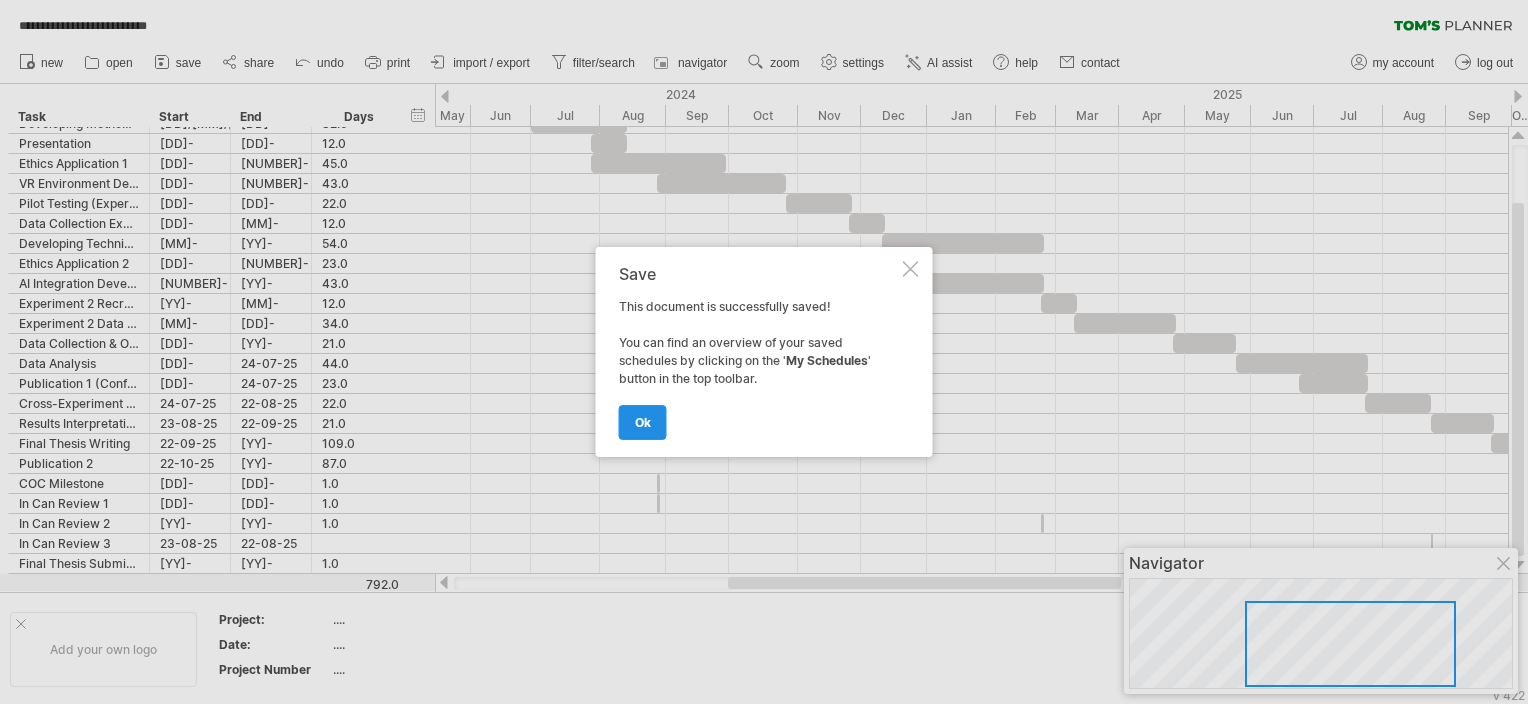 click on "ok" at bounding box center [643, 422] 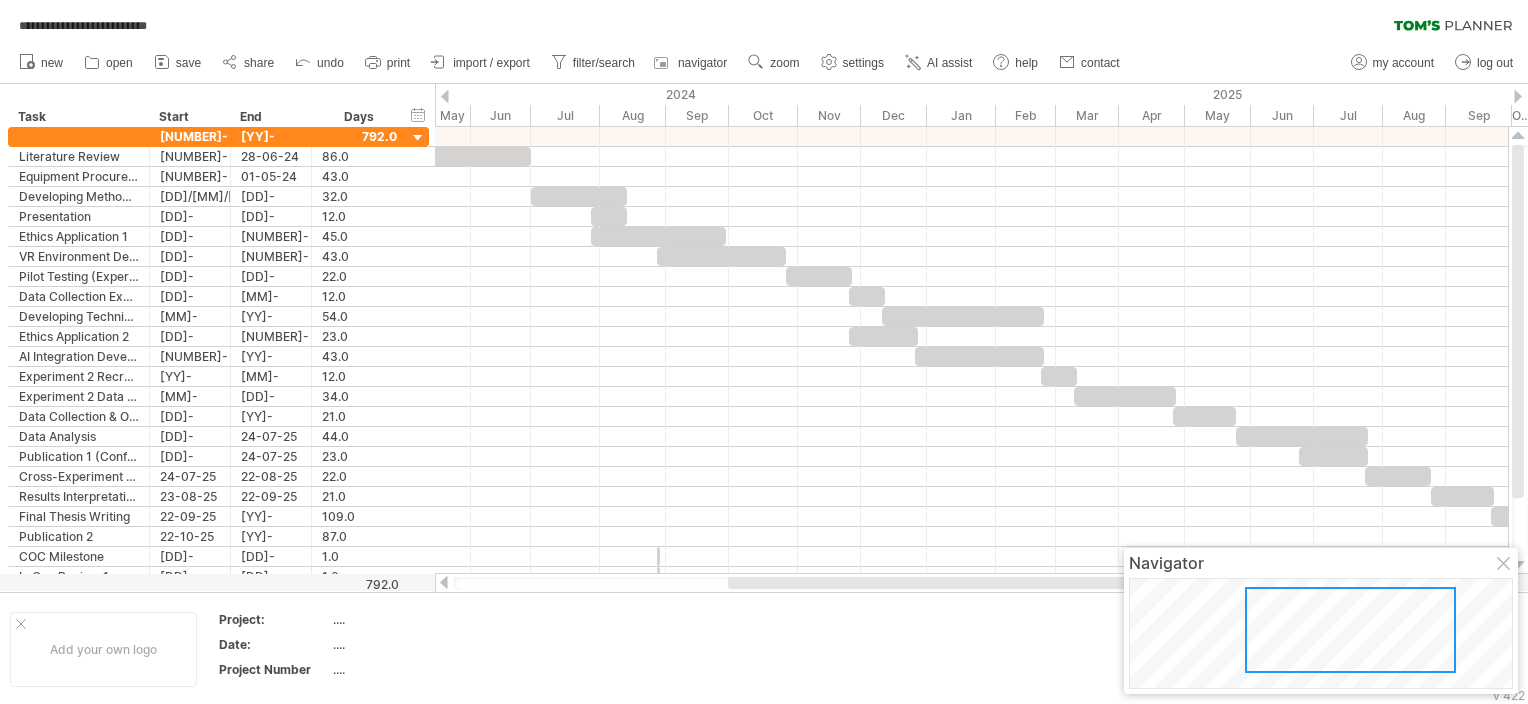 click at bounding box center [445, 96] 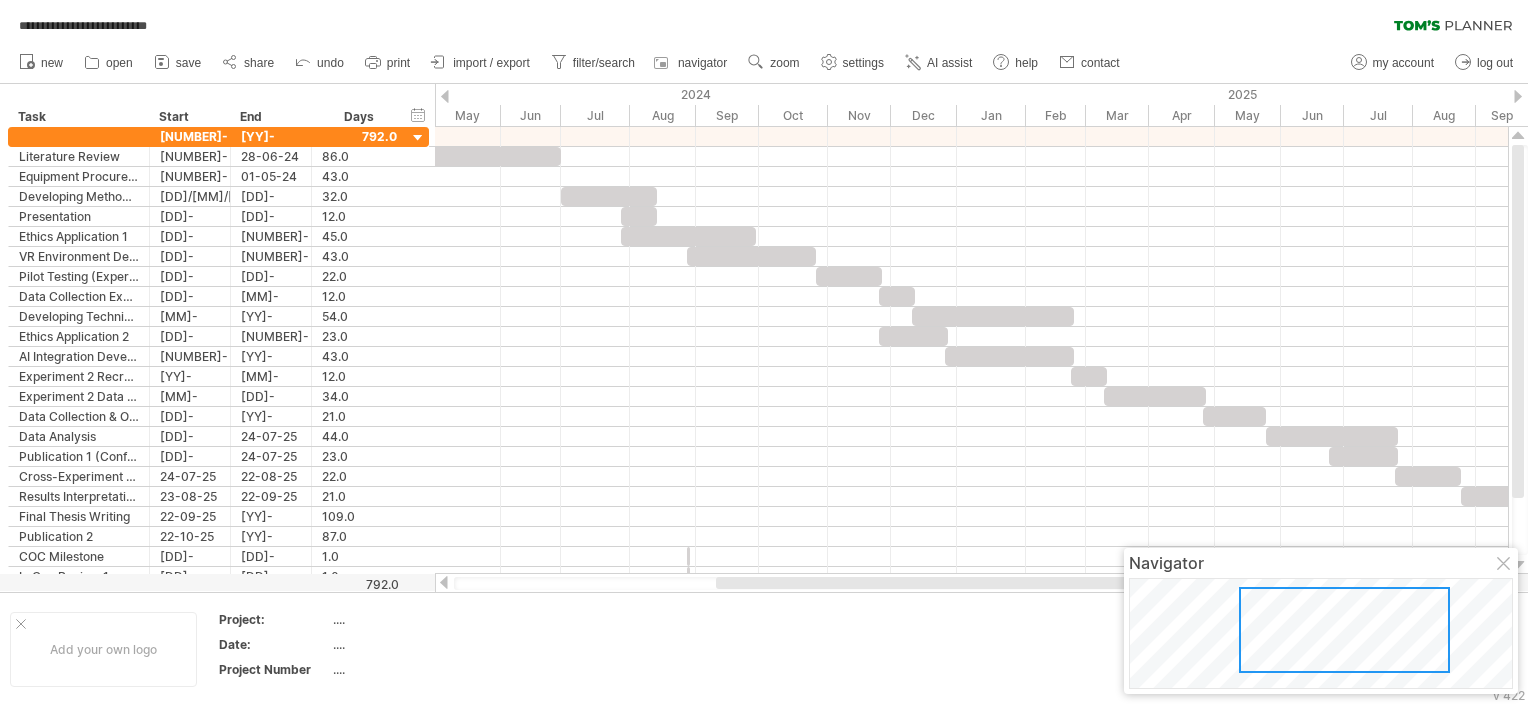 click at bounding box center [445, 96] 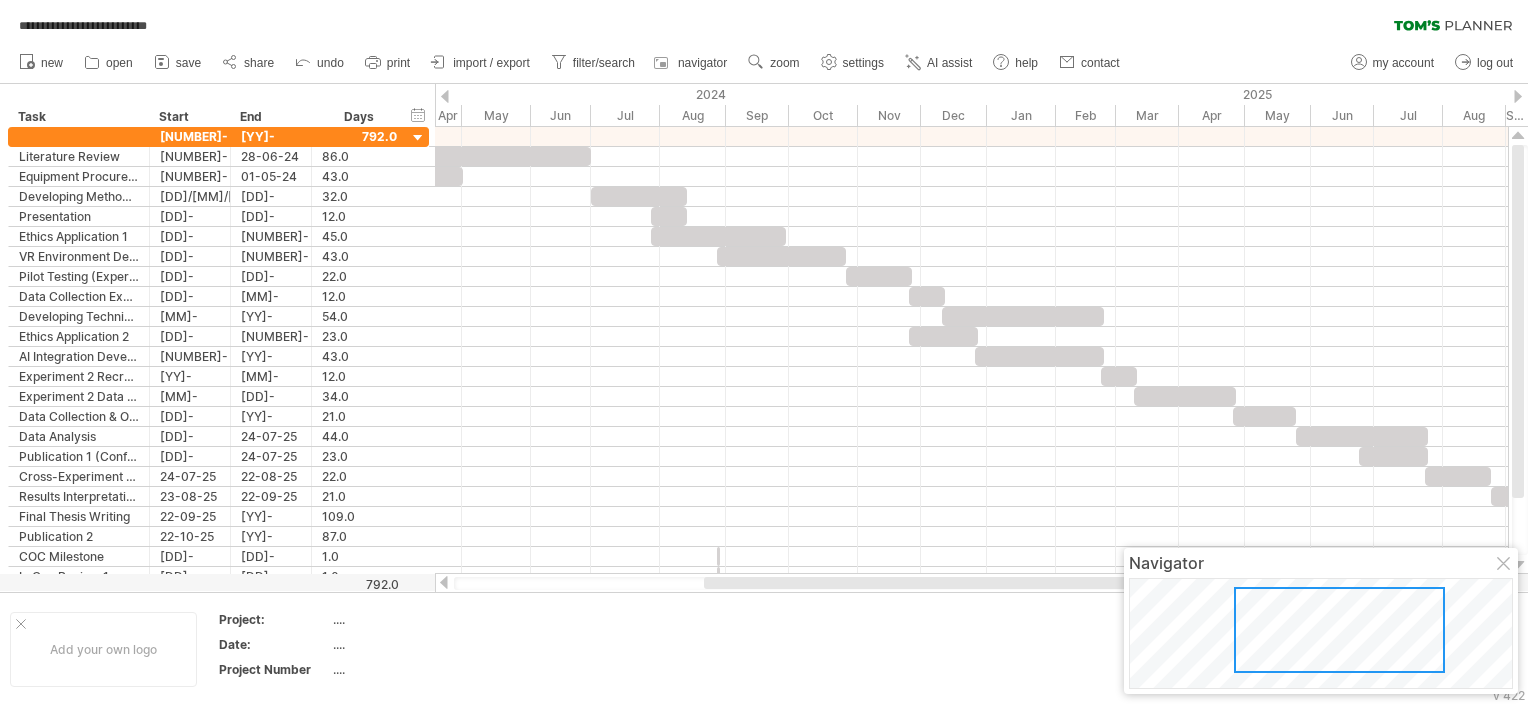 click at bounding box center (445, 96) 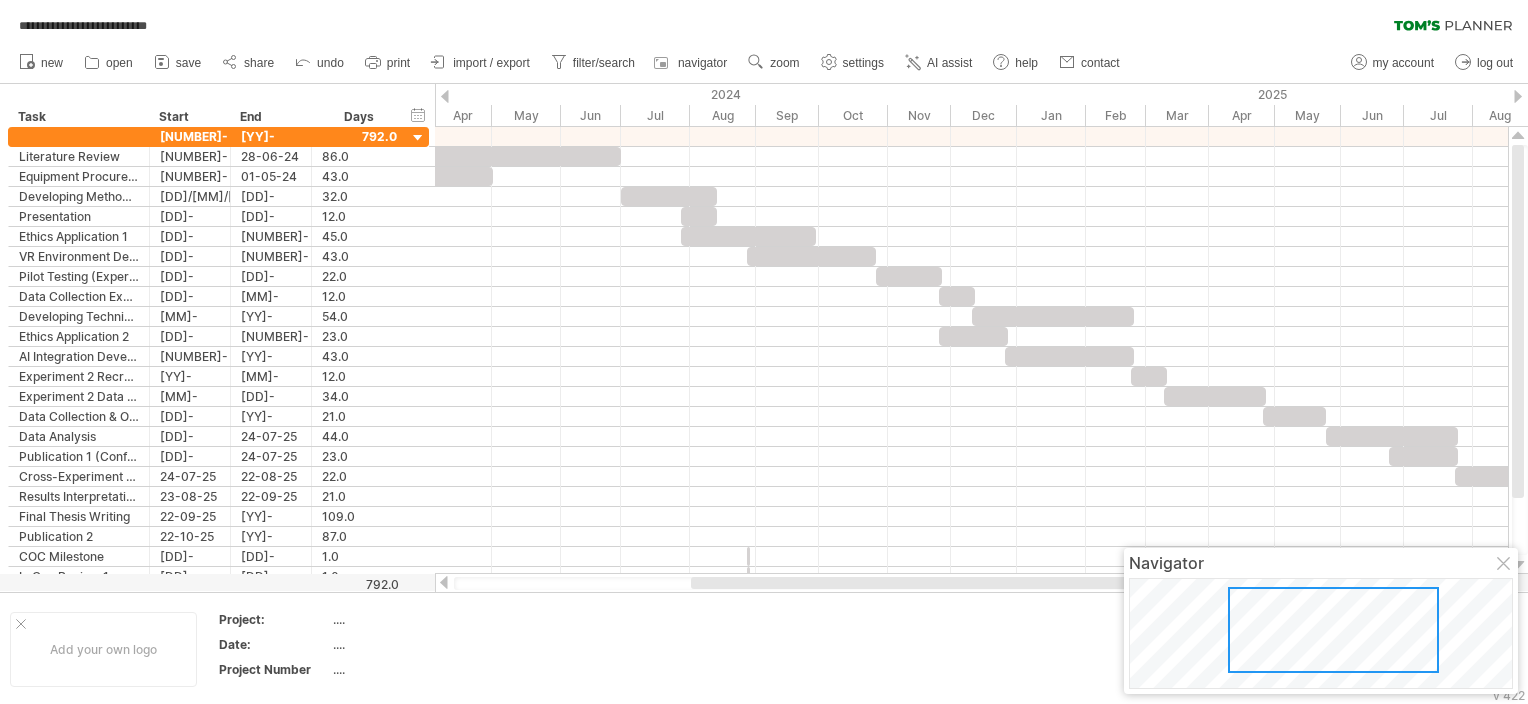 click at bounding box center (445, 96) 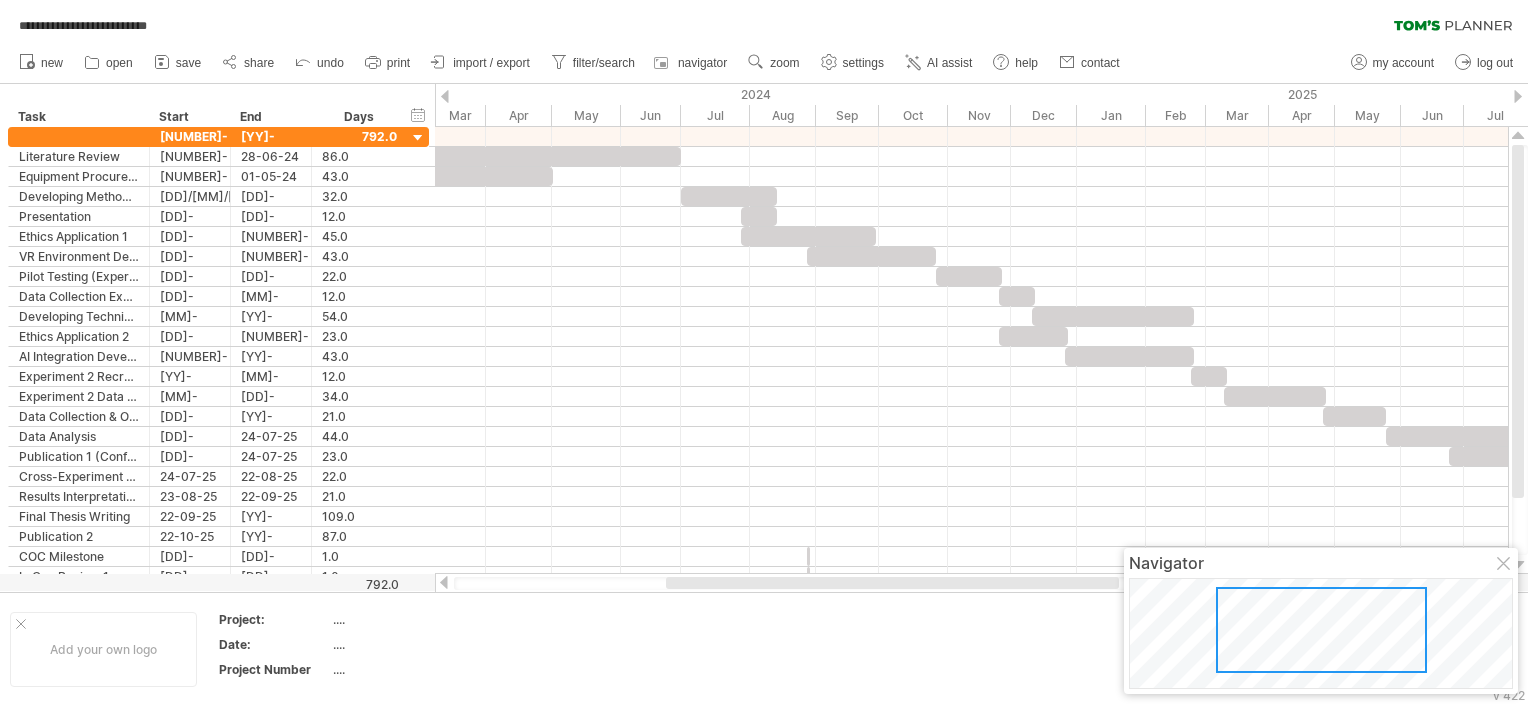 click at bounding box center (445, 96) 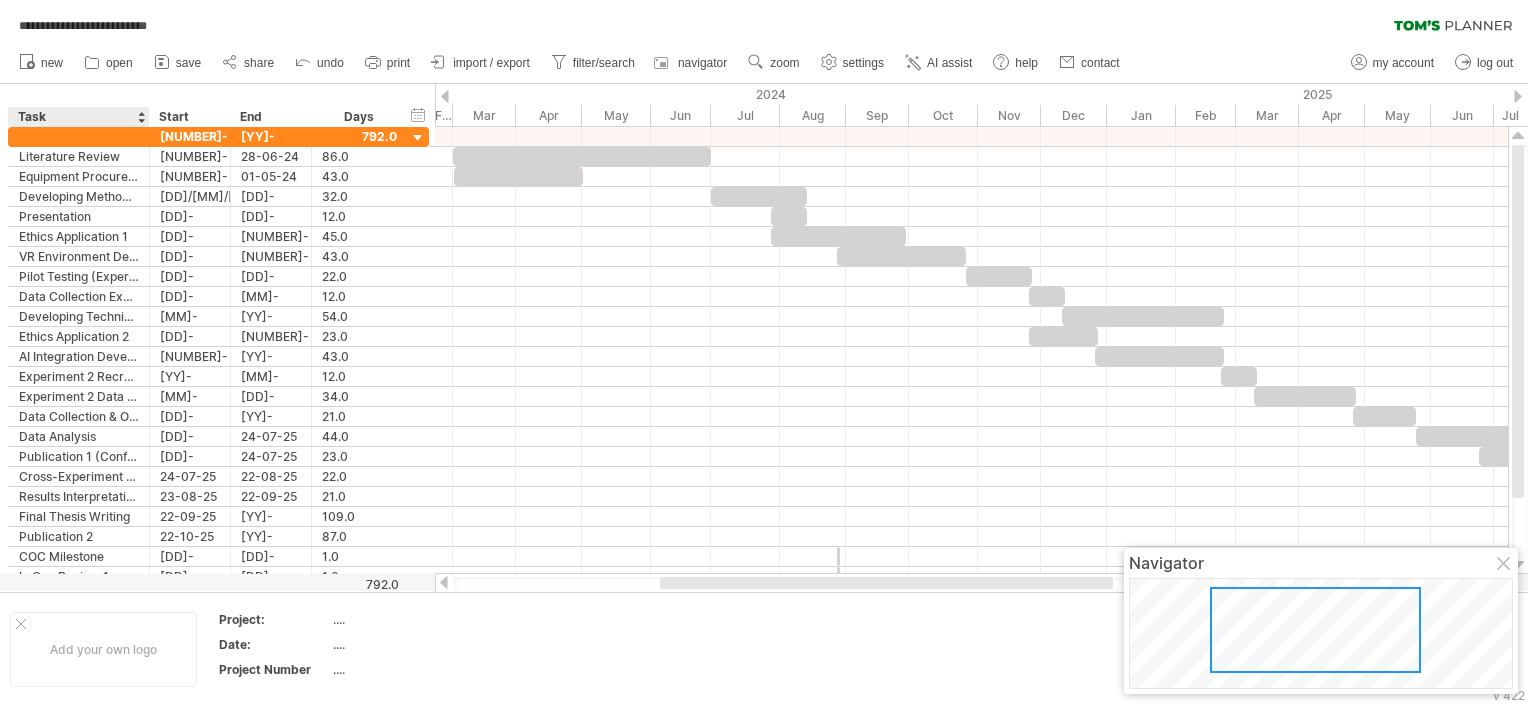 click on "Task" at bounding box center [78, 117] 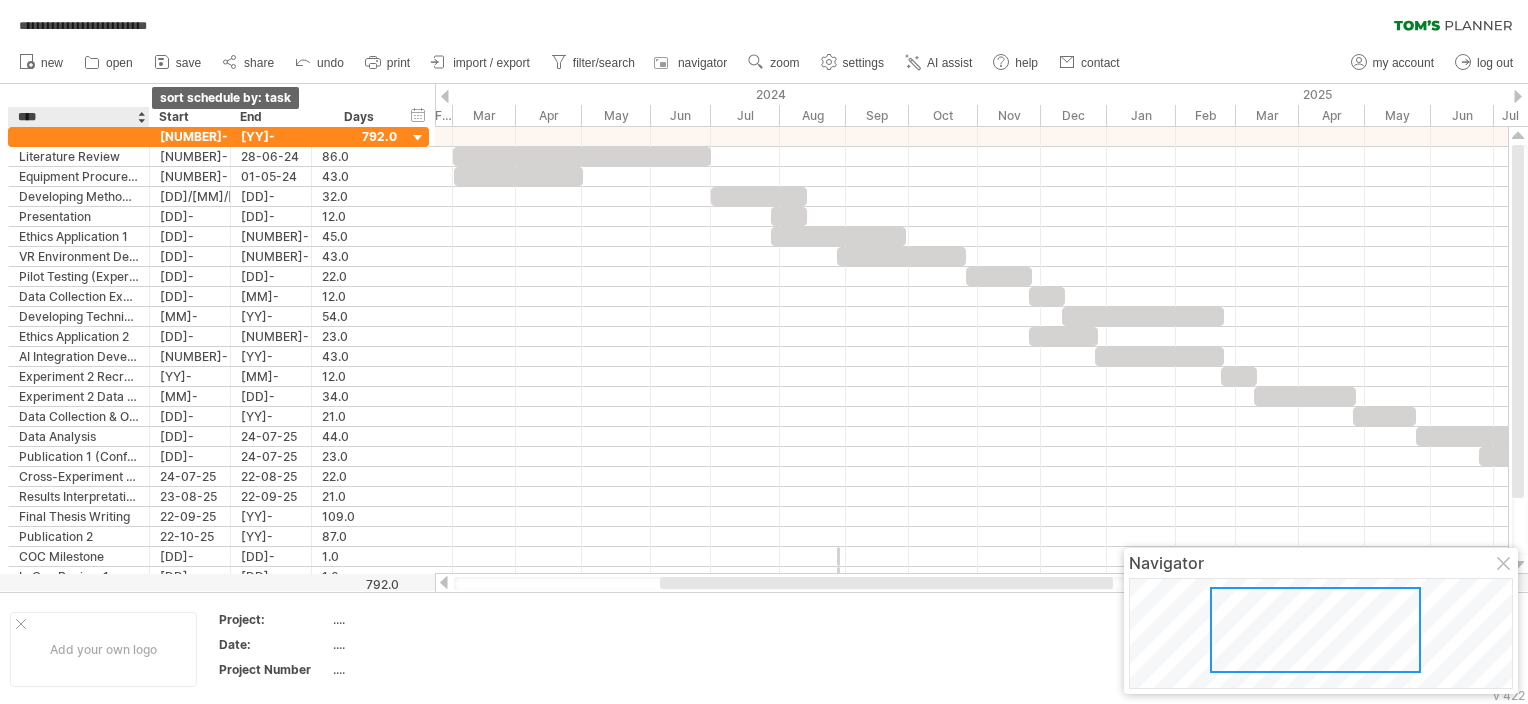 click at bounding box center (141, 117) 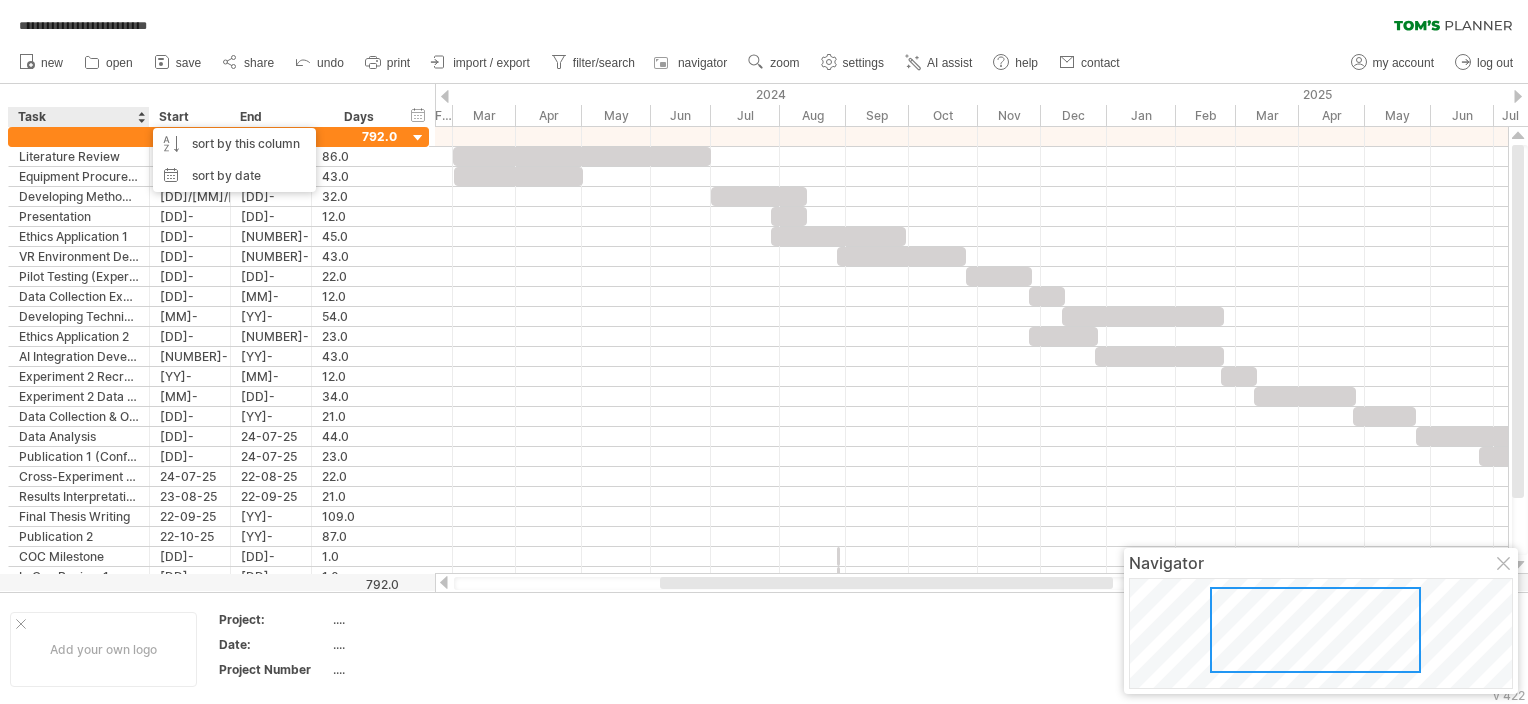 click on "hide start/end/duration show start/end/duration
**** Task Start   End   Days" at bounding box center (217, 105) 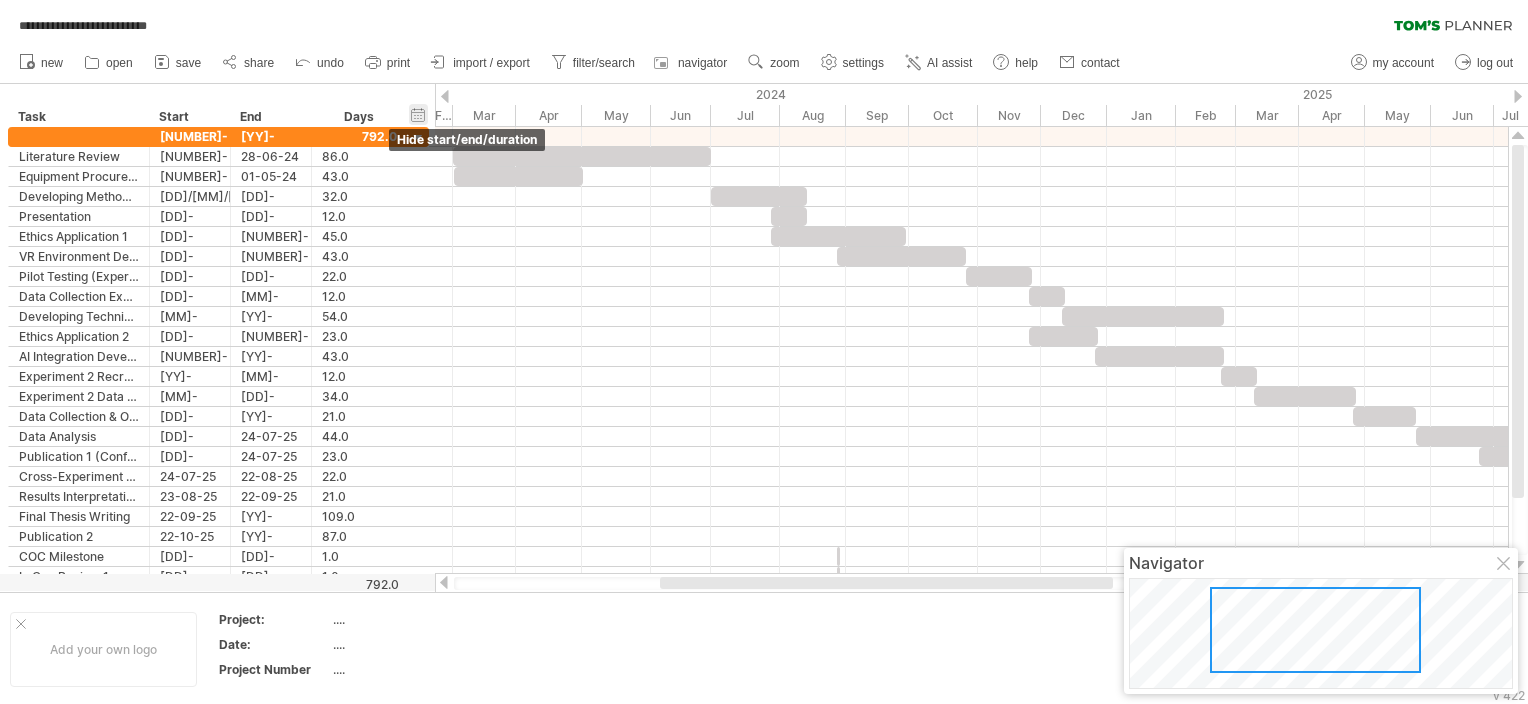 click on "hide start/end/duration show start/end/duration" at bounding box center (418, 114) 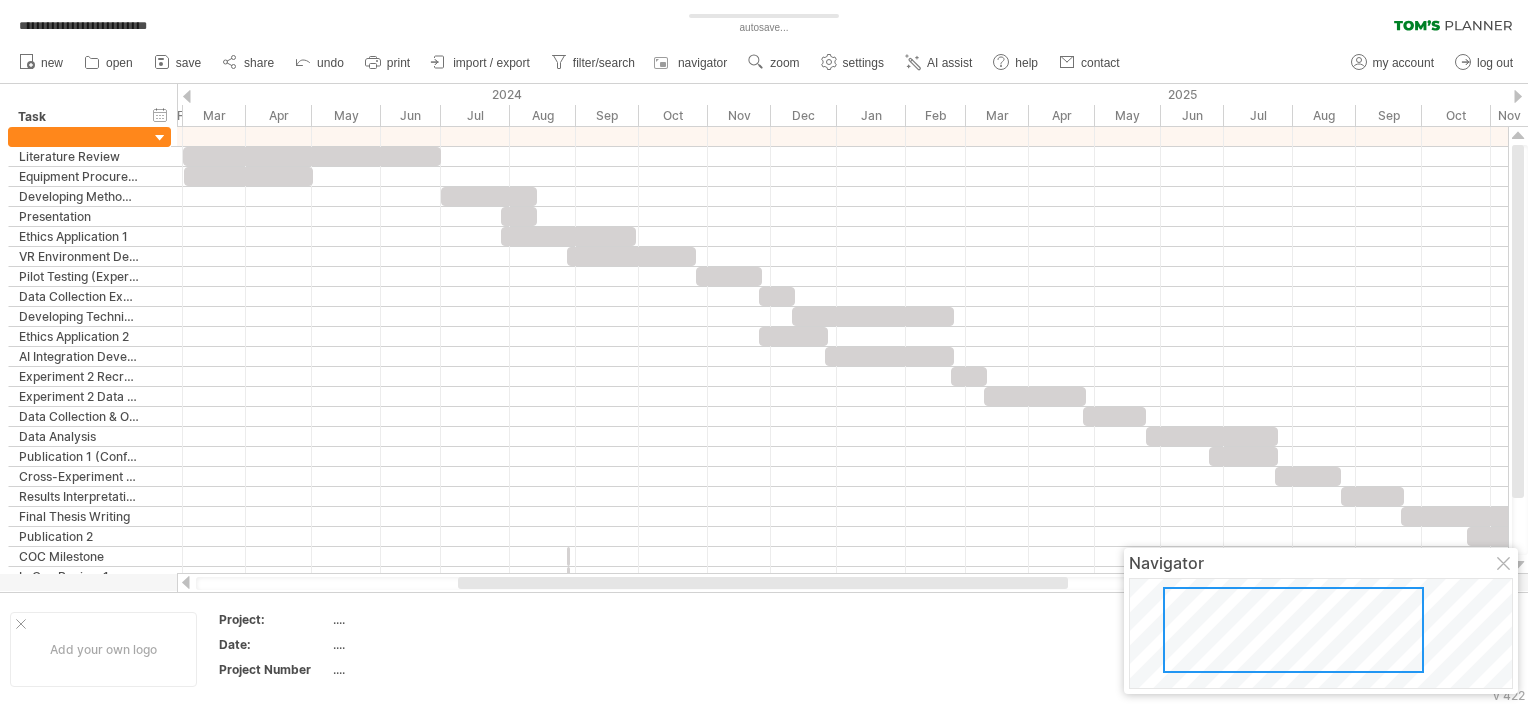 click at bounding box center [843, 583] 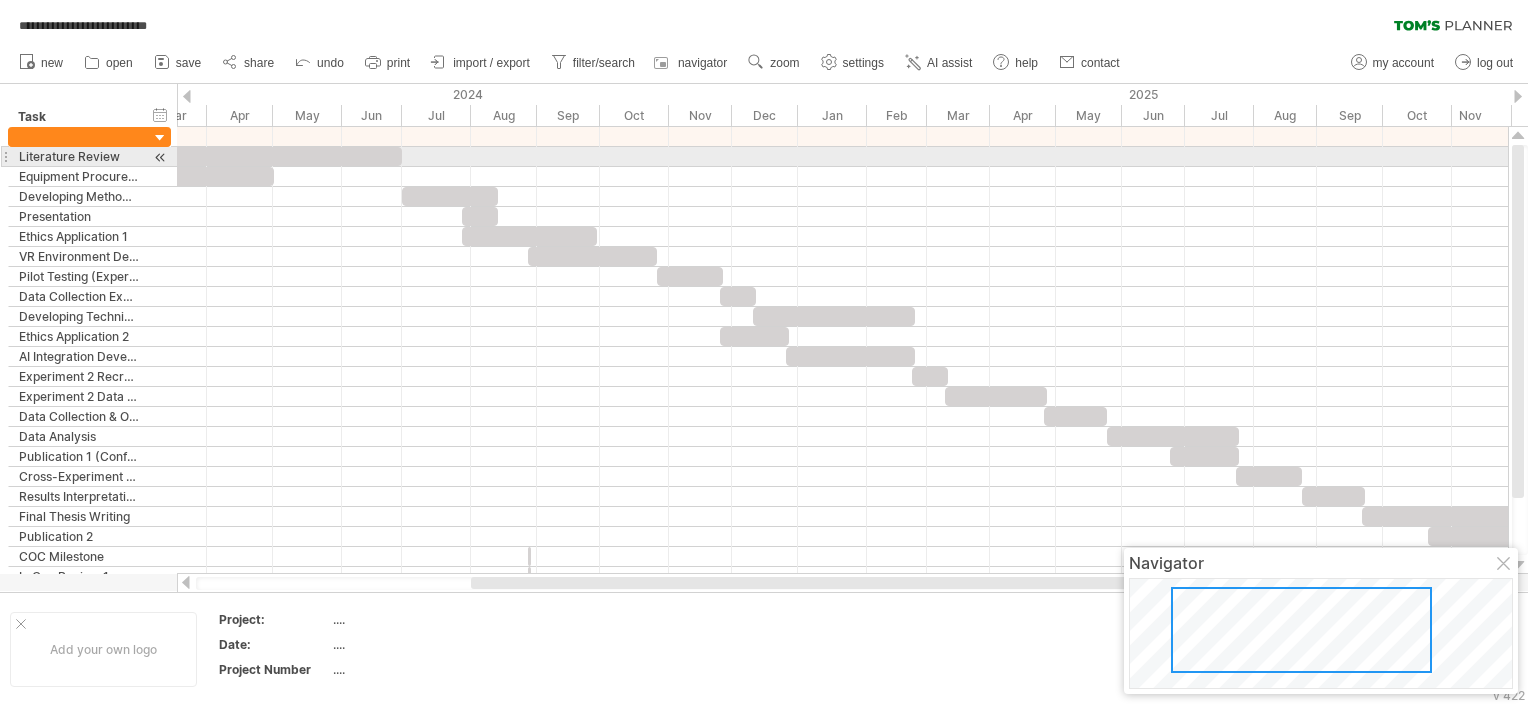 drag, startPoint x: 1490, startPoint y: 111, endPoint x: 1451, endPoint y: 151, distance: 55.86591 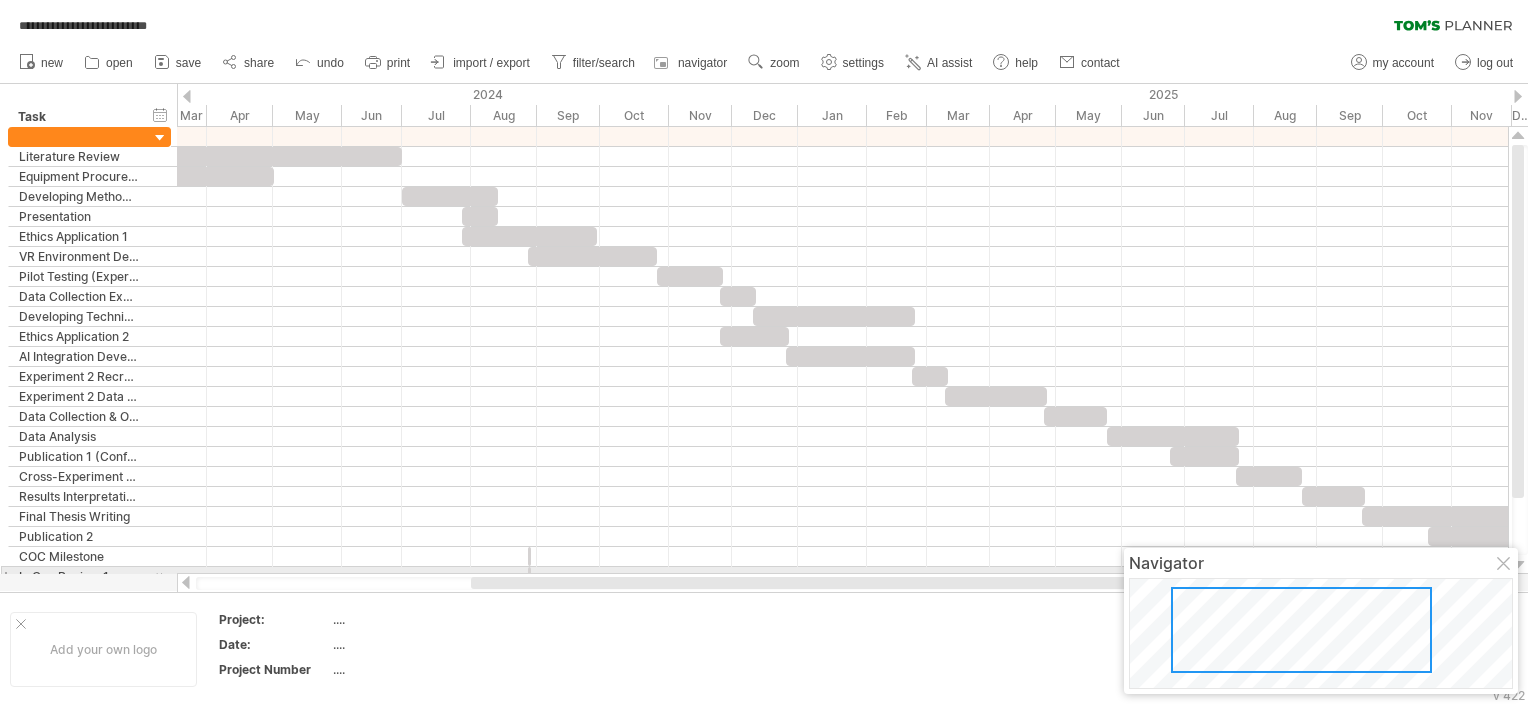 click at bounding box center [1505, 565] 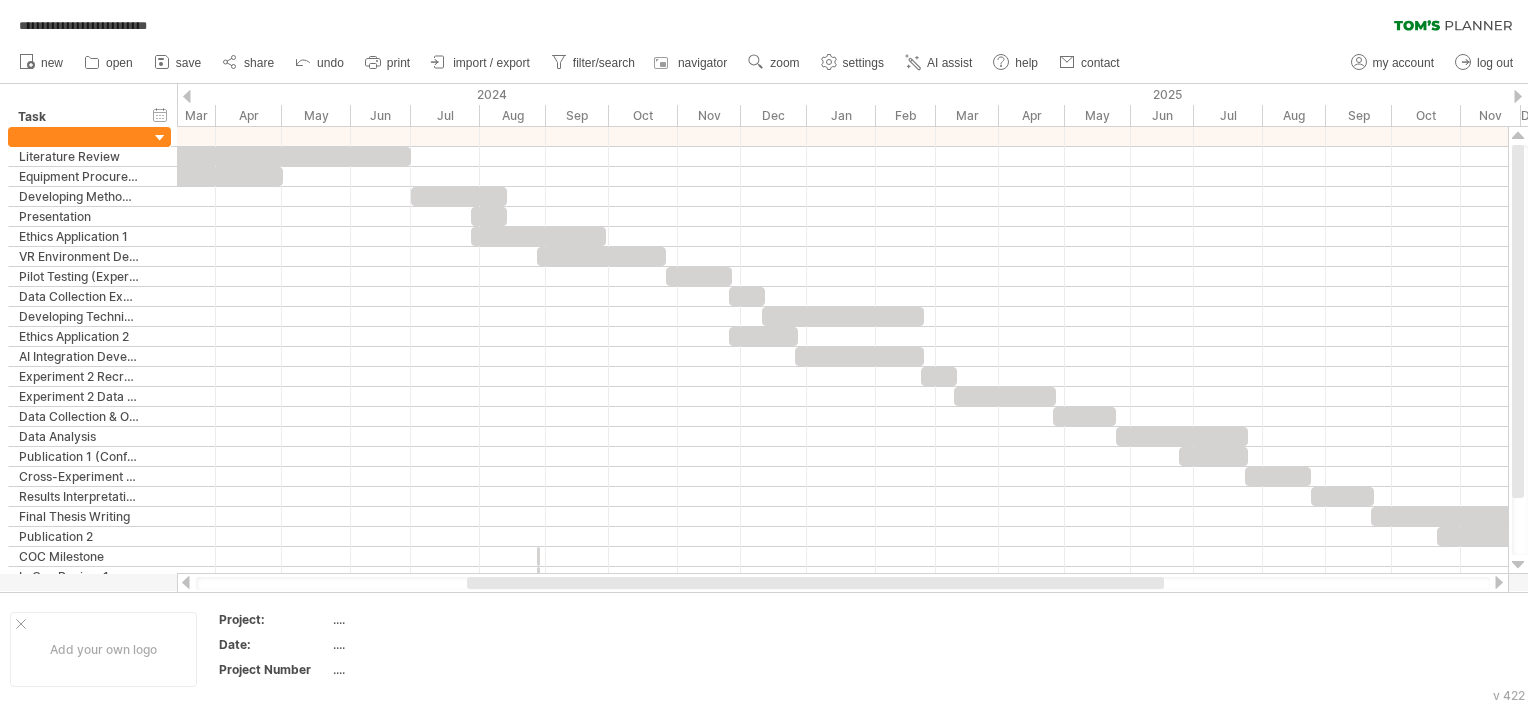 click at bounding box center [815, 583] 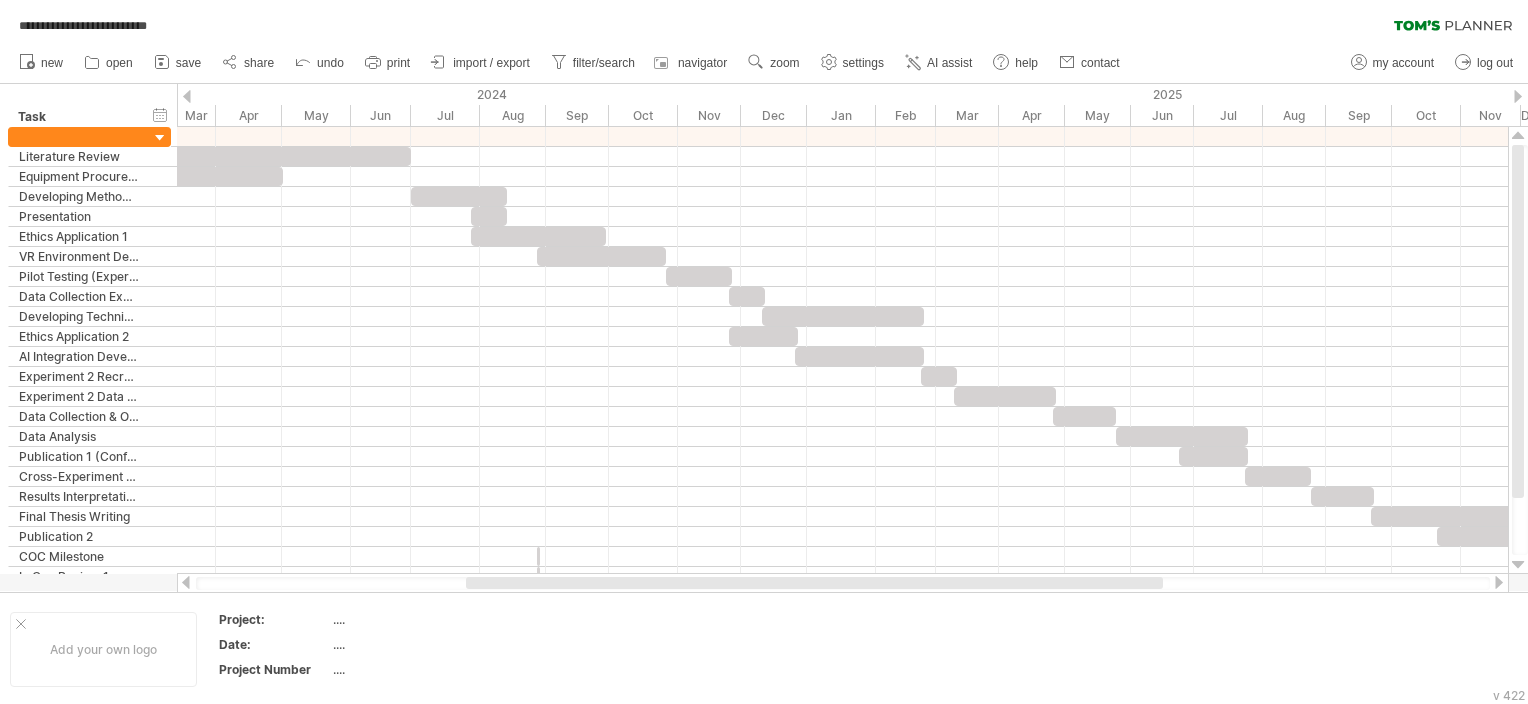 click at bounding box center [187, 96] 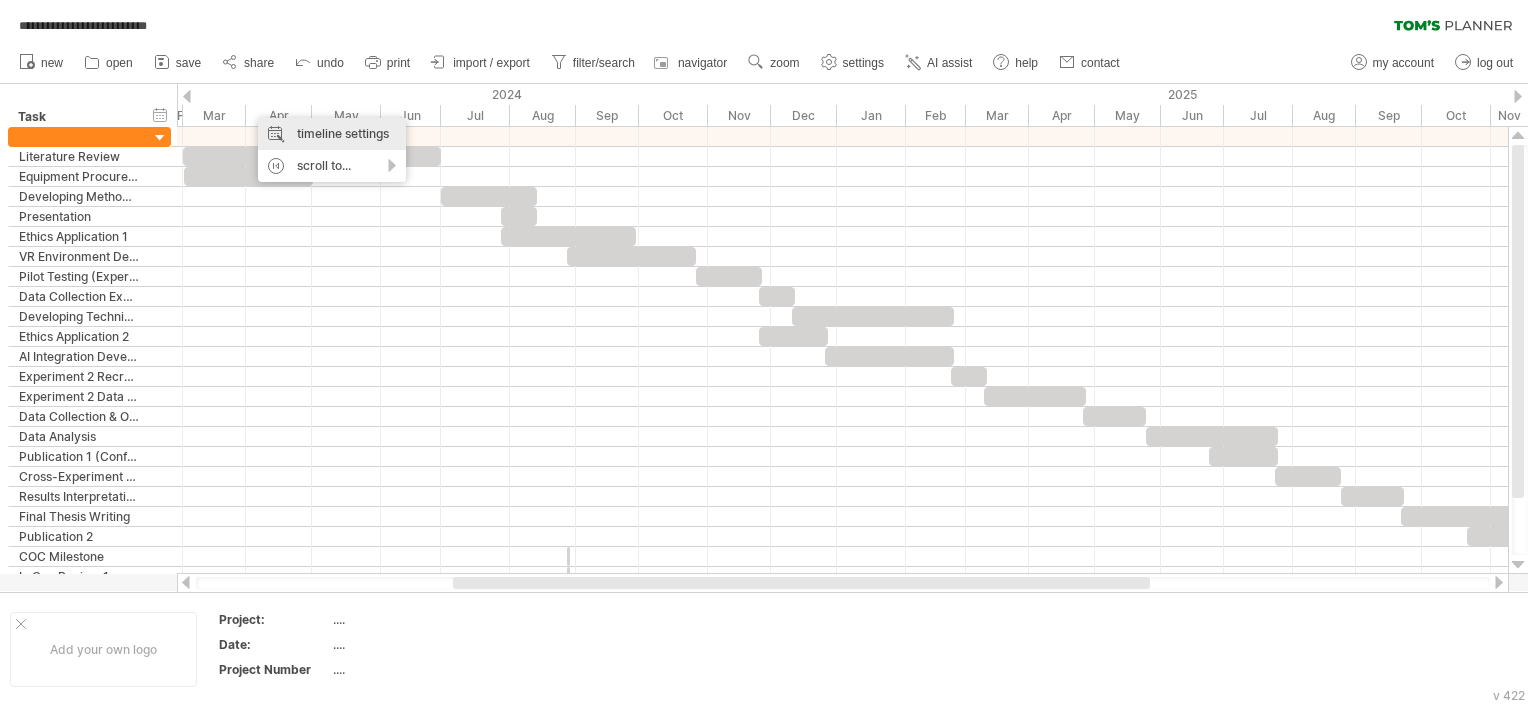 click on "timeline settings" at bounding box center (332, 134) 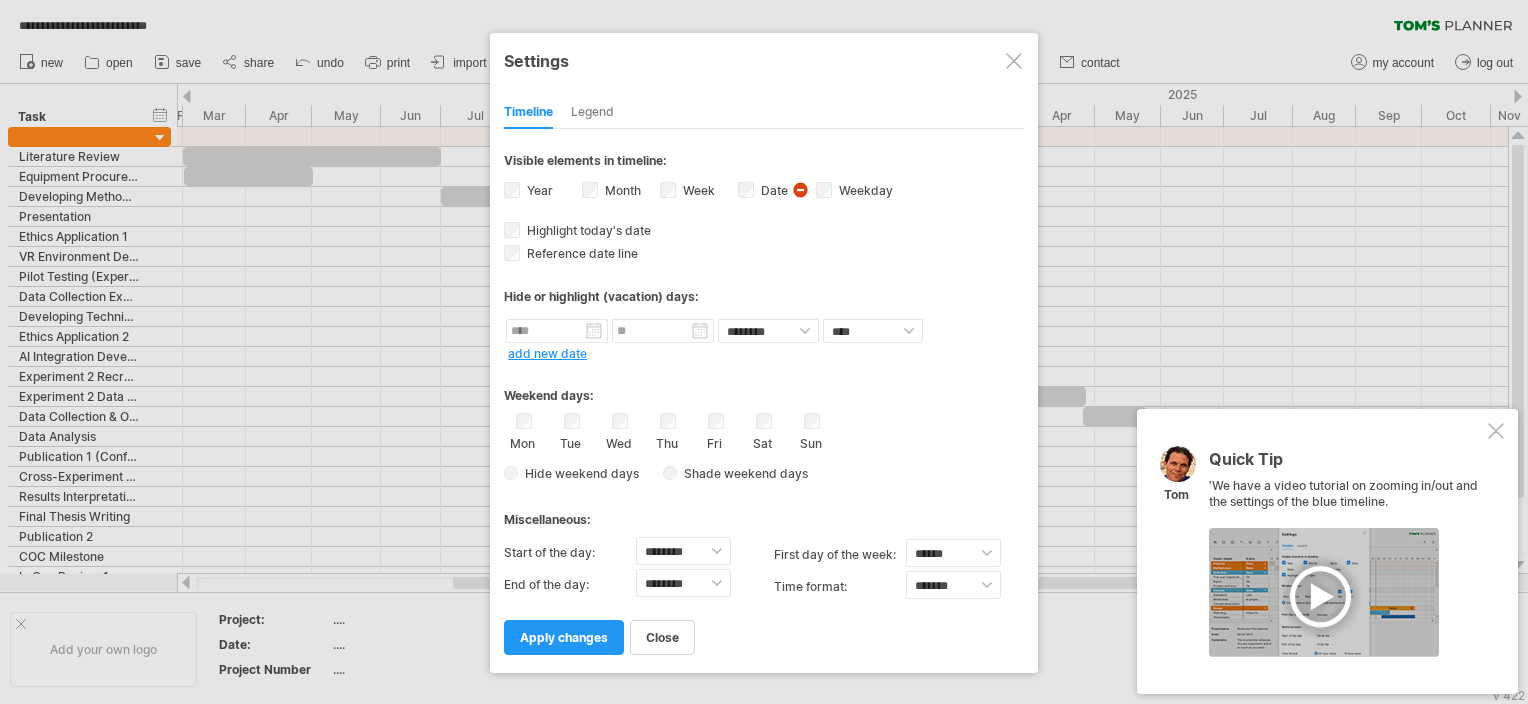 click on "add new date" at bounding box center [547, 353] 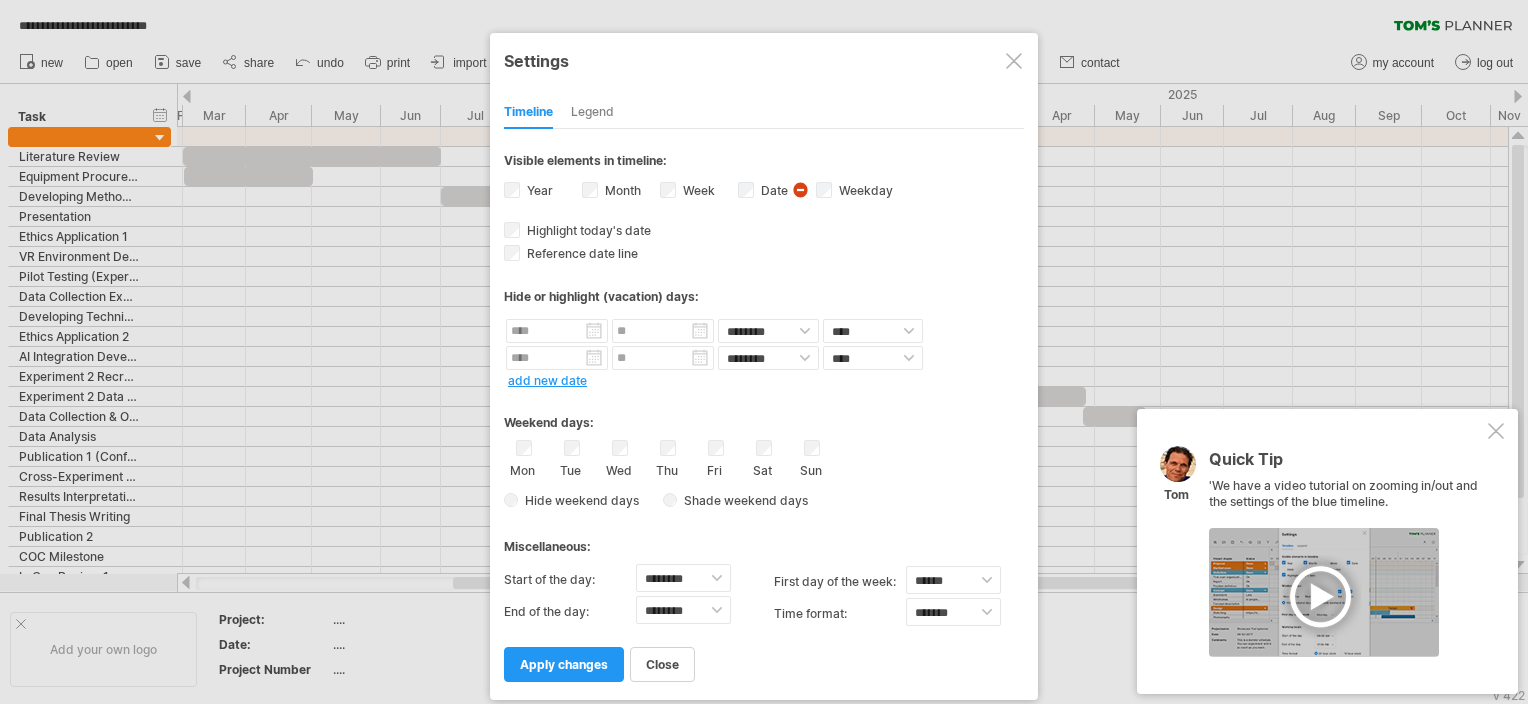 click on "Hide or highlight (vacation) days:" at bounding box center (764, 296) 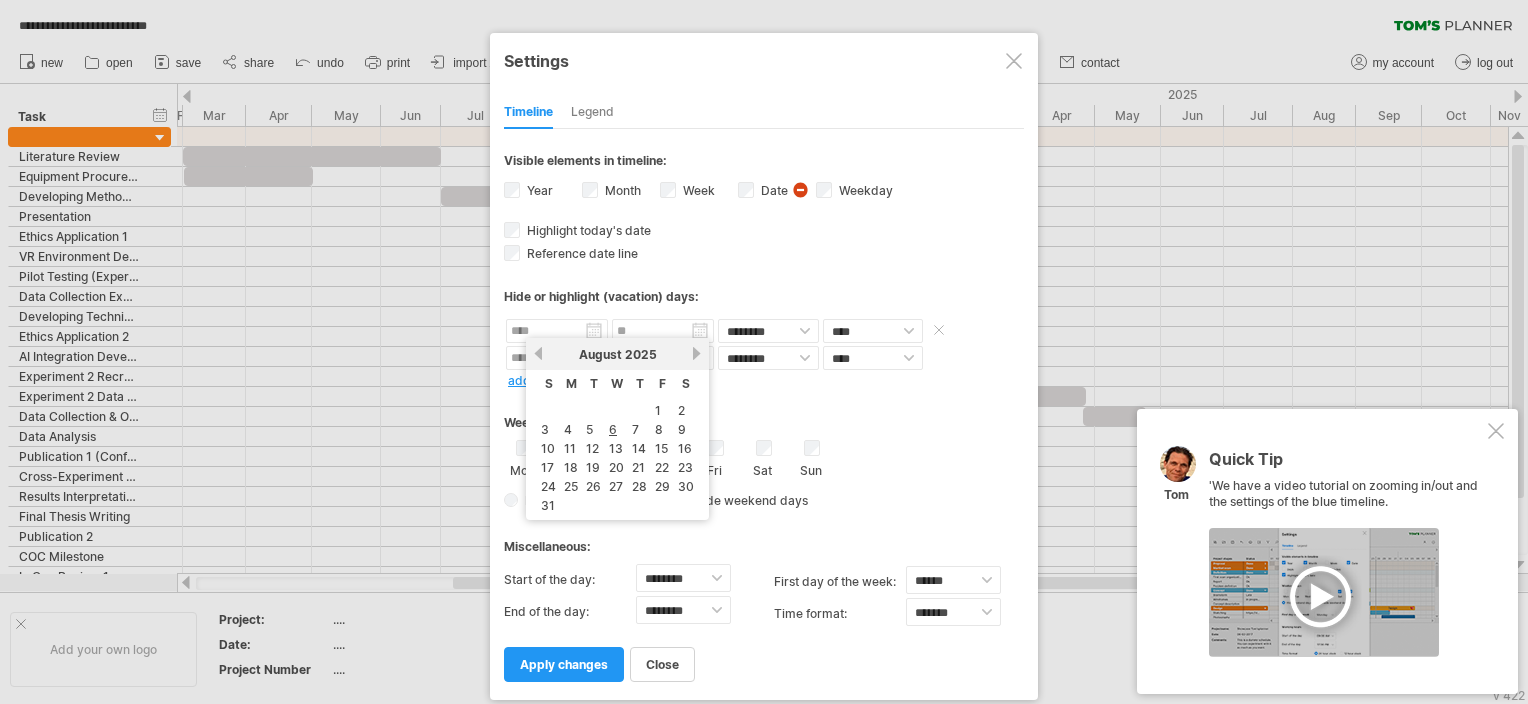 click on "**********" at bounding box center (764, 354) 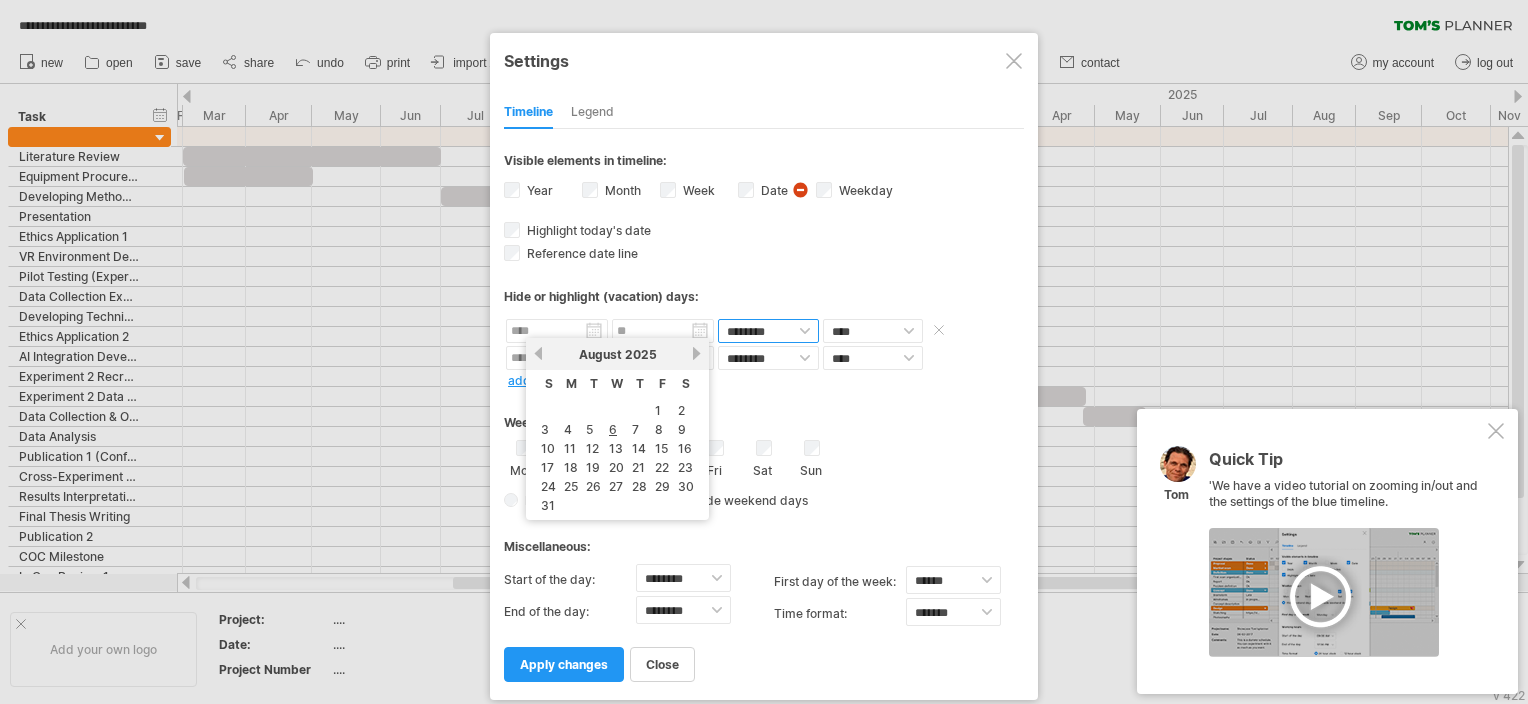 click on "******** ********" at bounding box center (768, 331) 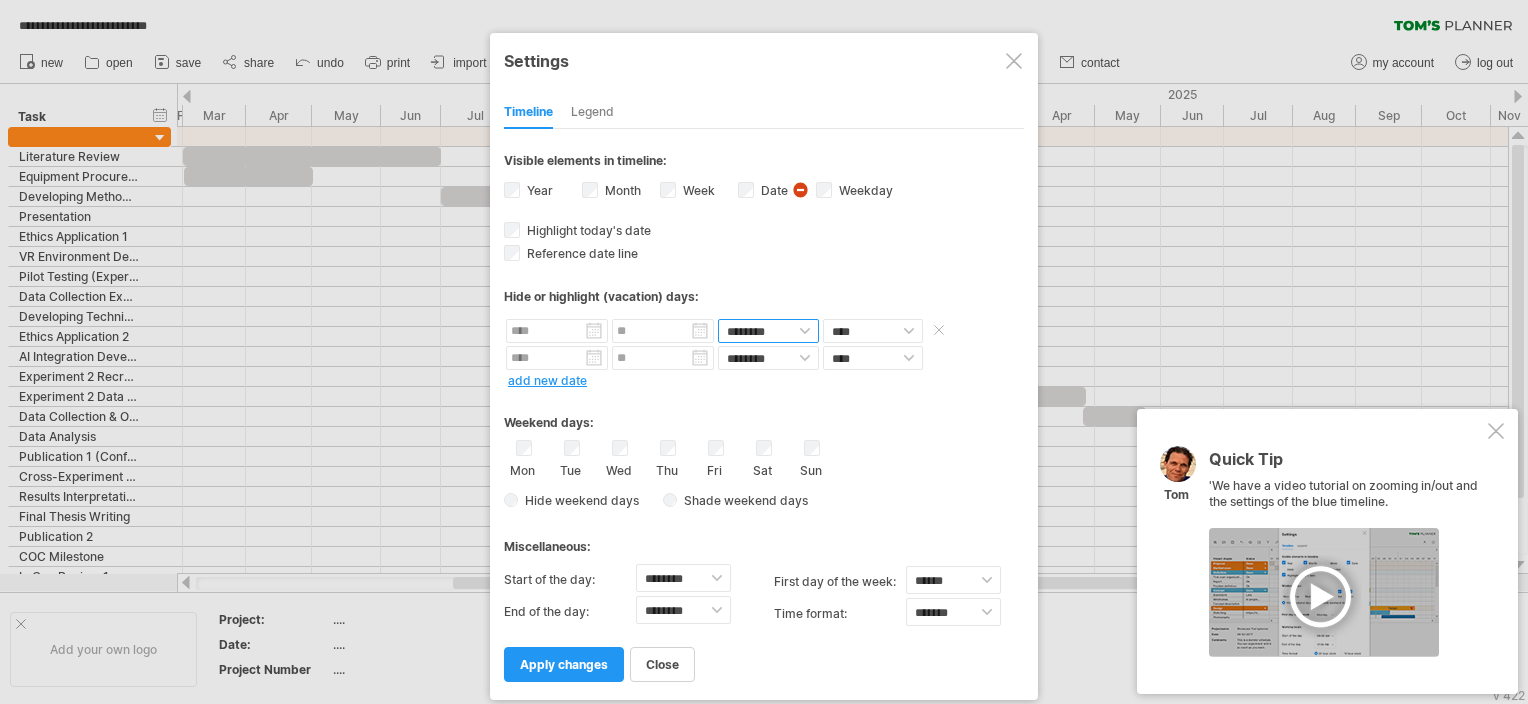 click on "******** ********" at bounding box center [768, 331] 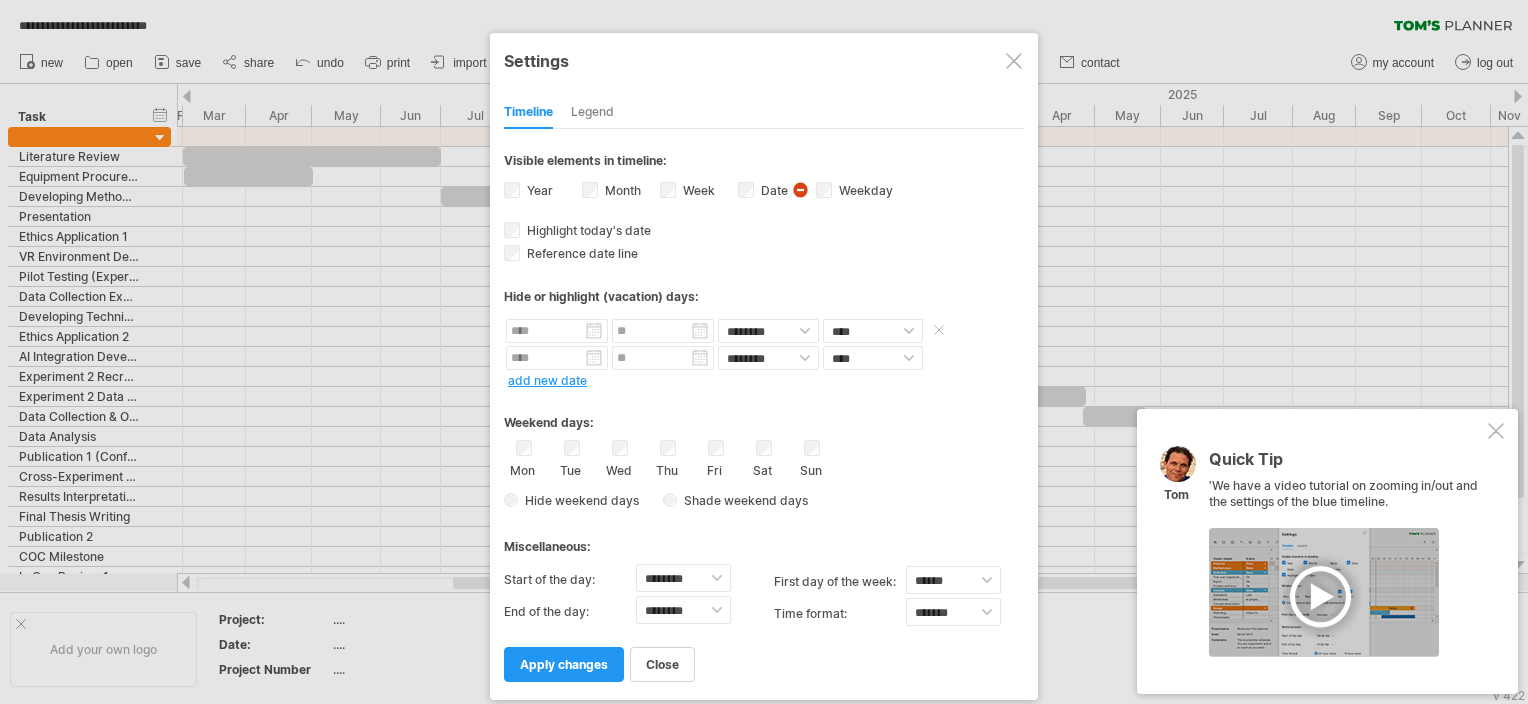 click at bounding box center (663, 331) 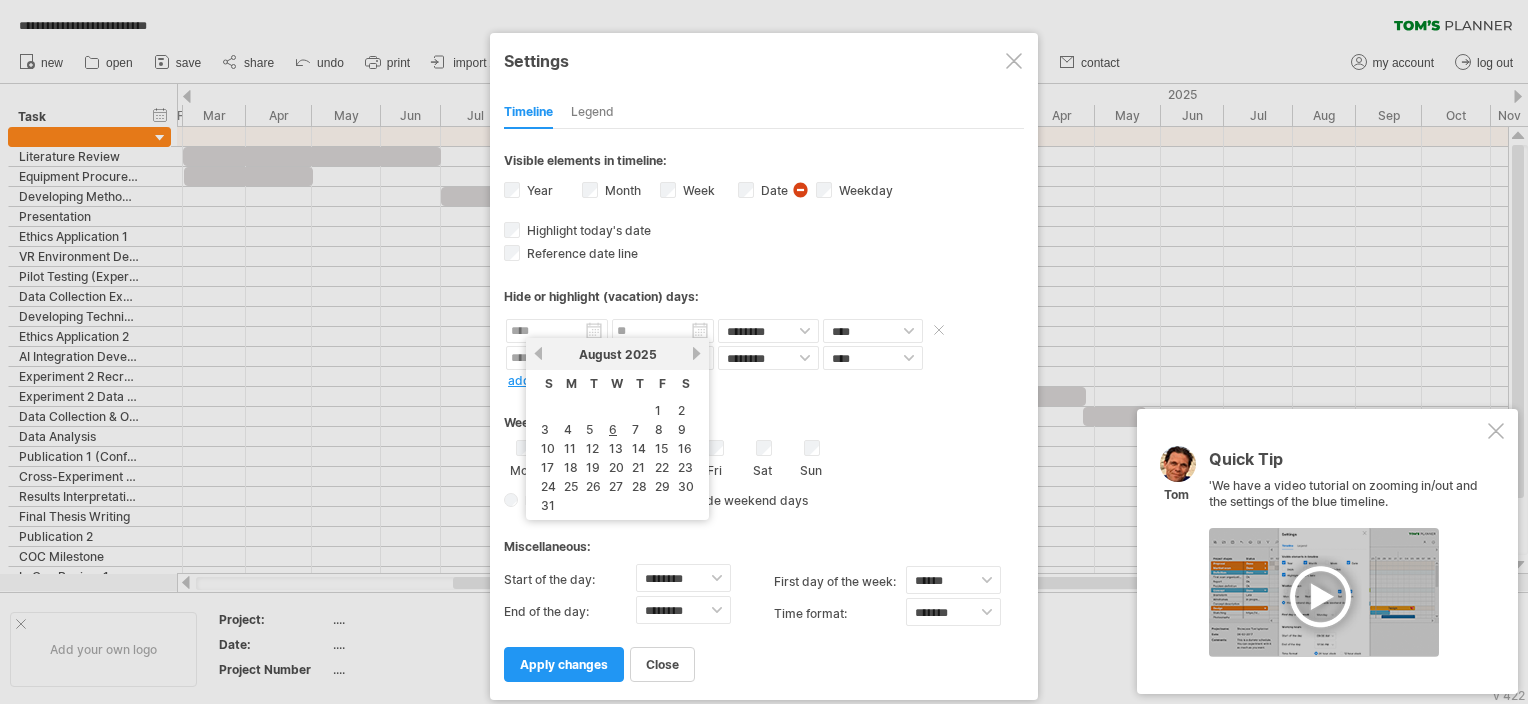 click at bounding box center (557, 331) 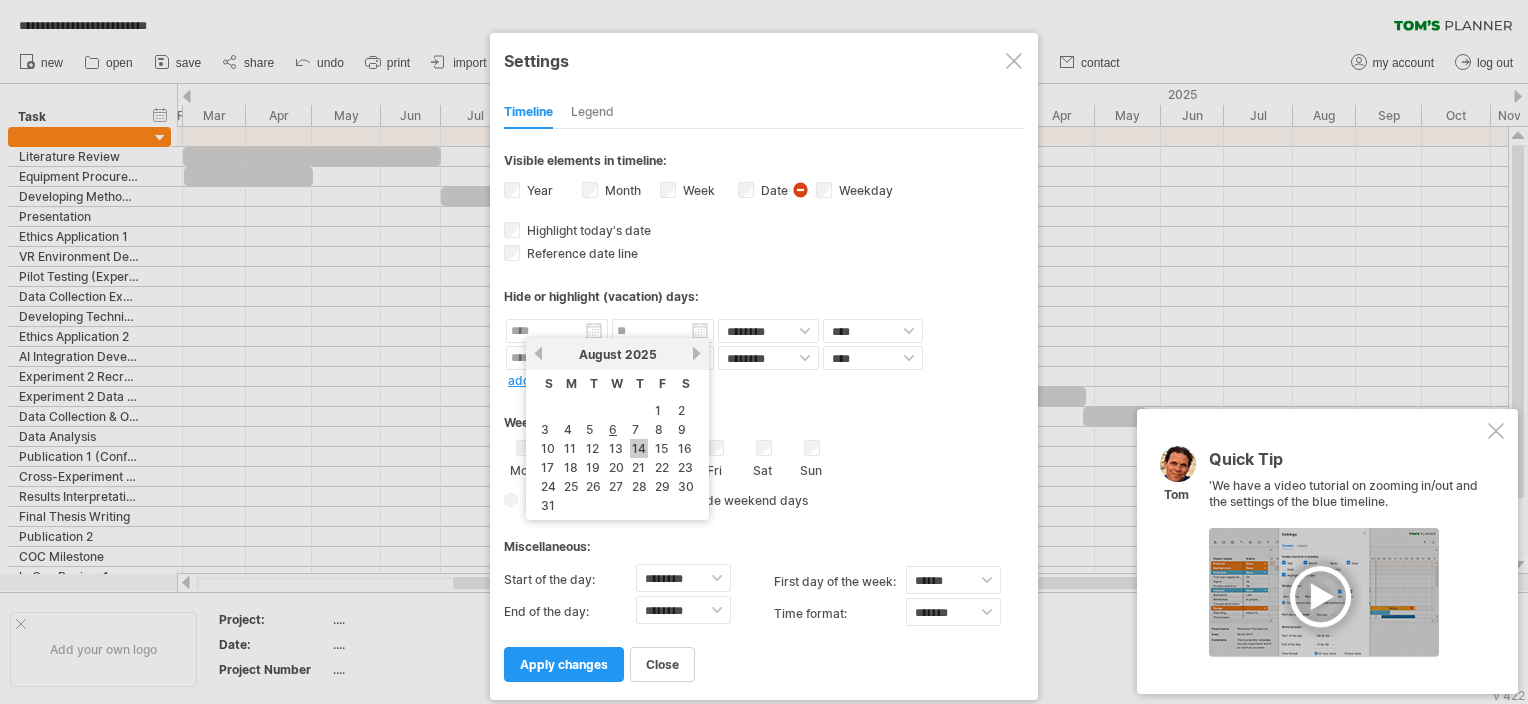 click on "14" at bounding box center [639, 448] 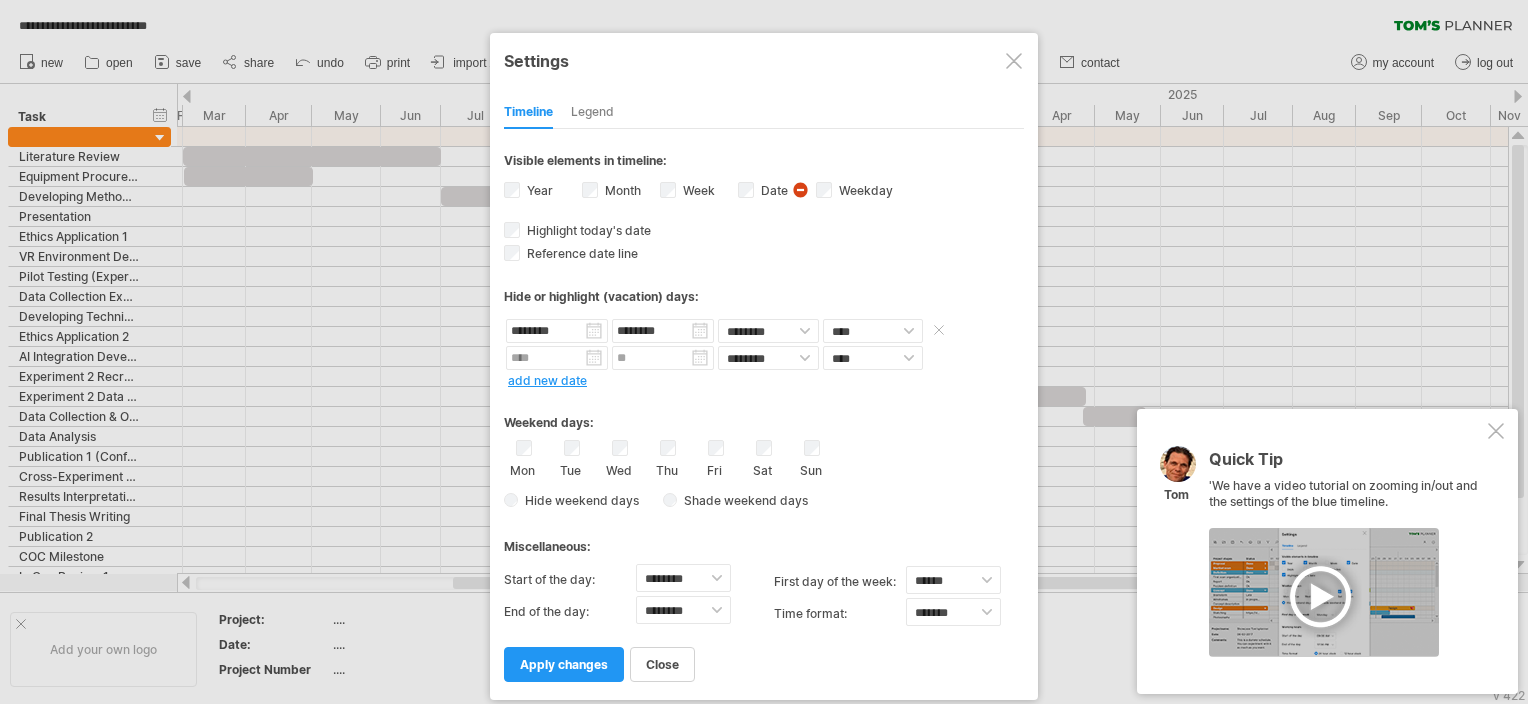 click on "********" at bounding box center (557, 331) 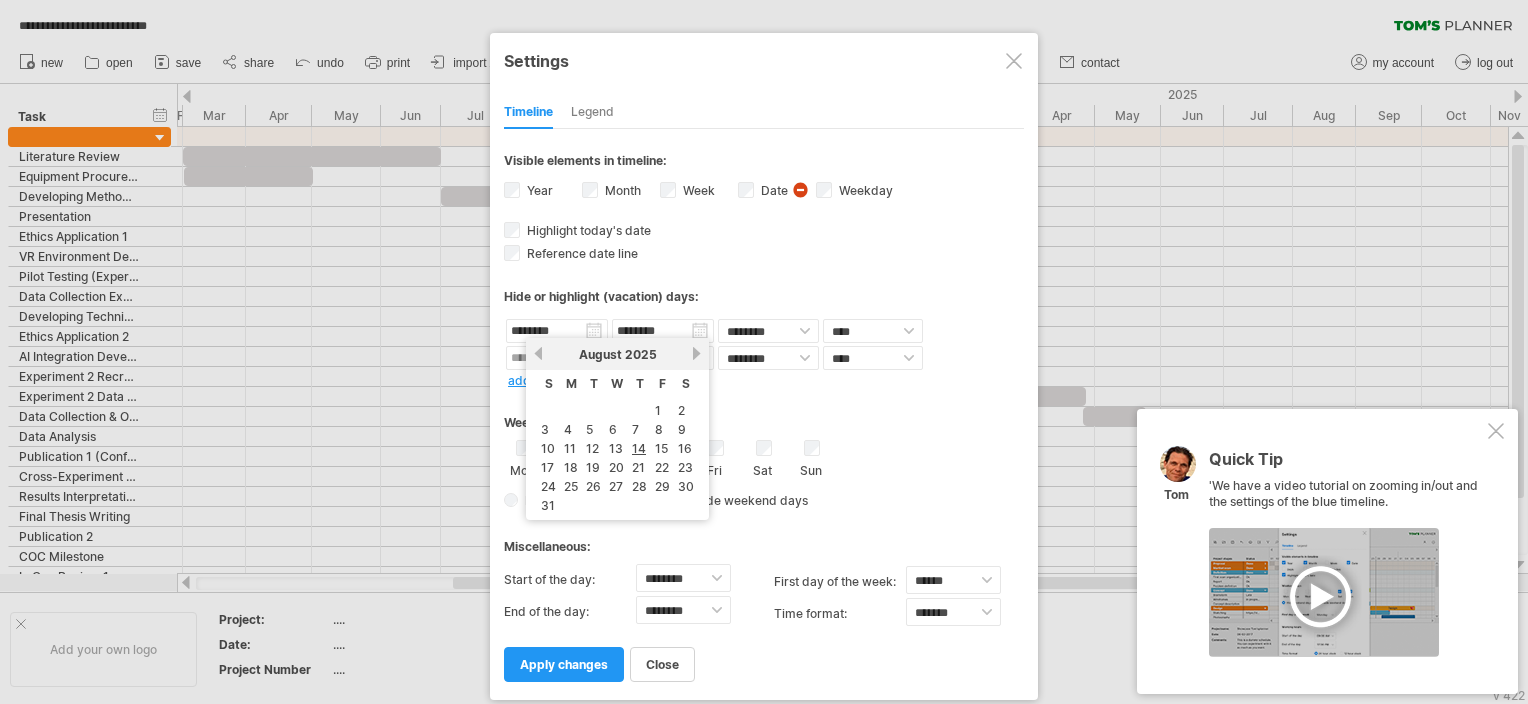 click on "next" at bounding box center [696, 353] 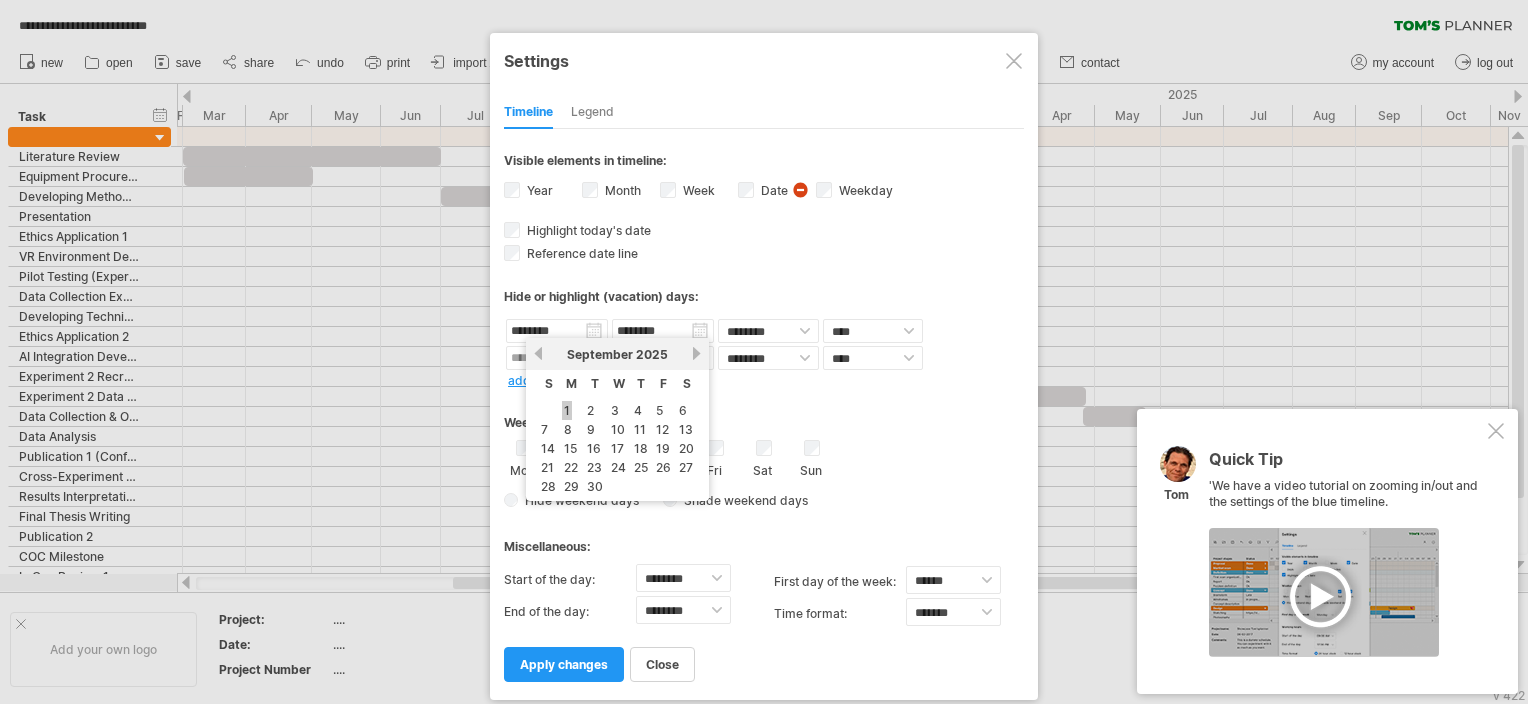 click on "1" at bounding box center [567, 410] 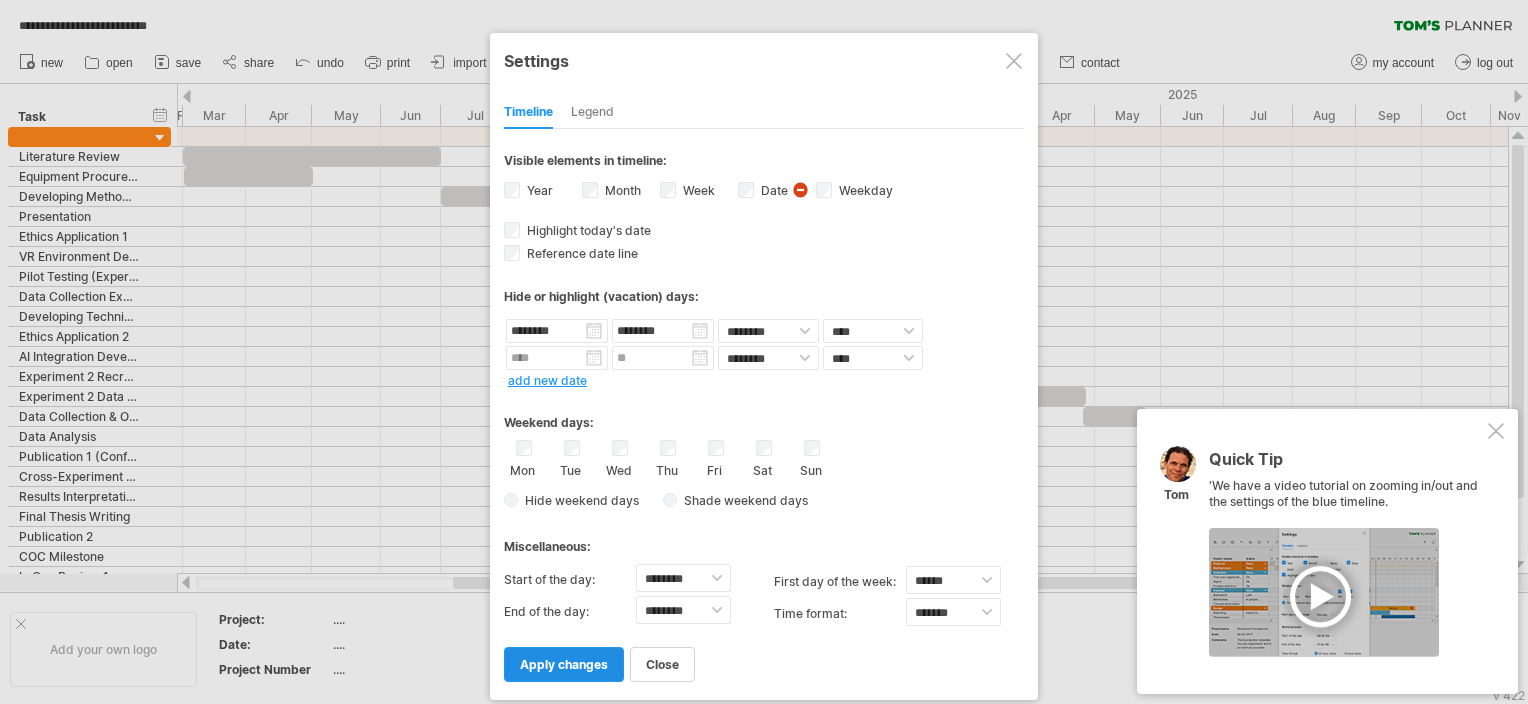 click on "apply changes" at bounding box center (564, 664) 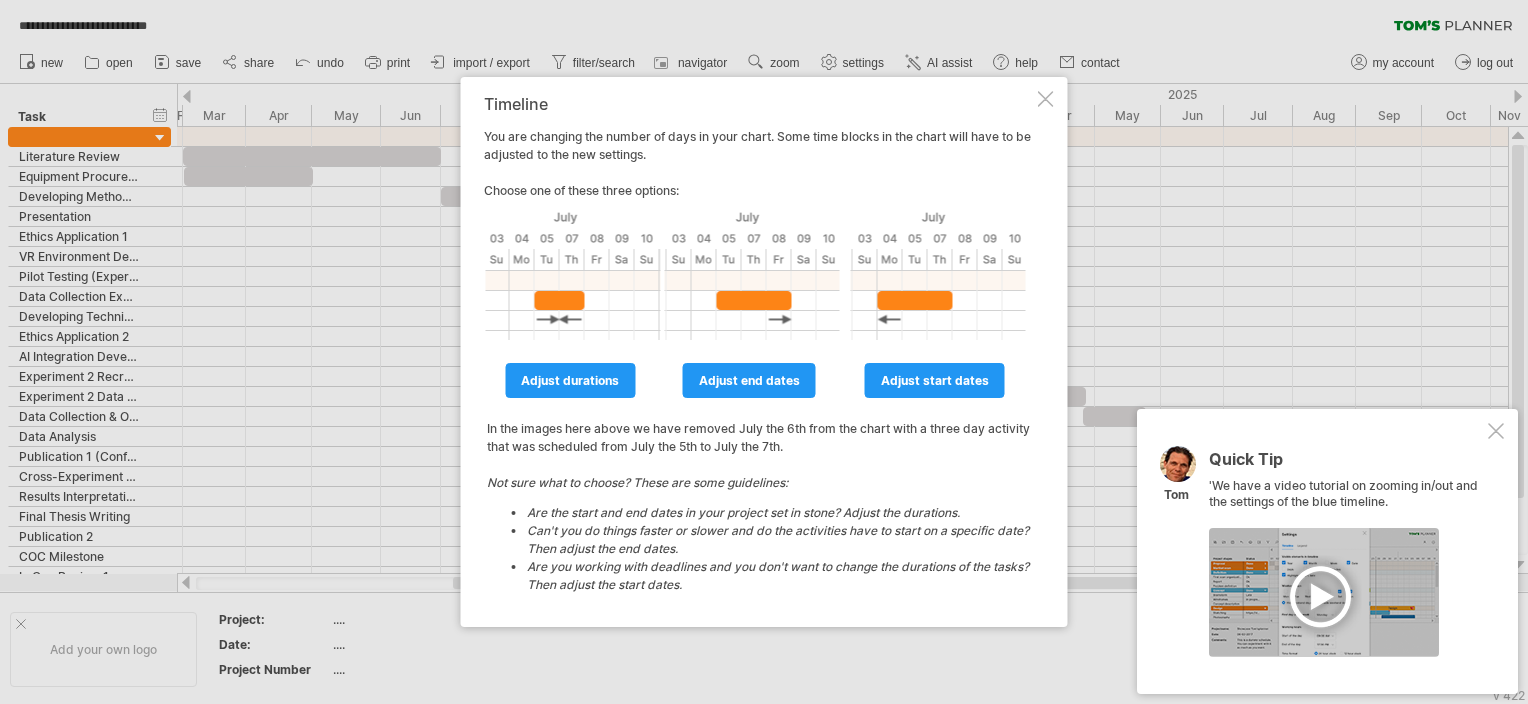 click on "Timeline" at bounding box center (759, 104) 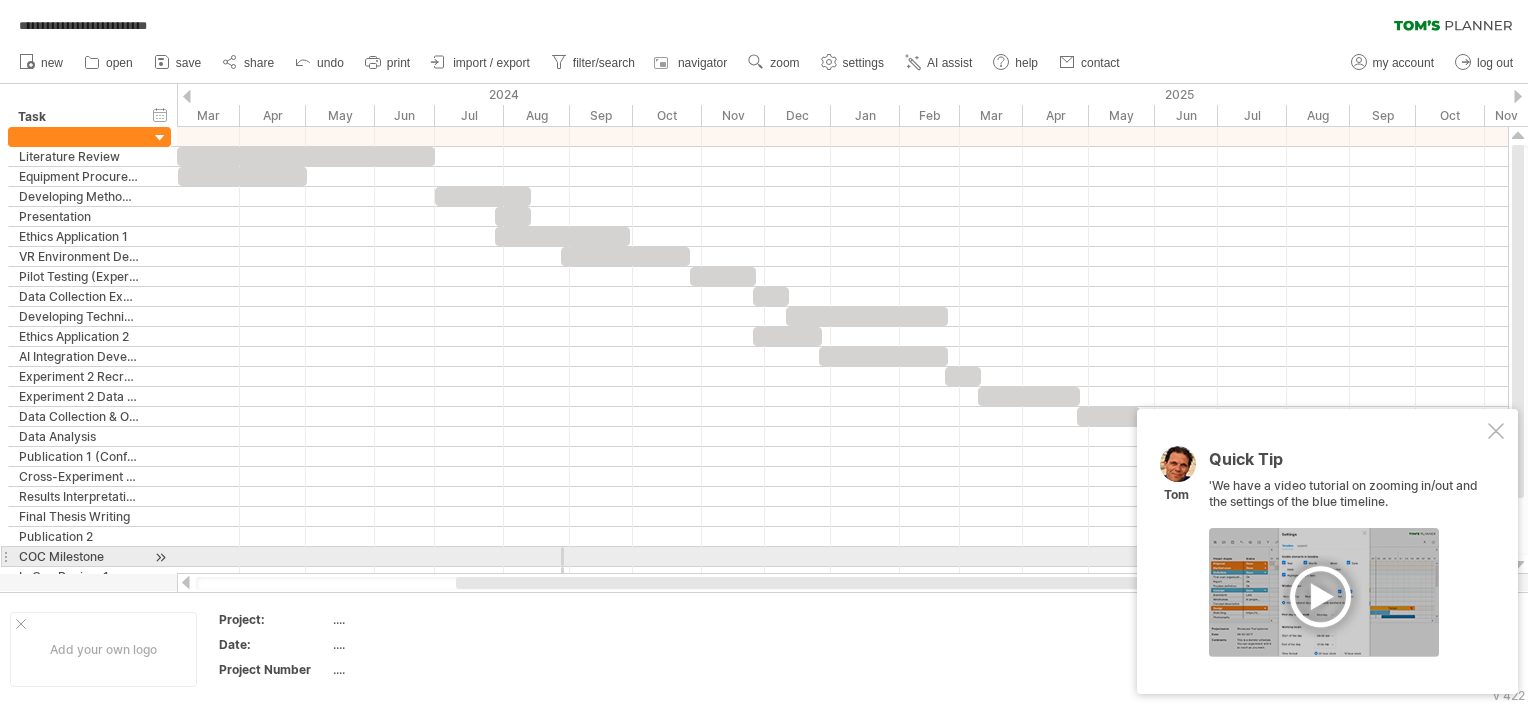 drag, startPoint x: 701, startPoint y: 584, endPoint x: 704, endPoint y: 564, distance: 20.22375 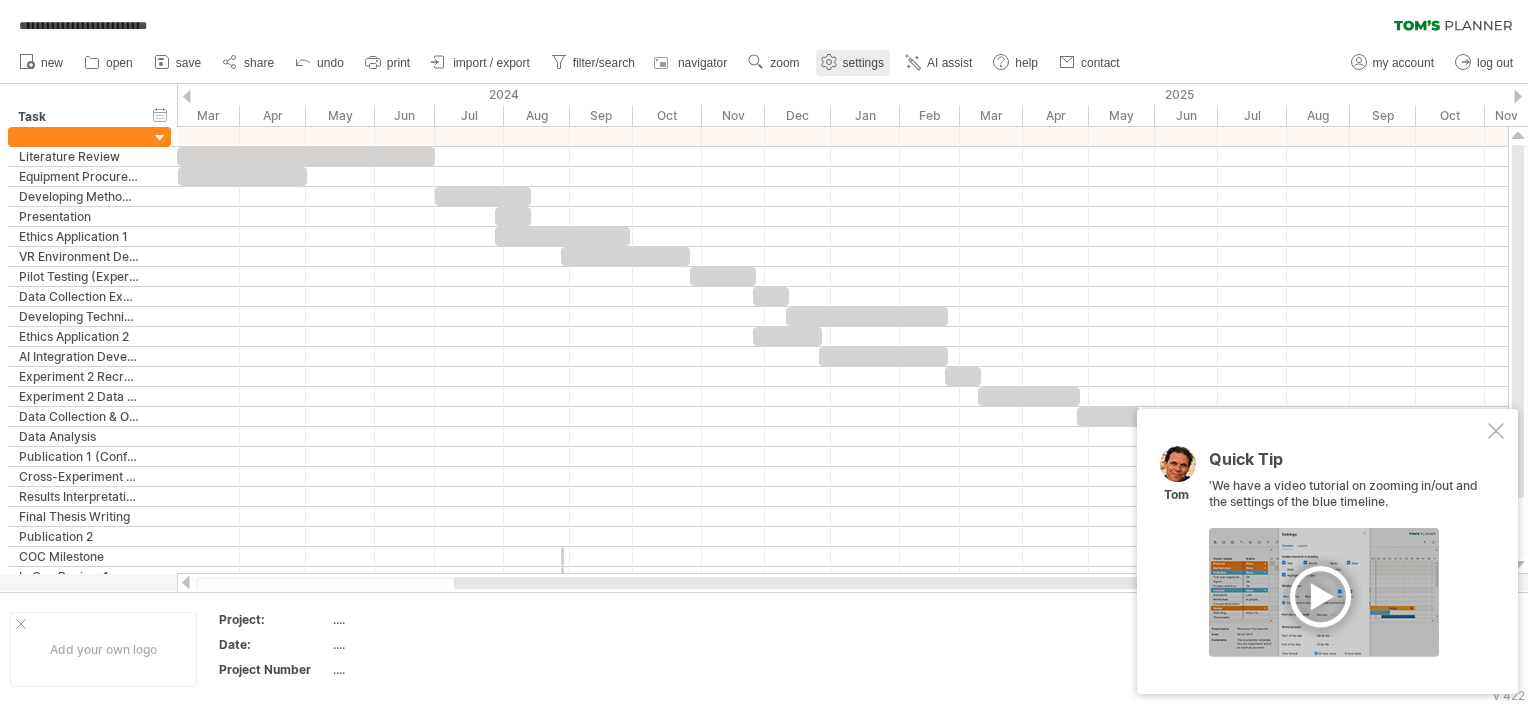 click on "settings" at bounding box center (863, 63) 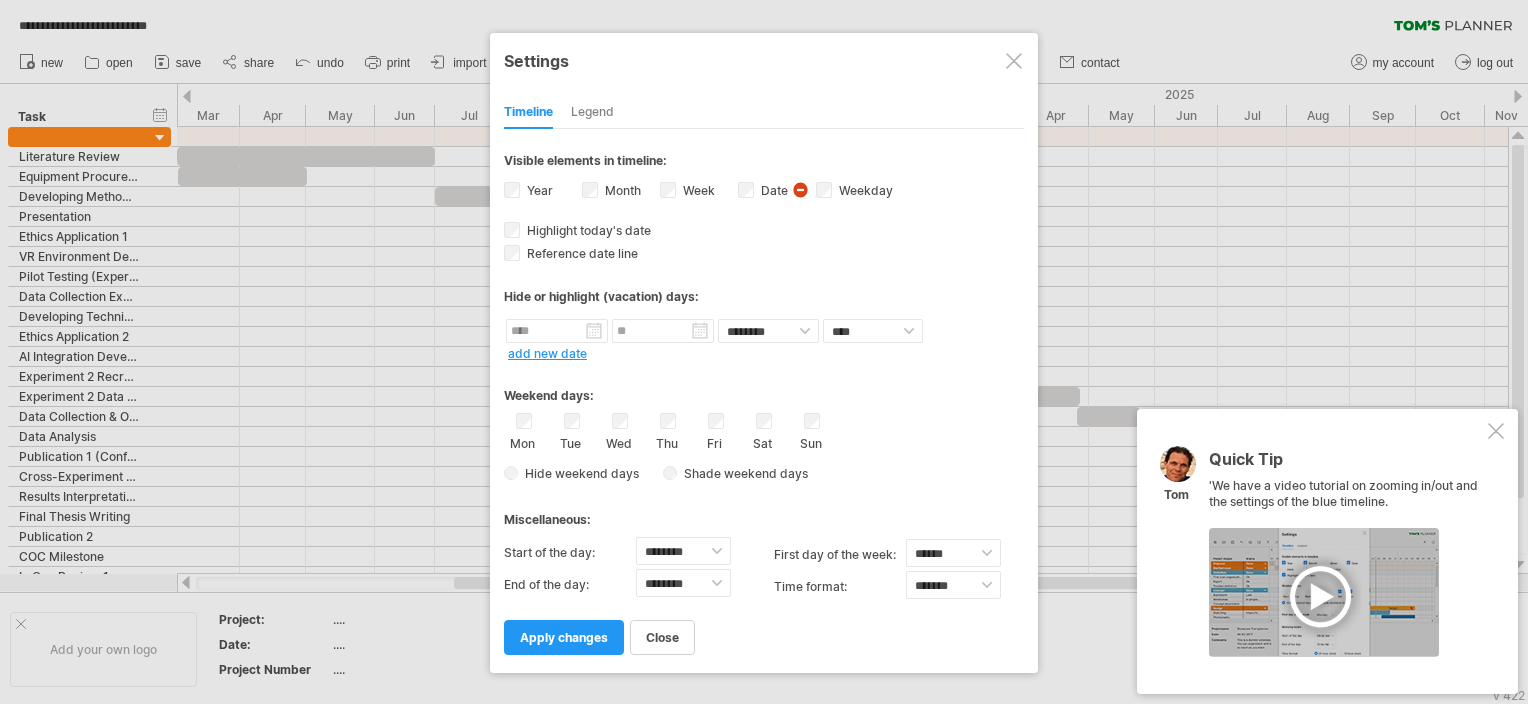 click on "add new date" at bounding box center (547, 353) 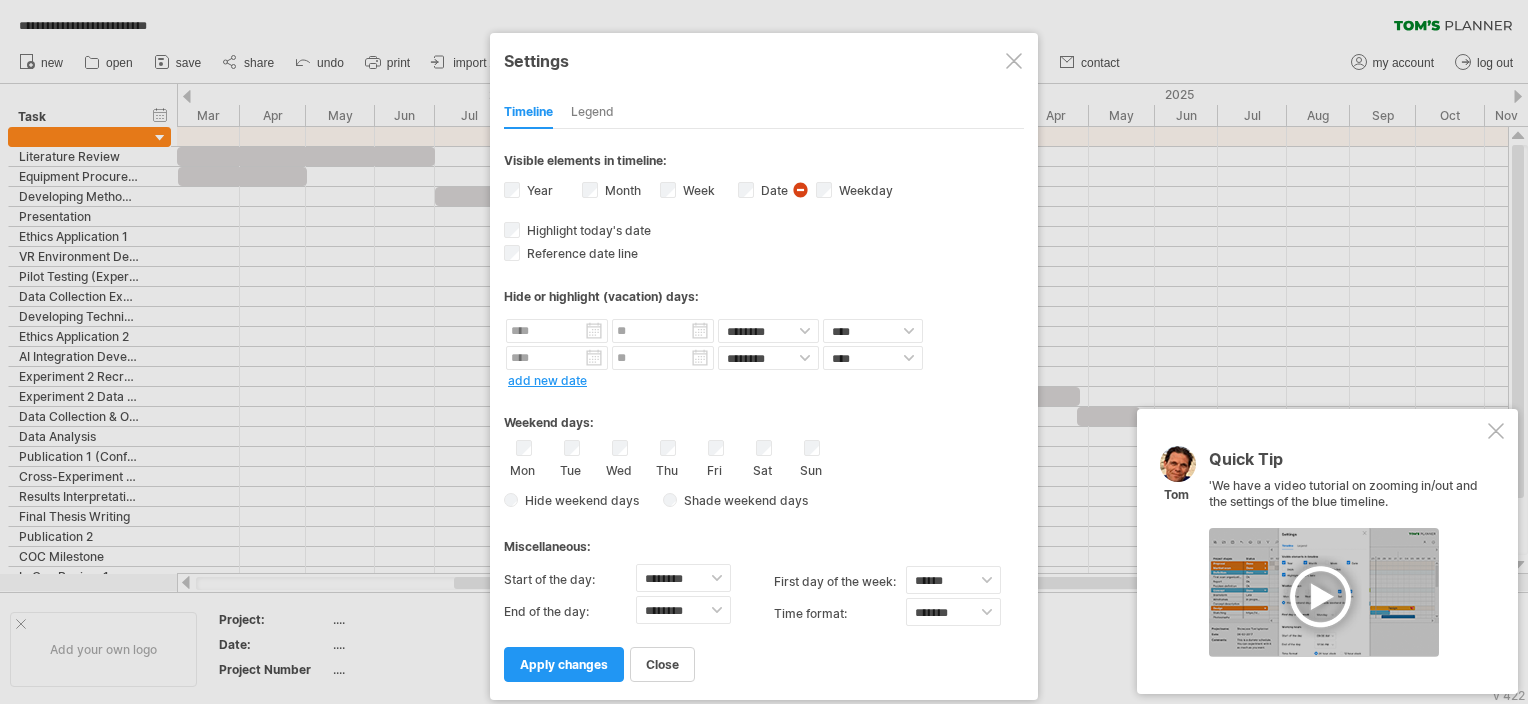 click on "**********" at bounding box center [764, 405] 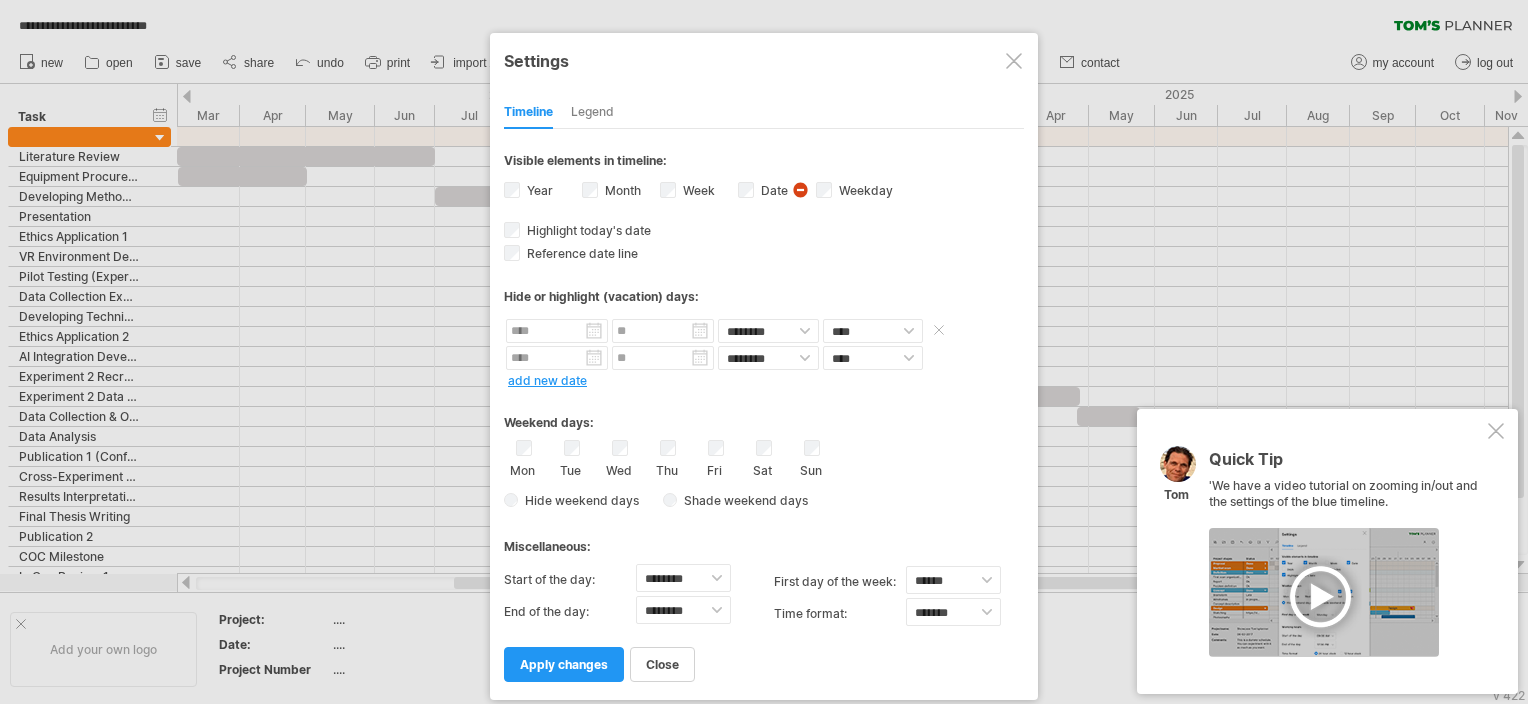 click at bounding box center (557, 331) 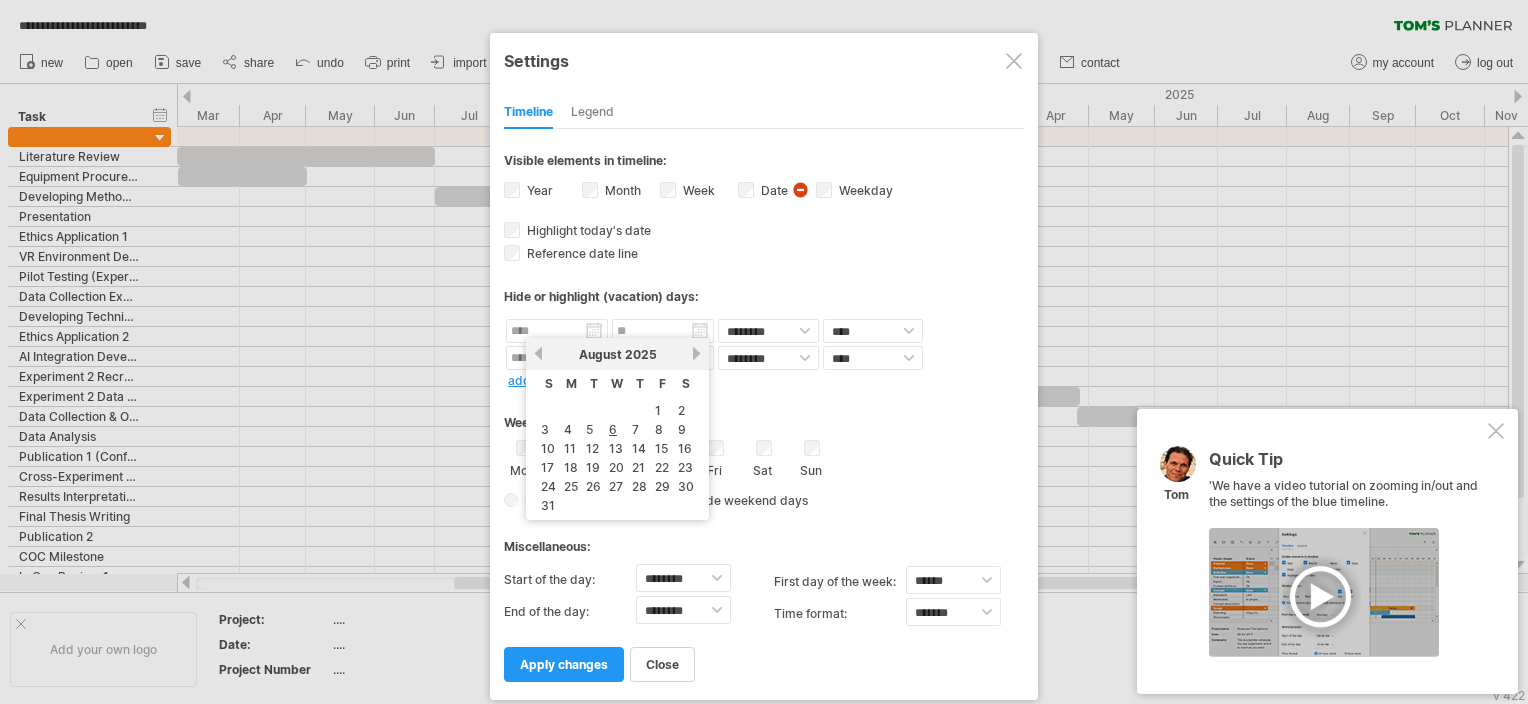 click on "next" at bounding box center [696, 353] 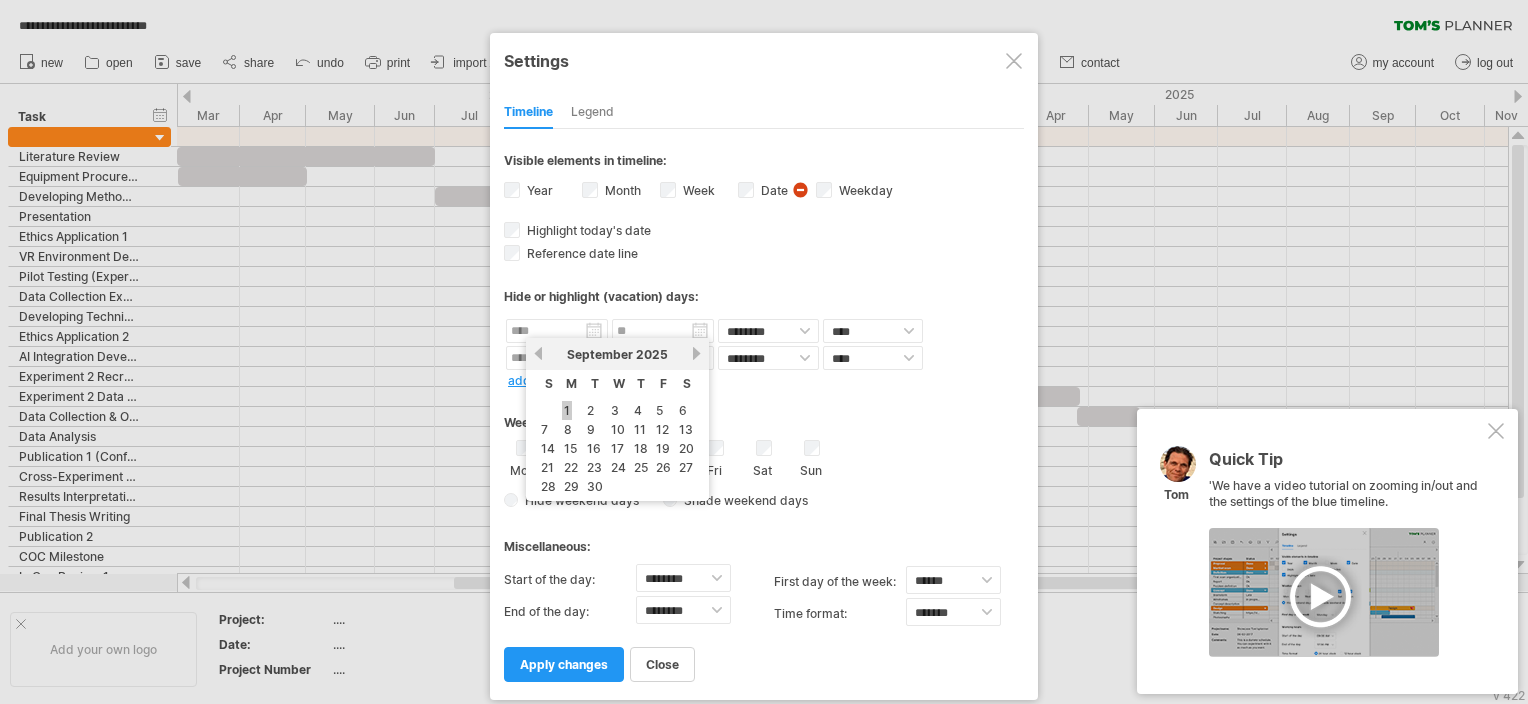 click on "1" at bounding box center (567, 410) 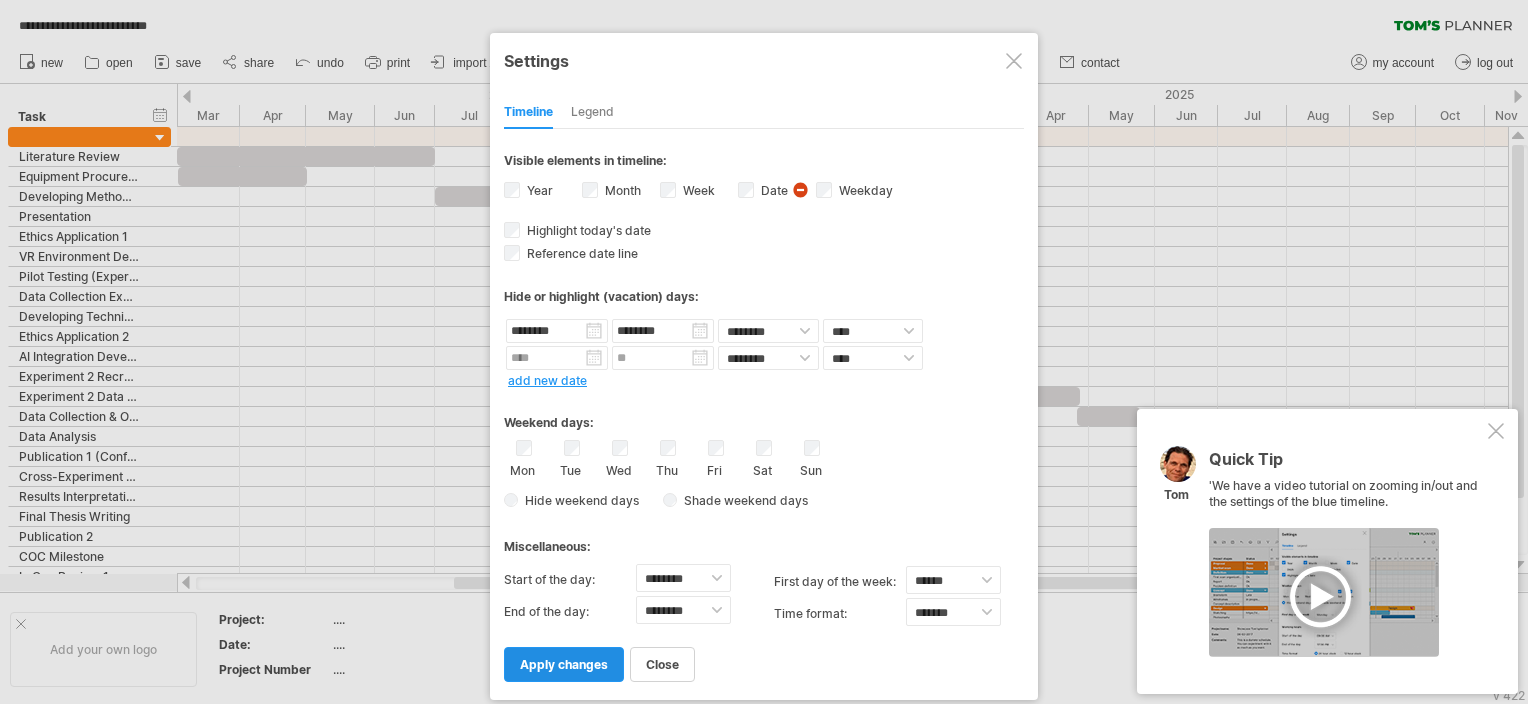 click on "apply changes" at bounding box center [564, 664] 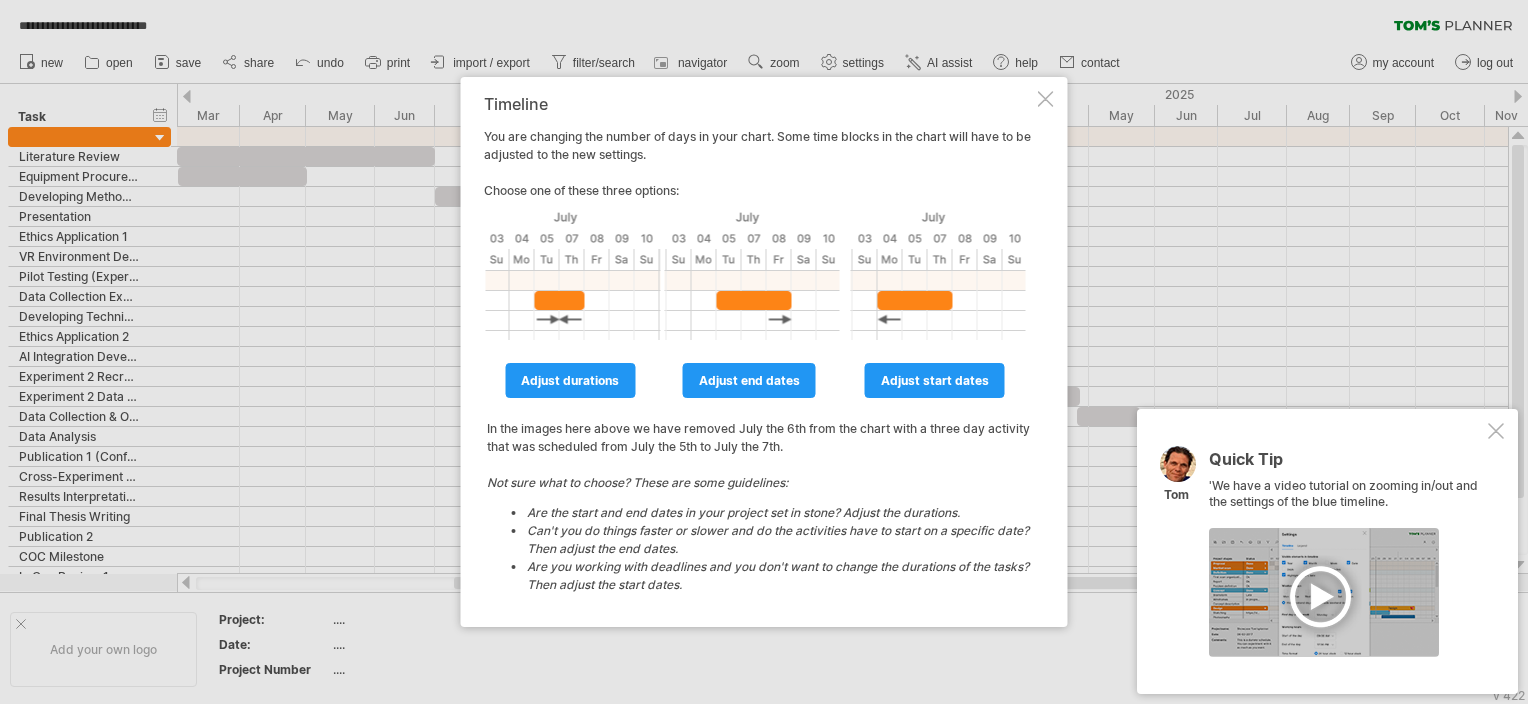 click at bounding box center [1046, 99] 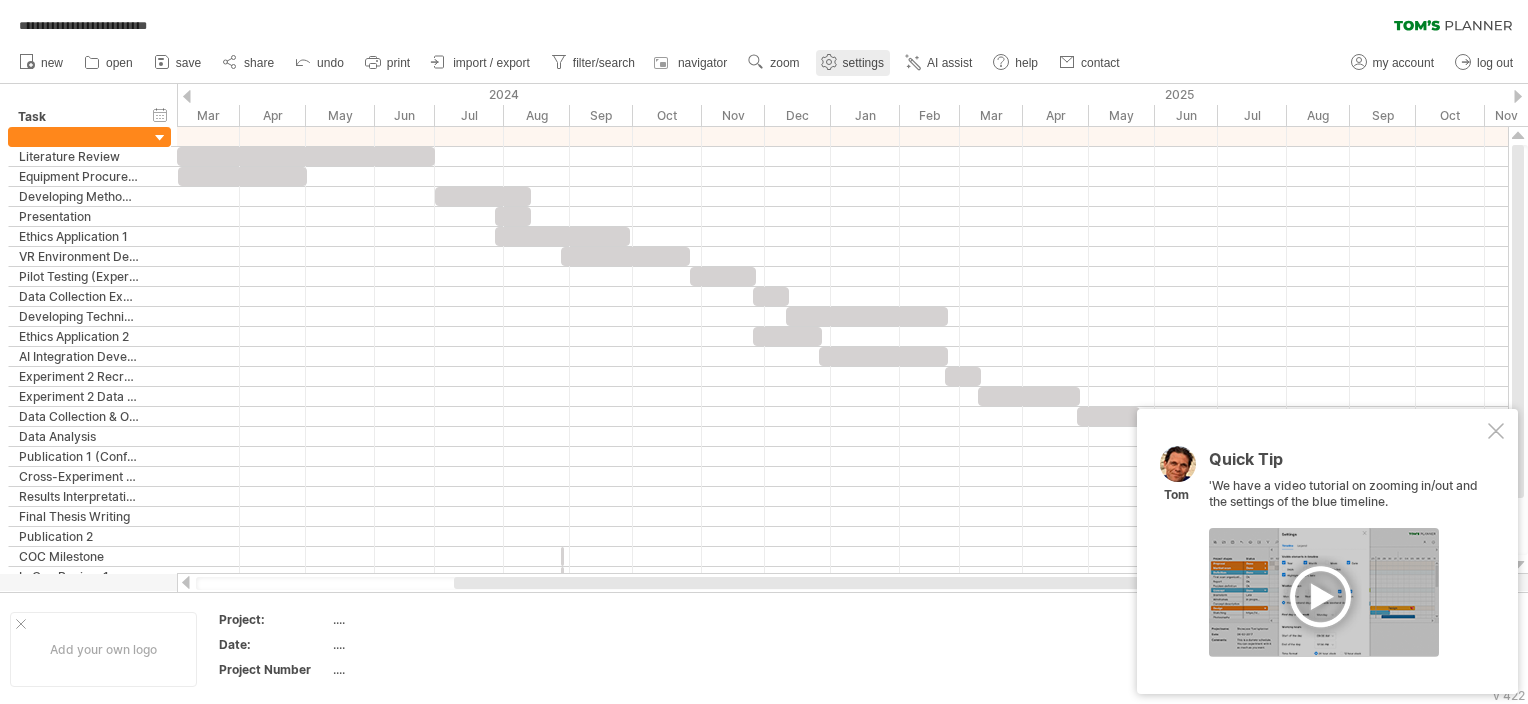click on "settings" at bounding box center [863, 63] 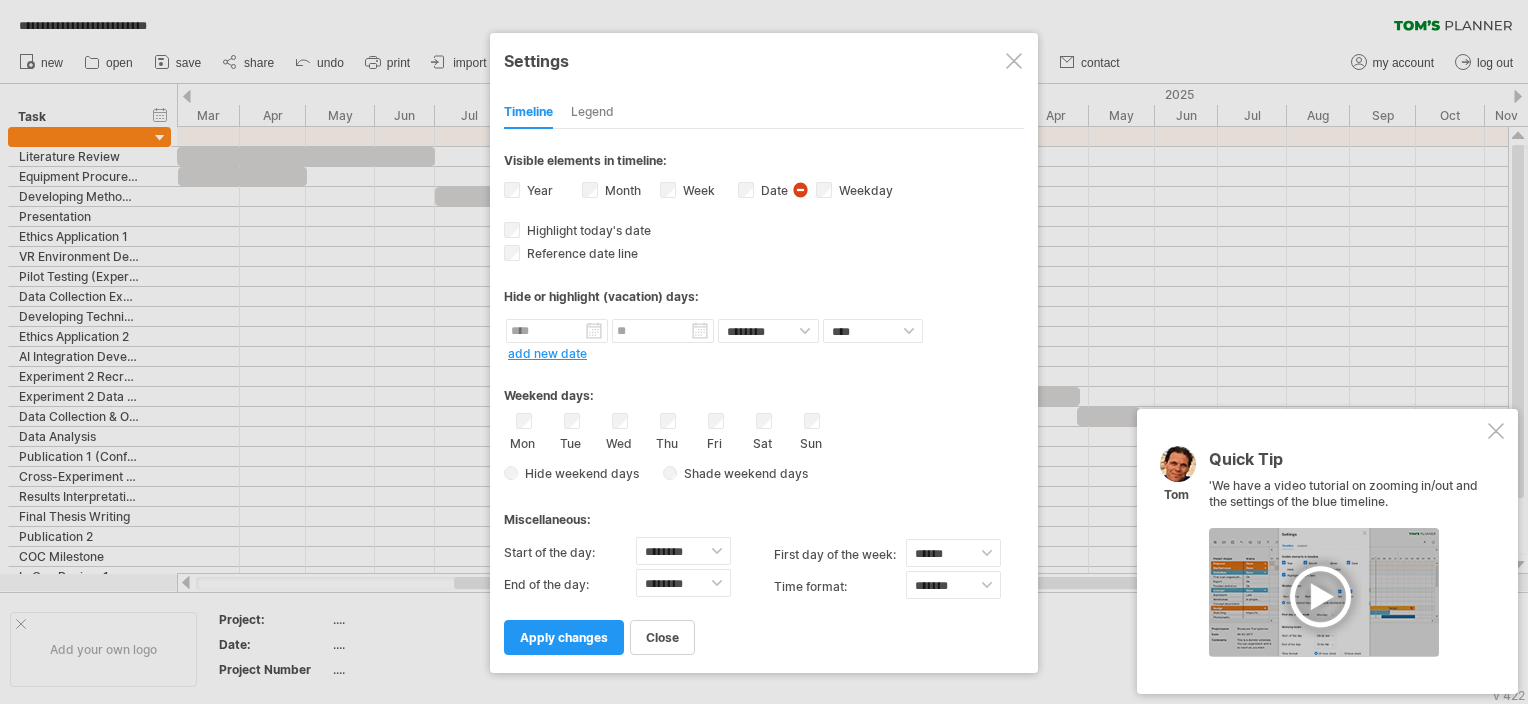 click on "Legend" at bounding box center (592, 113) 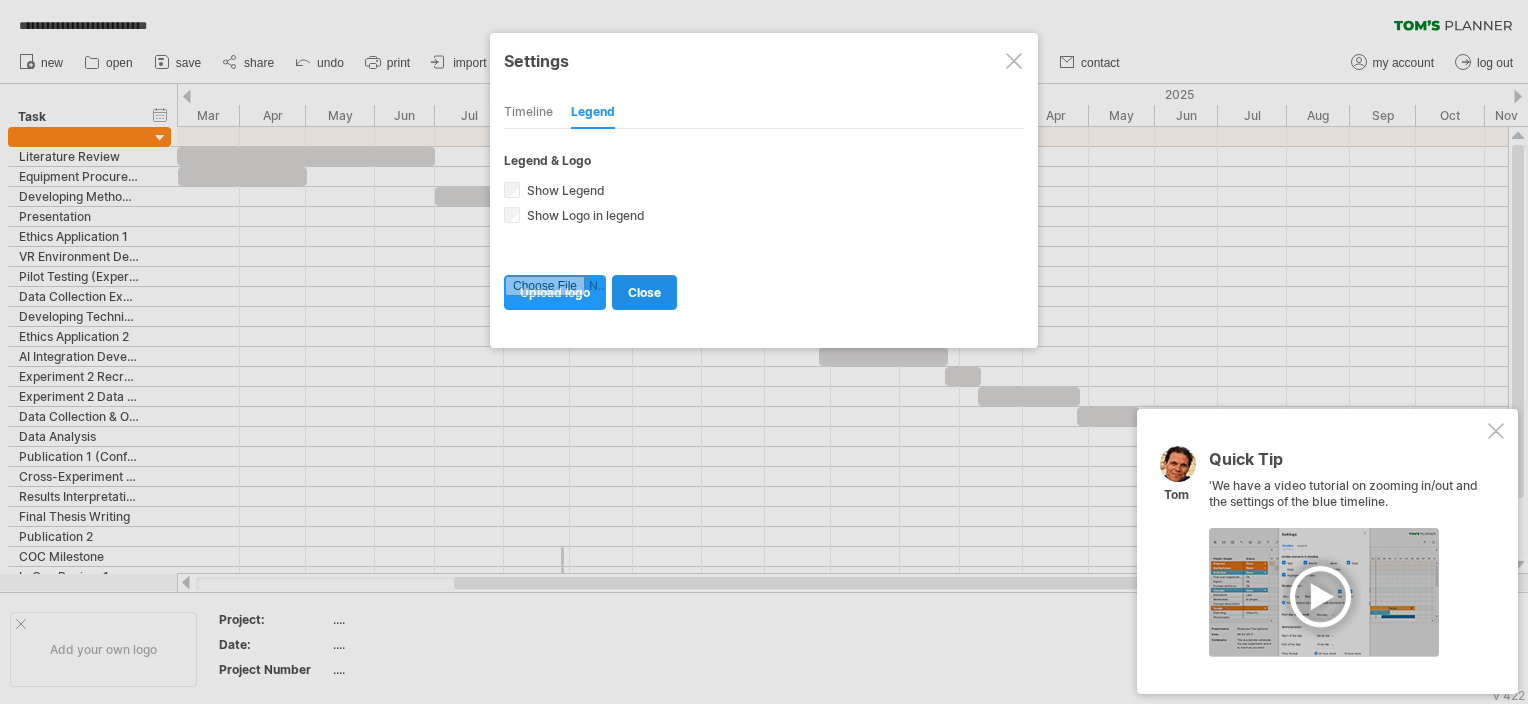 click on "close" at bounding box center (644, 292) 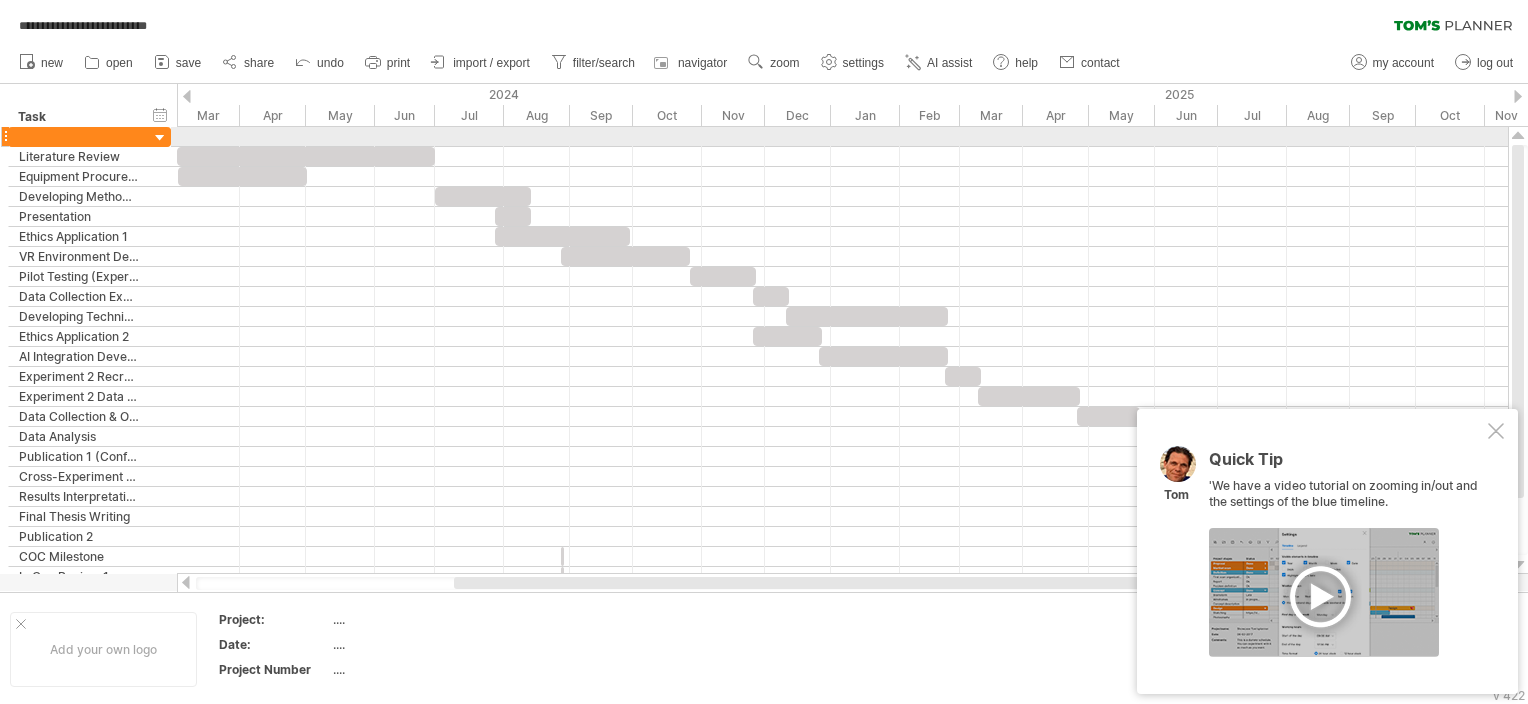 click at bounding box center [842, 137] 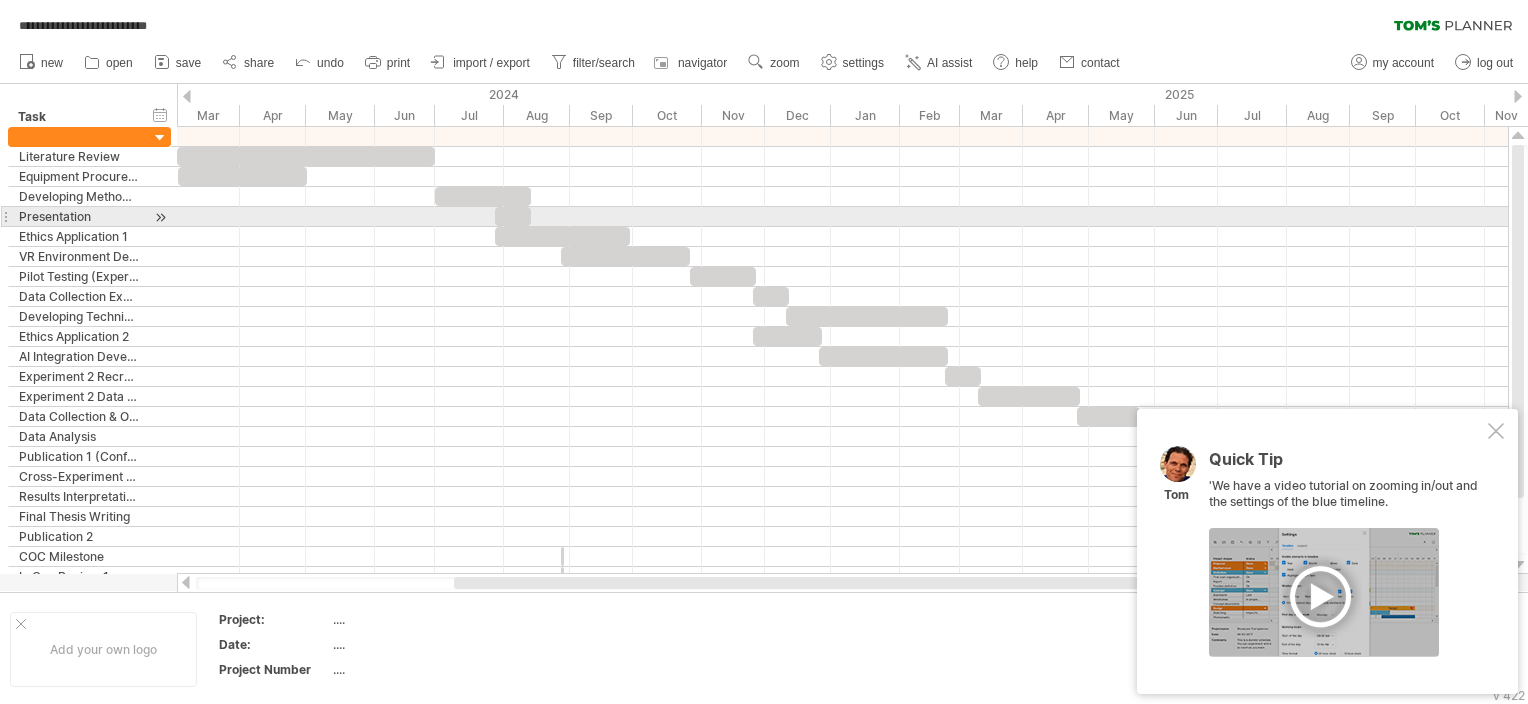 click at bounding box center (842, 217) 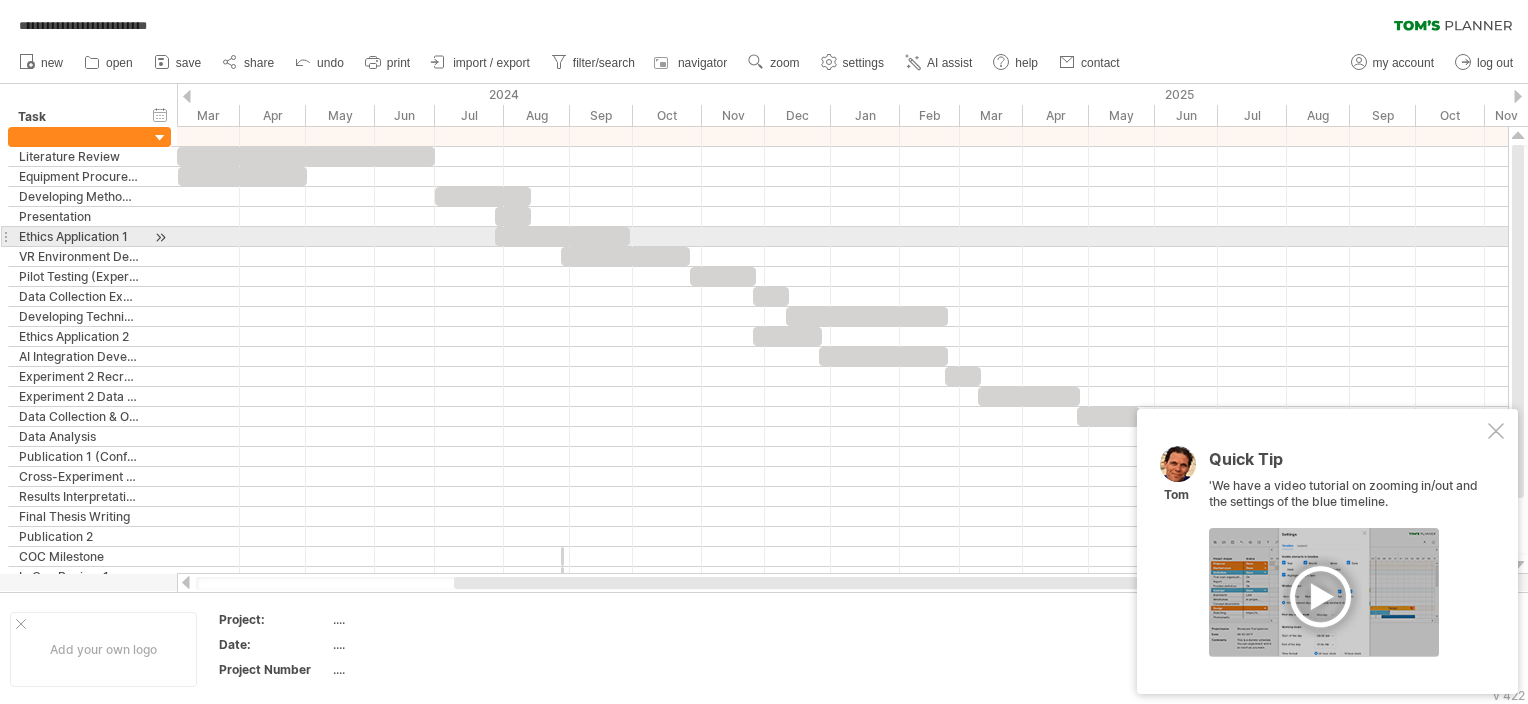 click at bounding box center [625, 256] 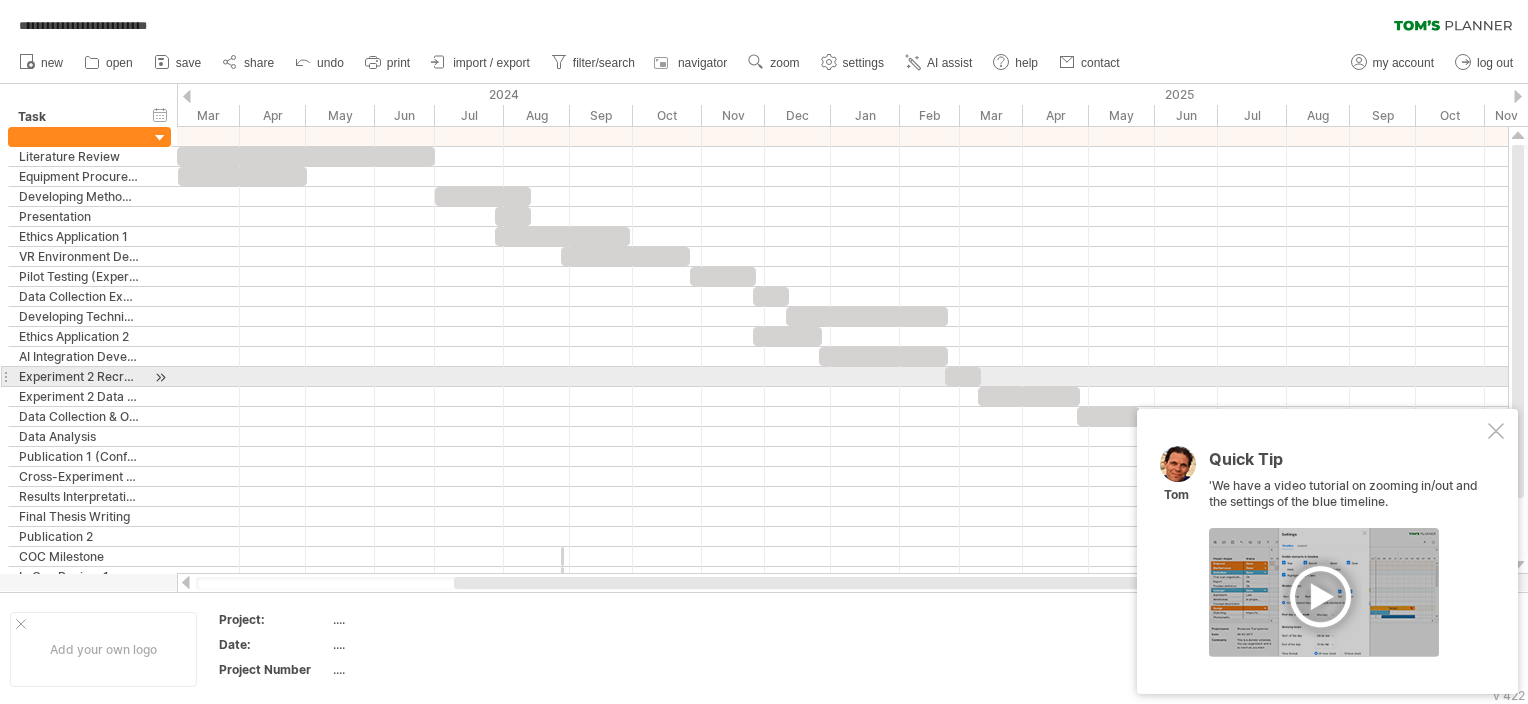 click at bounding box center (842, 377) 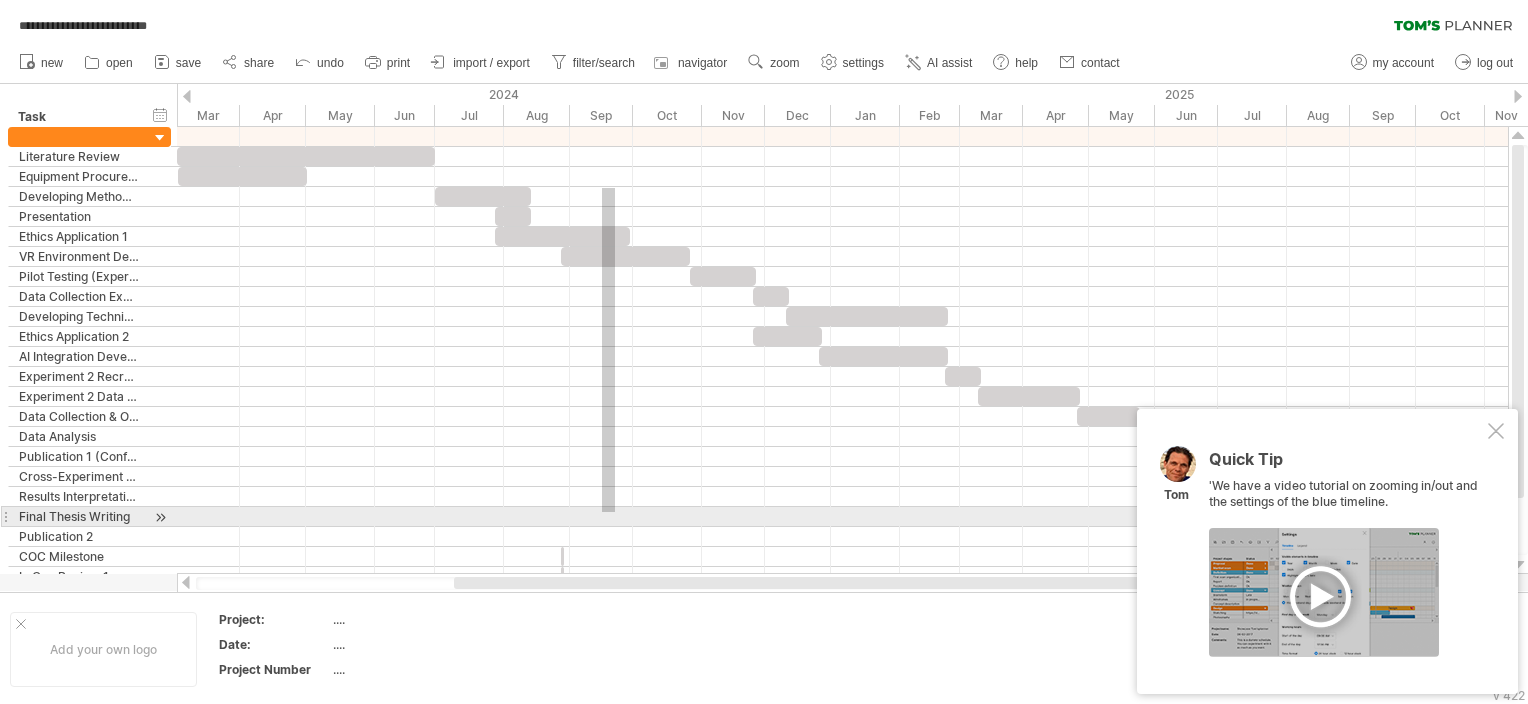 drag, startPoint x: 616, startPoint y: 189, endPoint x: 601, endPoint y: 512, distance: 323.3481 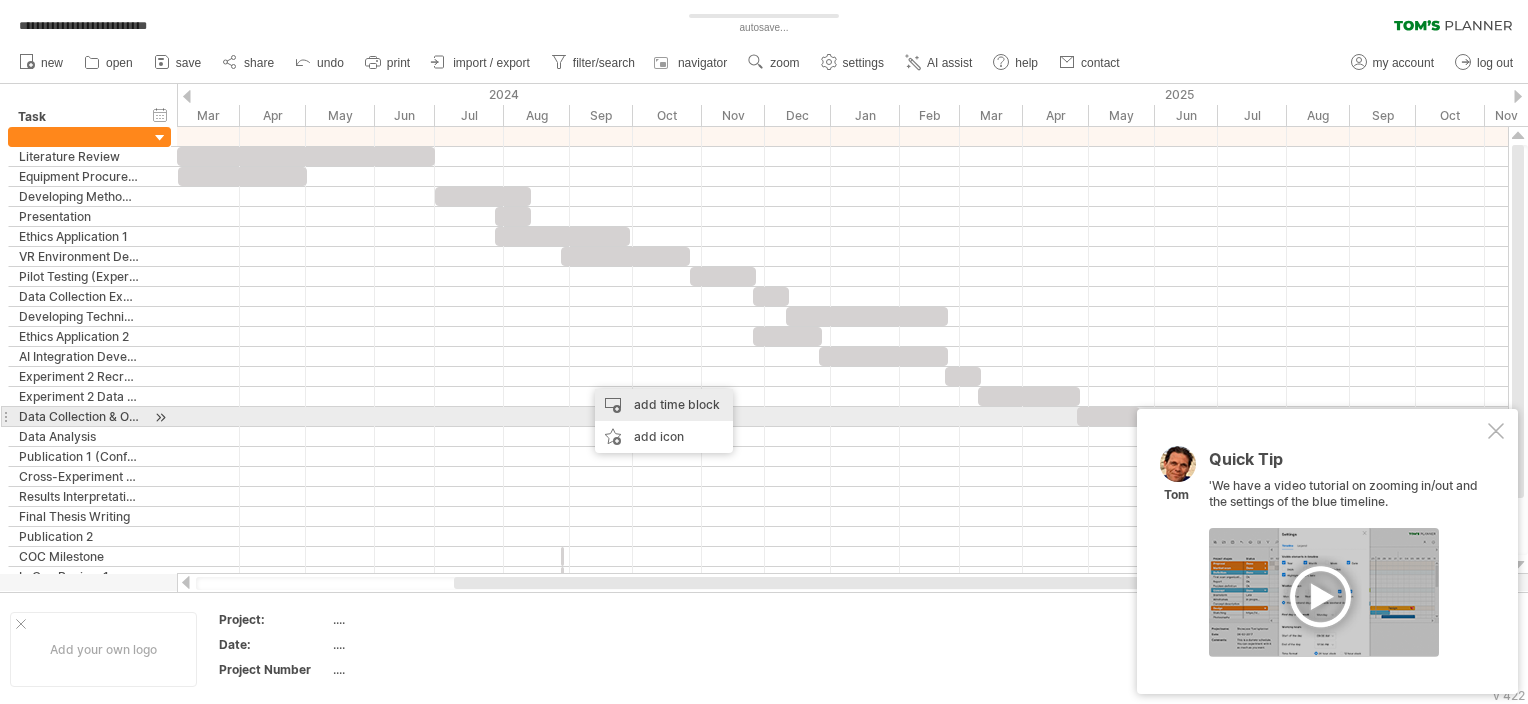 click on "add time block" at bounding box center (664, 405) 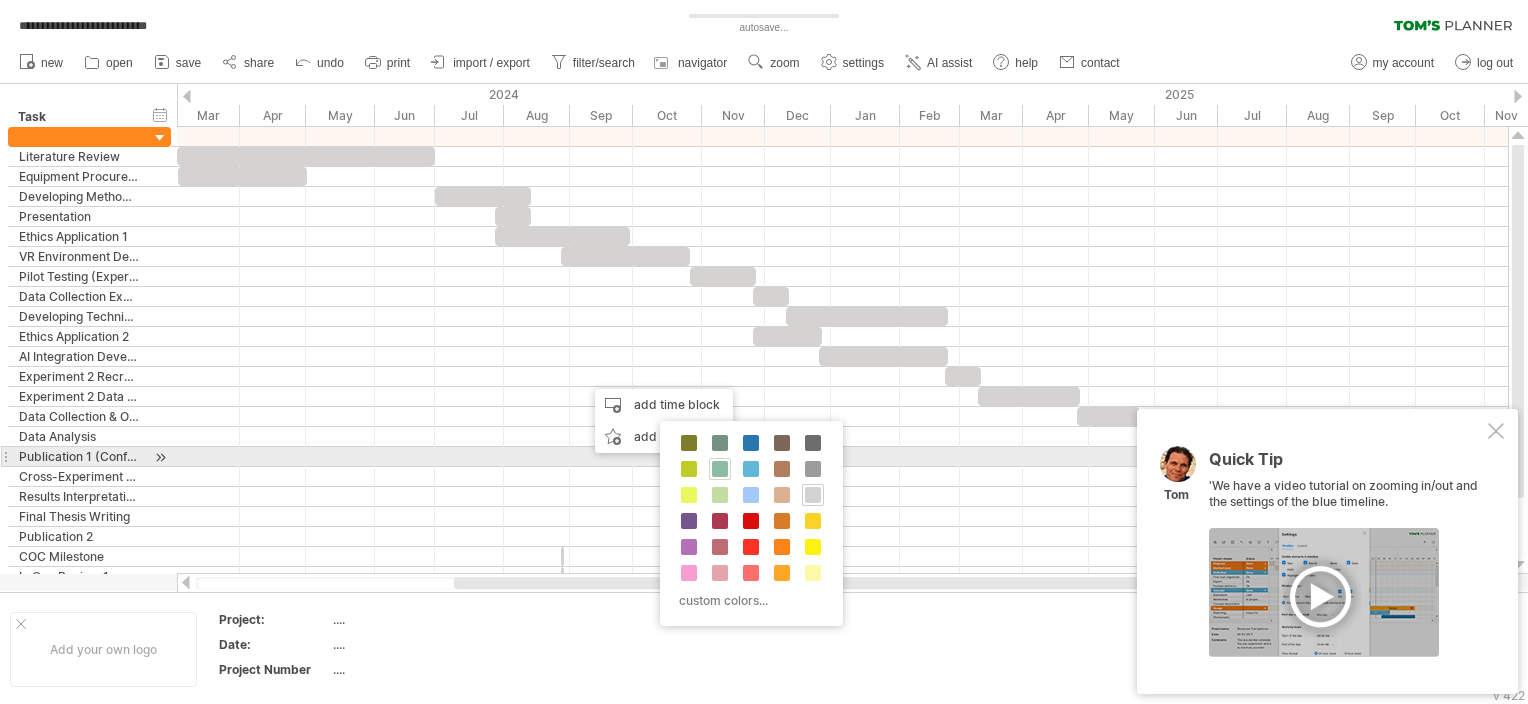 click at bounding box center (720, 469) 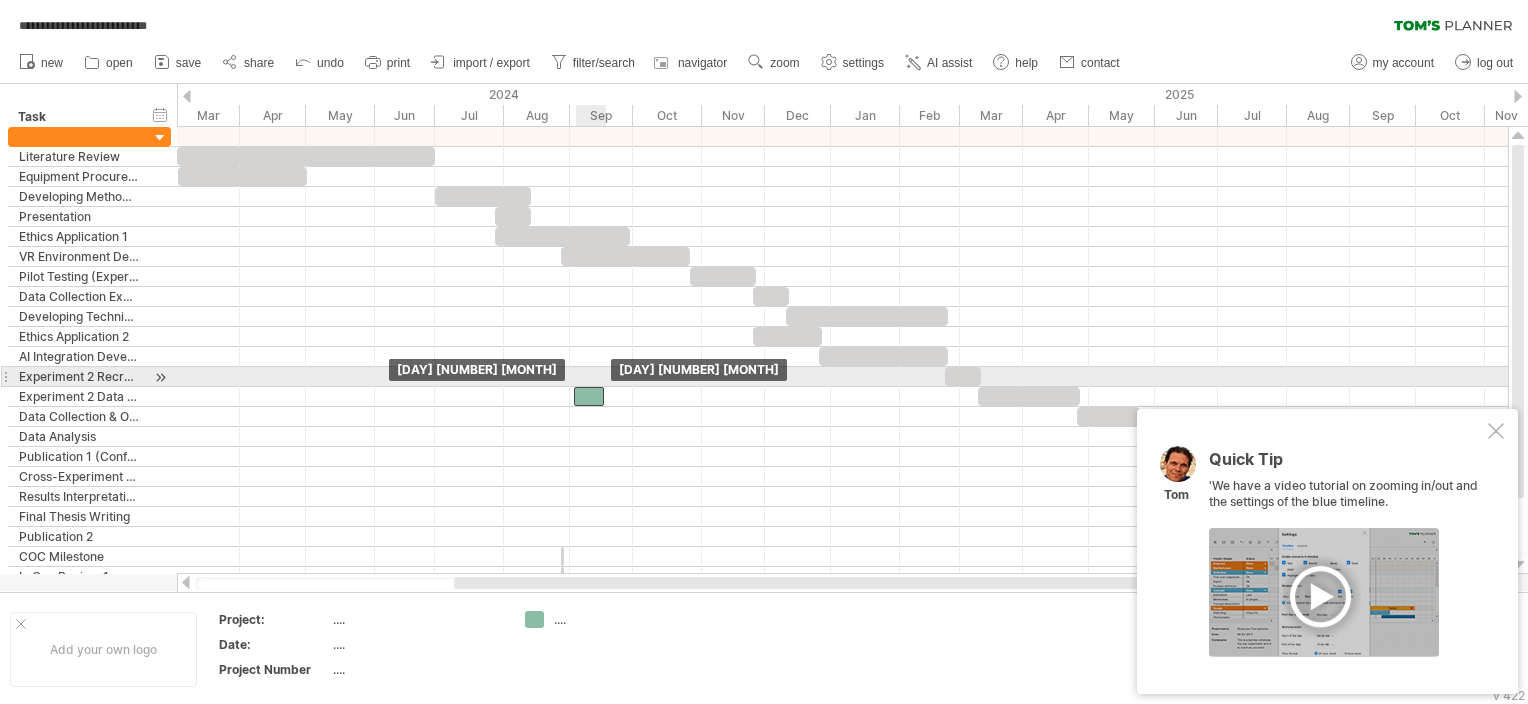 drag, startPoint x: 601, startPoint y: 373, endPoint x: 590, endPoint y: 383, distance: 14.866069 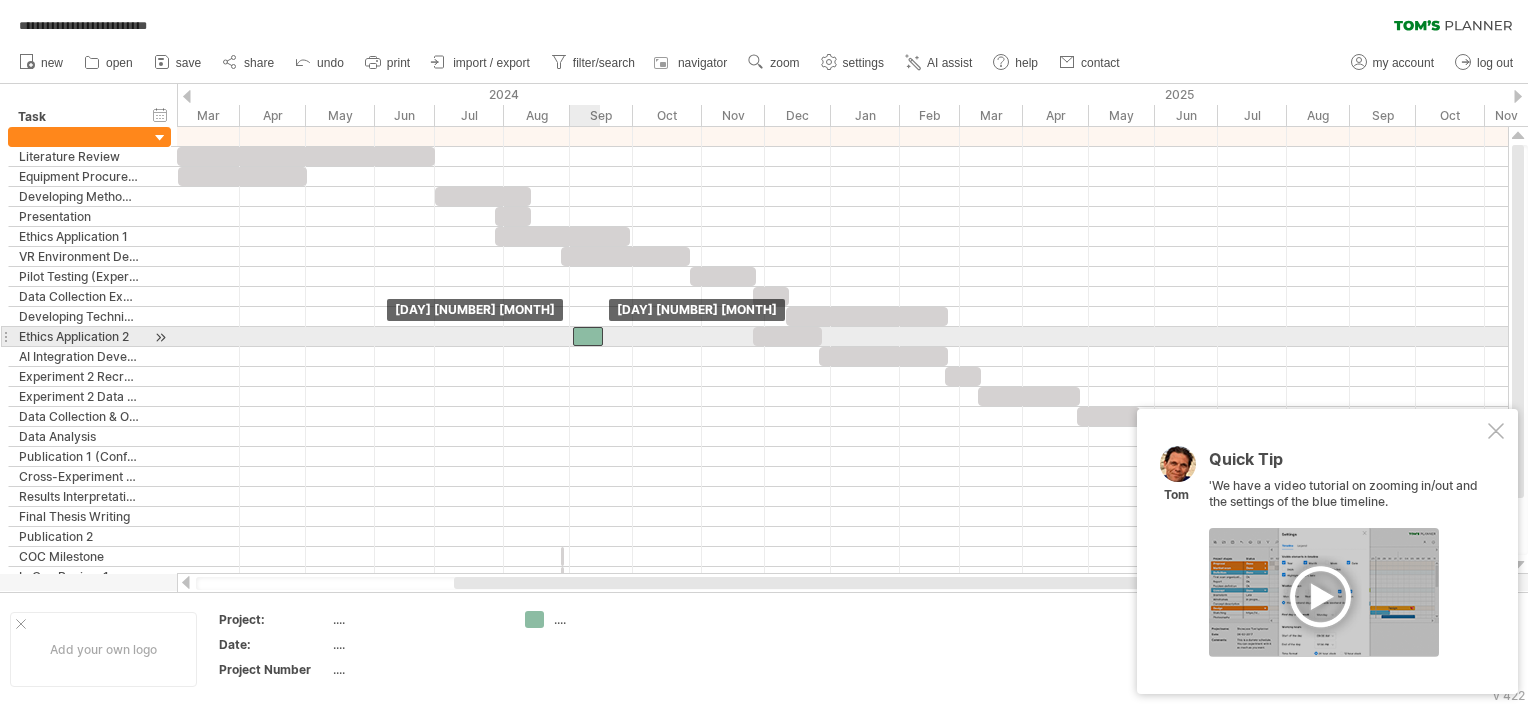 click at bounding box center [588, 336] 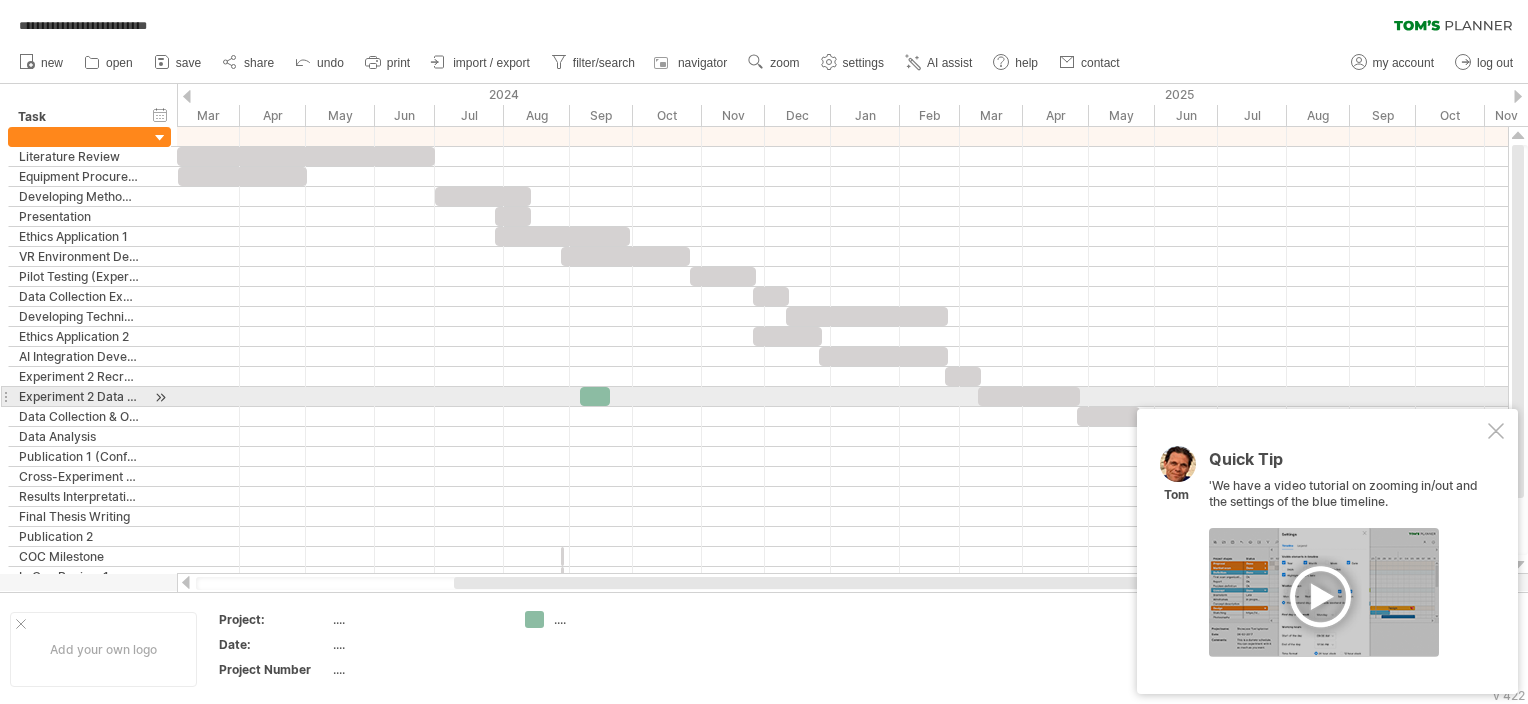 click at bounding box center (595, 396) 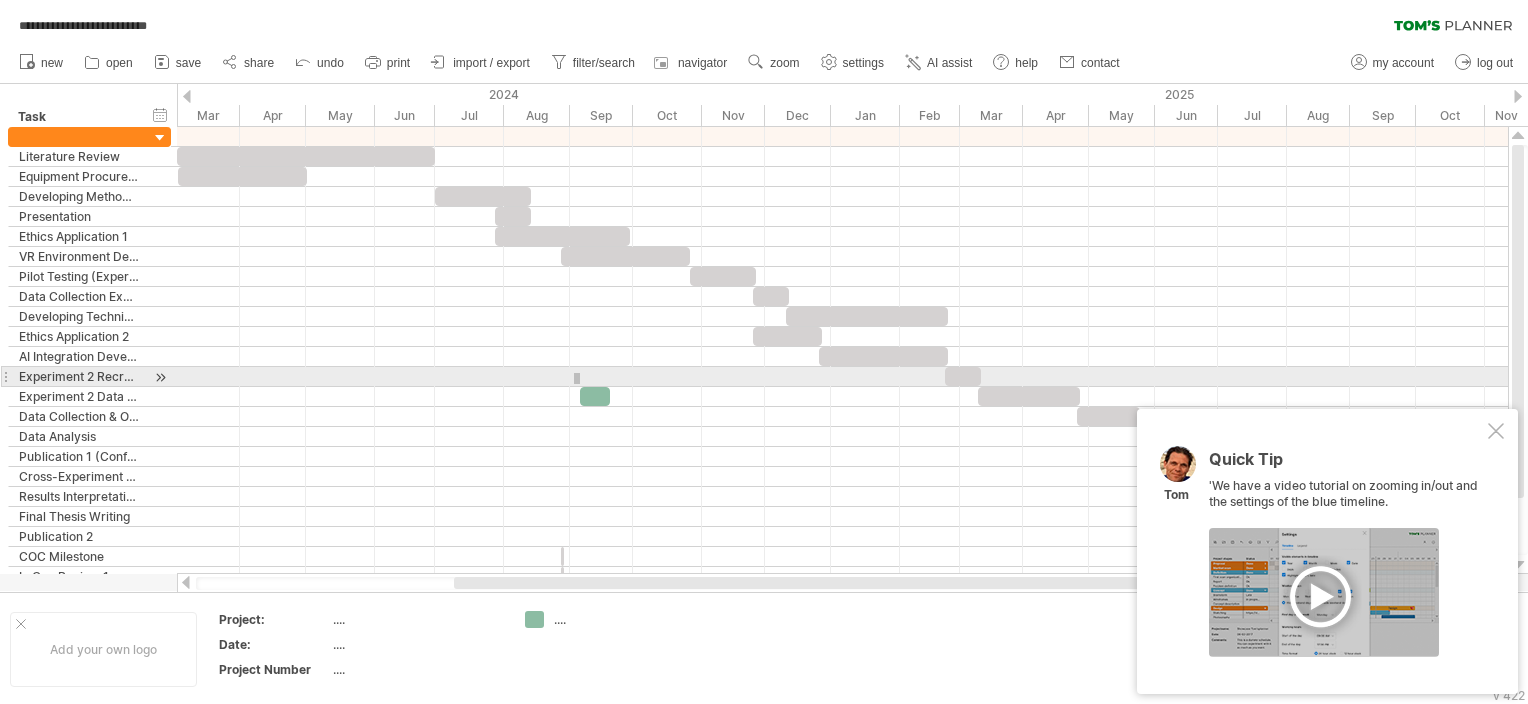 drag, startPoint x: 569, startPoint y: 373, endPoint x: 616, endPoint y: 404, distance: 56.302753 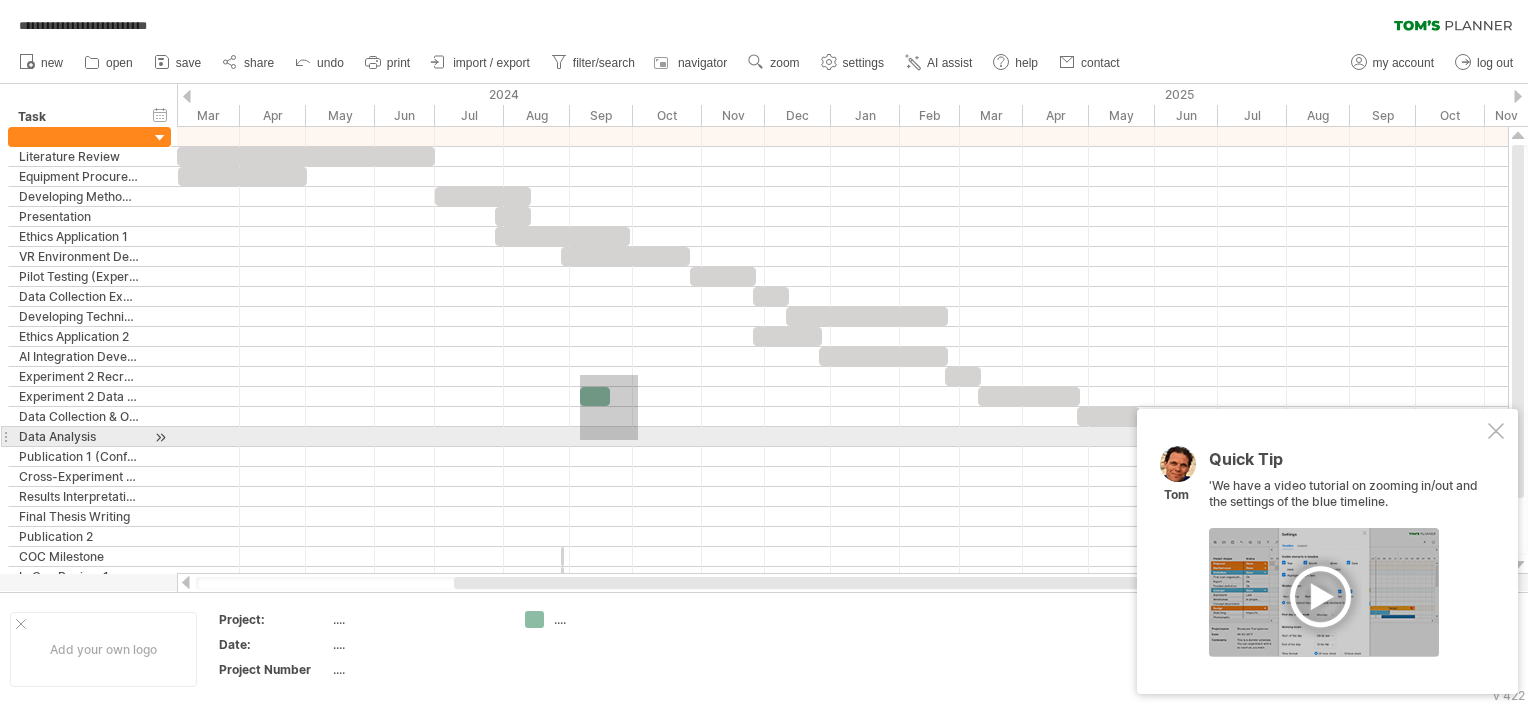 drag, startPoint x: 632, startPoint y: 382, endPoint x: 578, endPoint y: 445, distance: 82.9759 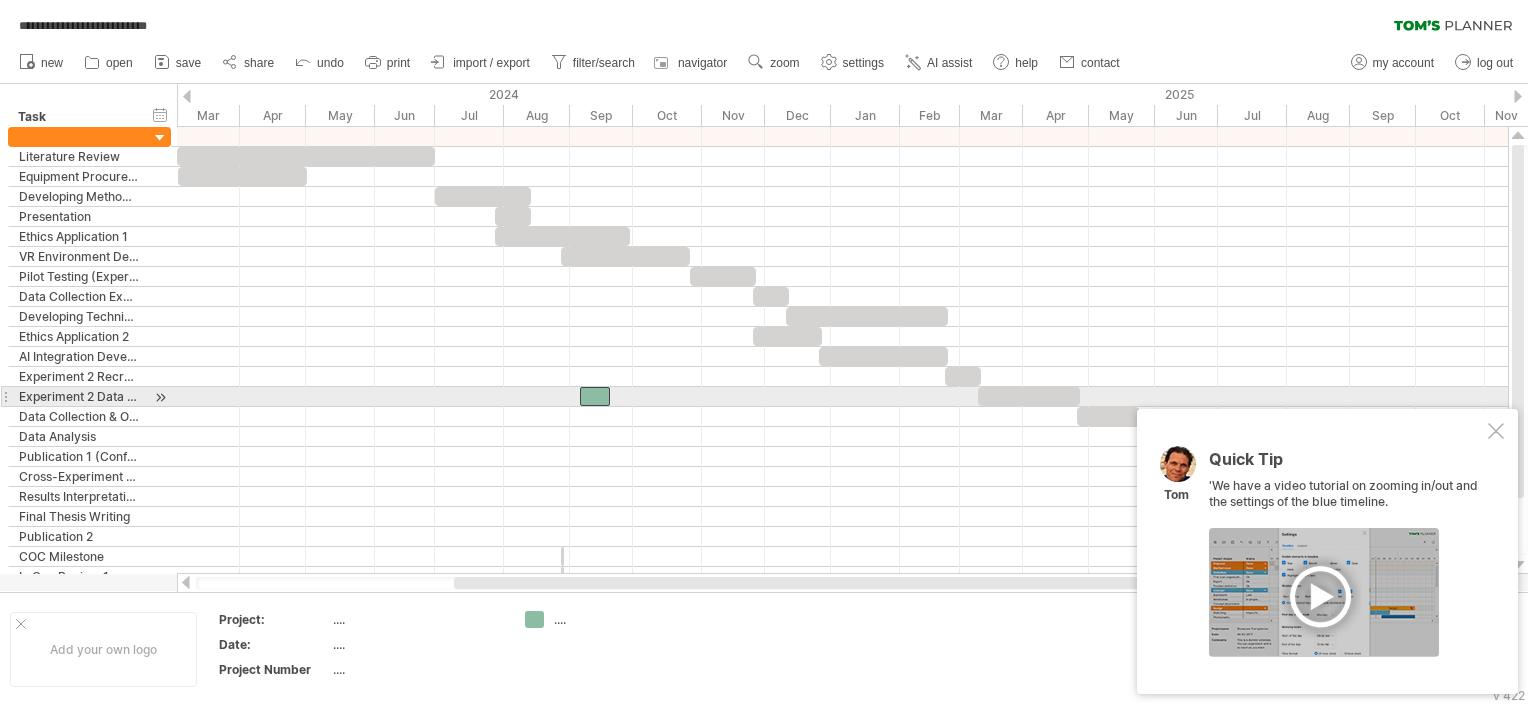 click at bounding box center (595, 396) 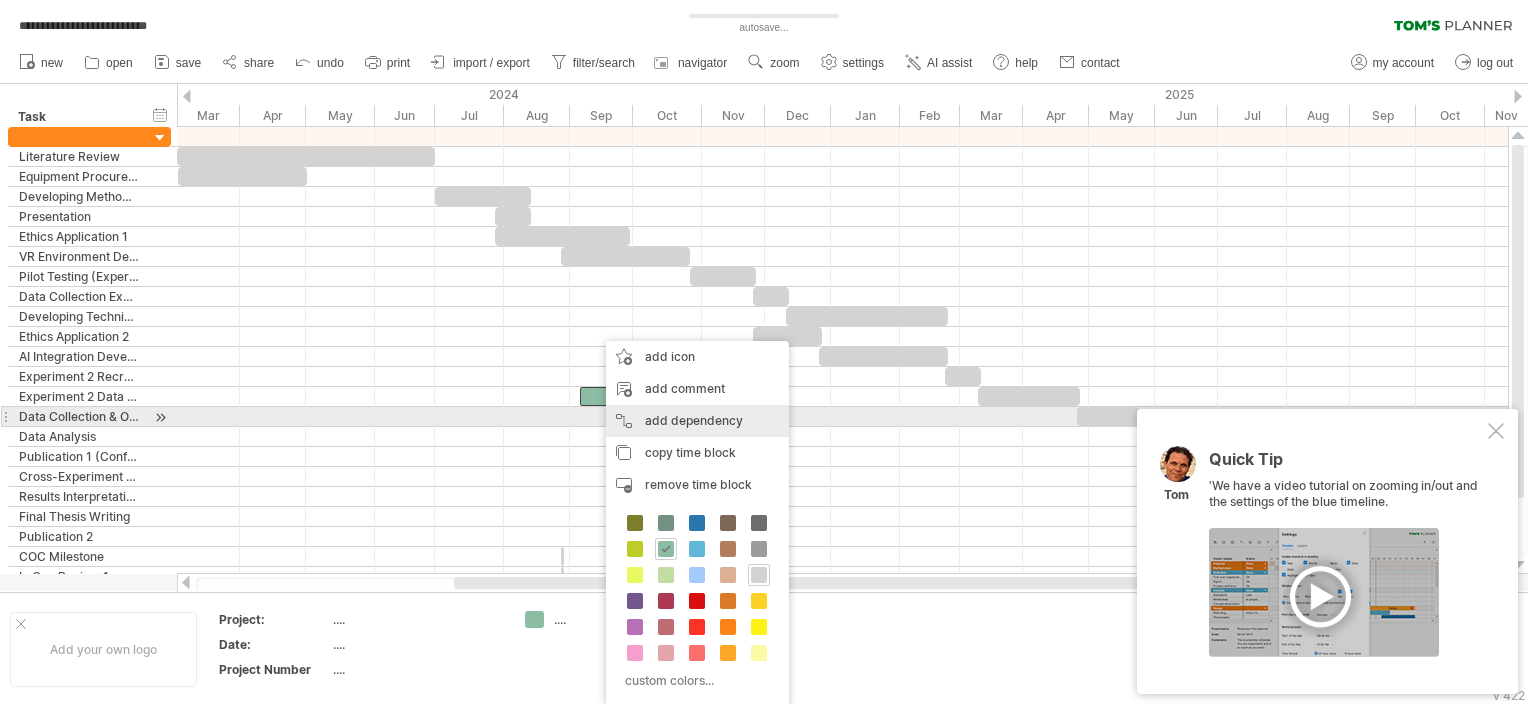 click on "add dependency You can use dependencies when you require tasks to be done in a specific order. For example if you are building a house, the task "Build Walls" needs to be completed before the task "Build roof" can start:" at bounding box center (697, 421) 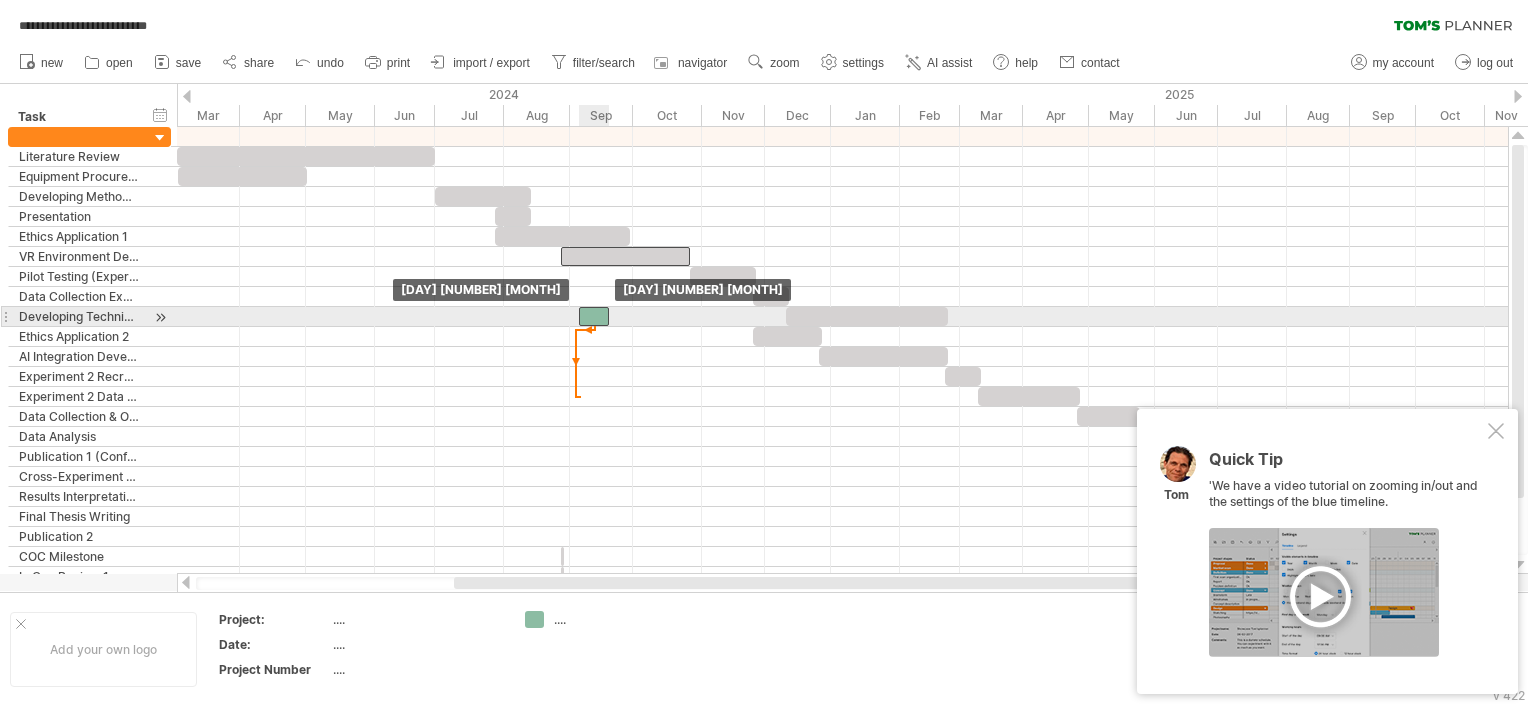 drag, startPoint x: 592, startPoint y: 398, endPoint x: 590, endPoint y: 320, distance: 78.025635 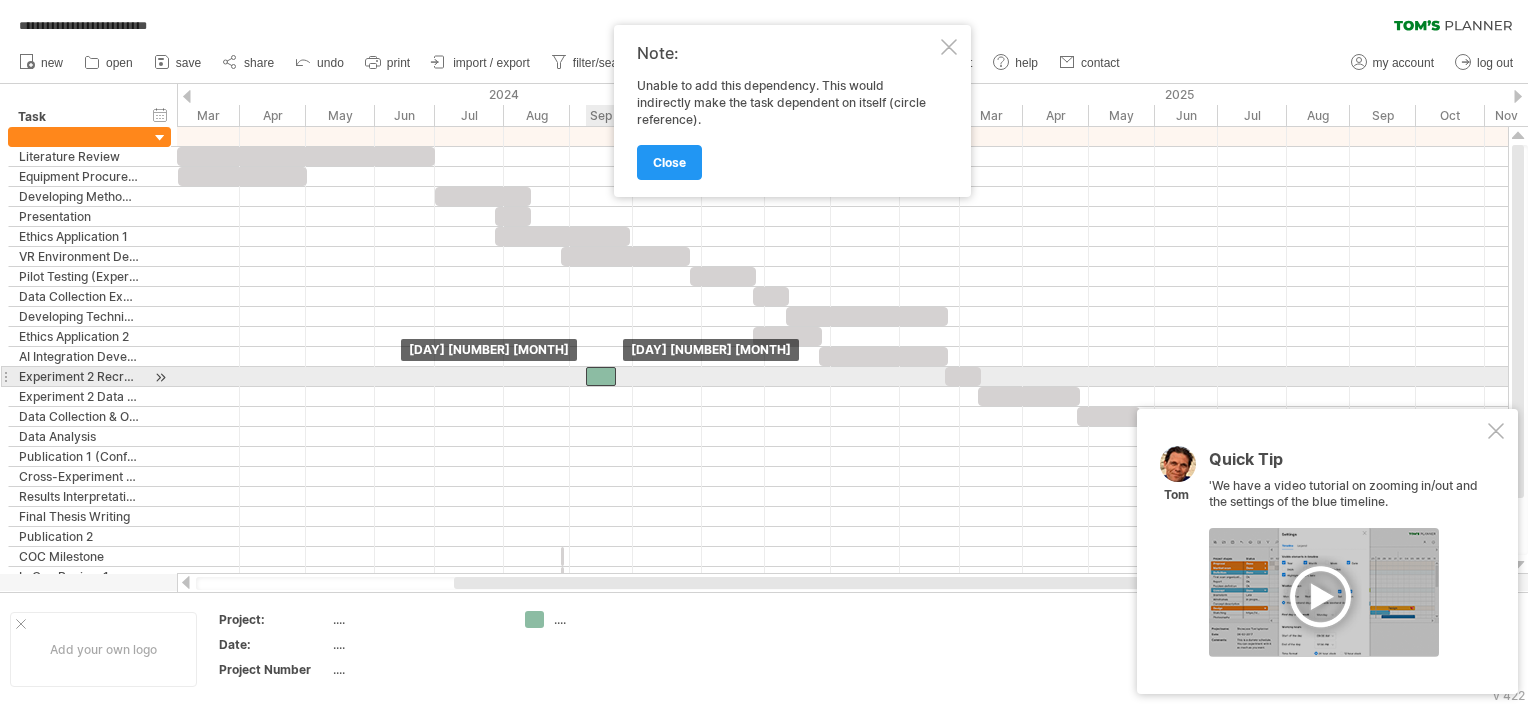 drag, startPoint x: 588, startPoint y: 315, endPoint x: 595, endPoint y: 381, distance: 66.37017 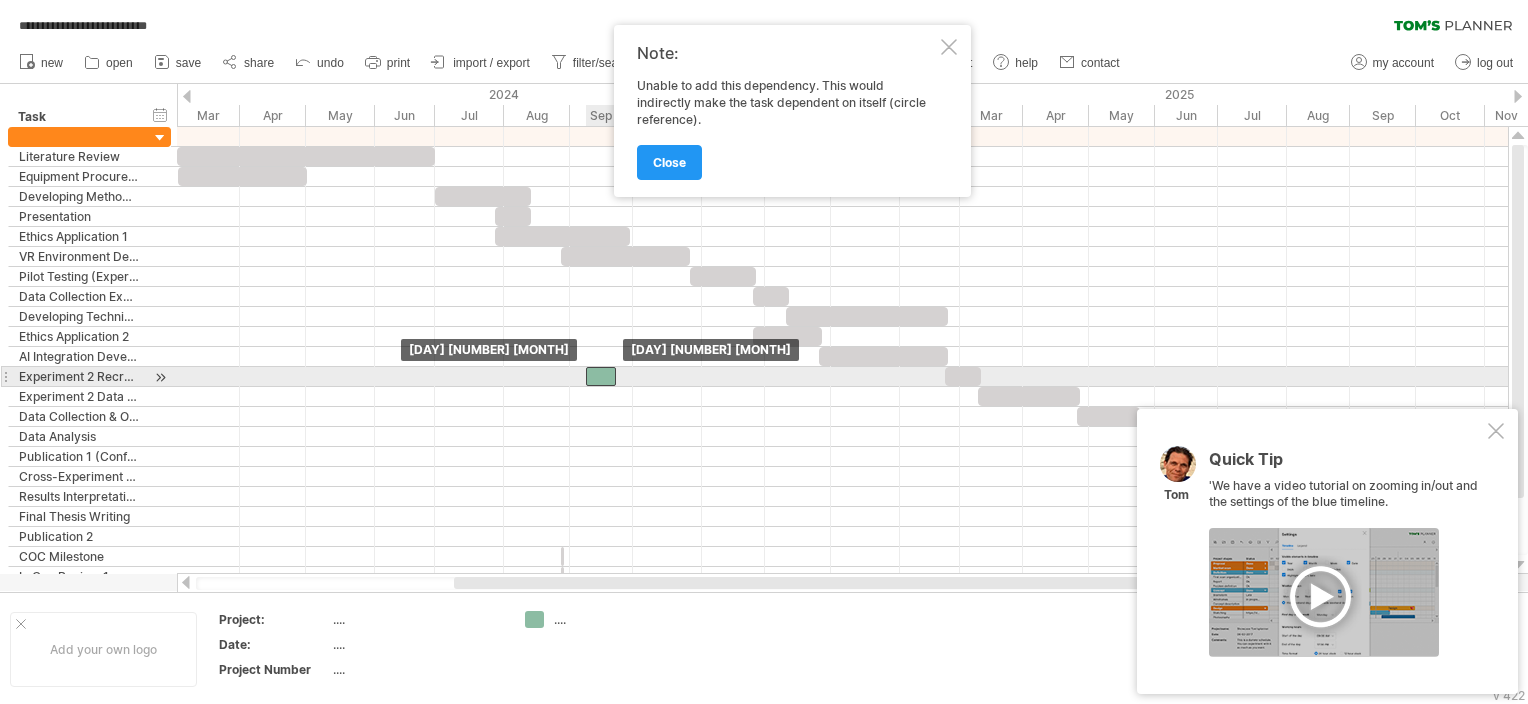 click at bounding box center [601, 376] 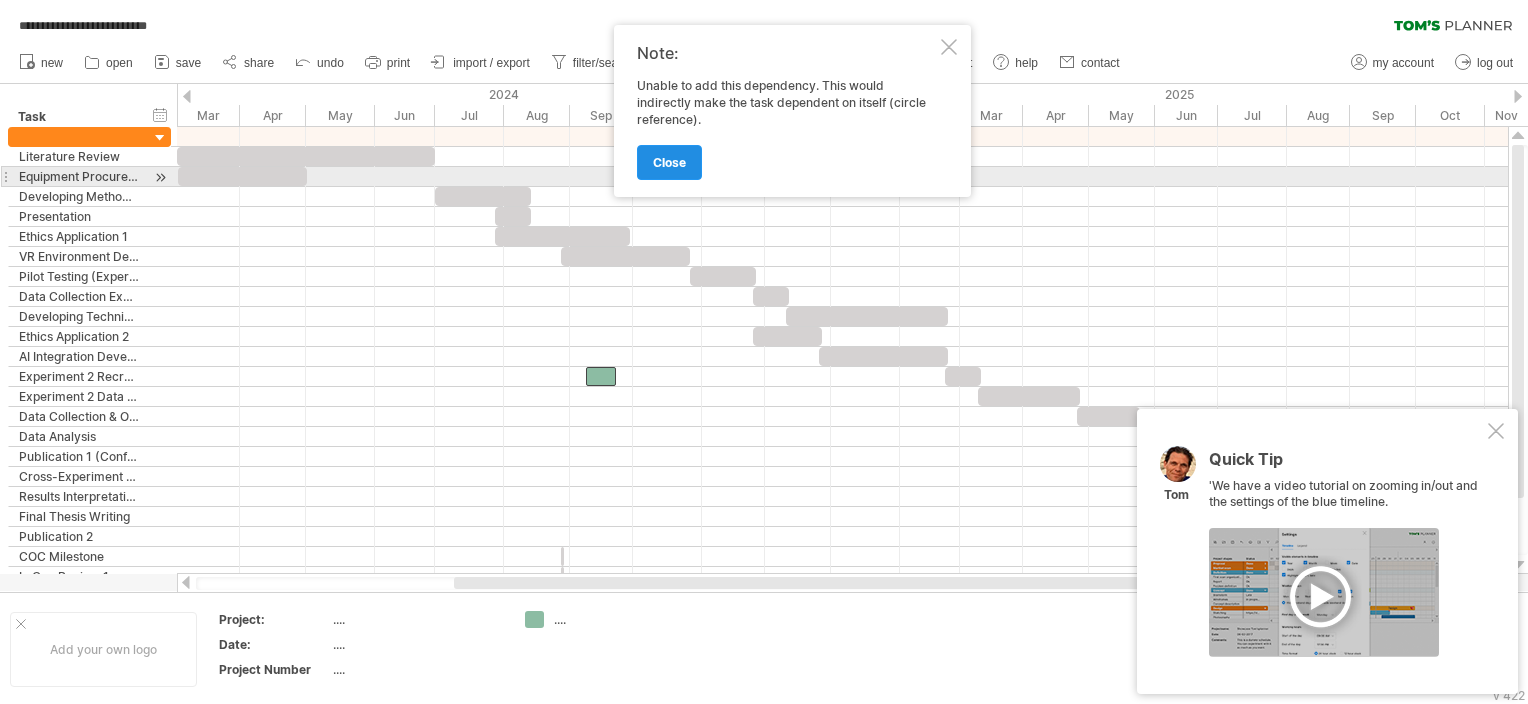 click on "close" at bounding box center (669, 162) 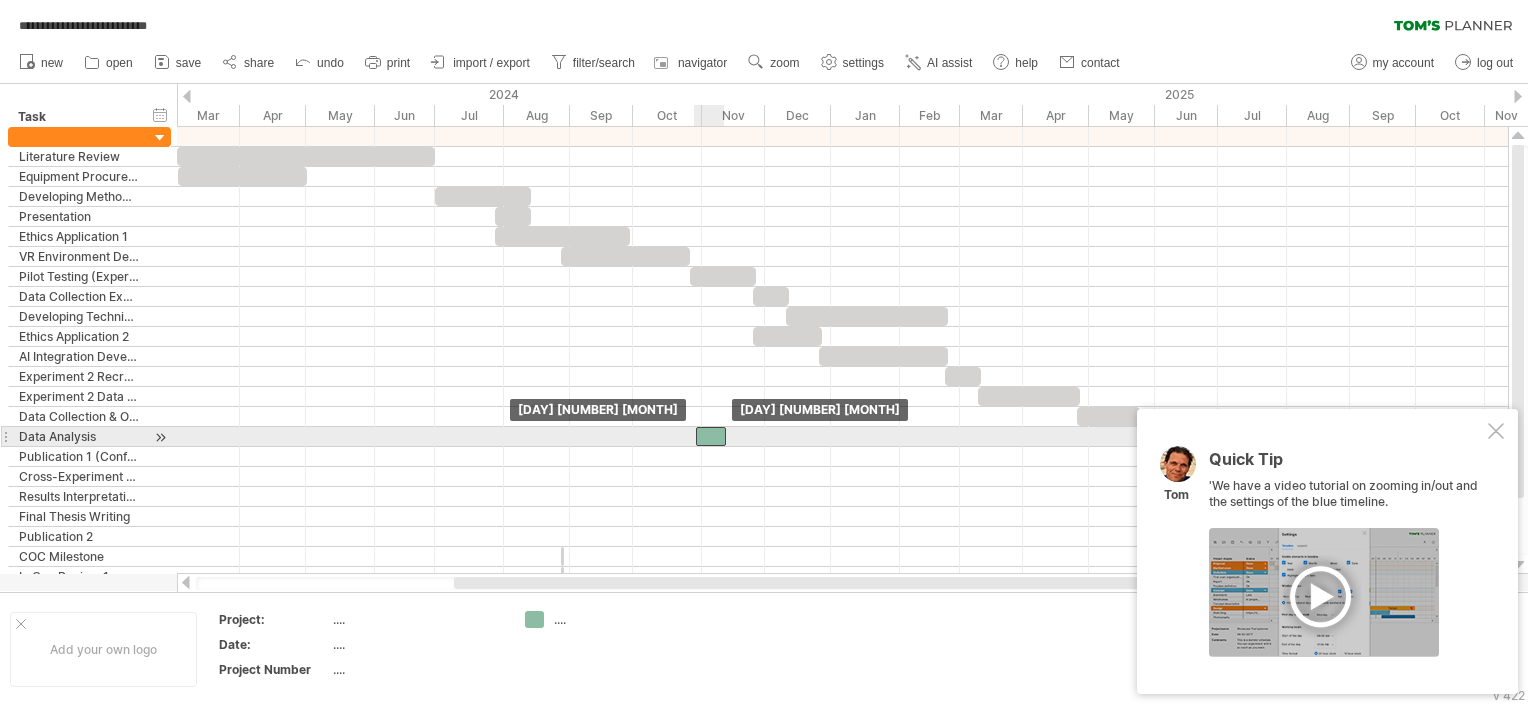 drag, startPoint x: 600, startPoint y: 377, endPoint x: 710, endPoint y: 429, distance: 121.67169 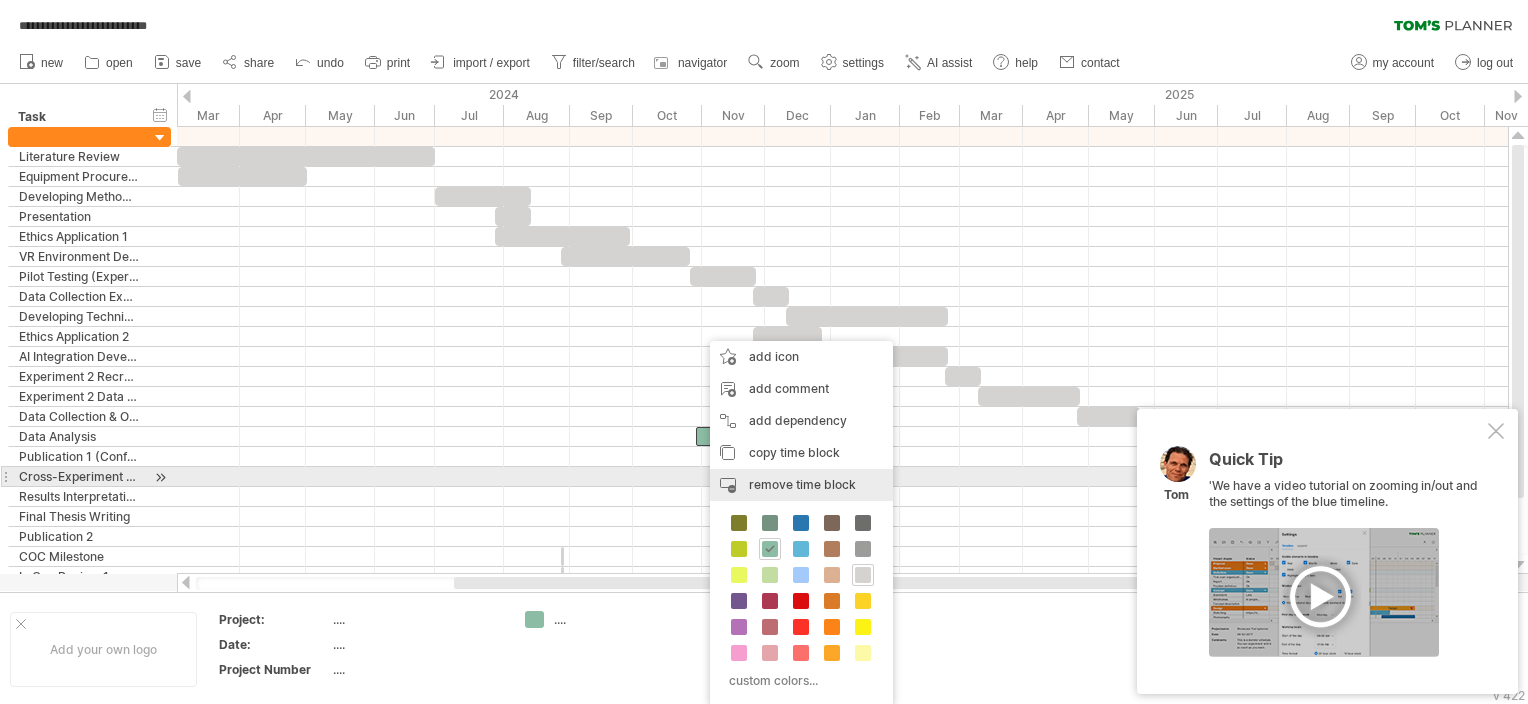 click on "remove time block" at bounding box center (802, 484) 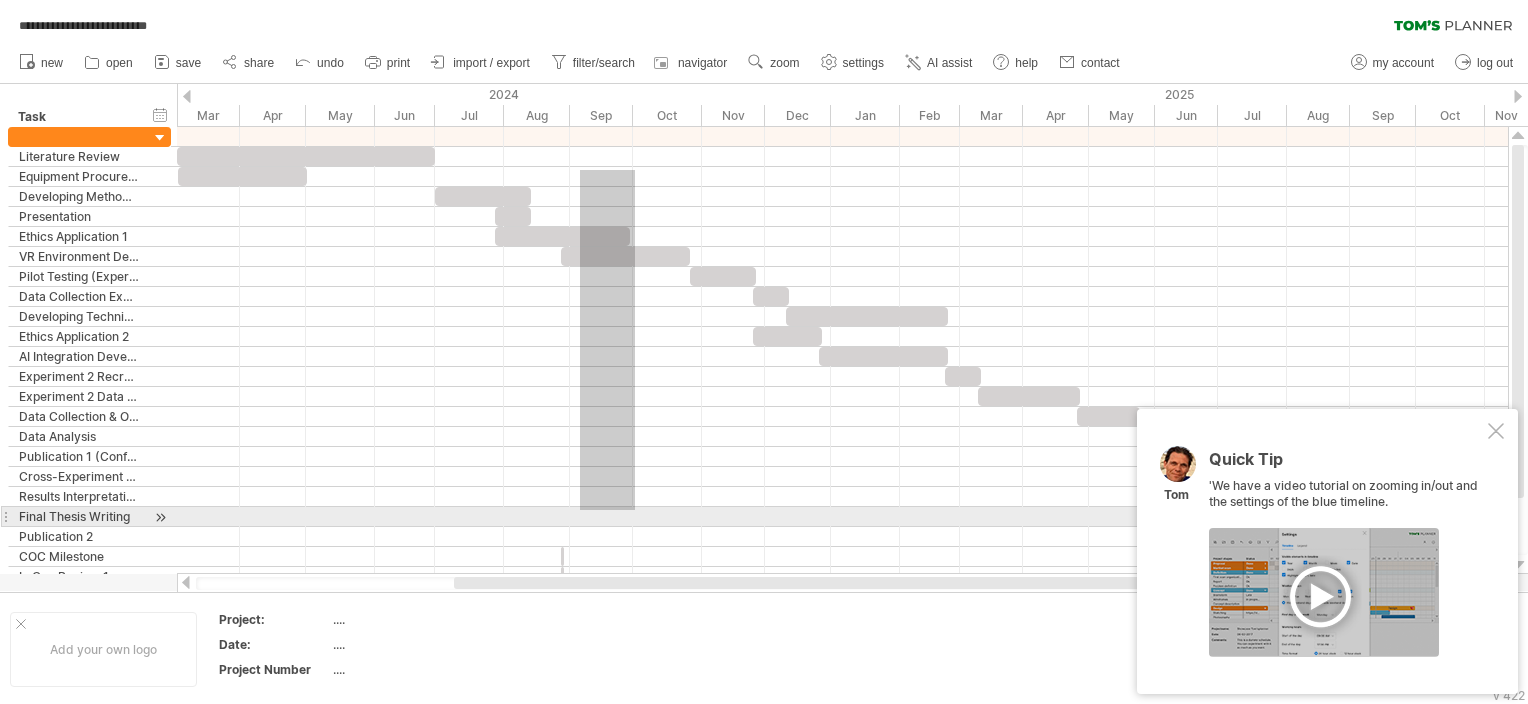 drag, startPoint x: 596, startPoint y: 252, endPoint x: 635, endPoint y: 510, distance: 260.93103 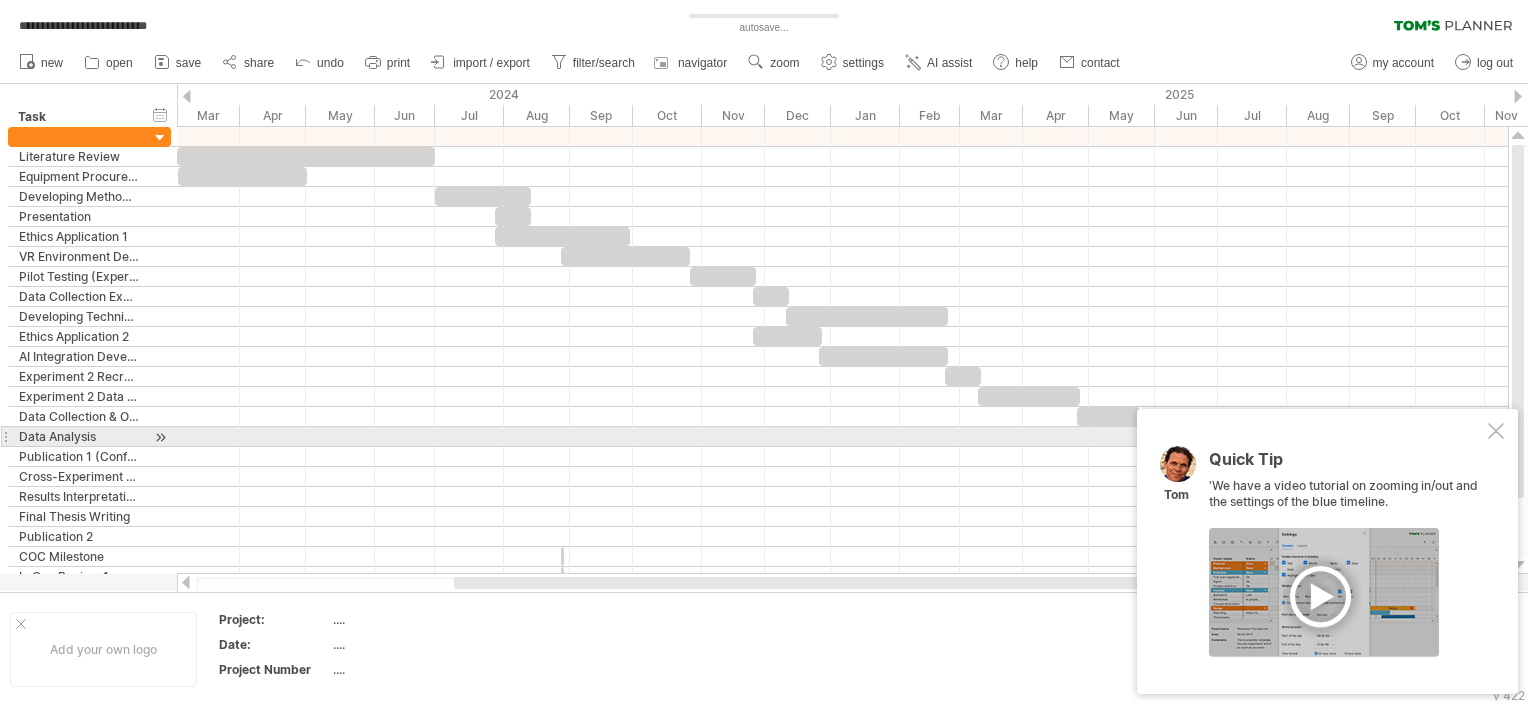 click at bounding box center (1496, 431) 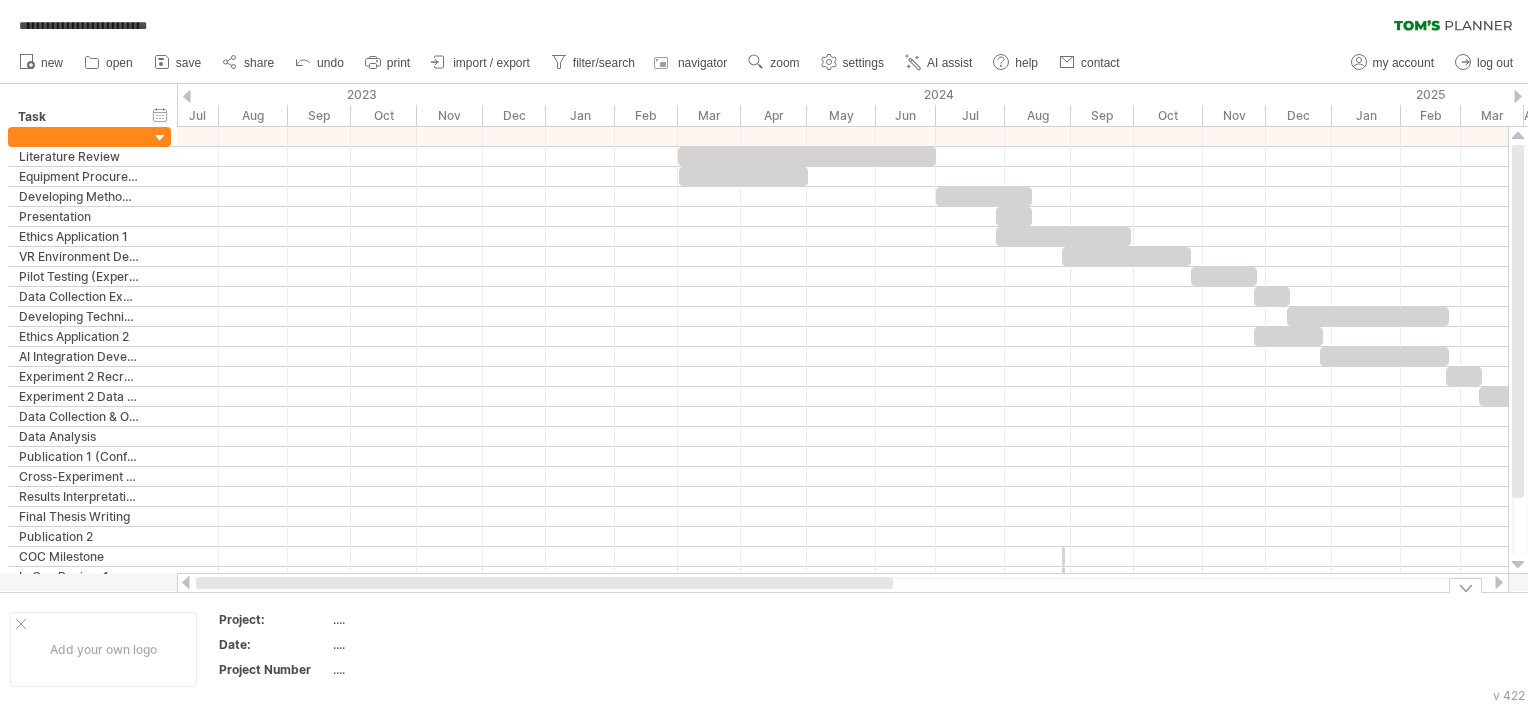 drag, startPoint x: 848, startPoint y: 584, endPoint x: 498, endPoint y: 600, distance: 350.3655 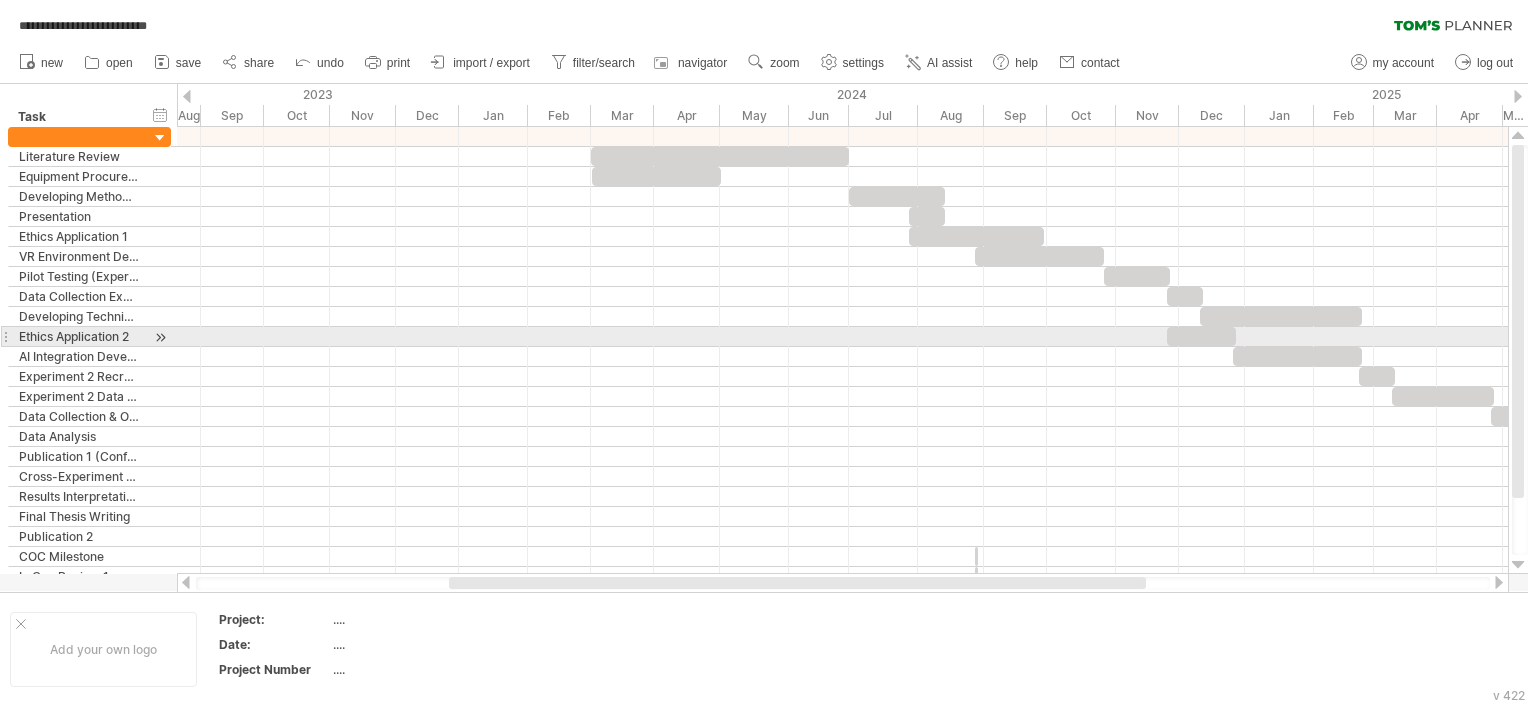 drag, startPoint x: 664, startPoint y: 578, endPoint x: 638, endPoint y: 345, distance: 234.44615 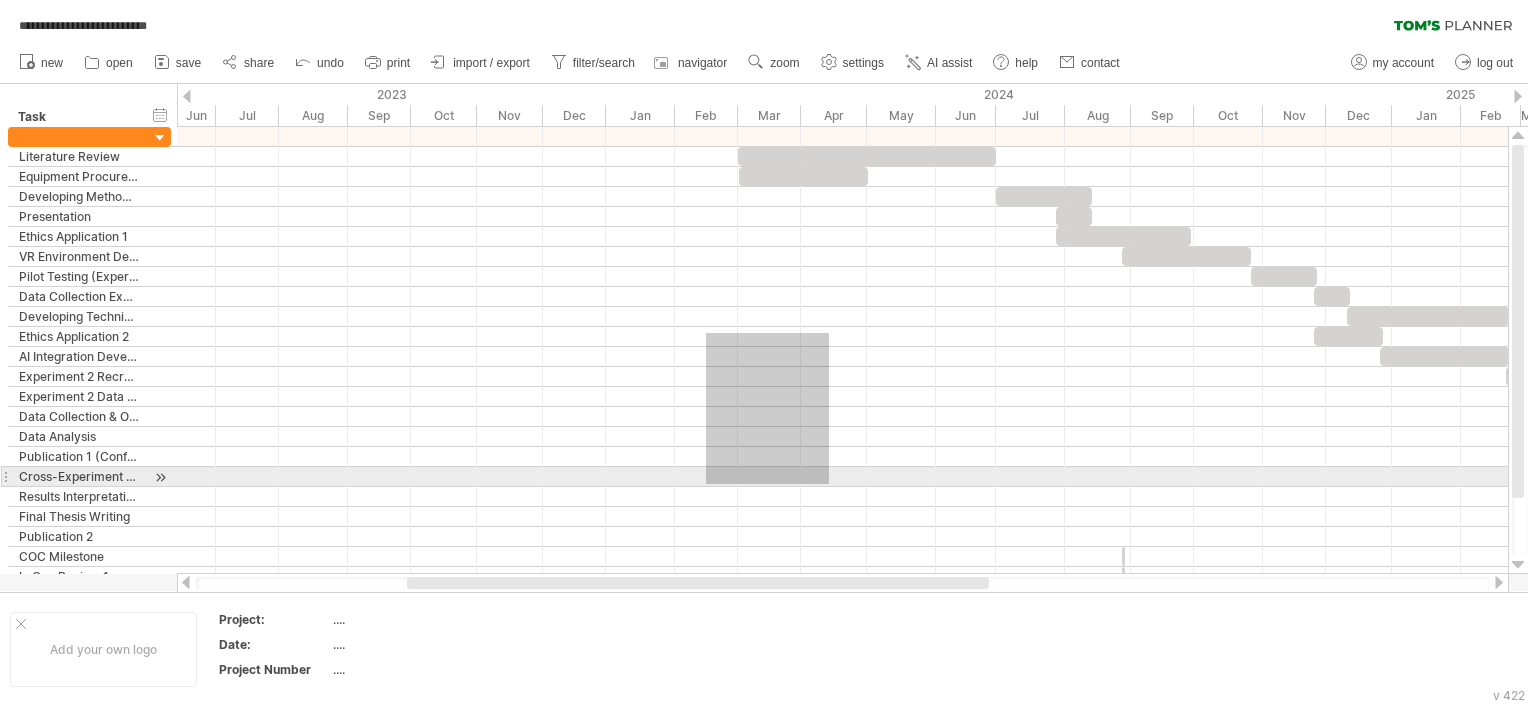 drag, startPoint x: 824, startPoint y: 337, endPoint x: 706, endPoint y: 484, distance: 188.50198 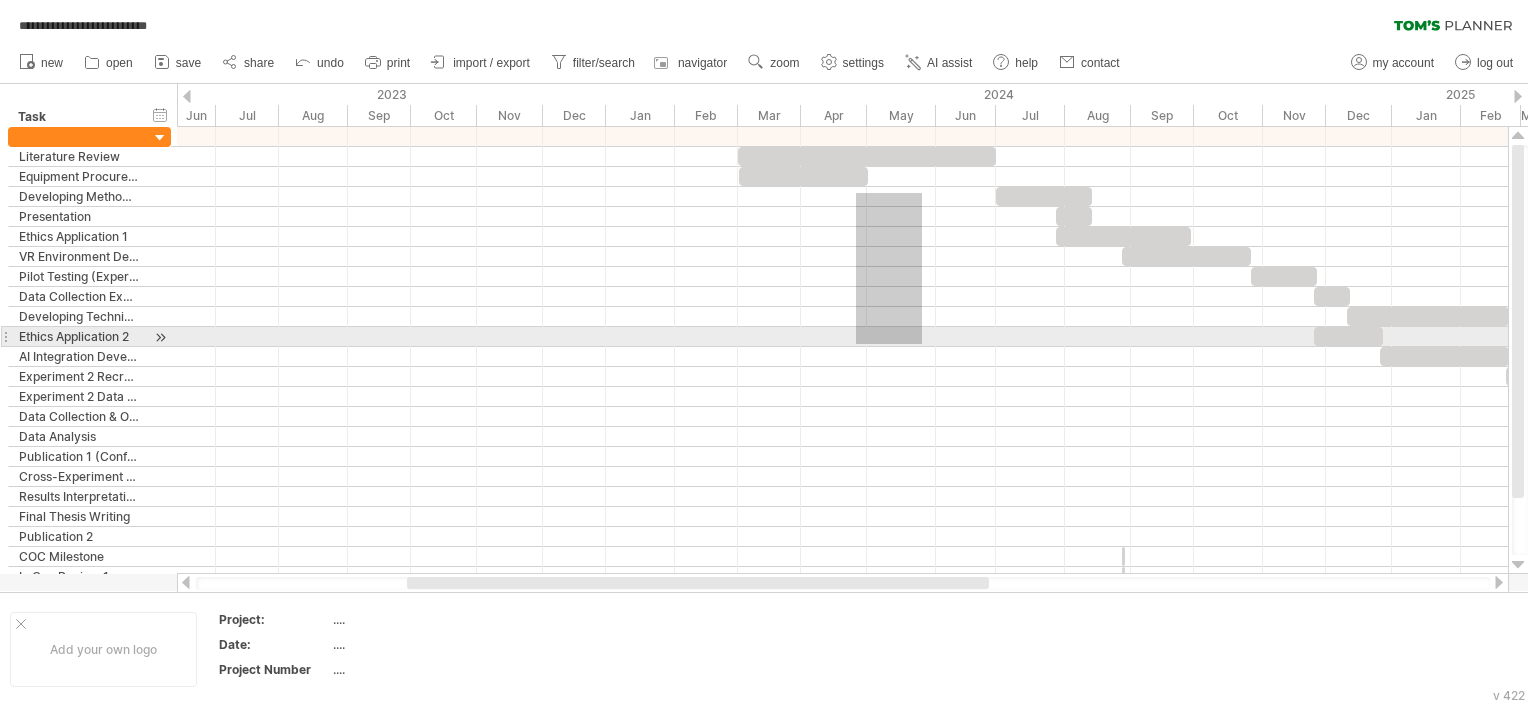 drag, startPoint x: 856, startPoint y: 344, endPoint x: 852, endPoint y: 384, distance: 40.1995 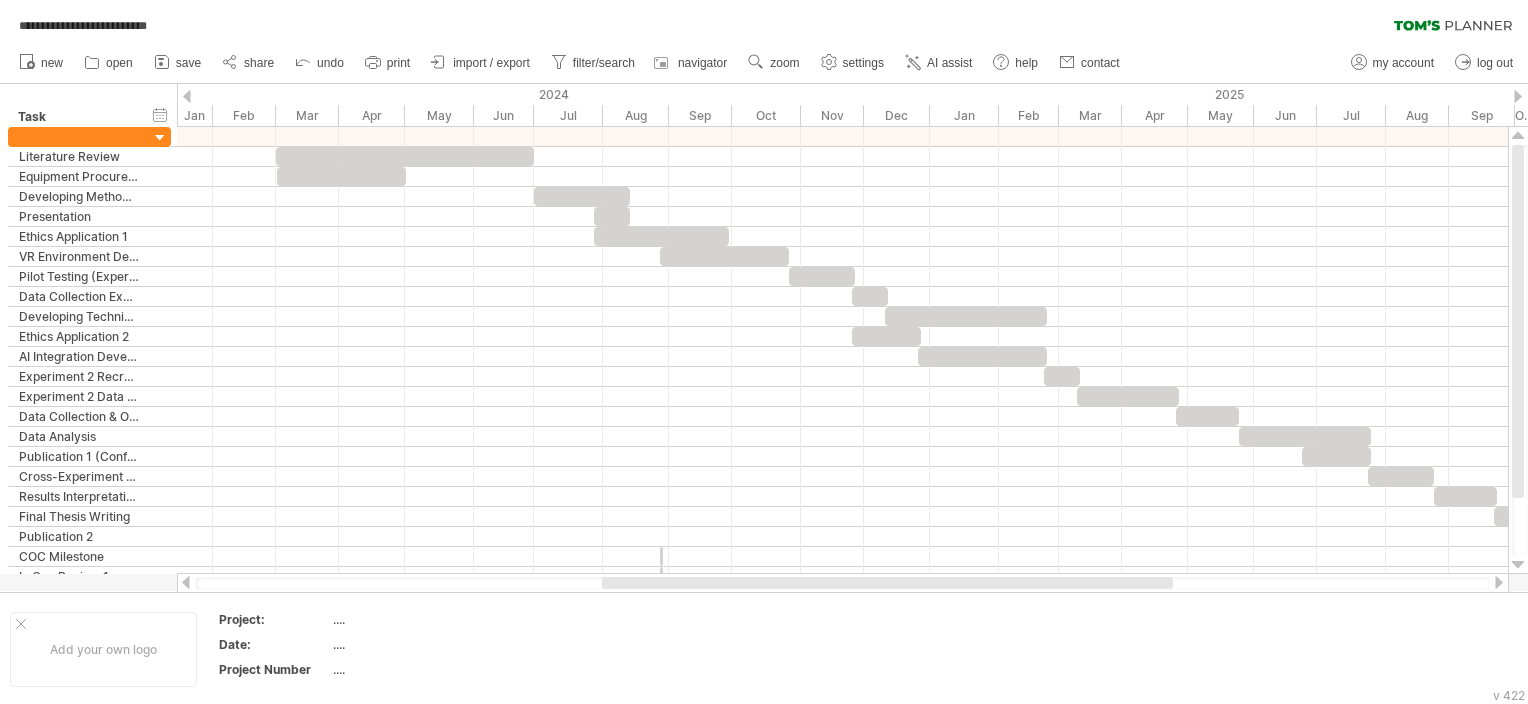 drag, startPoint x: 861, startPoint y: 587, endPoint x: 1056, endPoint y: 581, distance: 195.09229 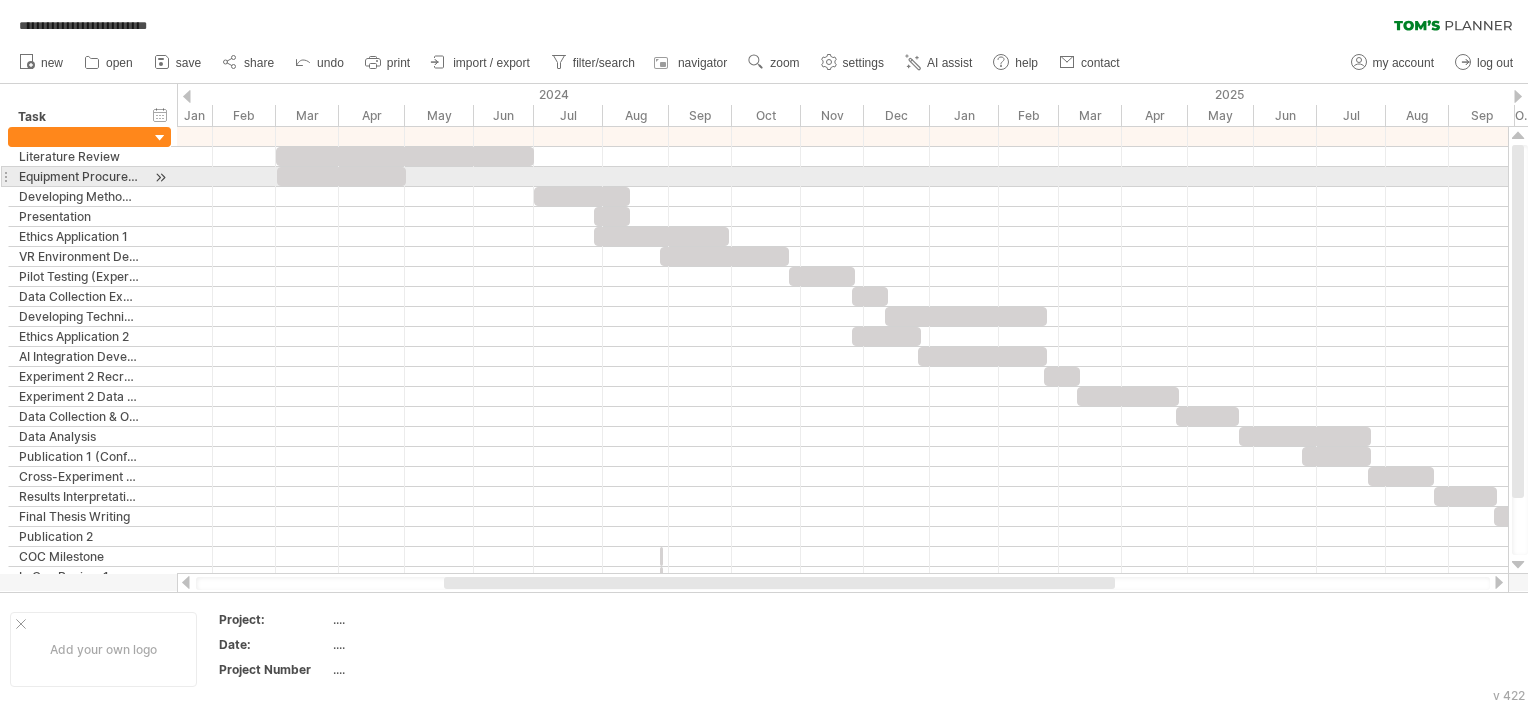 click at bounding box center [341, 176] 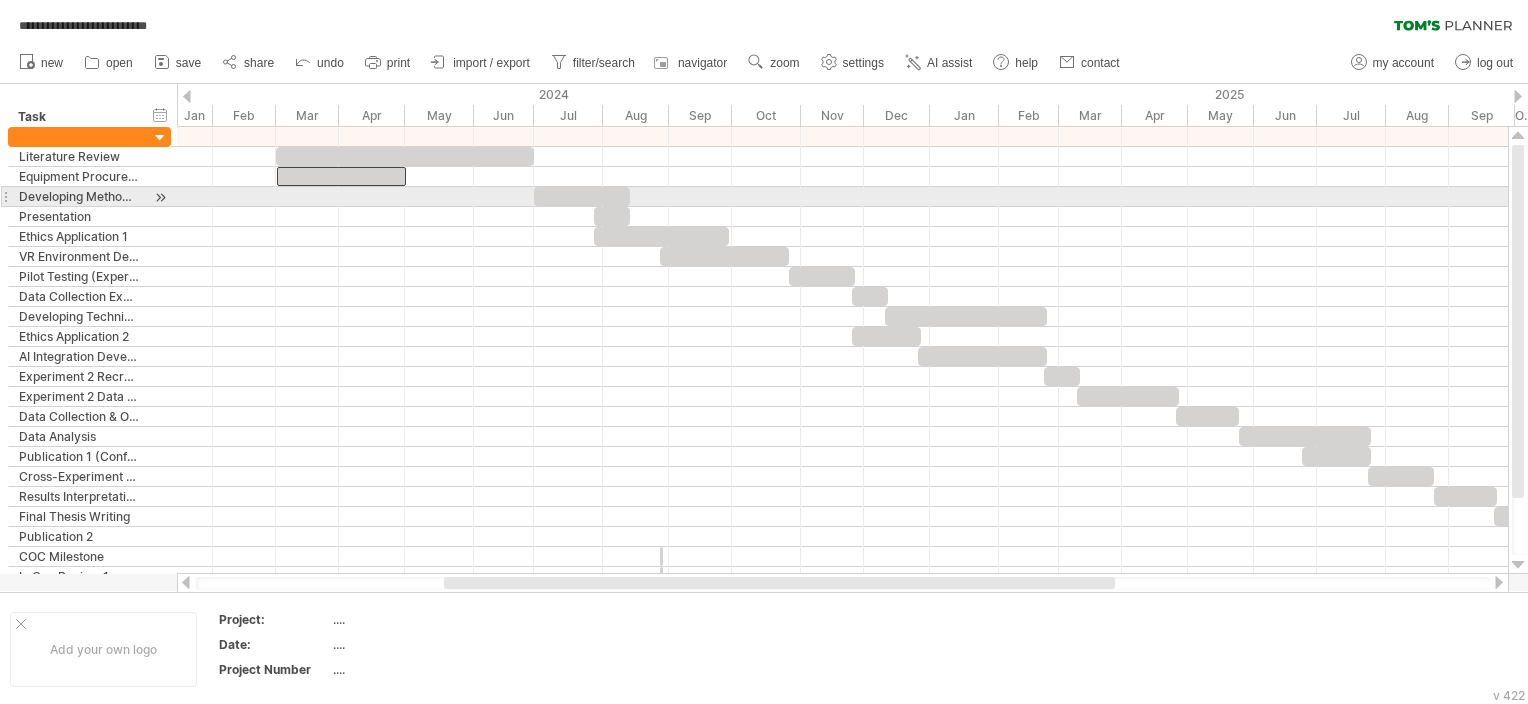 drag, startPoint x: 396, startPoint y: 191, endPoint x: 393, endPoint y: 209, distance: 18.248287 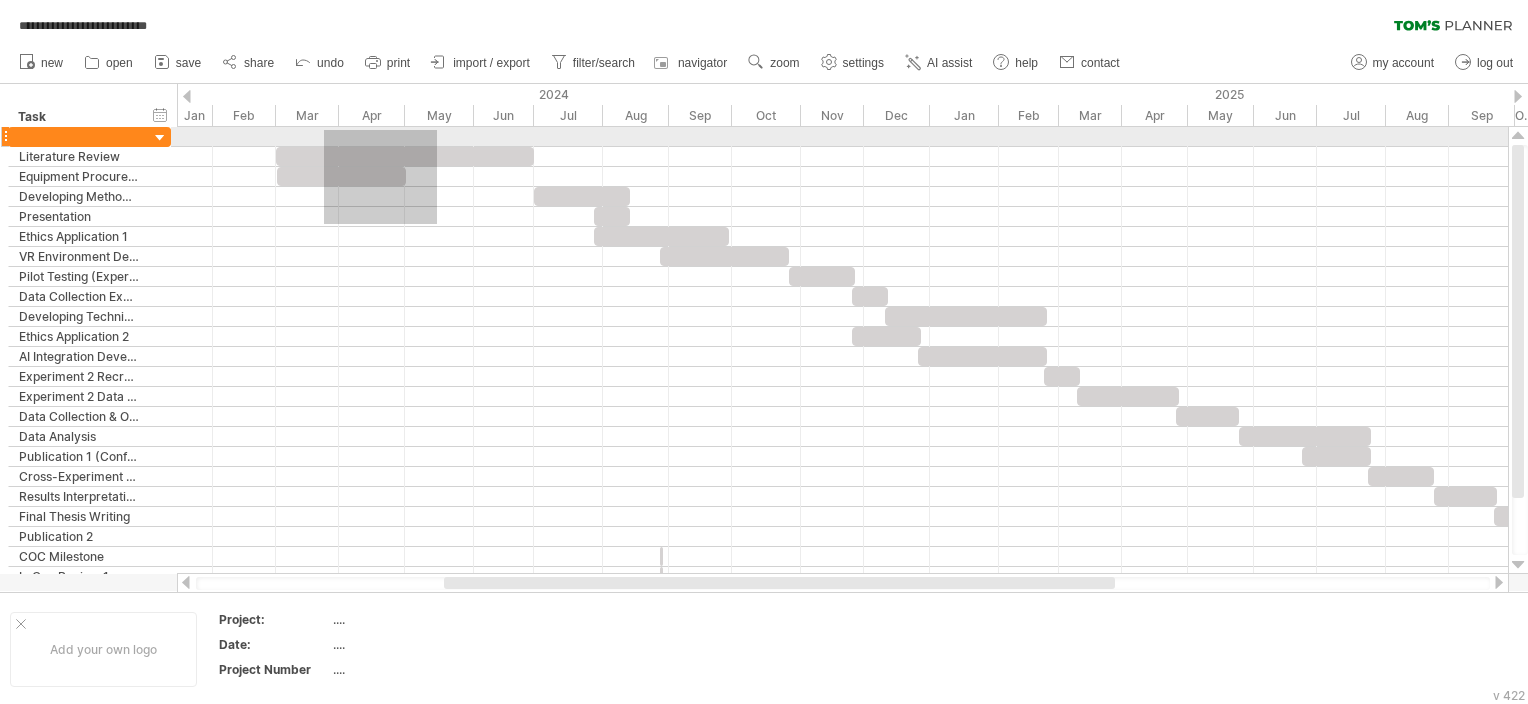 drag, startPoint x: 324, startPoint y: 224, endPoint x: 445, endPoint y: 132, distance: 152.0033 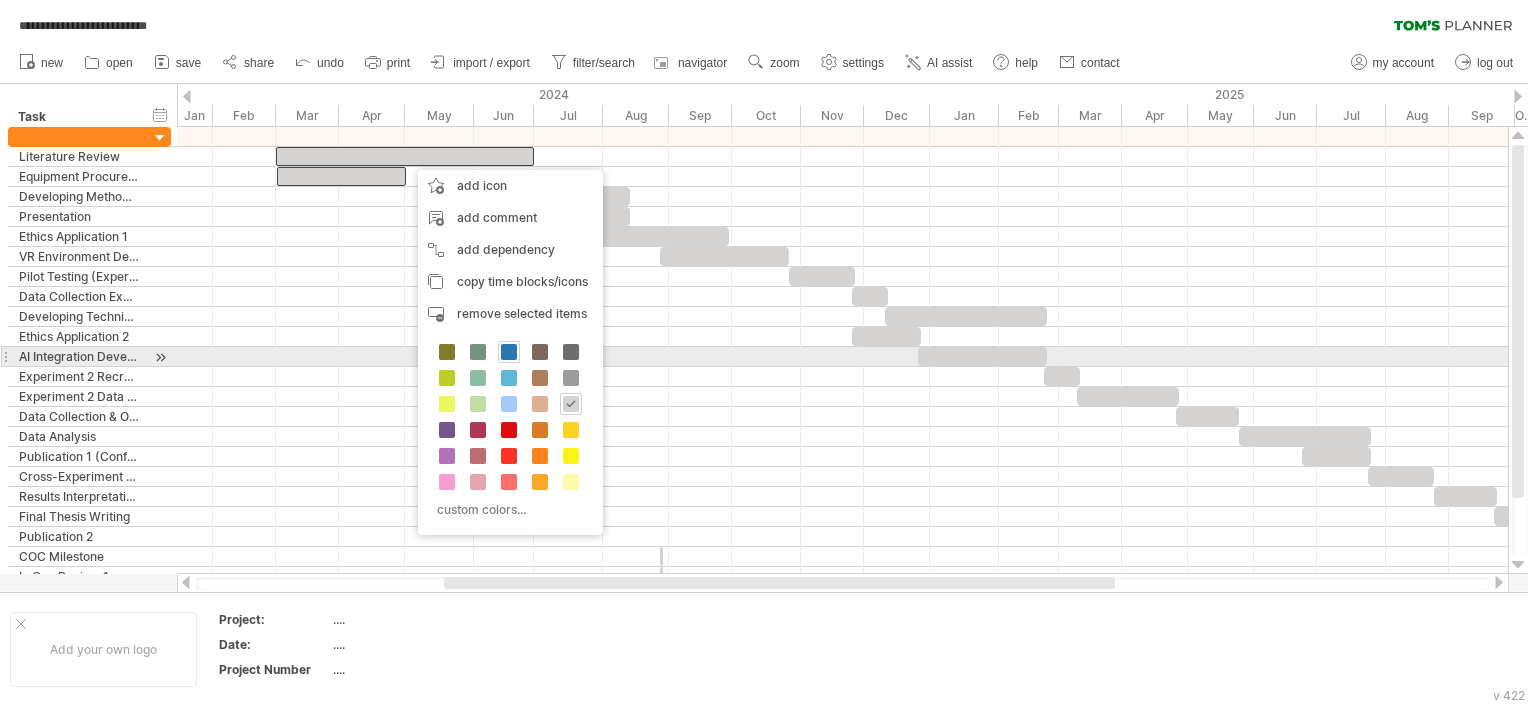 click at bounding box center [509, 352] 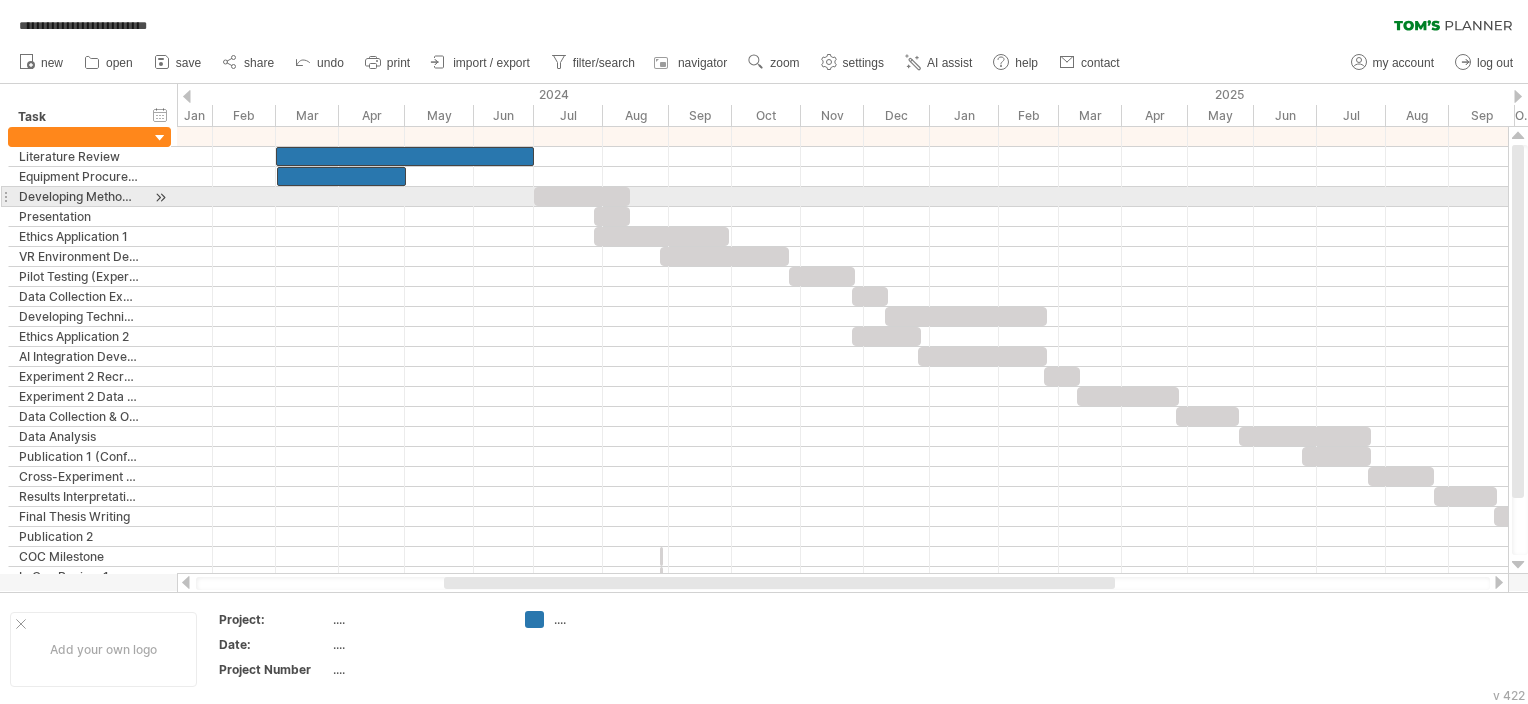 click at bounding box center [582, 196] 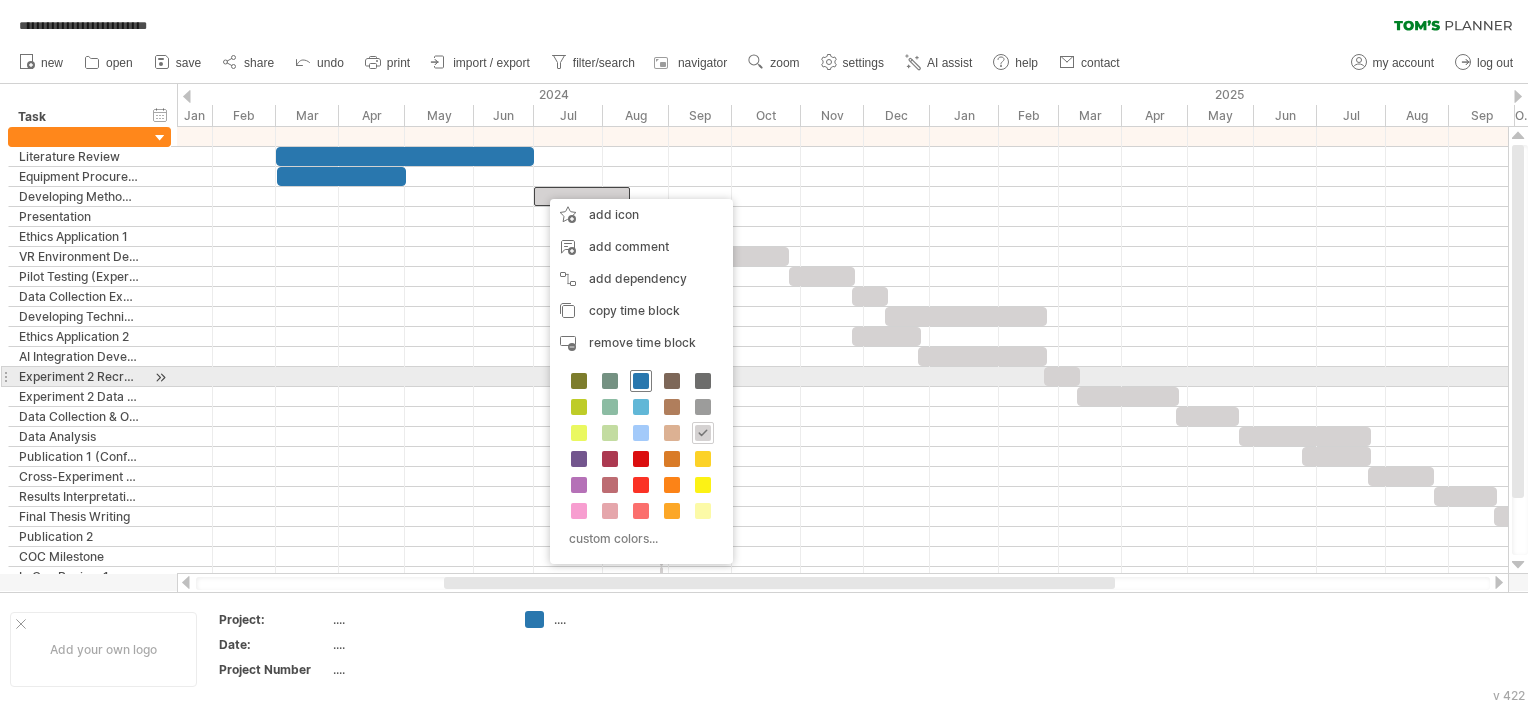 click at bounding box center (641, 381) 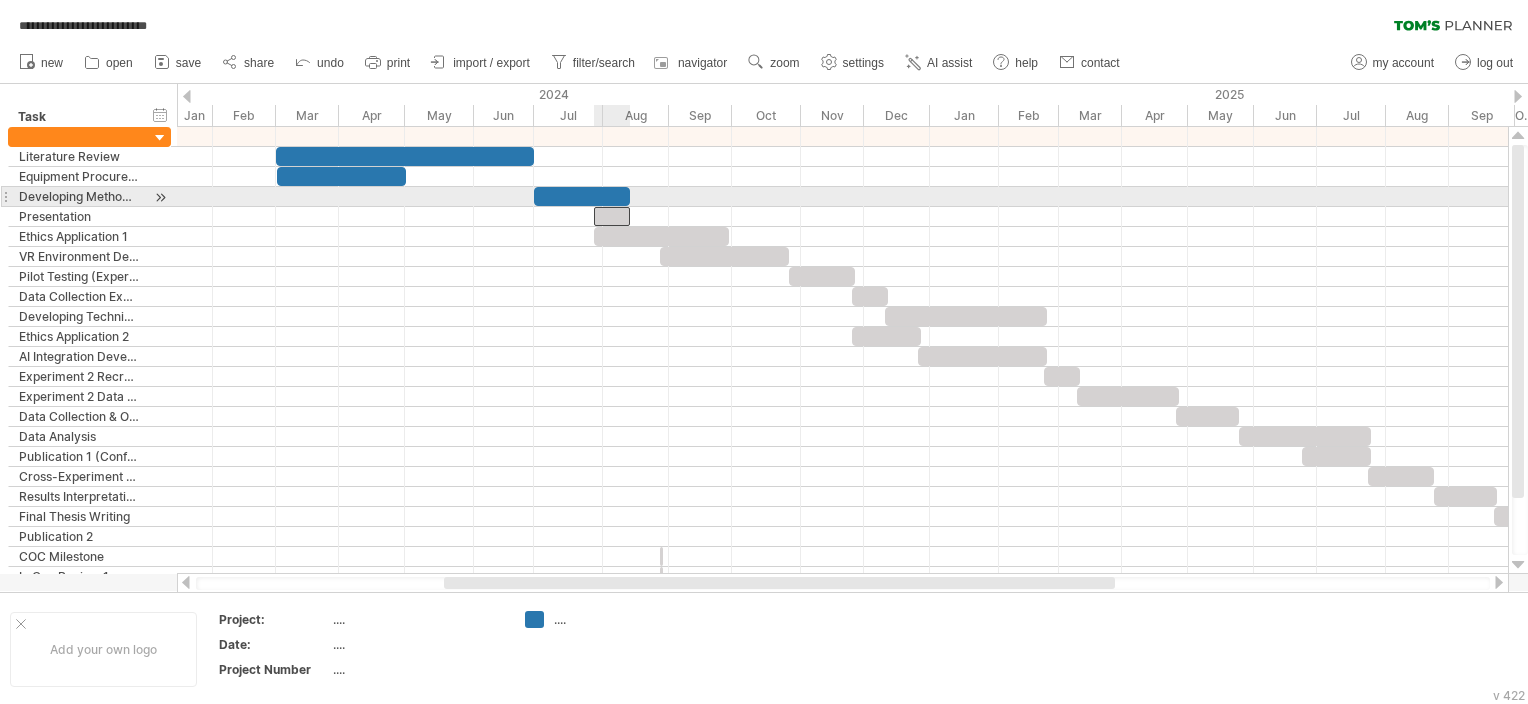 click at bounding box center [612, 216] 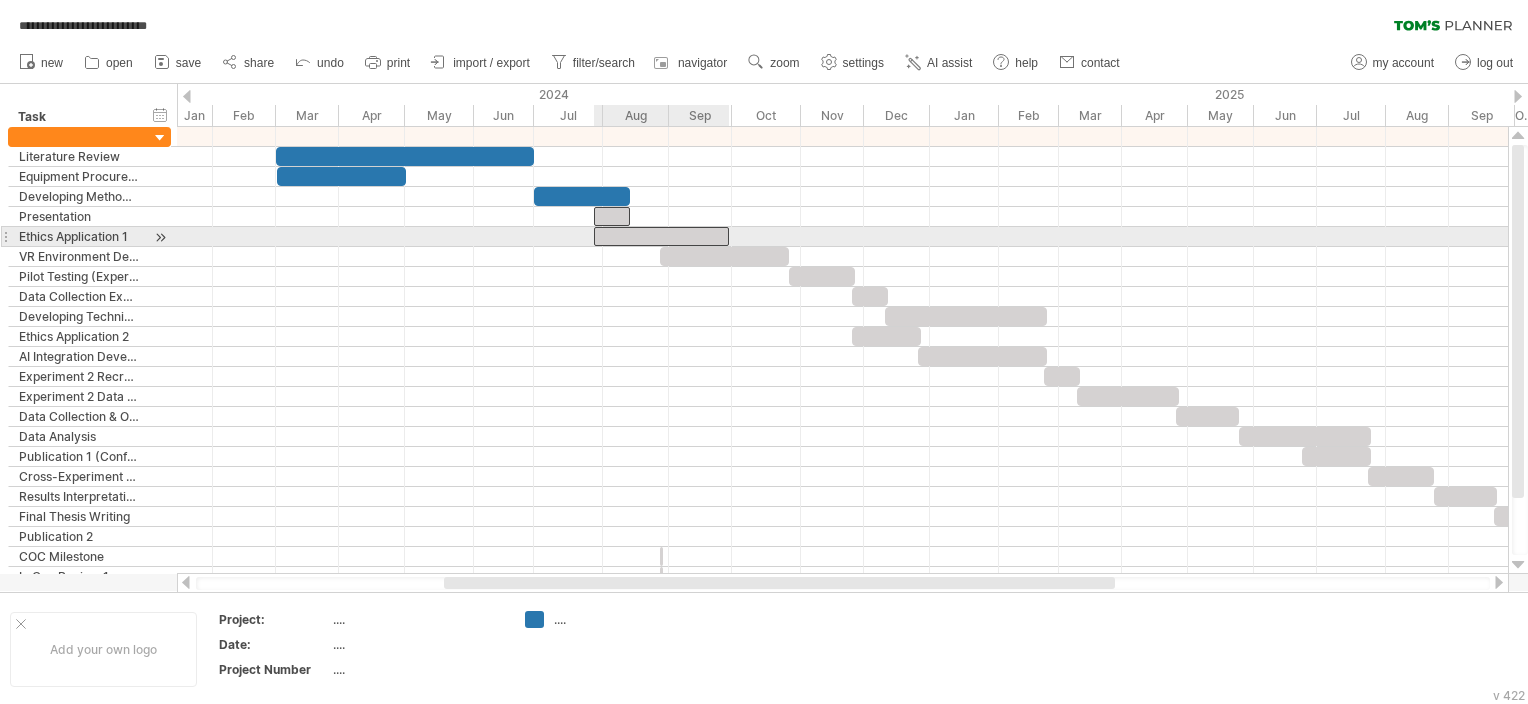 click at bounding box center [661, 236] 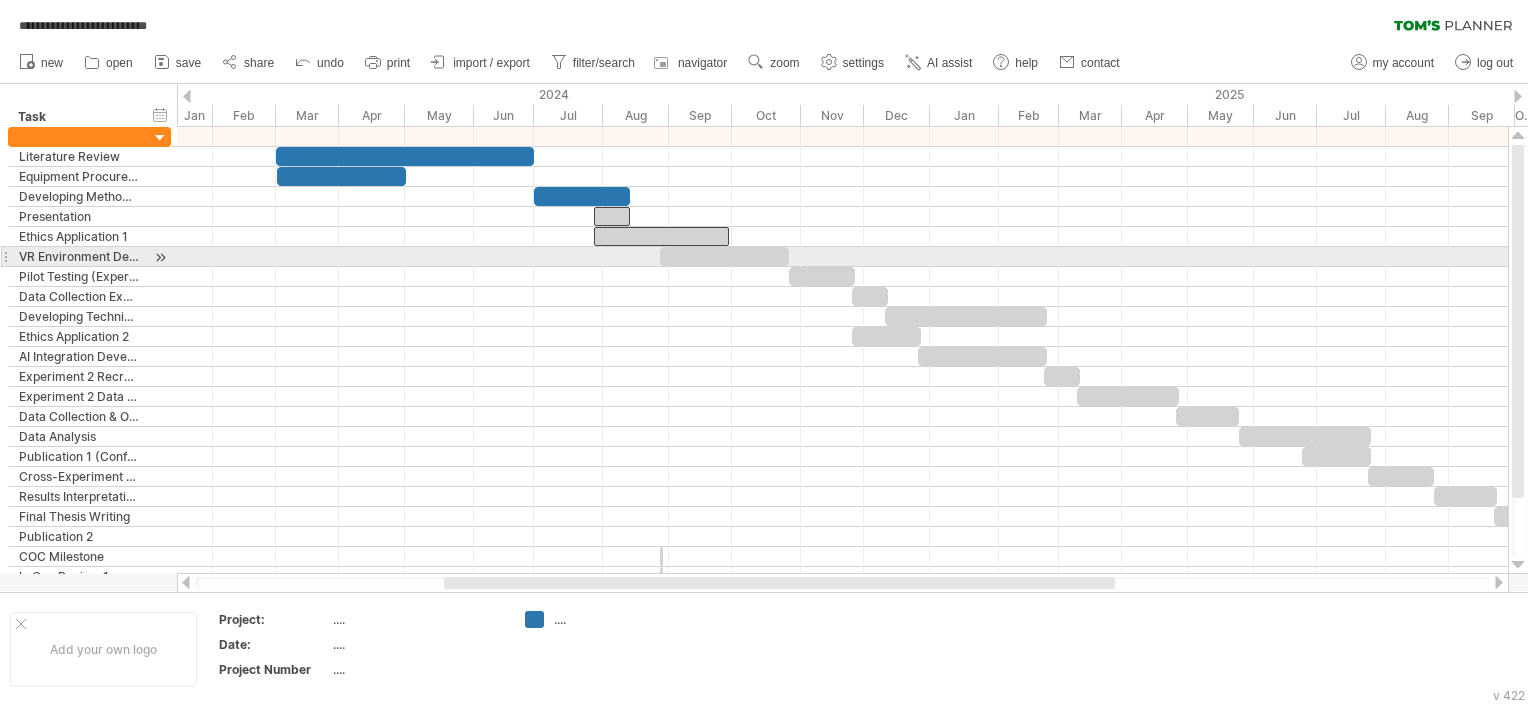 click at bounding box center (724, 256) 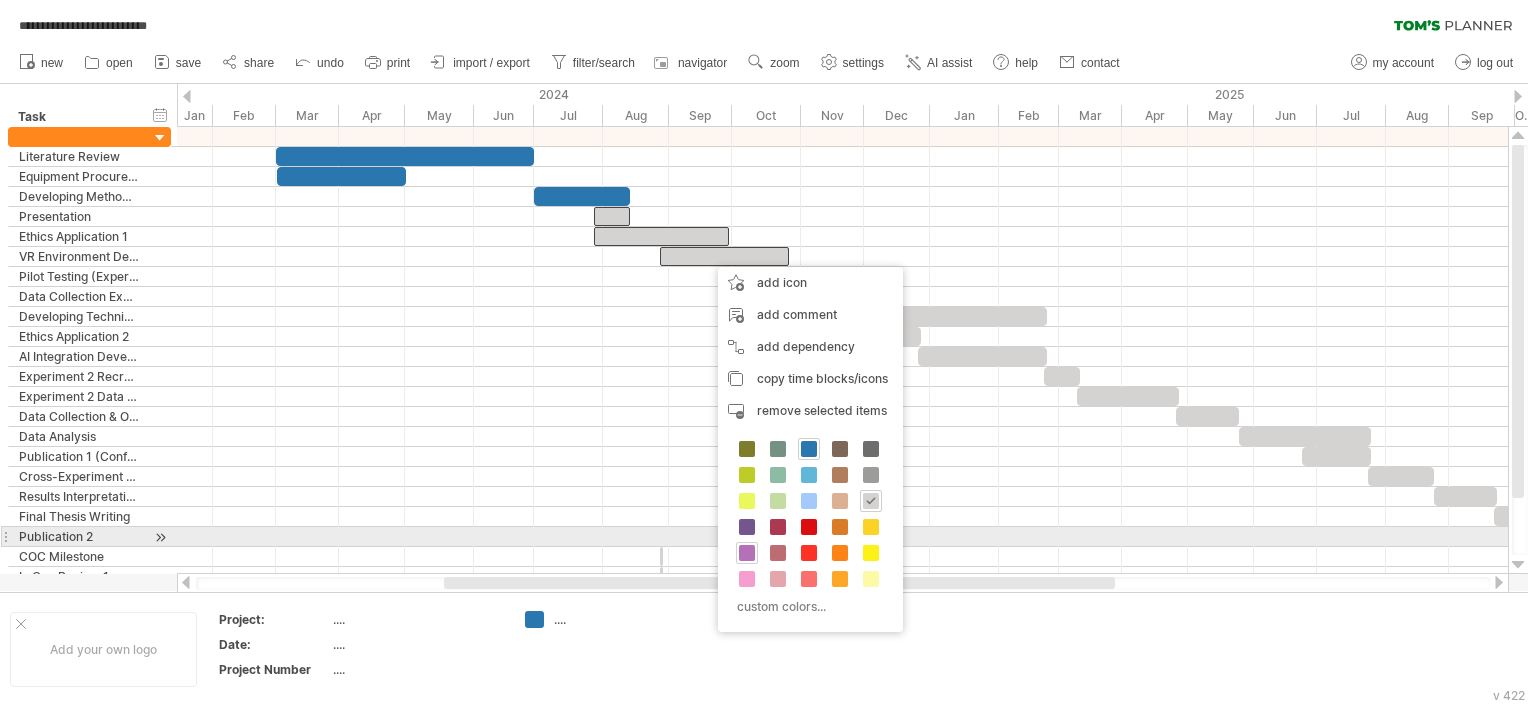 click at bounding box center (747, 553) 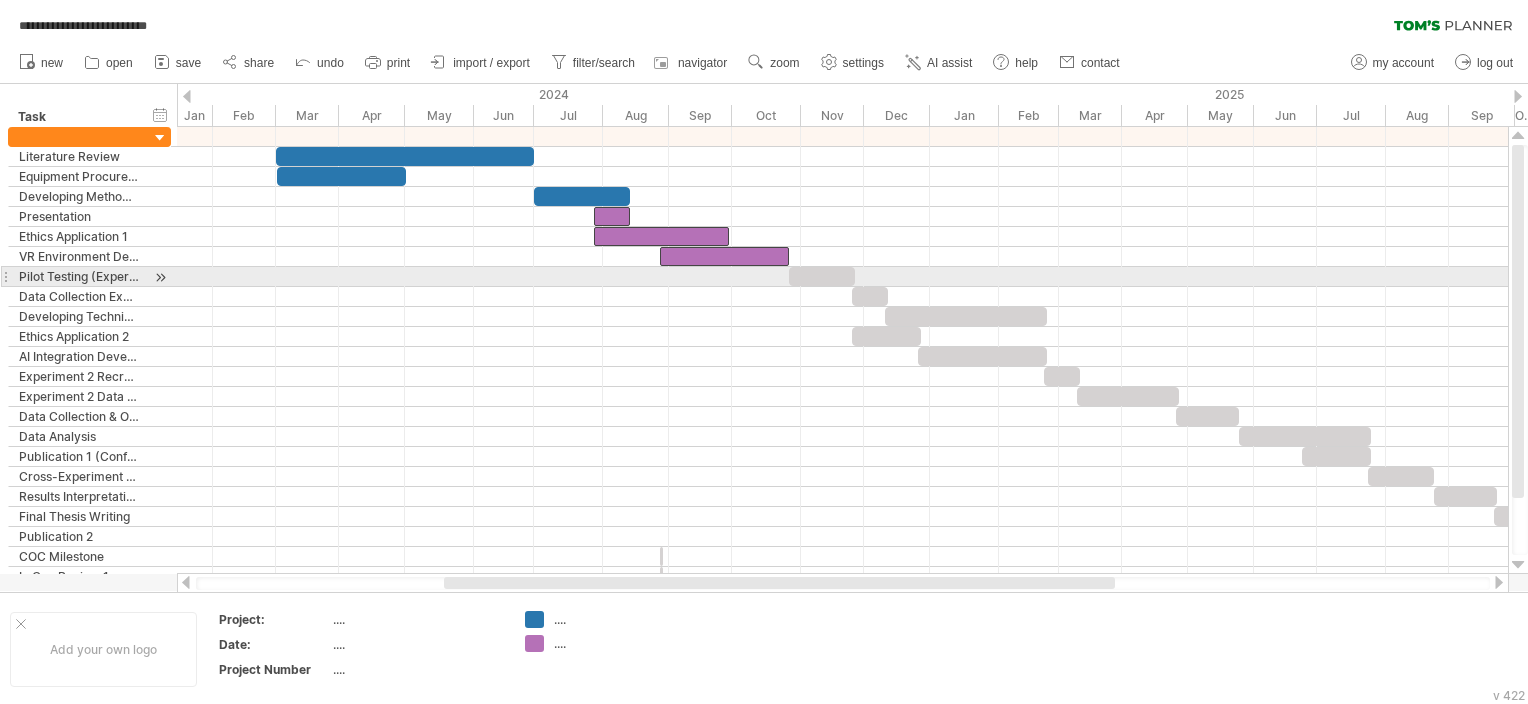 click at bounding box center (822, 276) 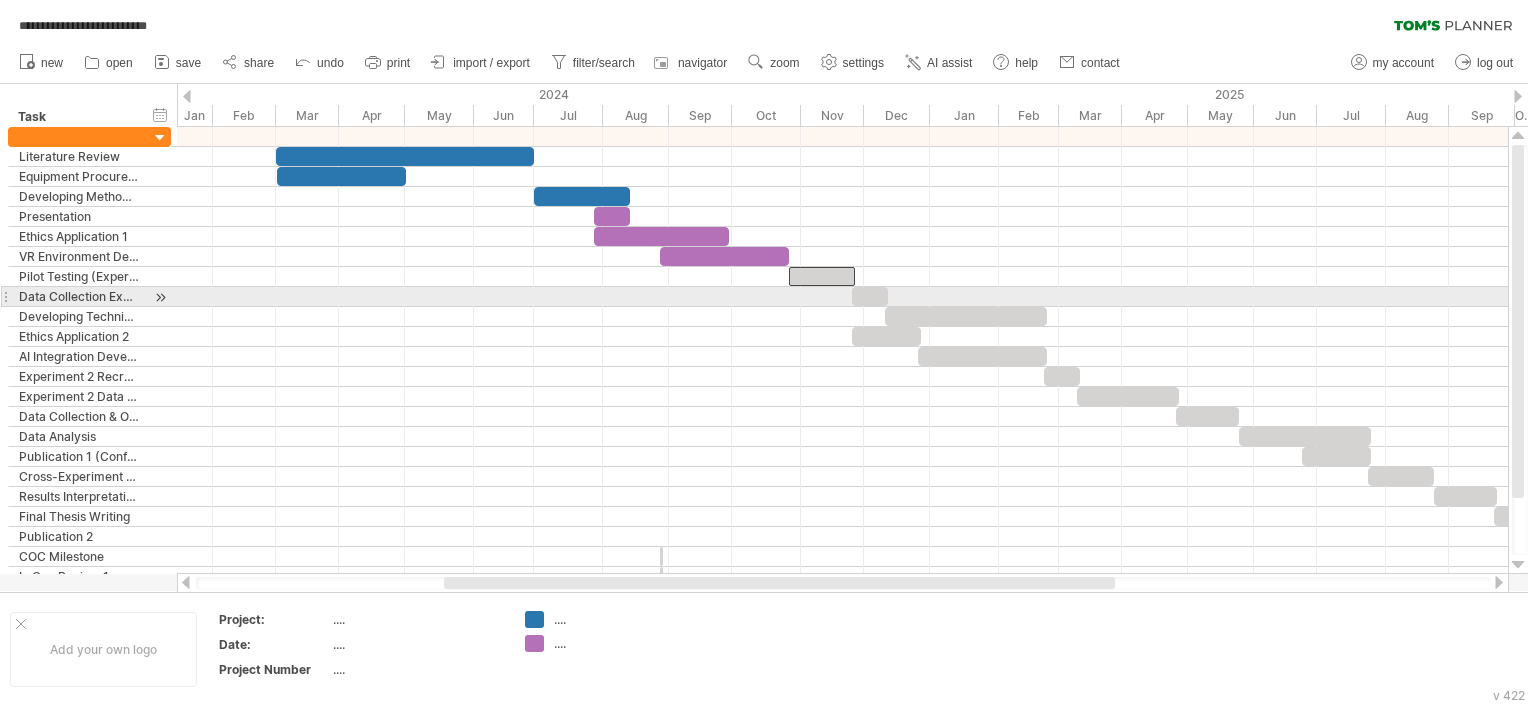 click at bounding box center [870, 296] 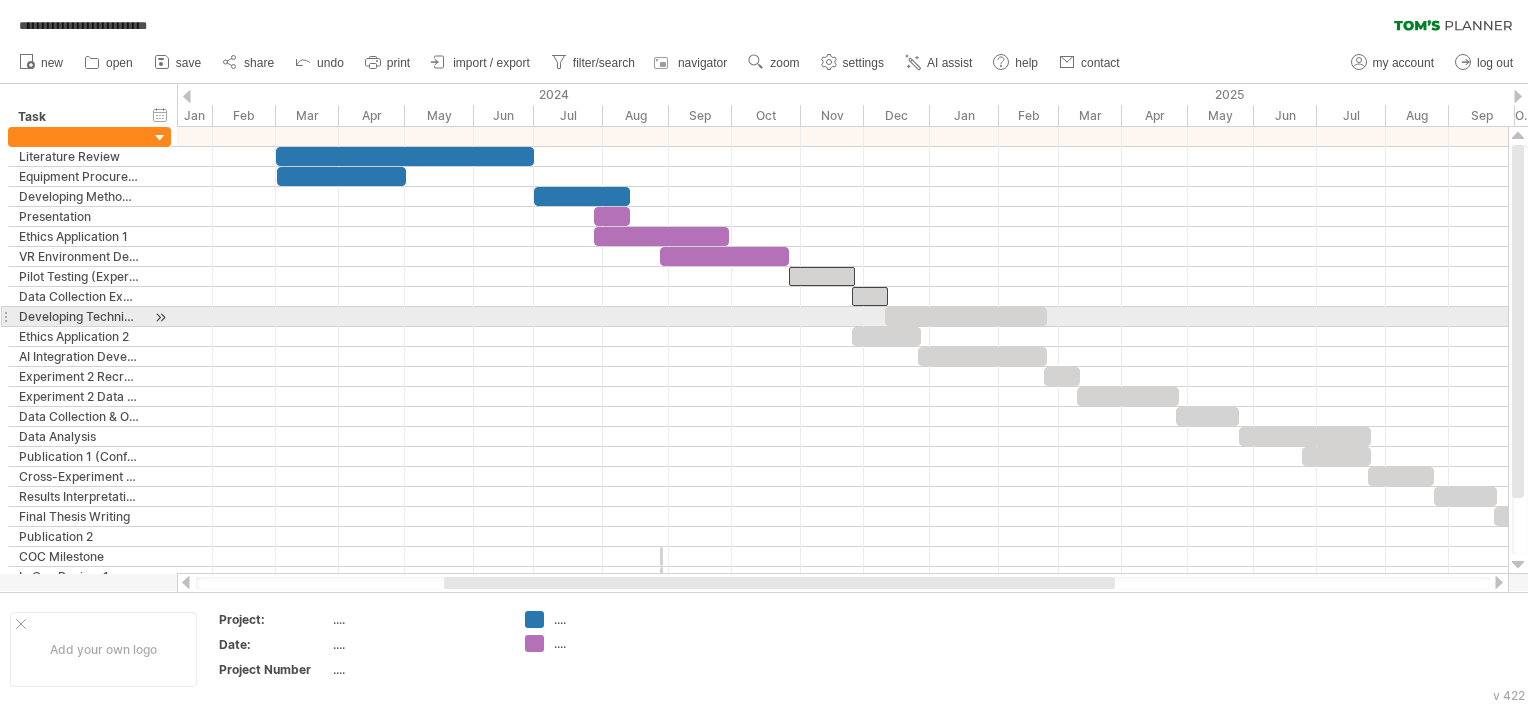 click at bounding box center (966, 316) 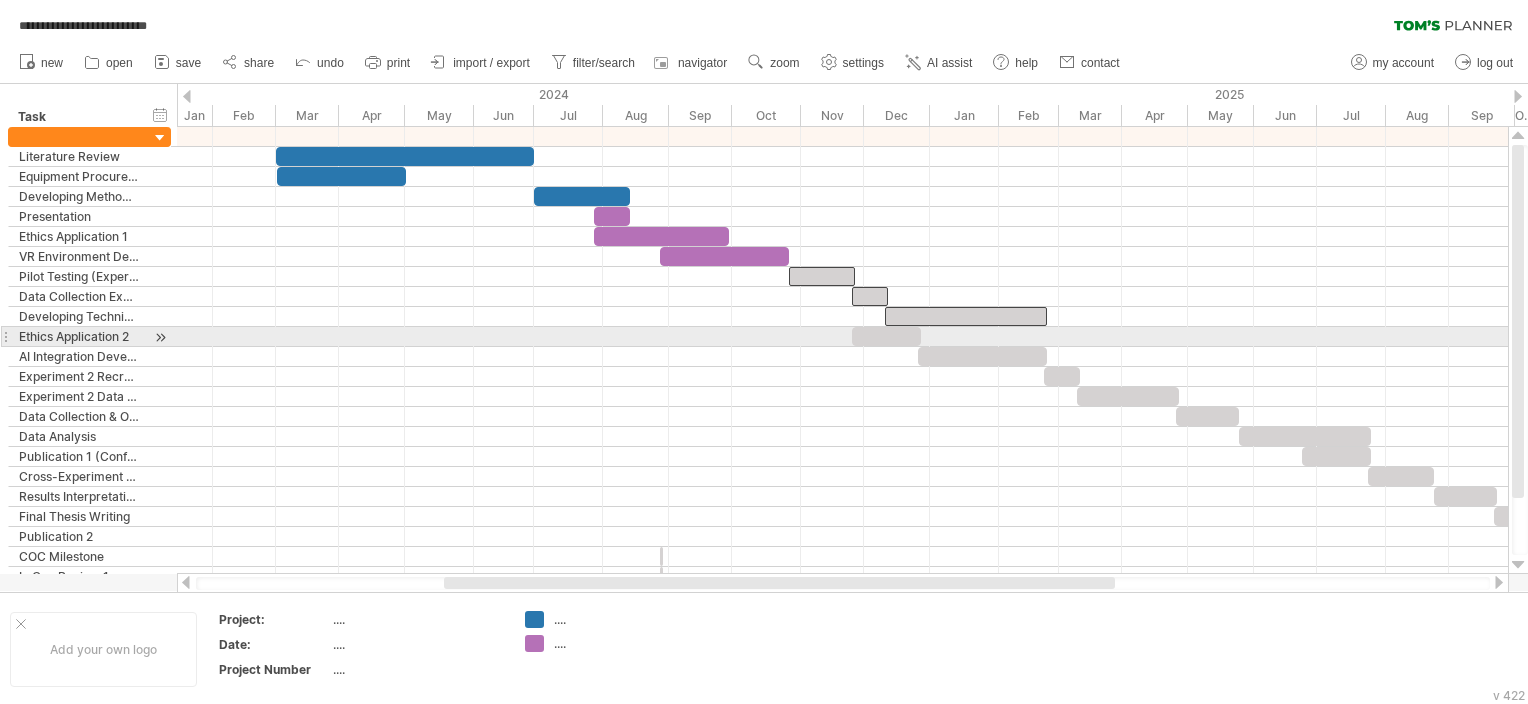 click at bounding box center [886, 336] 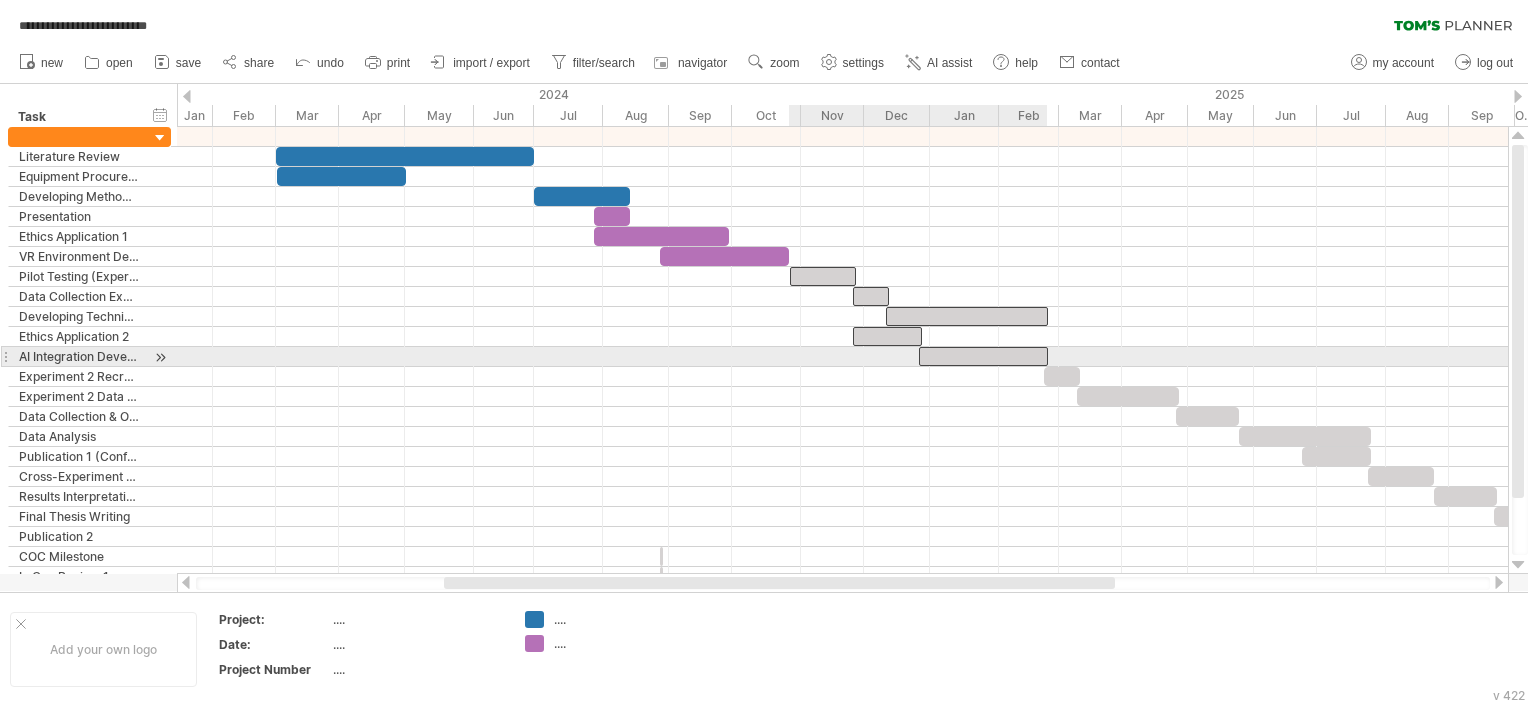 click at bounding box center (983, 356) 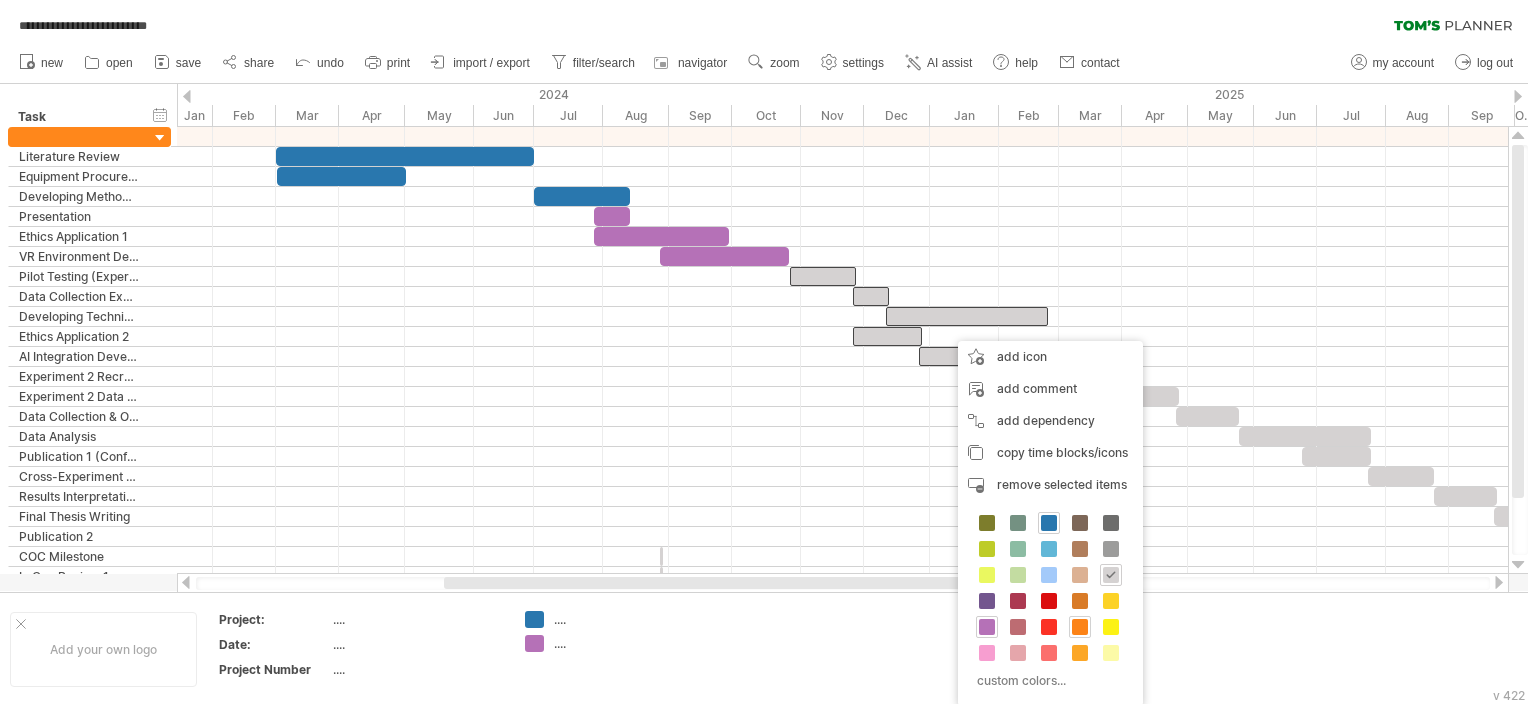 click at bounding box center [1080, 627] 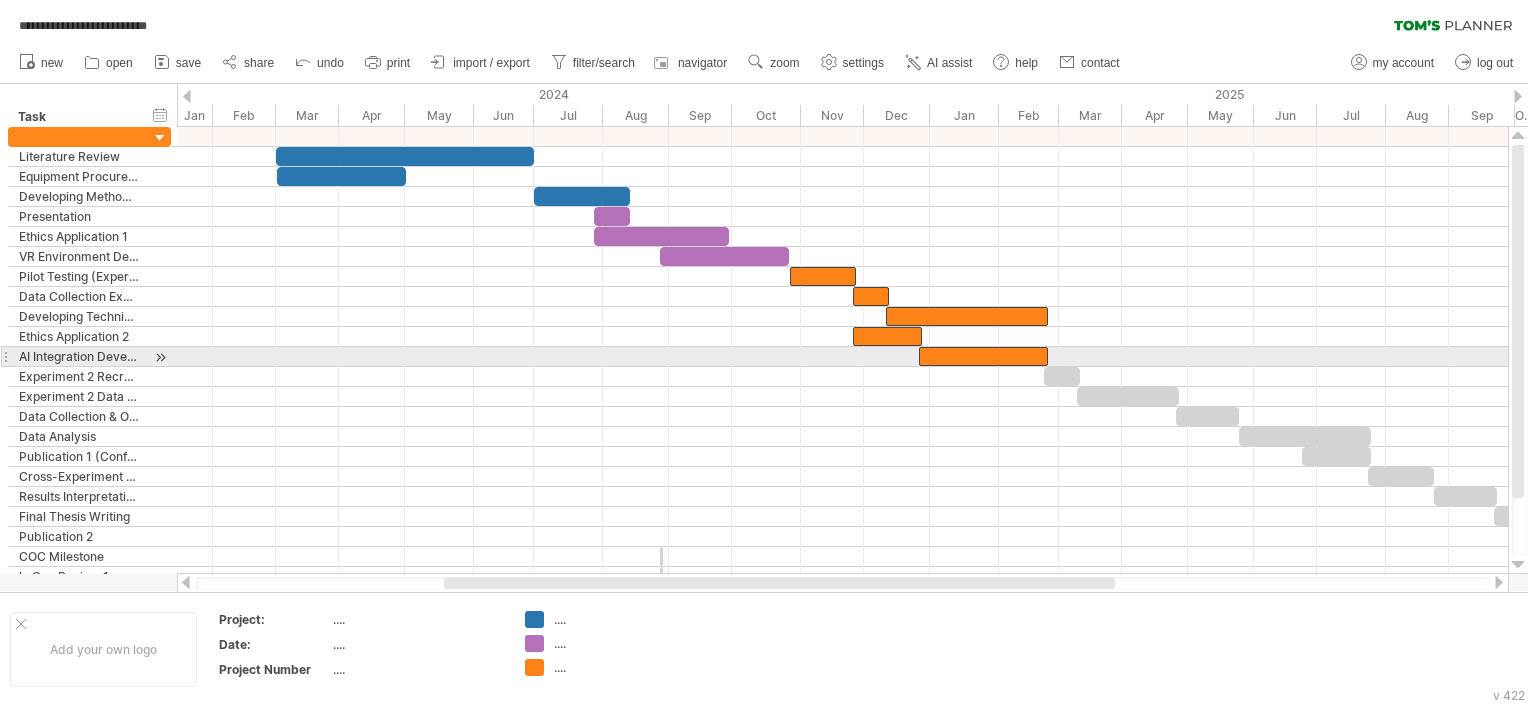 drag, startPoint x: 1064, startPoint y: 363, endPoint x: 1068, endPoint y: 375, distance: 12.649111 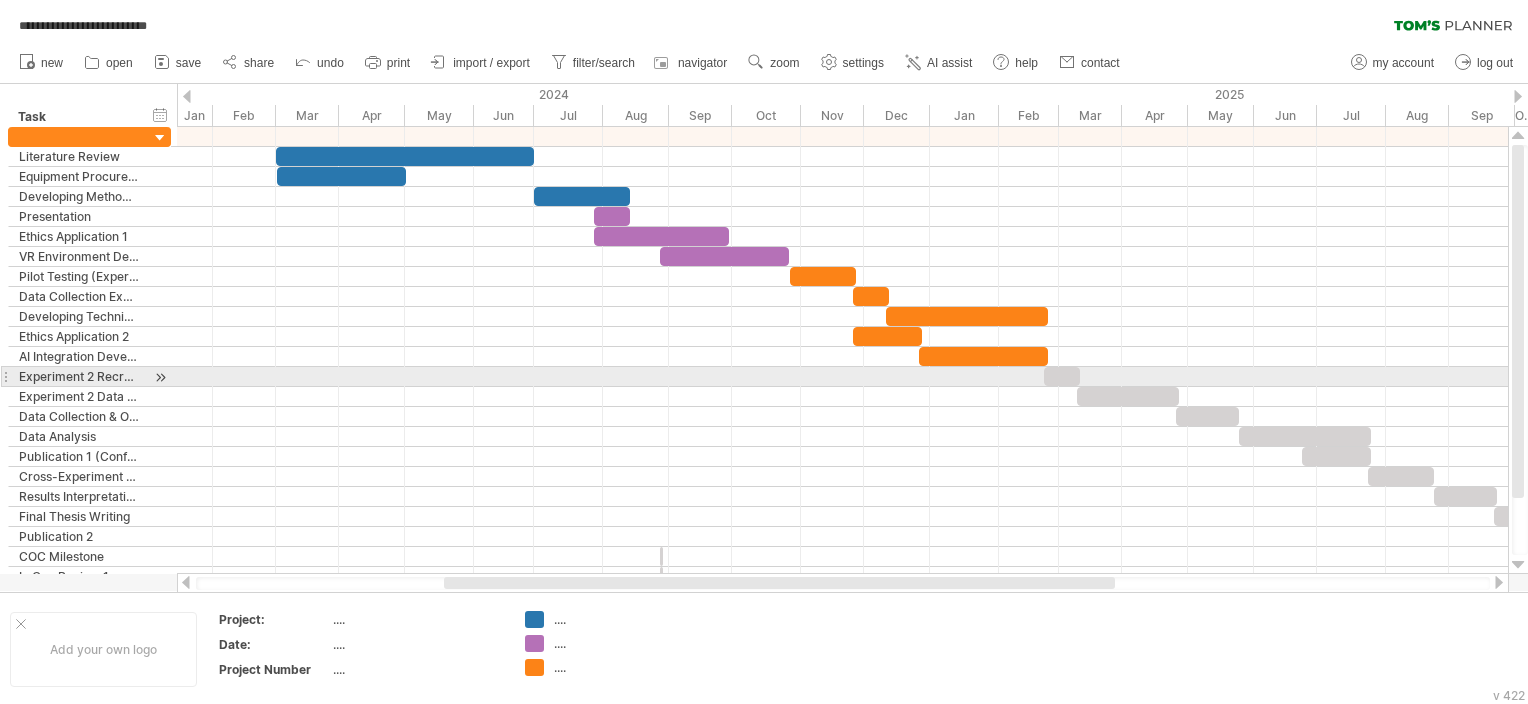 click at bounding box center (1062, 376) 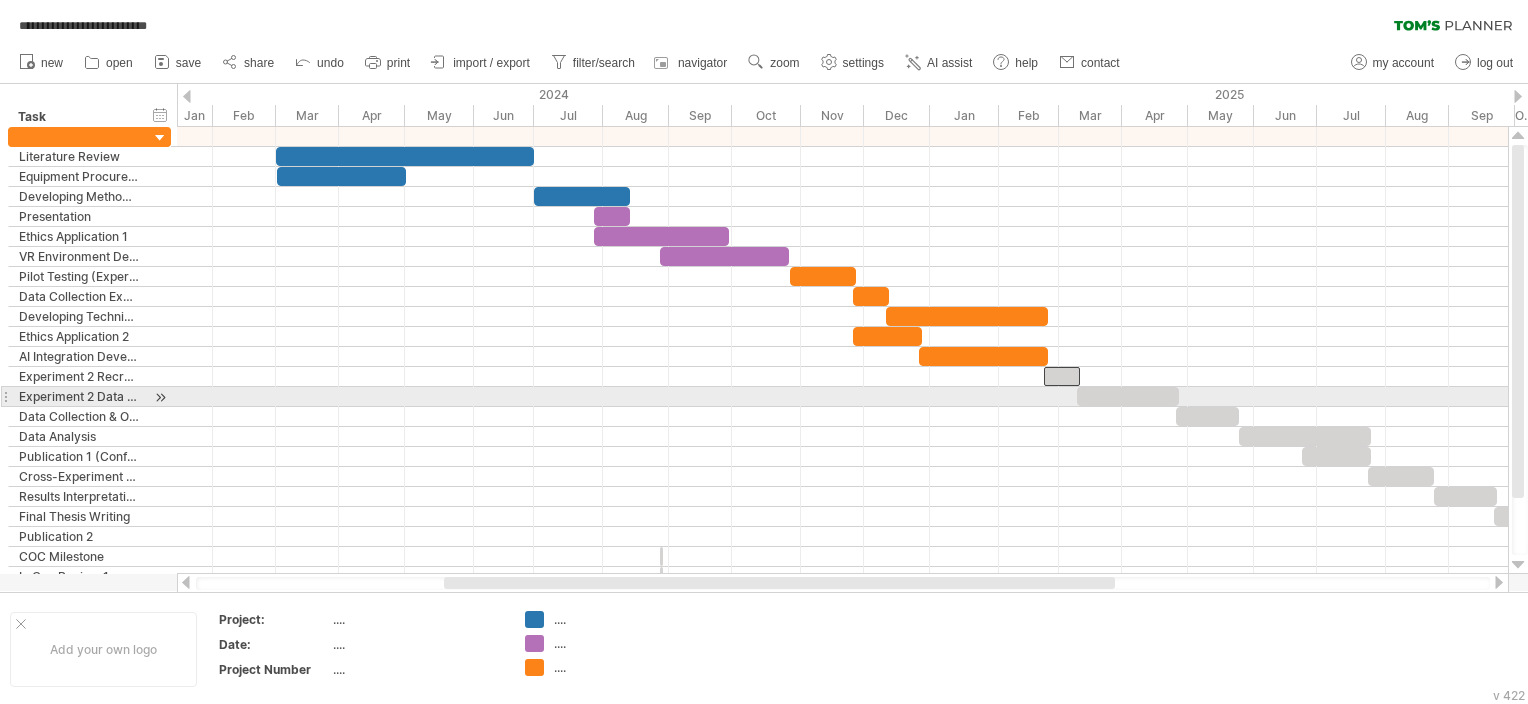 click at bounding box center [1128, 396] 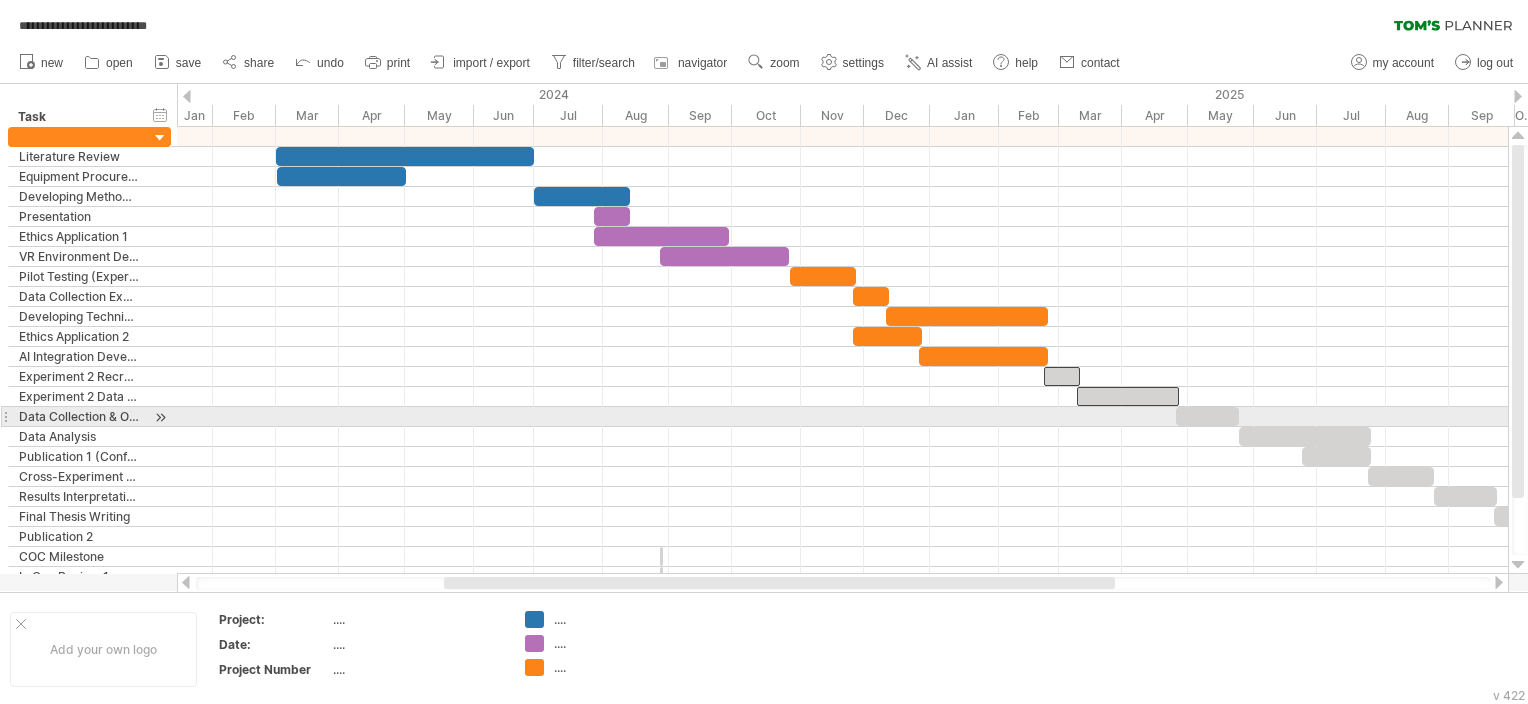 click at bounding box center (1207, 416) 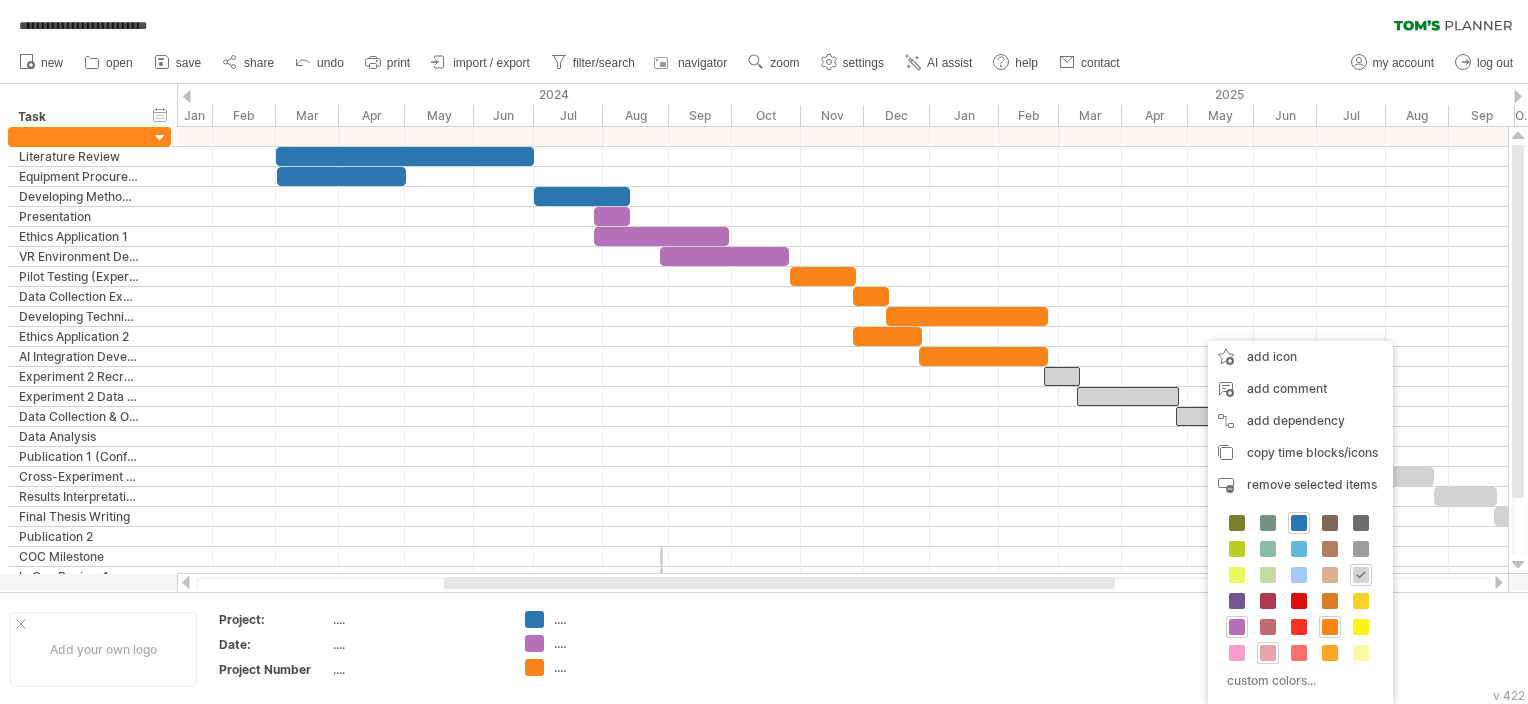 click at bounding box center (1268, 653) 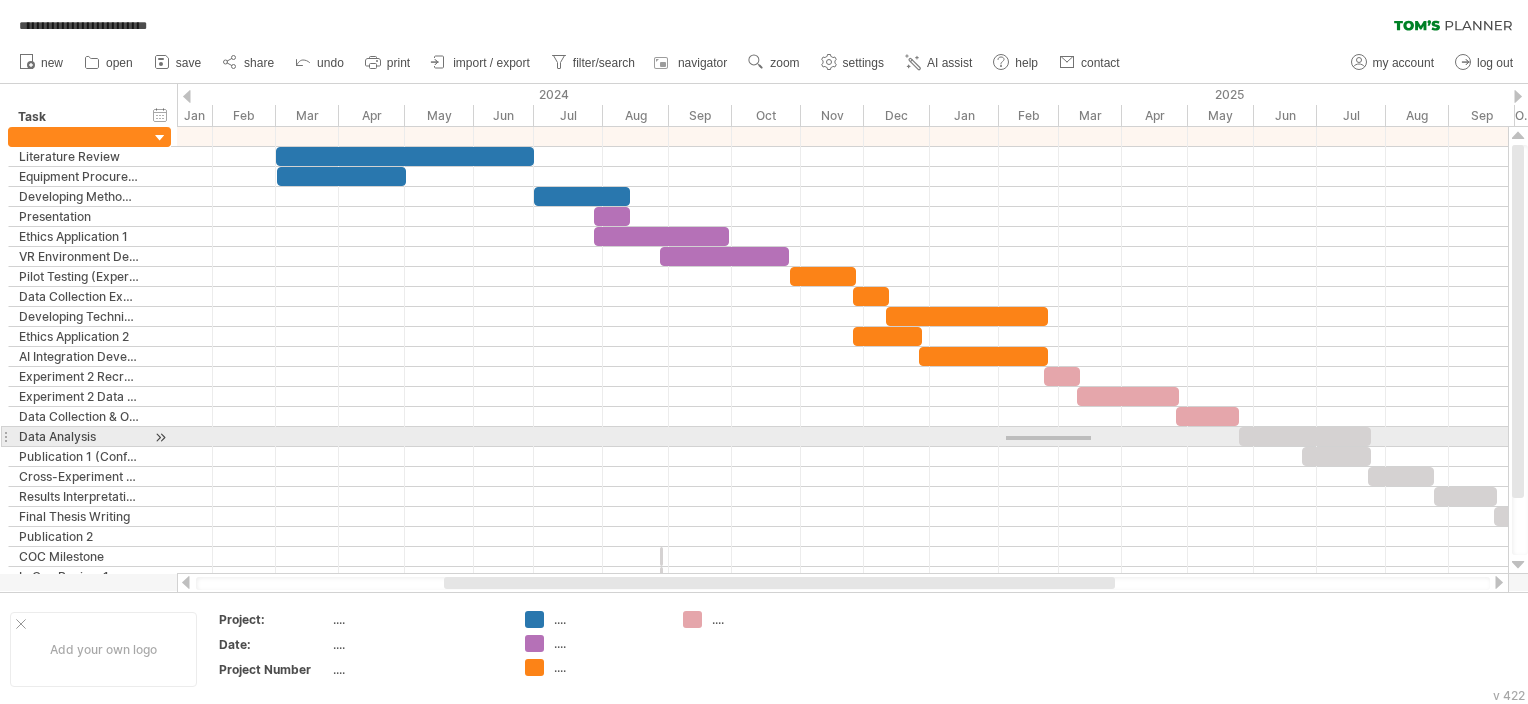 drag, startPoint x: 1091, startPoint y: 440, endPoint x: 1040, endPoint y: 482, distance: 66.068146 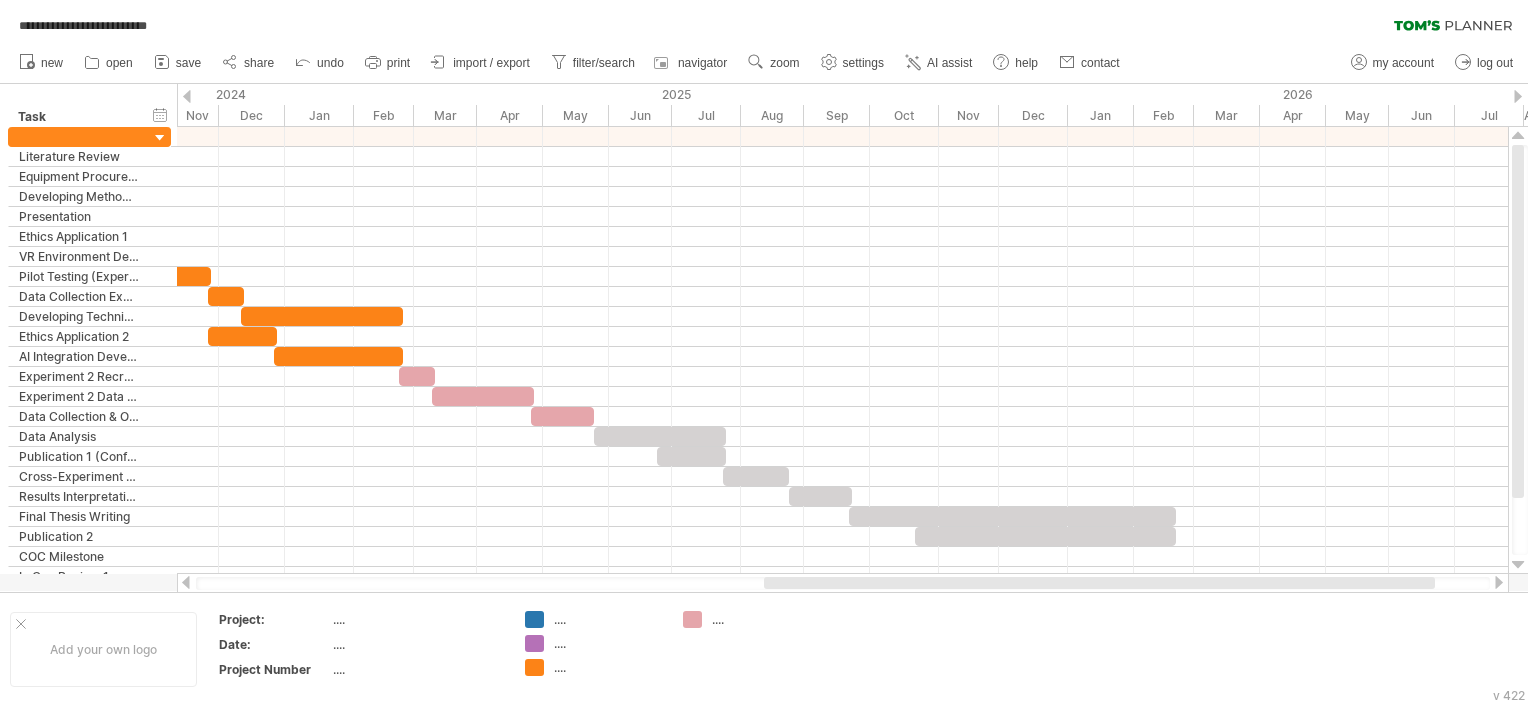 drag, startPoint x: 1068, startPoint y: 585, endPoint x: 1244, endPoint y: 591, distance: 176.10225 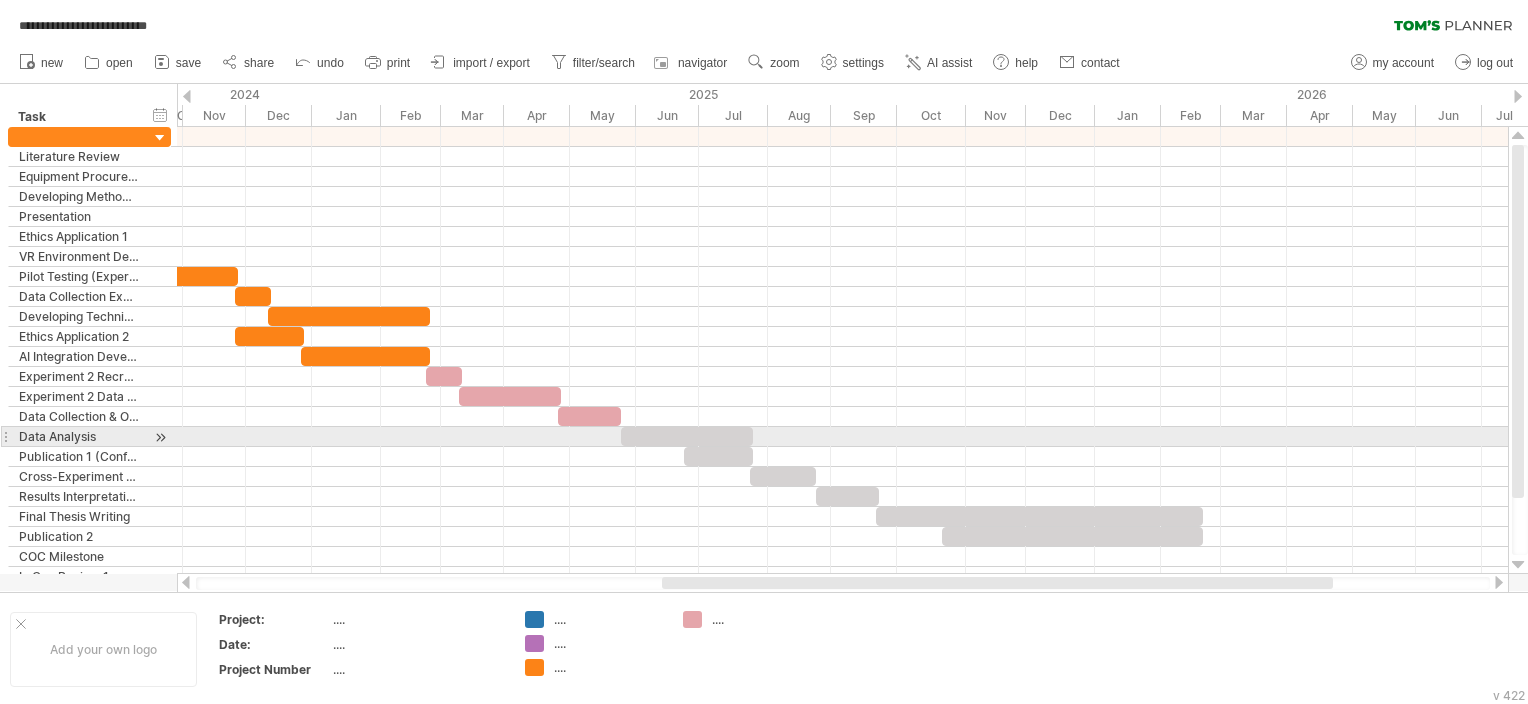 click at bounding box center (687, 436) 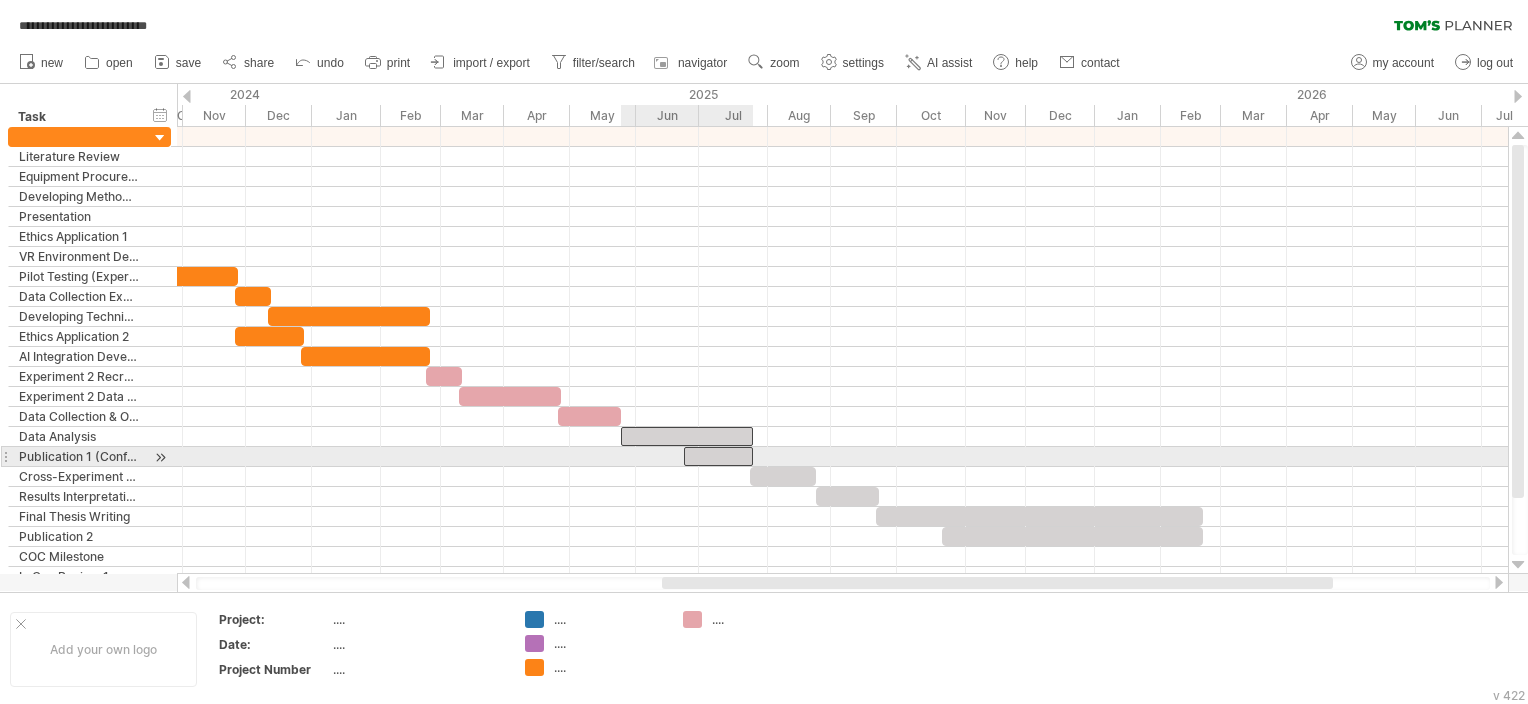 click at bounding box center [718, 456] 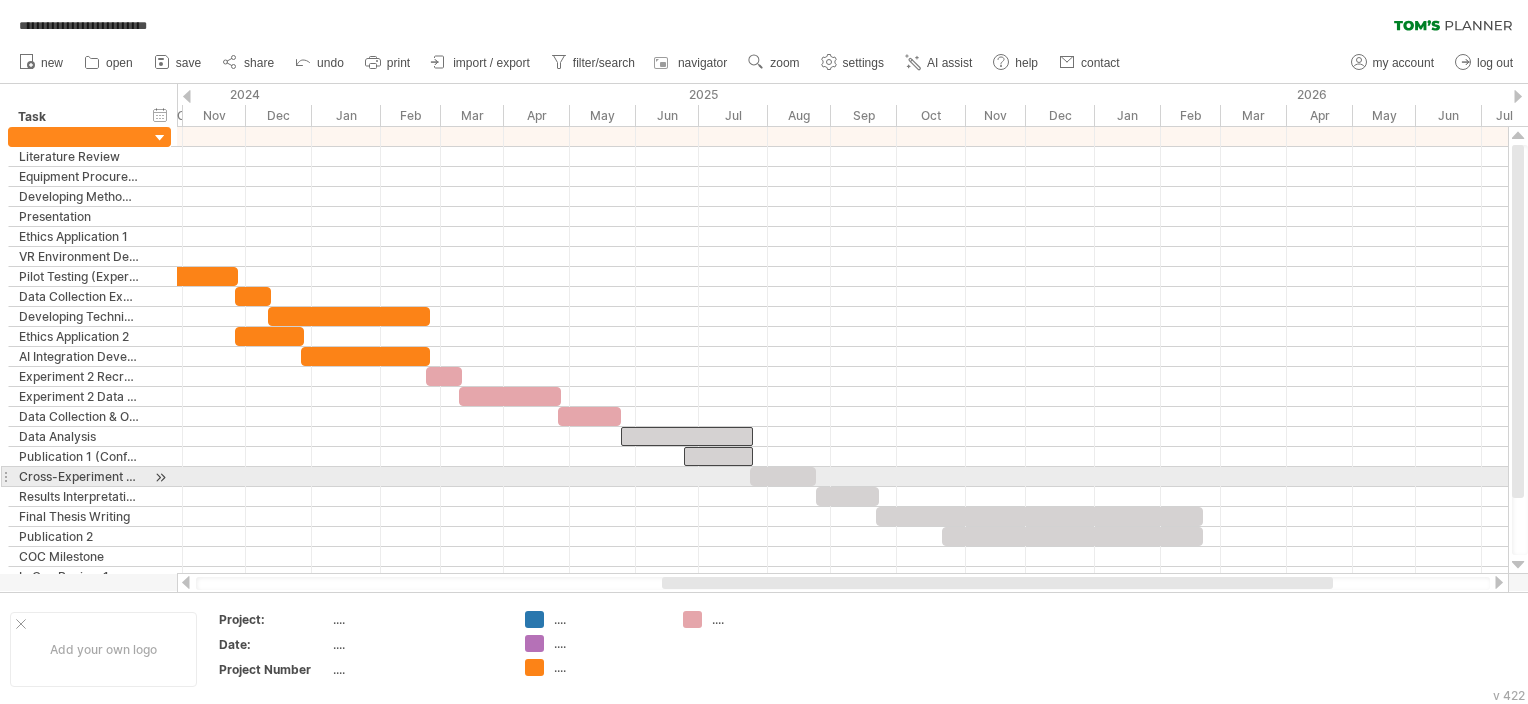 click at bounding box center [783, 476] 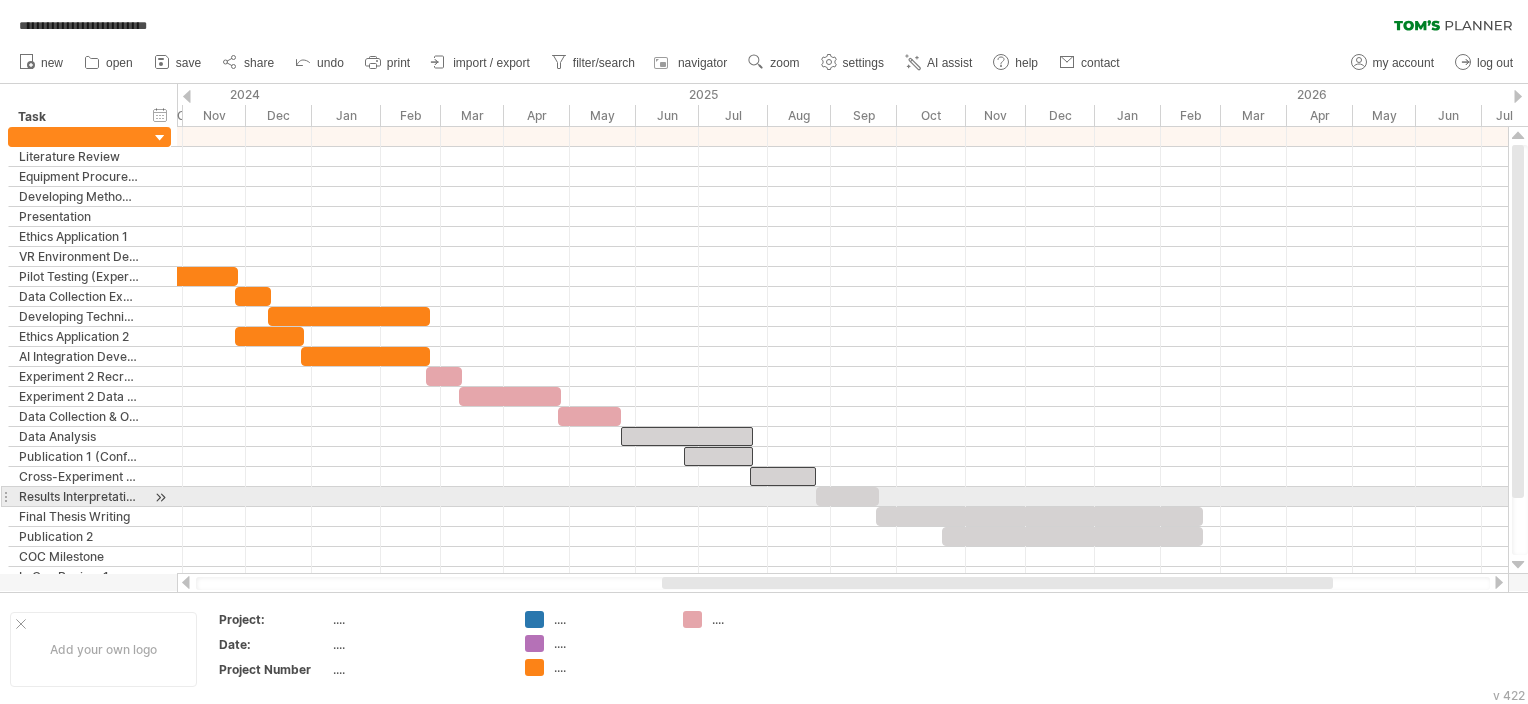 click at bounding box center [847, 496] 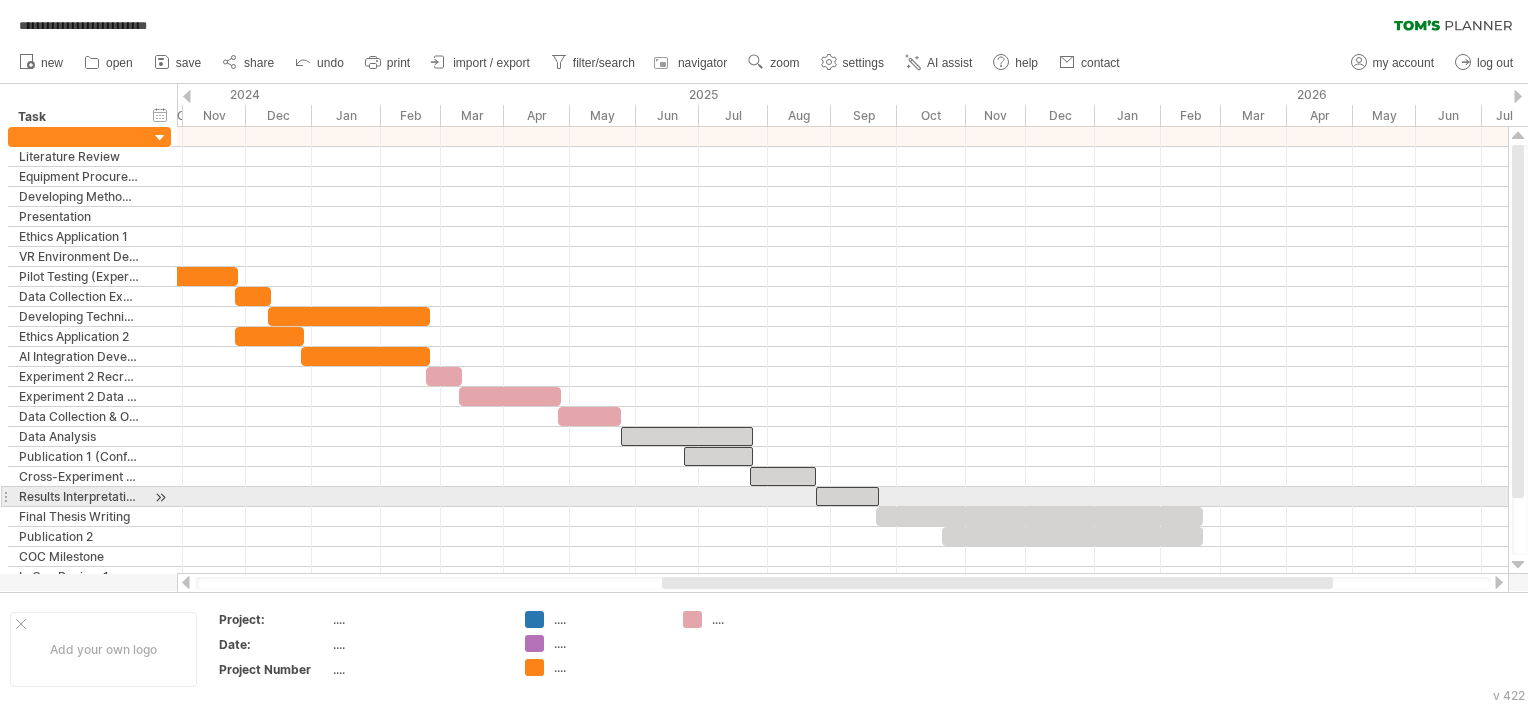 click at bounding box center [1039, 516] 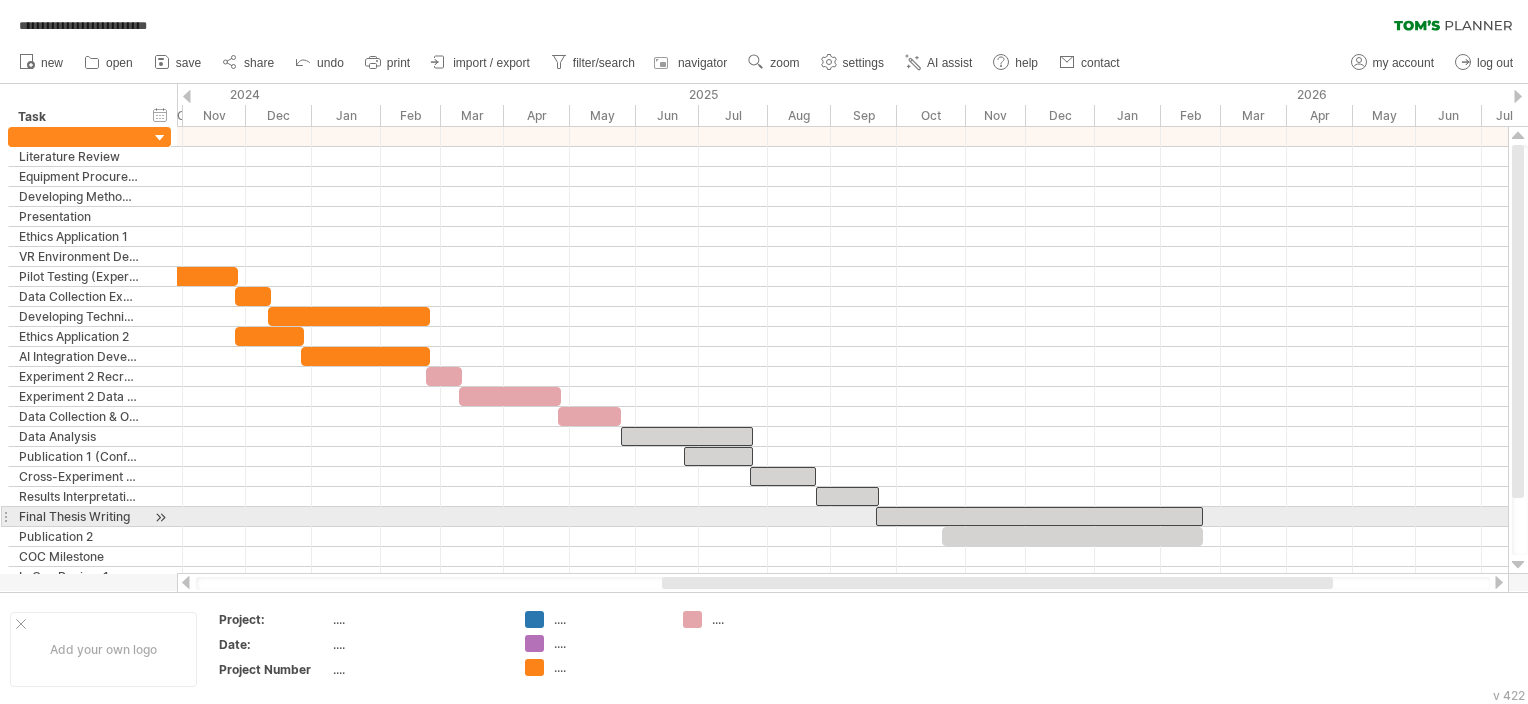 click at bounding box center [1072, 536] 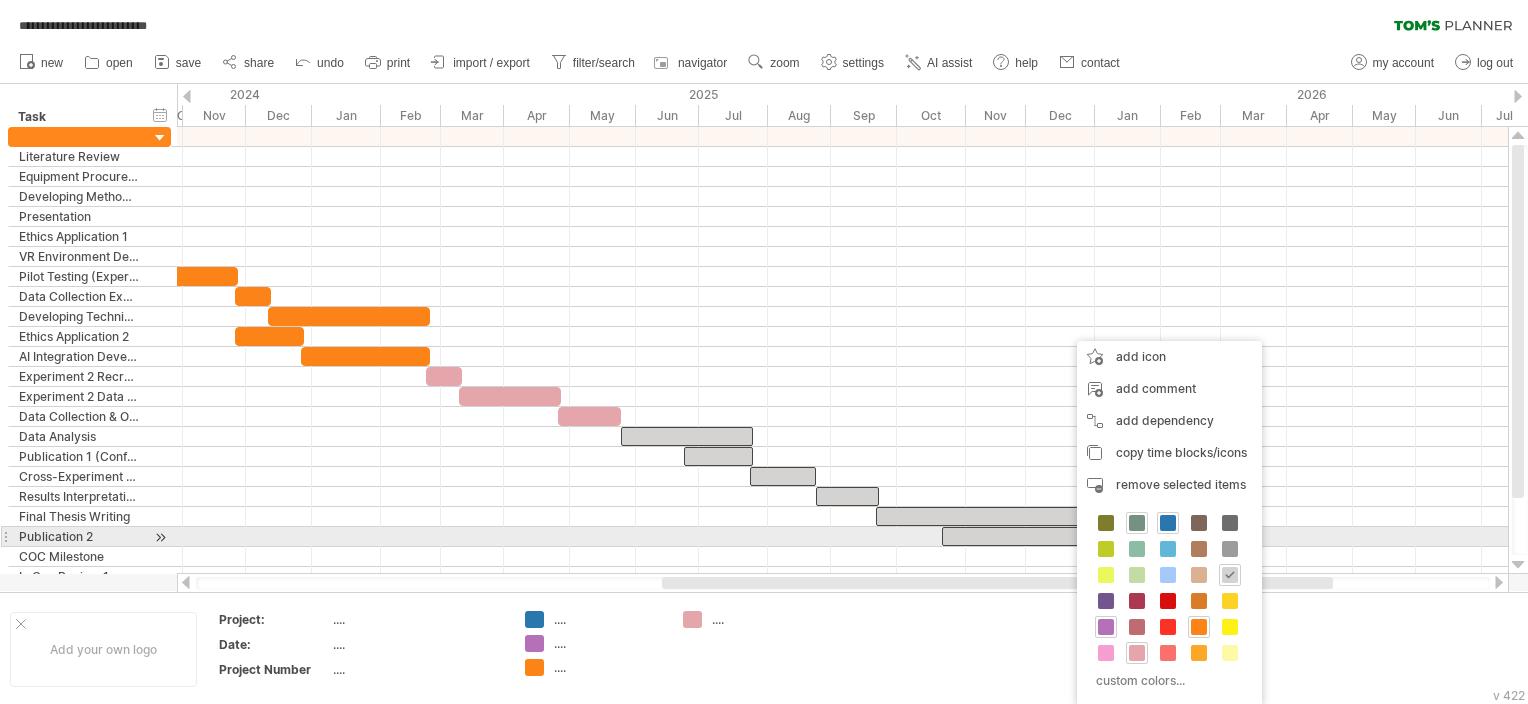 click at bounding box center [1137, 523] 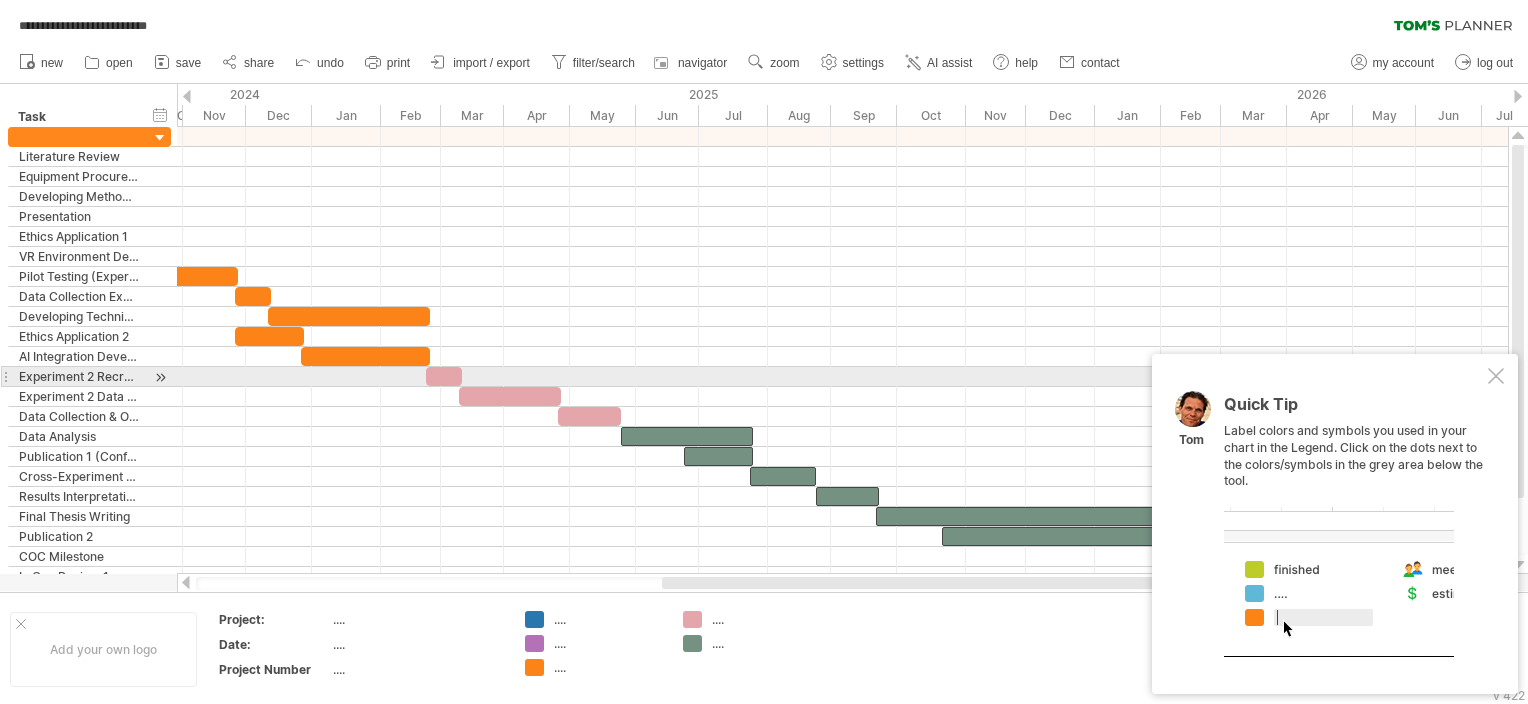 click at bounding box center [1496, 376] 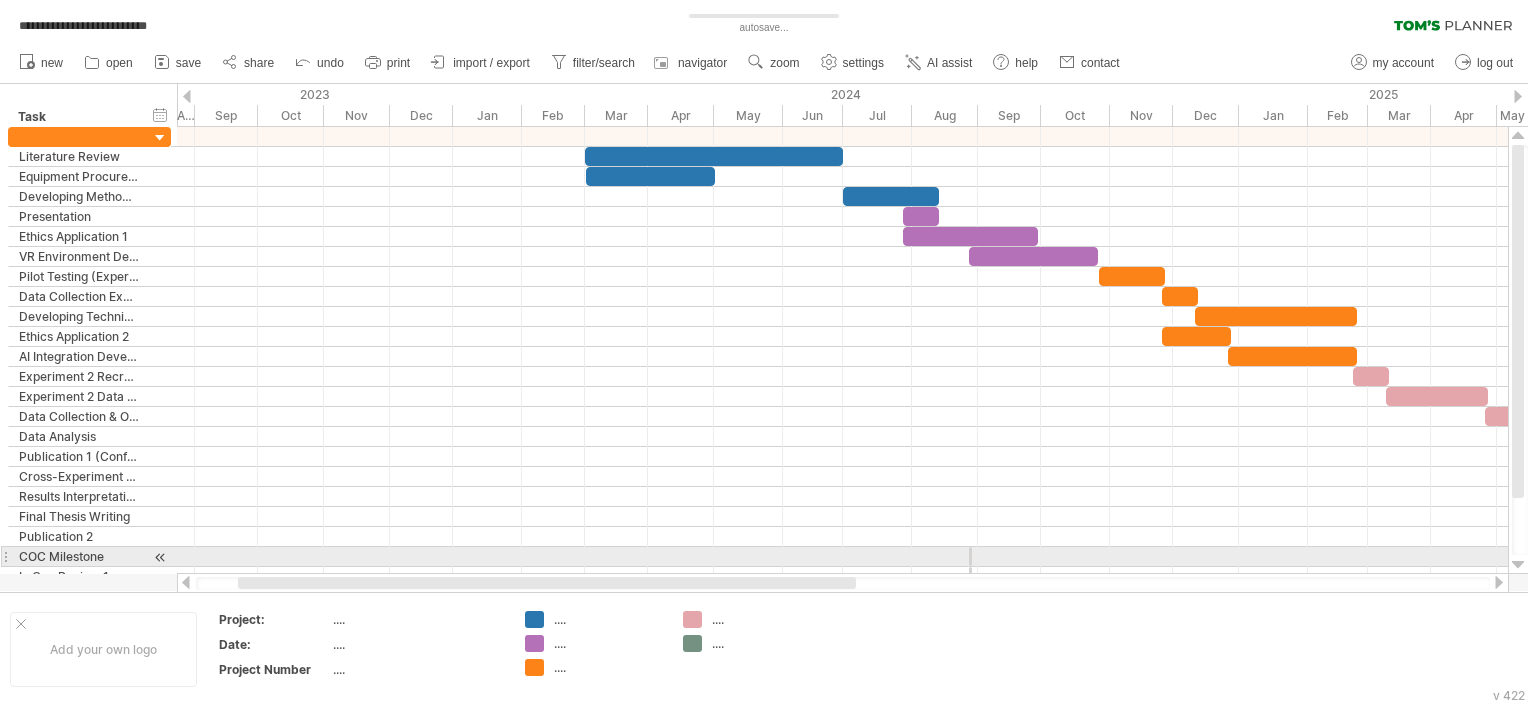 drag, startPoint x: 1160, startPoint y: 576, endPoint x: 763, endPoint y: 561, distance: 397.28326 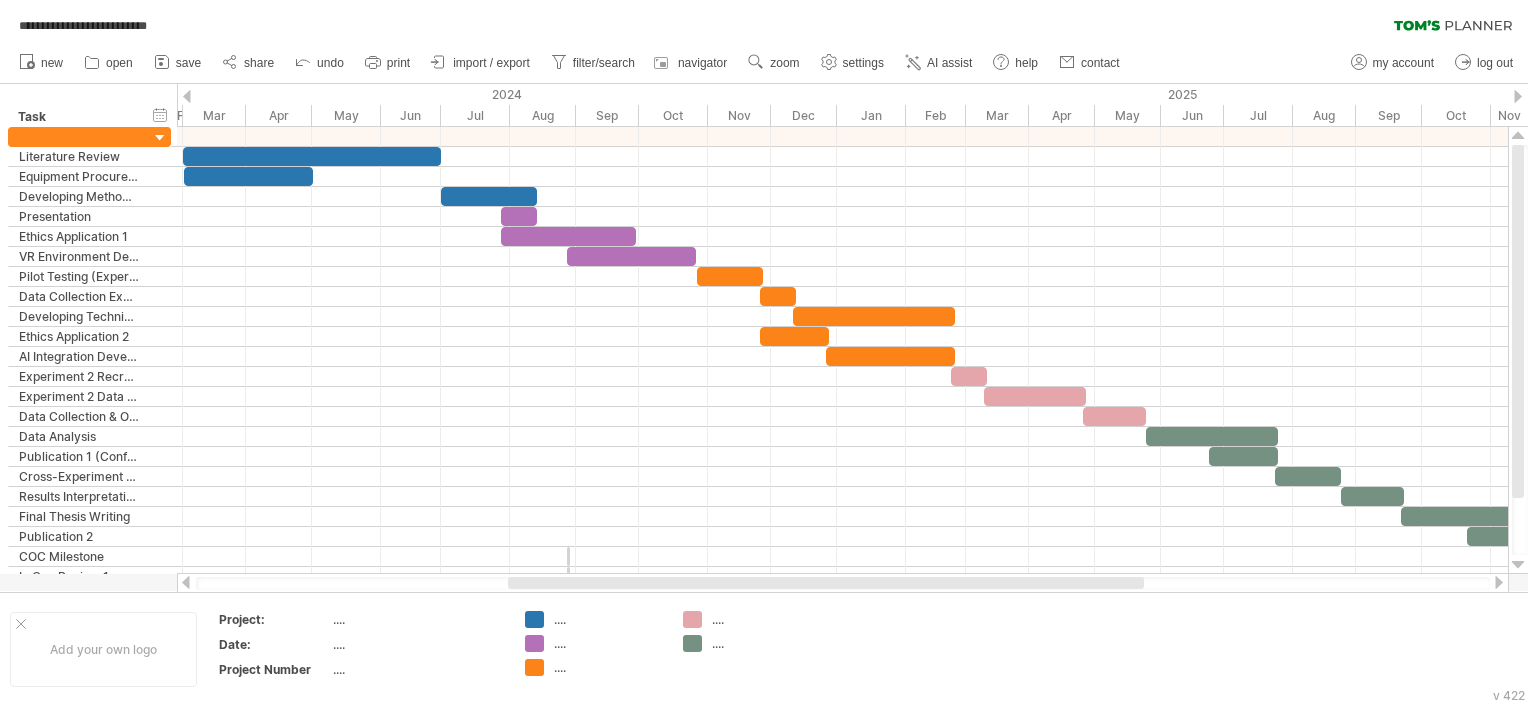 drag, startPoint x: 824, startPoint y: 582, endPoint x: 864, endPoint y: 582, distance: 40 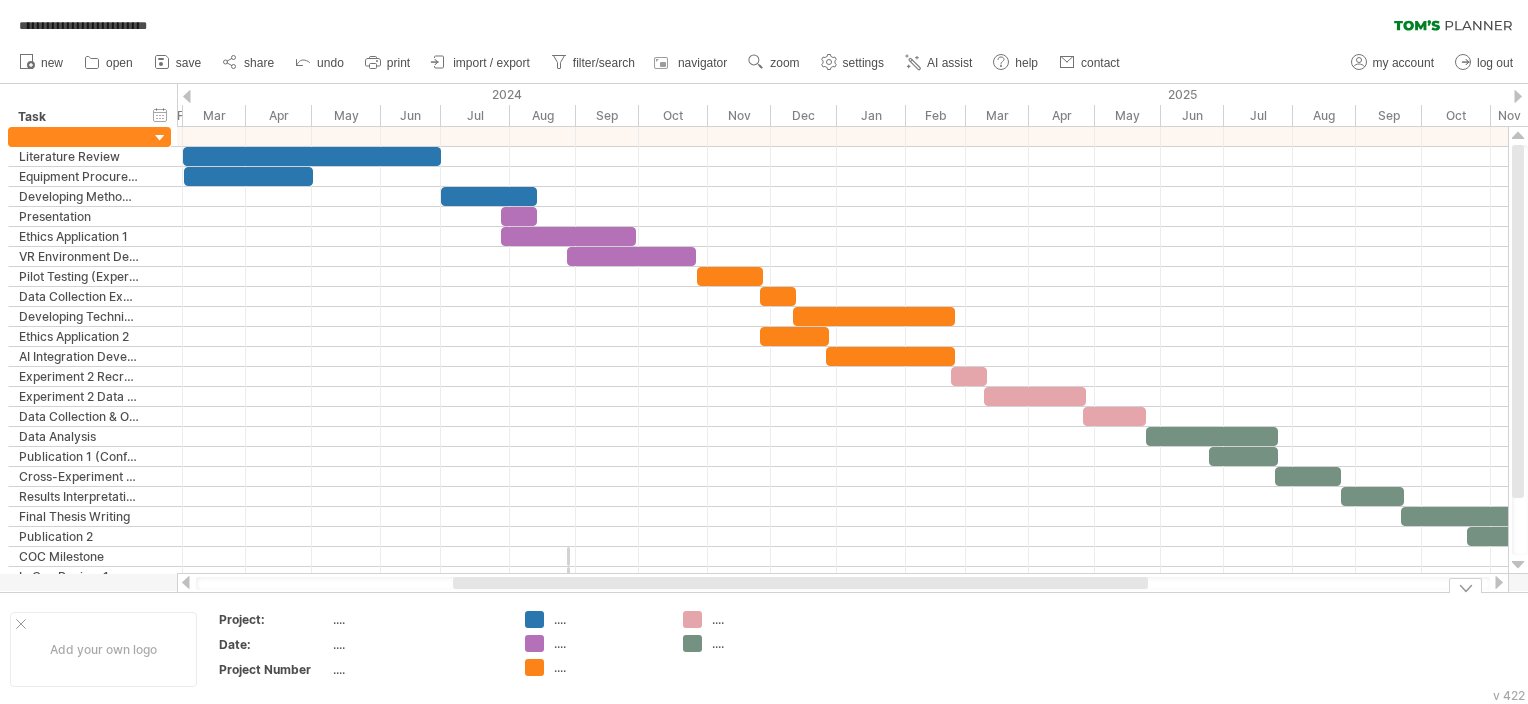 click on "...." at bounding box center [608, 619] 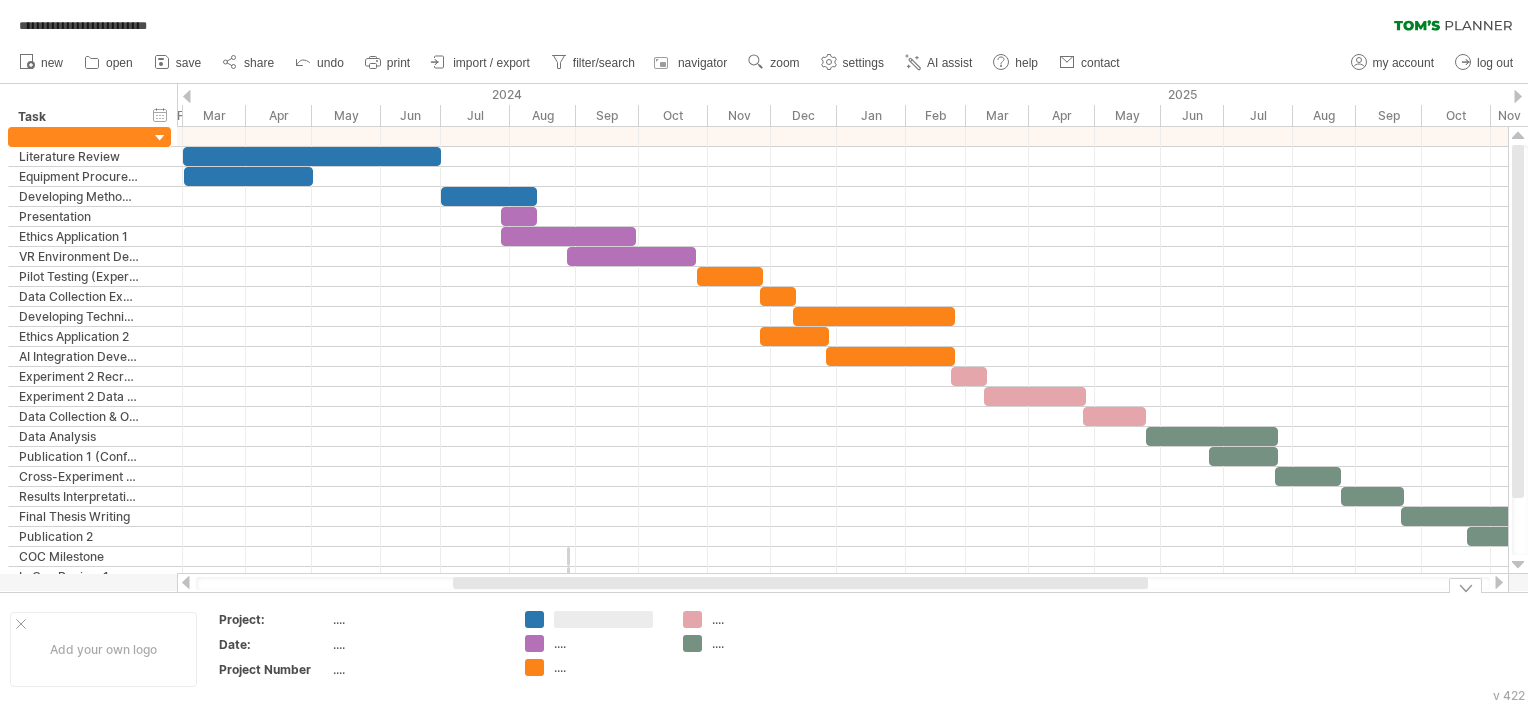 click on "**********" at bounding box center (764, 352) 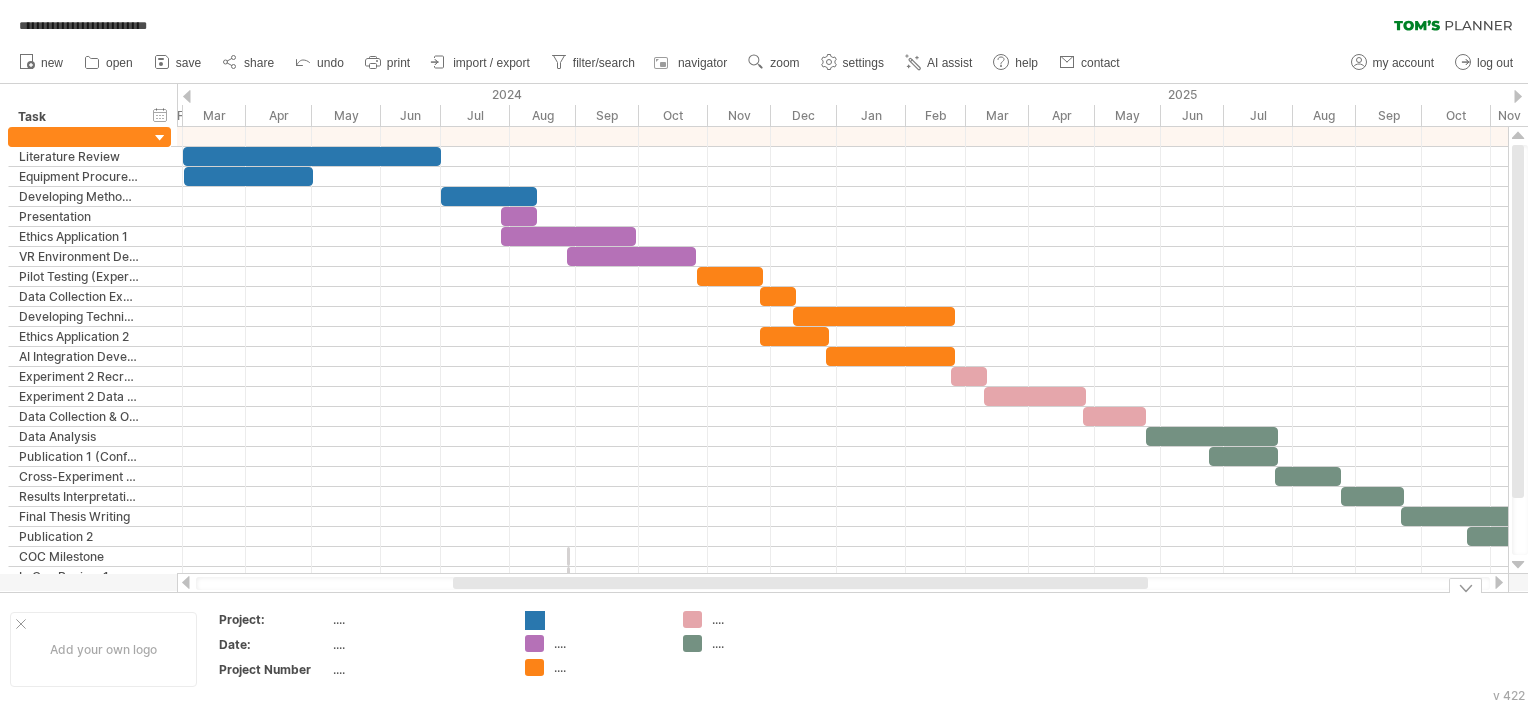 click on ".... ...." at bounding box center [594, 649] 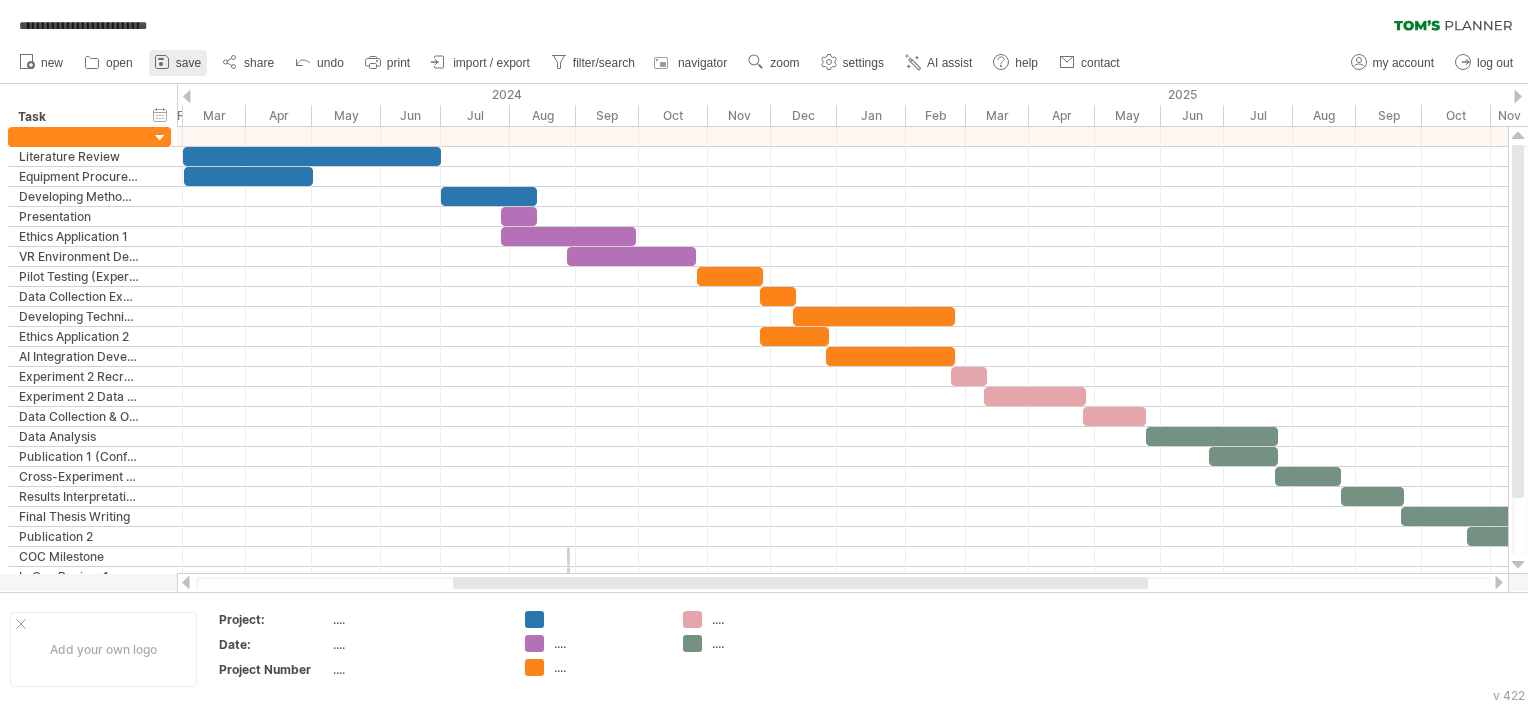 click 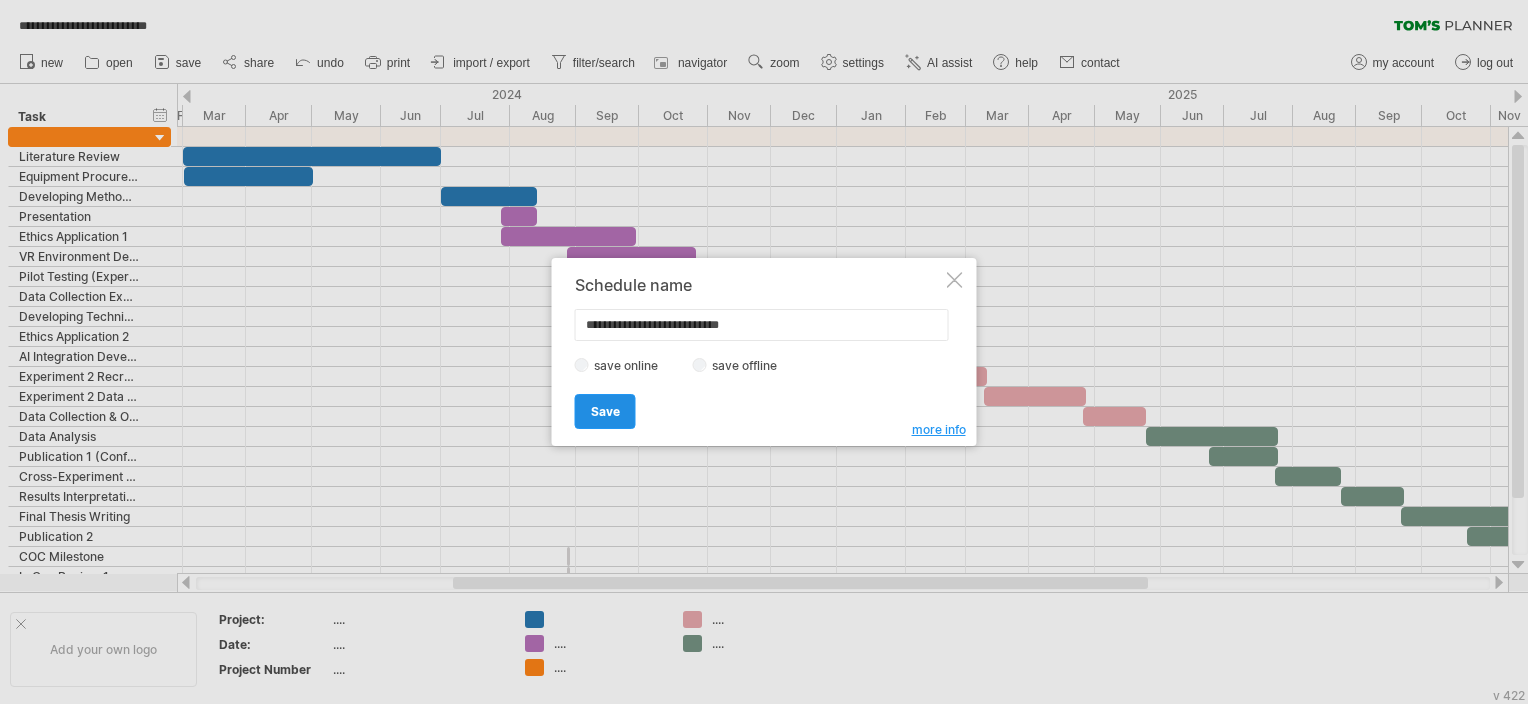 click on "Save" at bounding box center (605, 411) 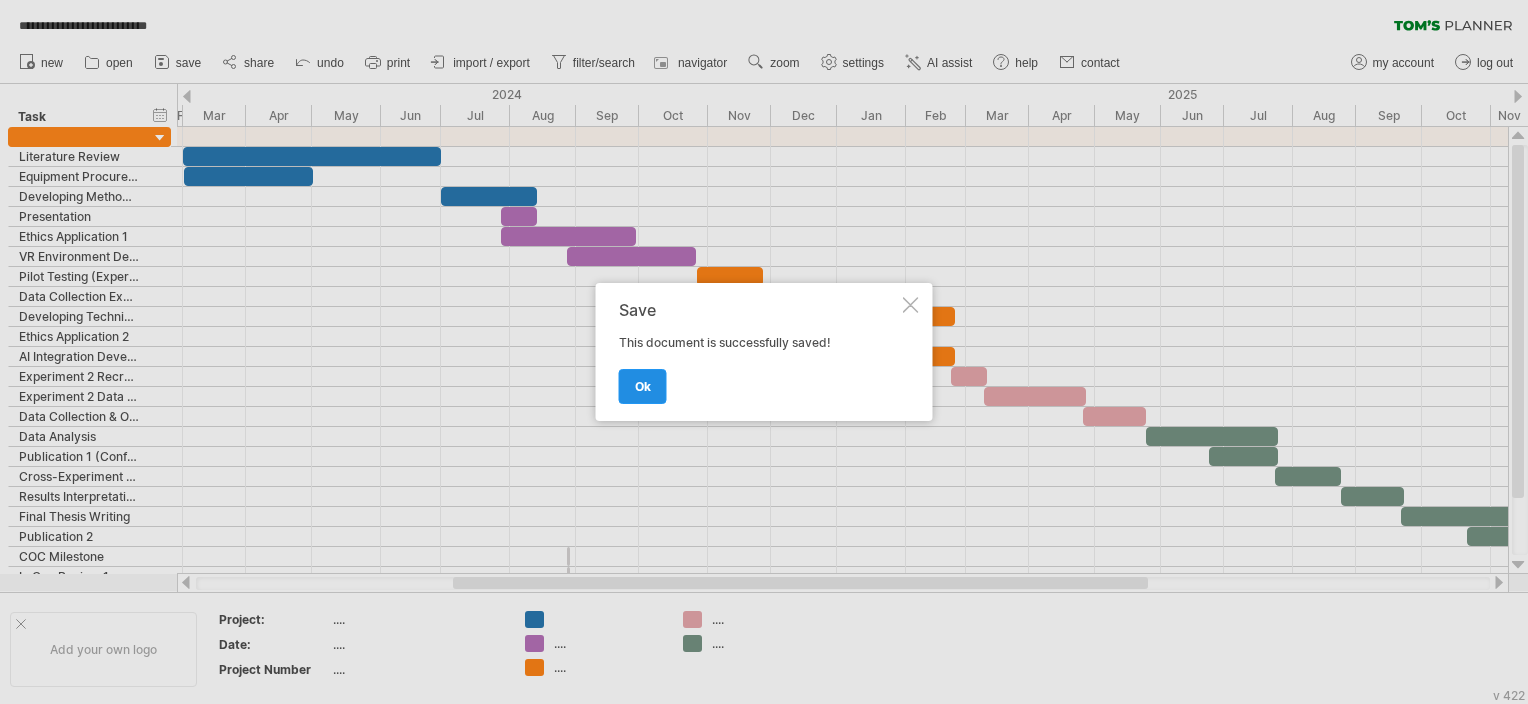 click on "ok" at bounding box center (643, 386) 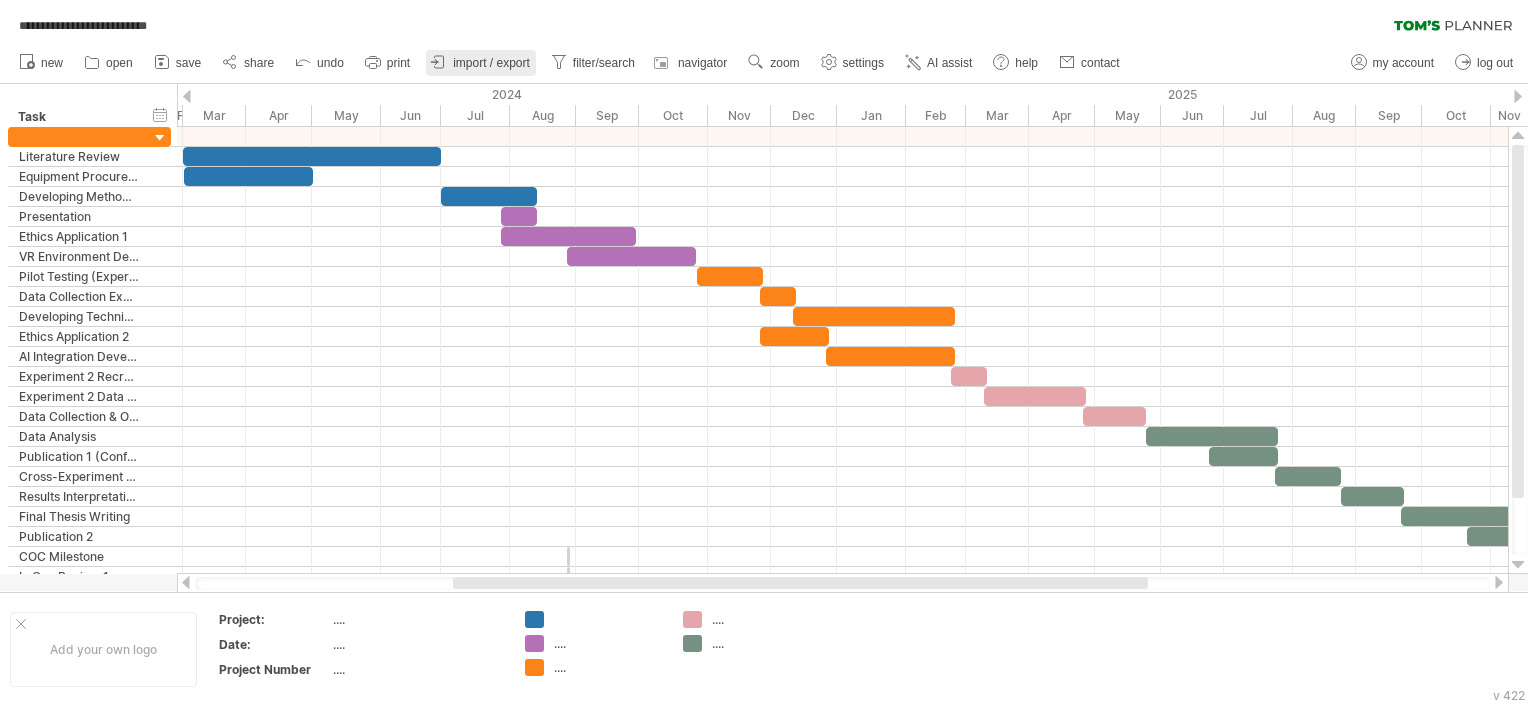 click on "import / export" at bounding box center [491, 63] 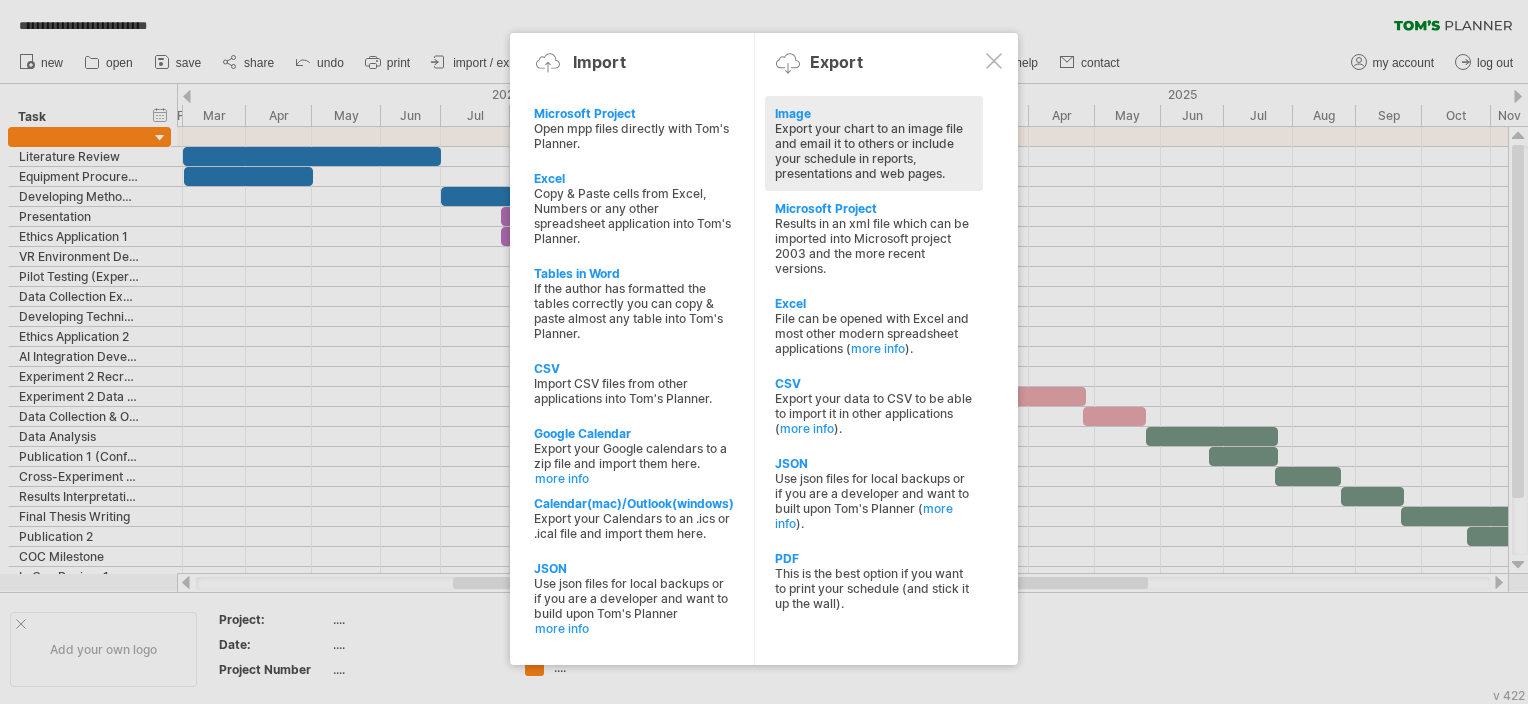 click on "Image" at bounding box center (874, 113) 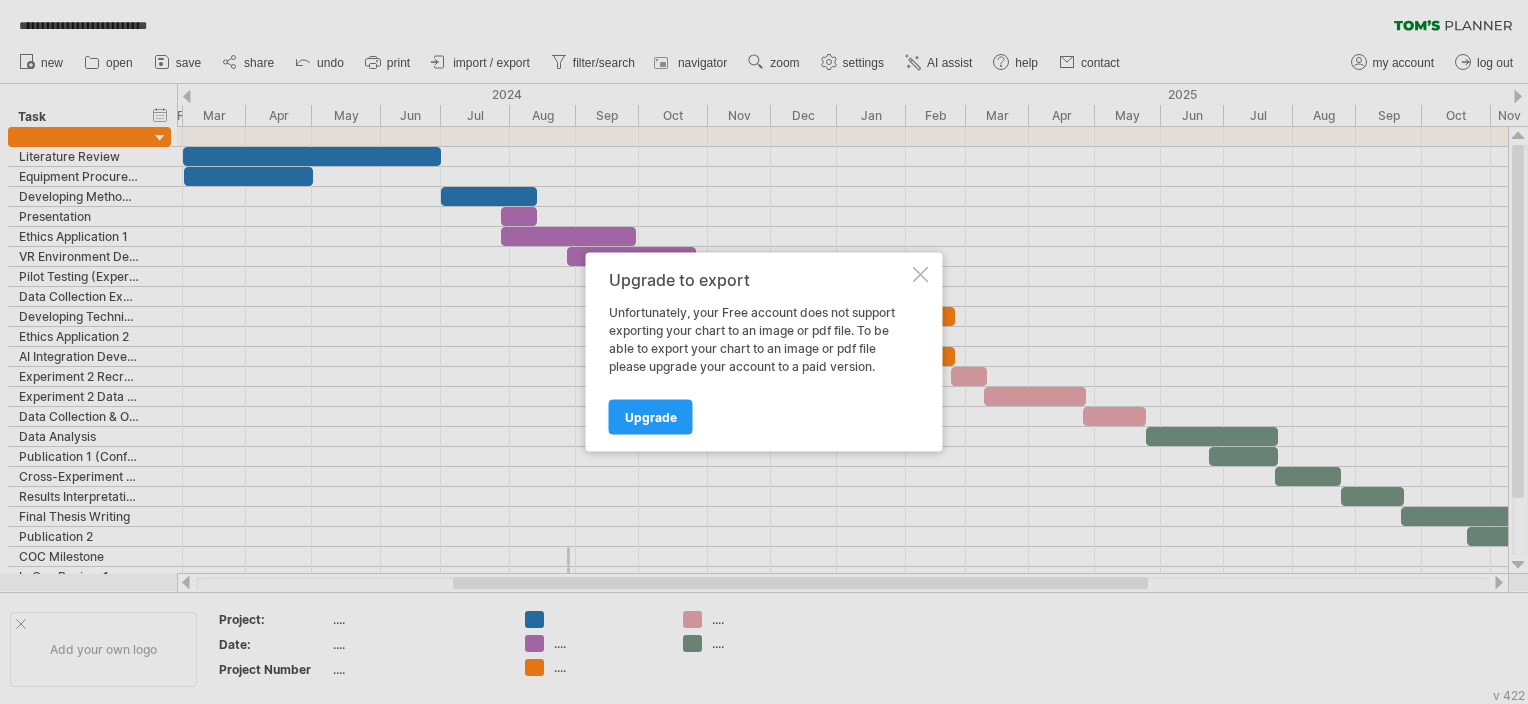 click at bounding box center (921, 275) 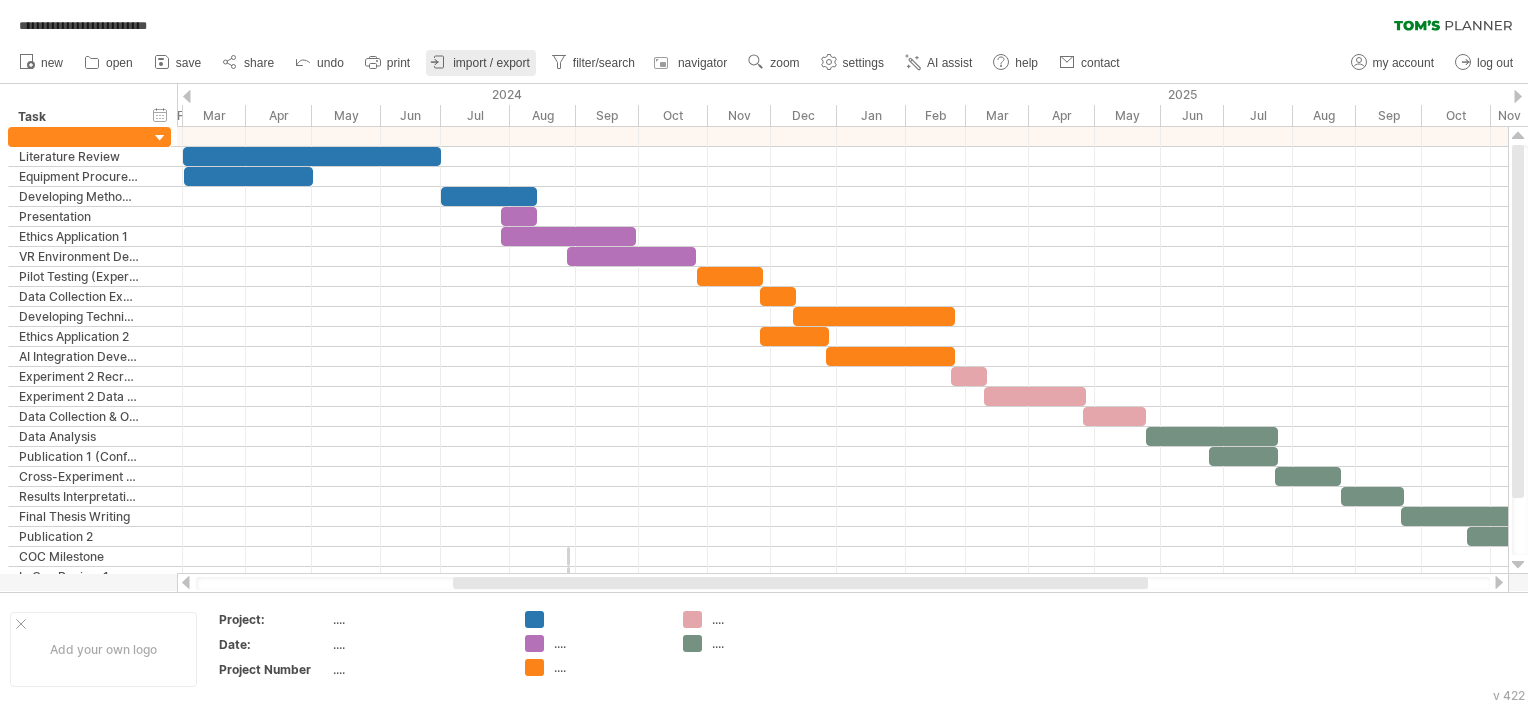 click on "import / export" at bounding box center [481, 63] 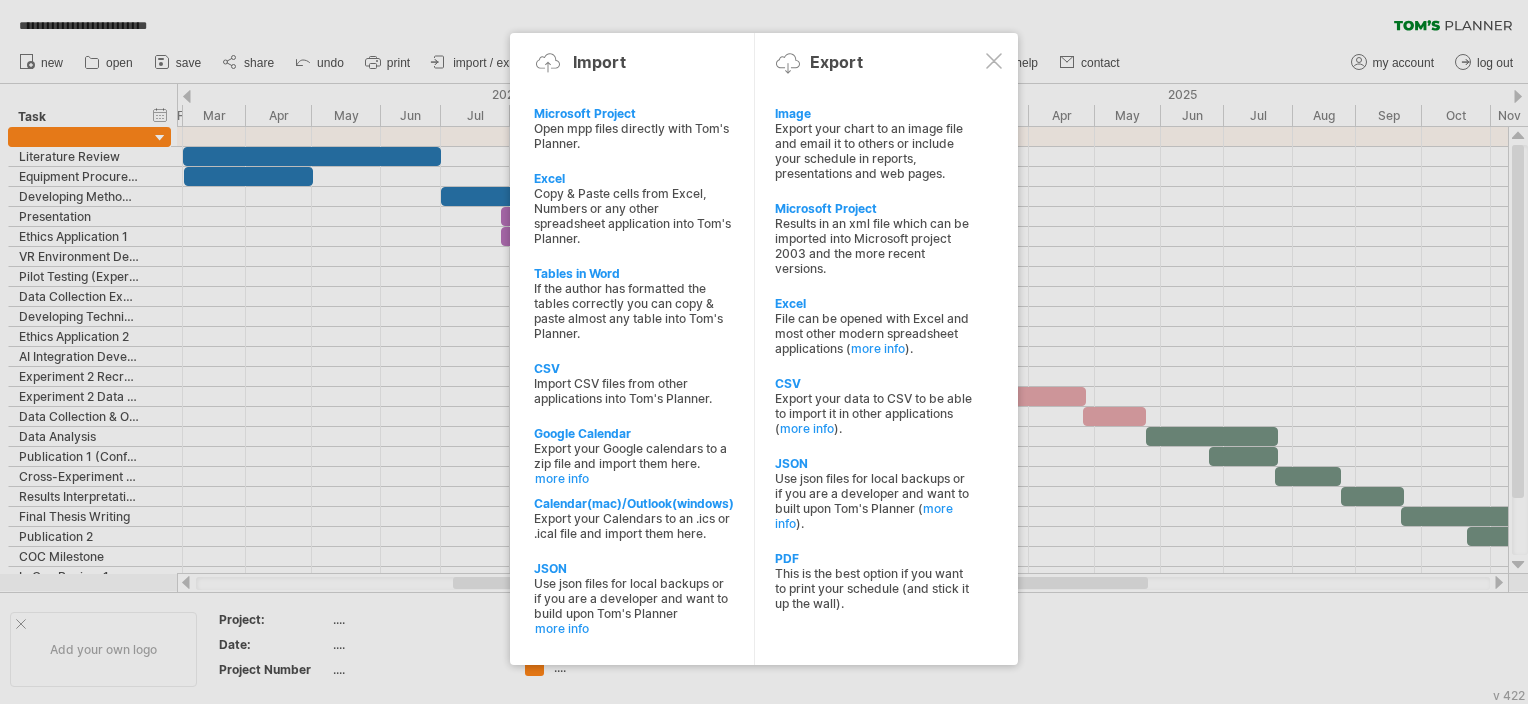 click on "Excel" at bounding box center (874, 303) 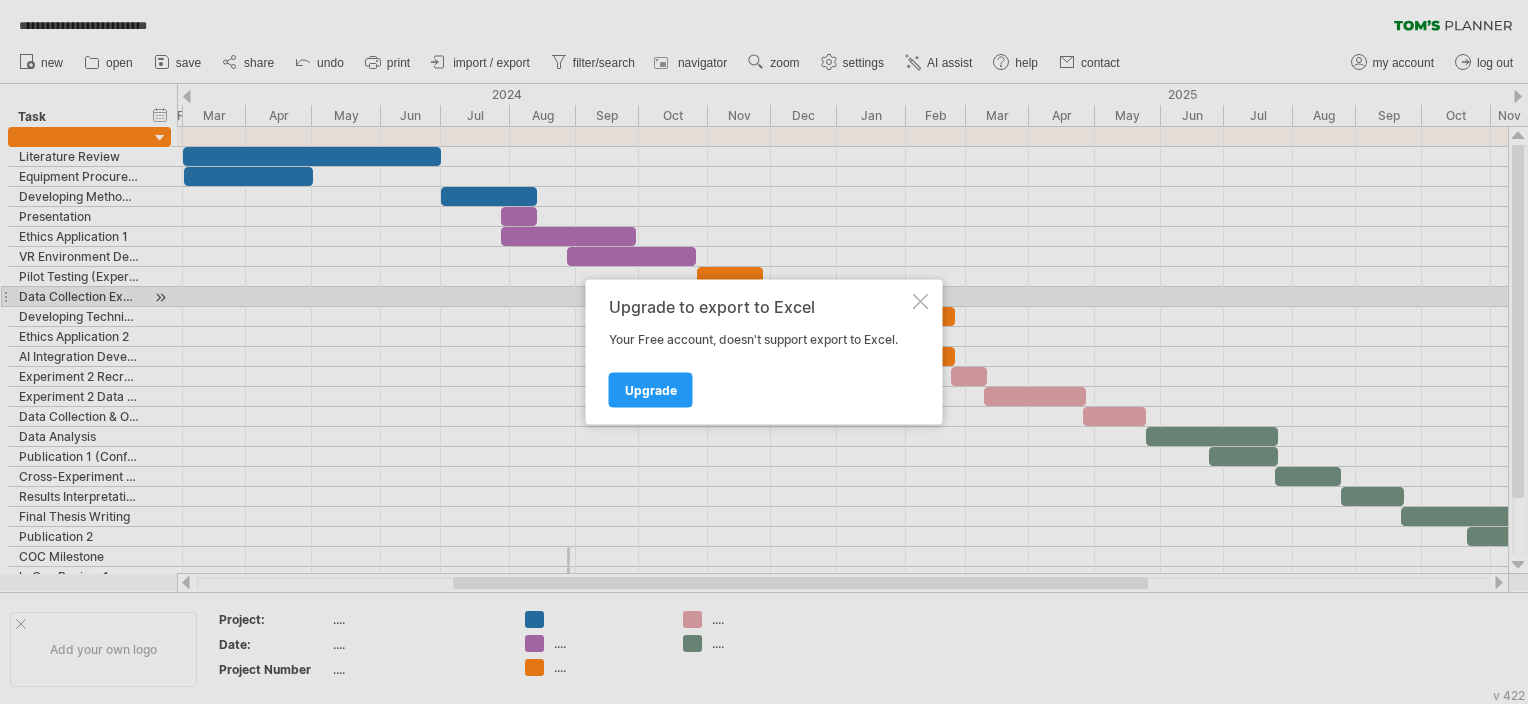 click at bounding box center (921, 302) 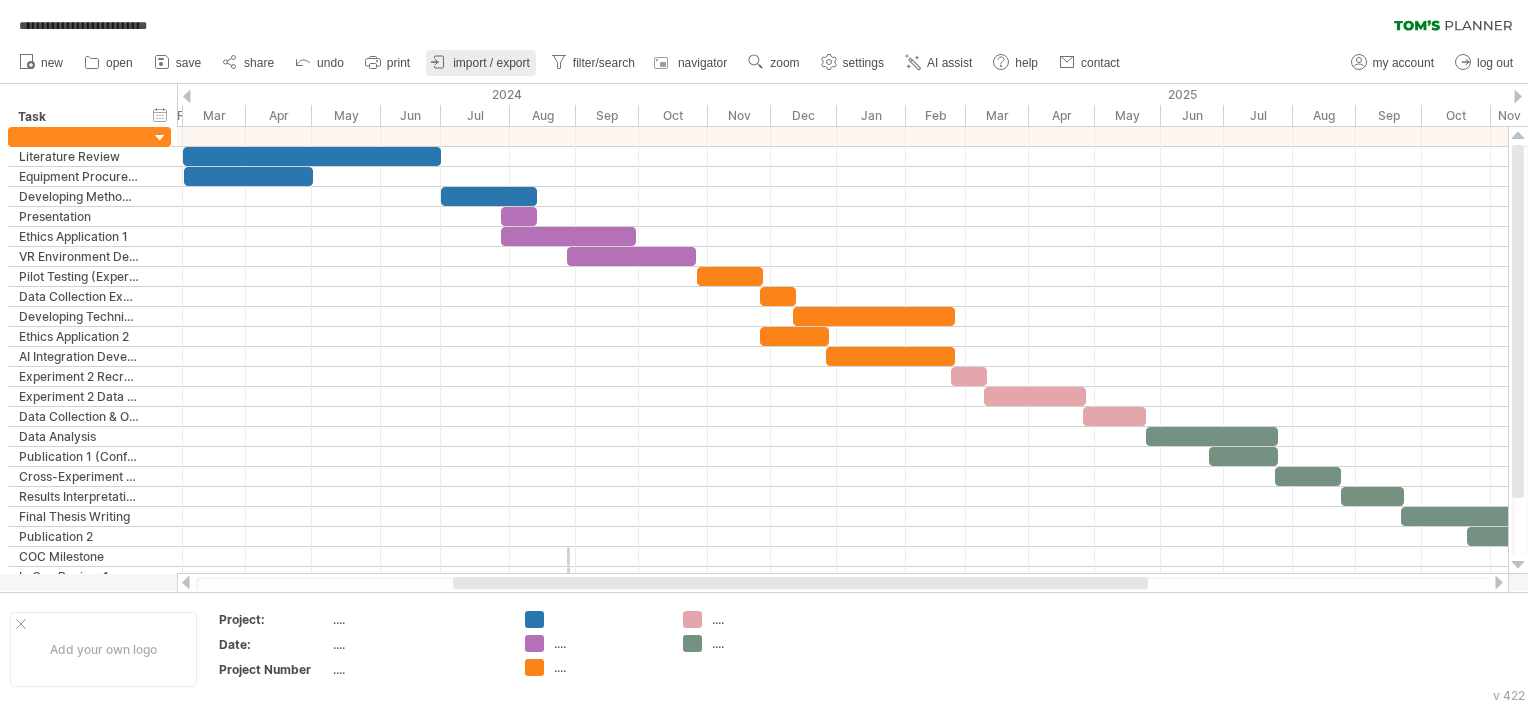 click on "import / export" at bounding box center (491, 63) 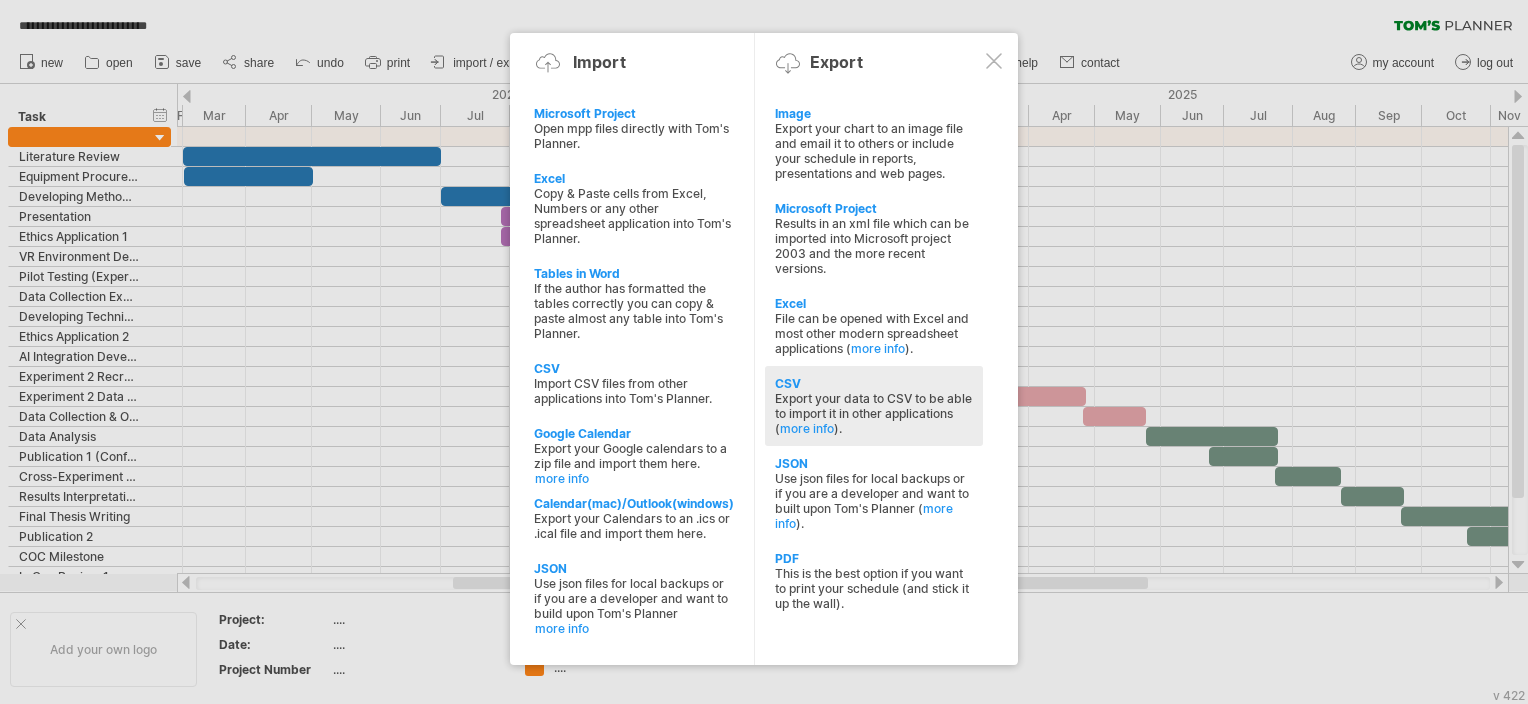 click on "Export your data to CSV to be able to import it in other applications
( more info )." at bounding box center (874, 413) 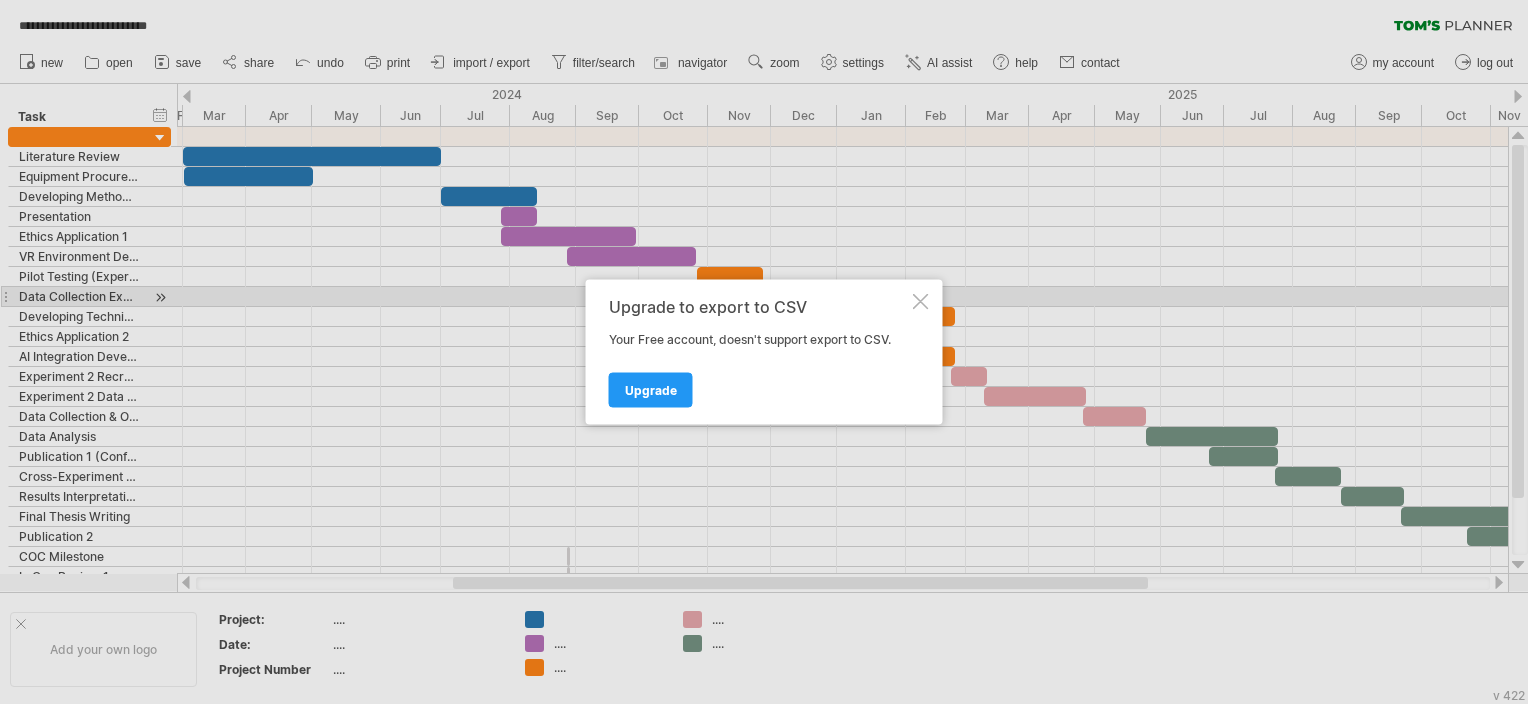 click at bounding box center [921, 302] 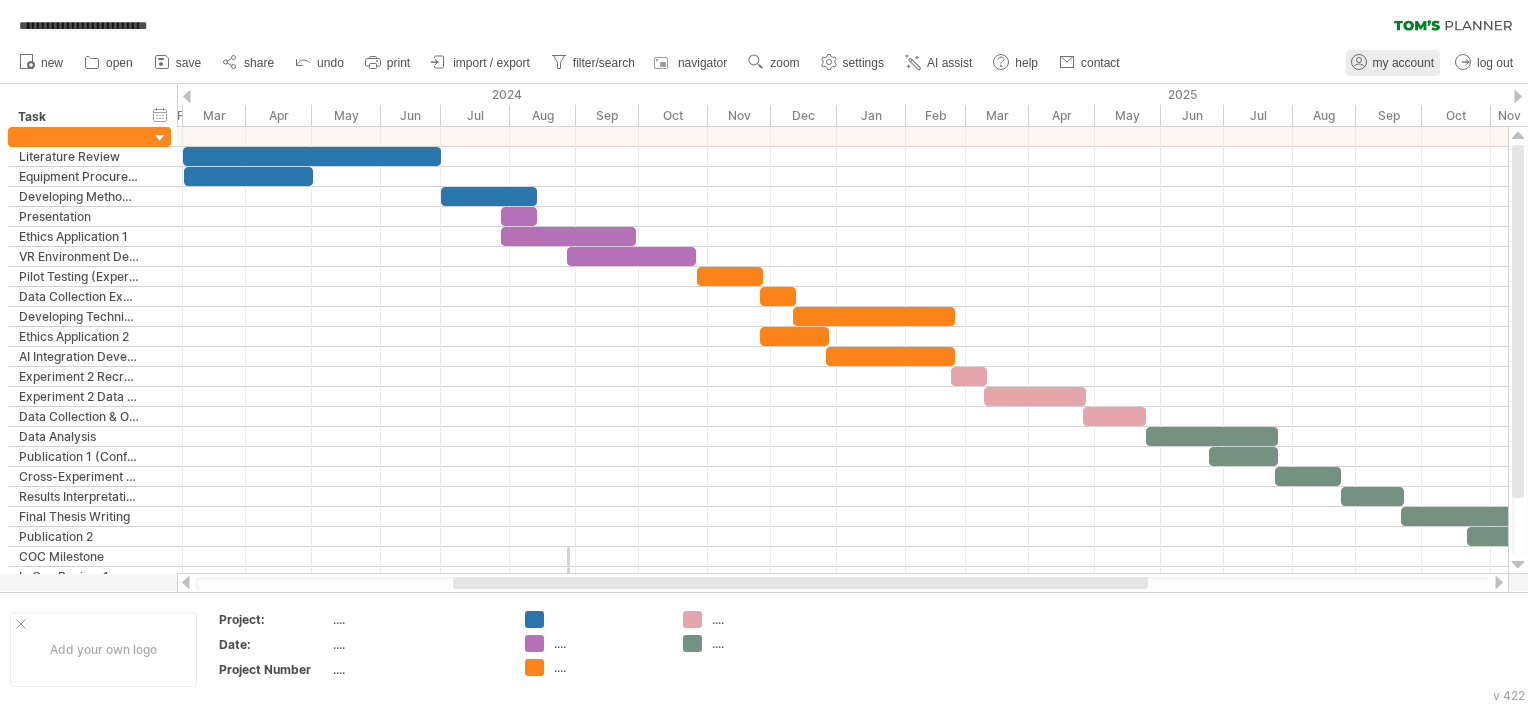click on "my account" at bounding box center [1403, 63] 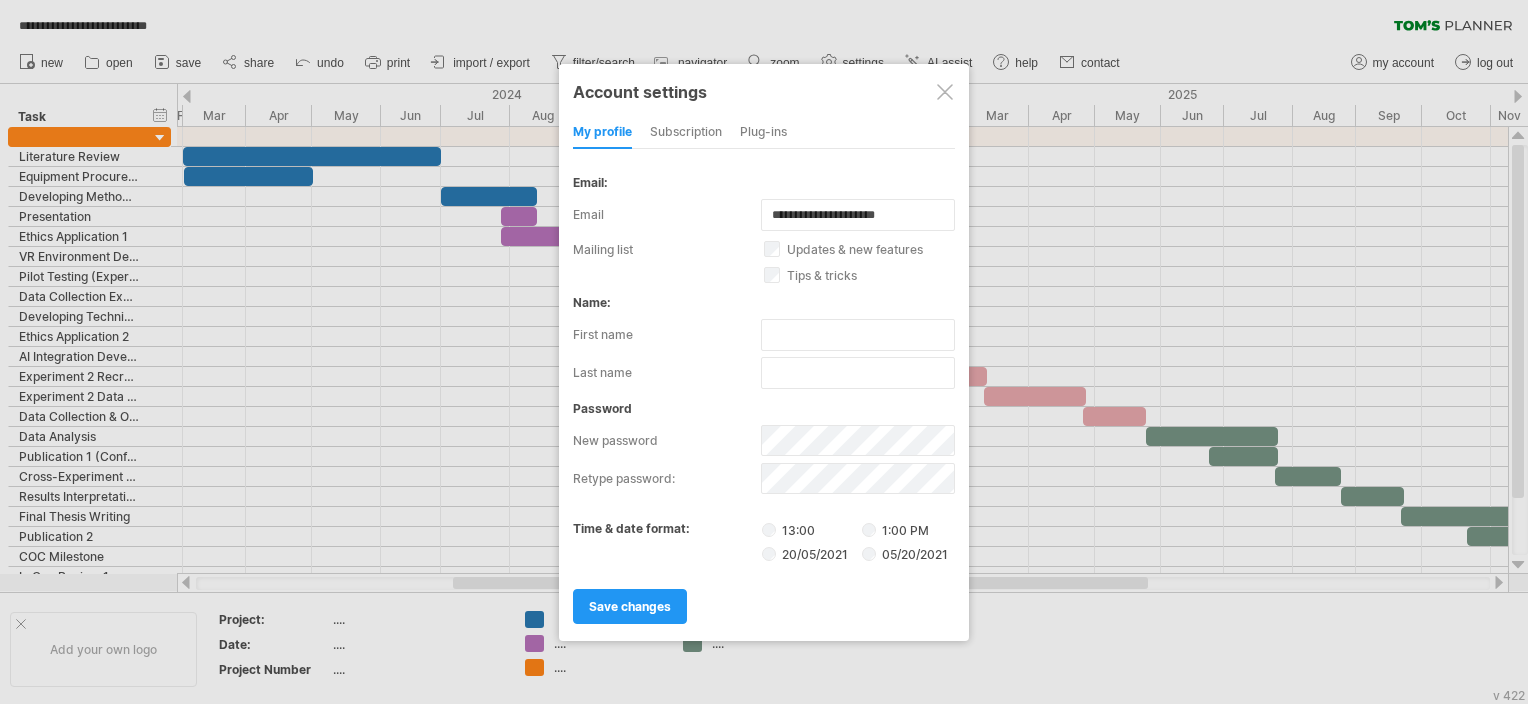 click at bounding box center (764, 352) 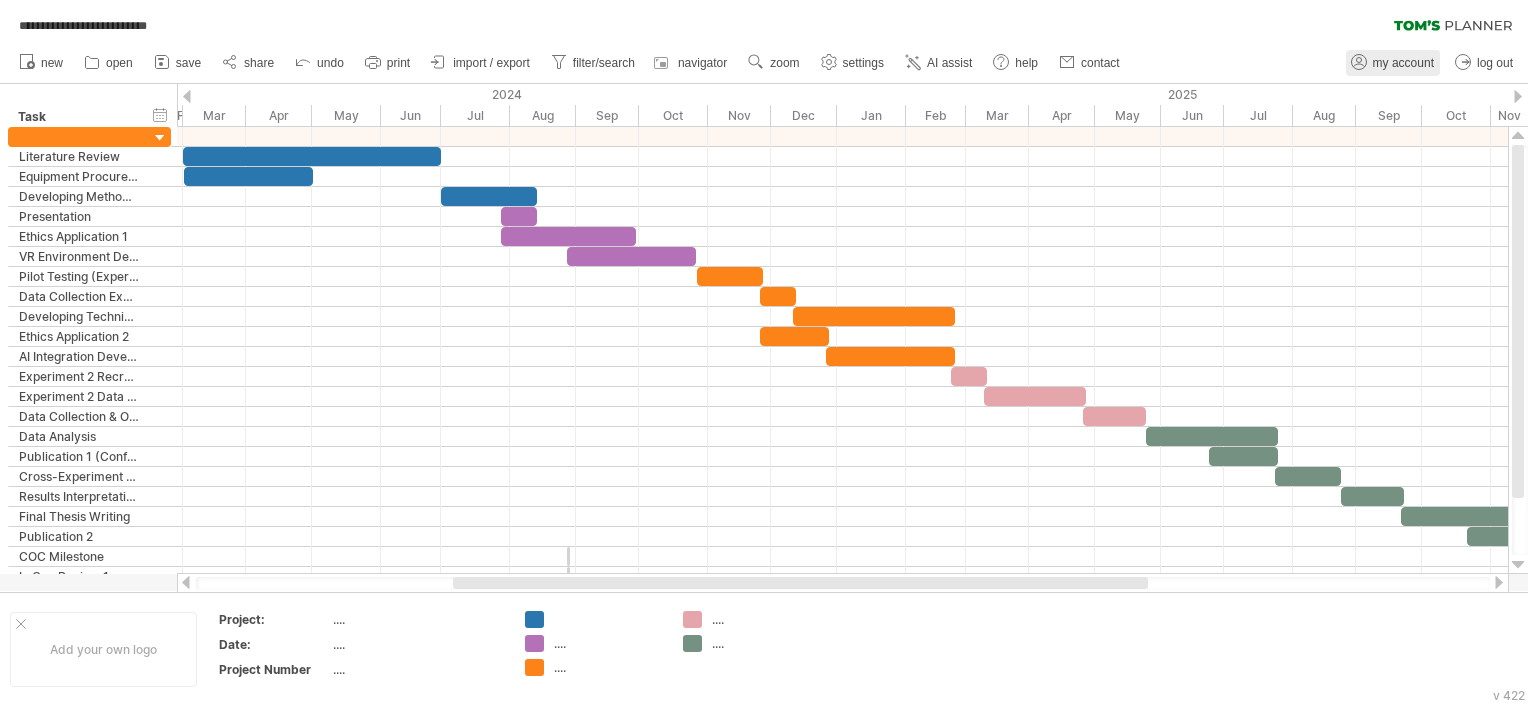 click on "my account" at bounding box center (1403, 63) 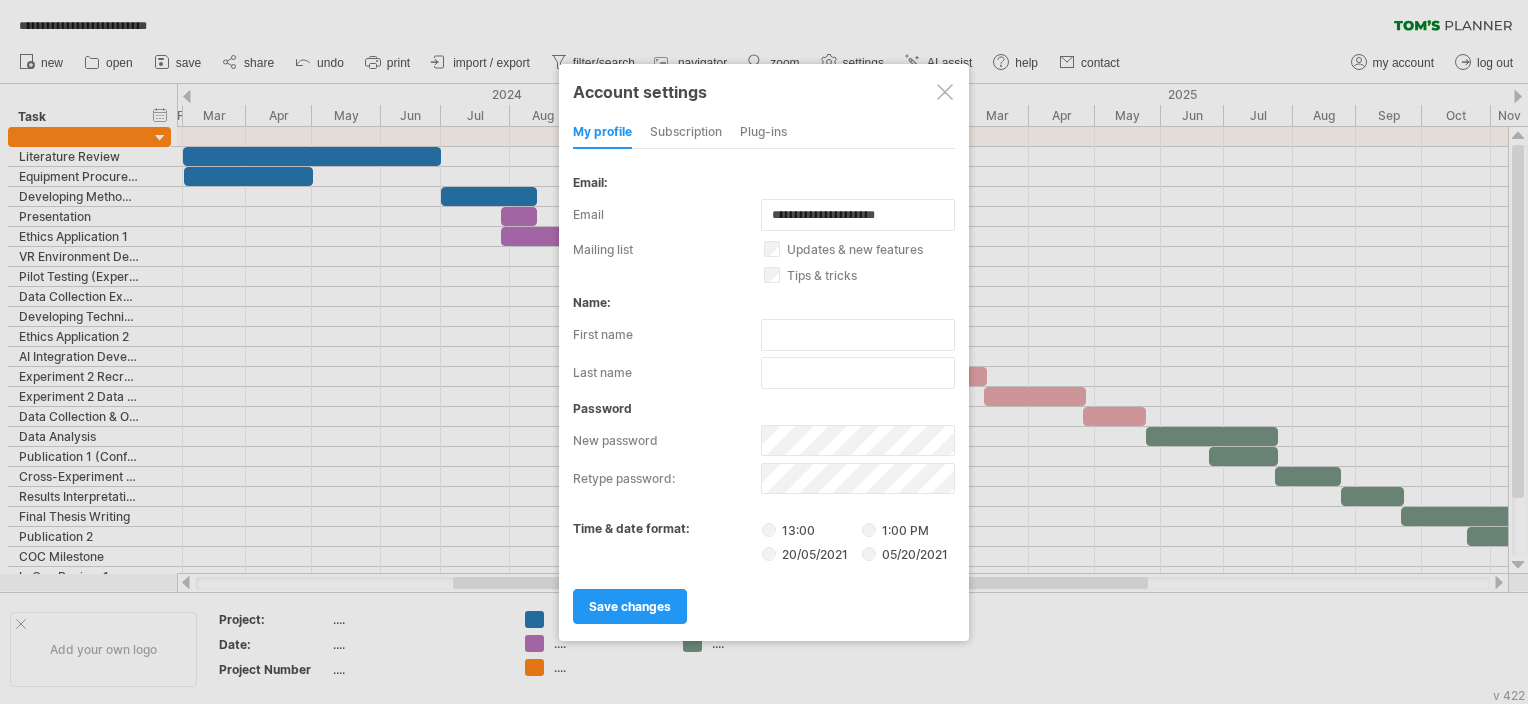 click on "**********" at bounding box center [764, 335] 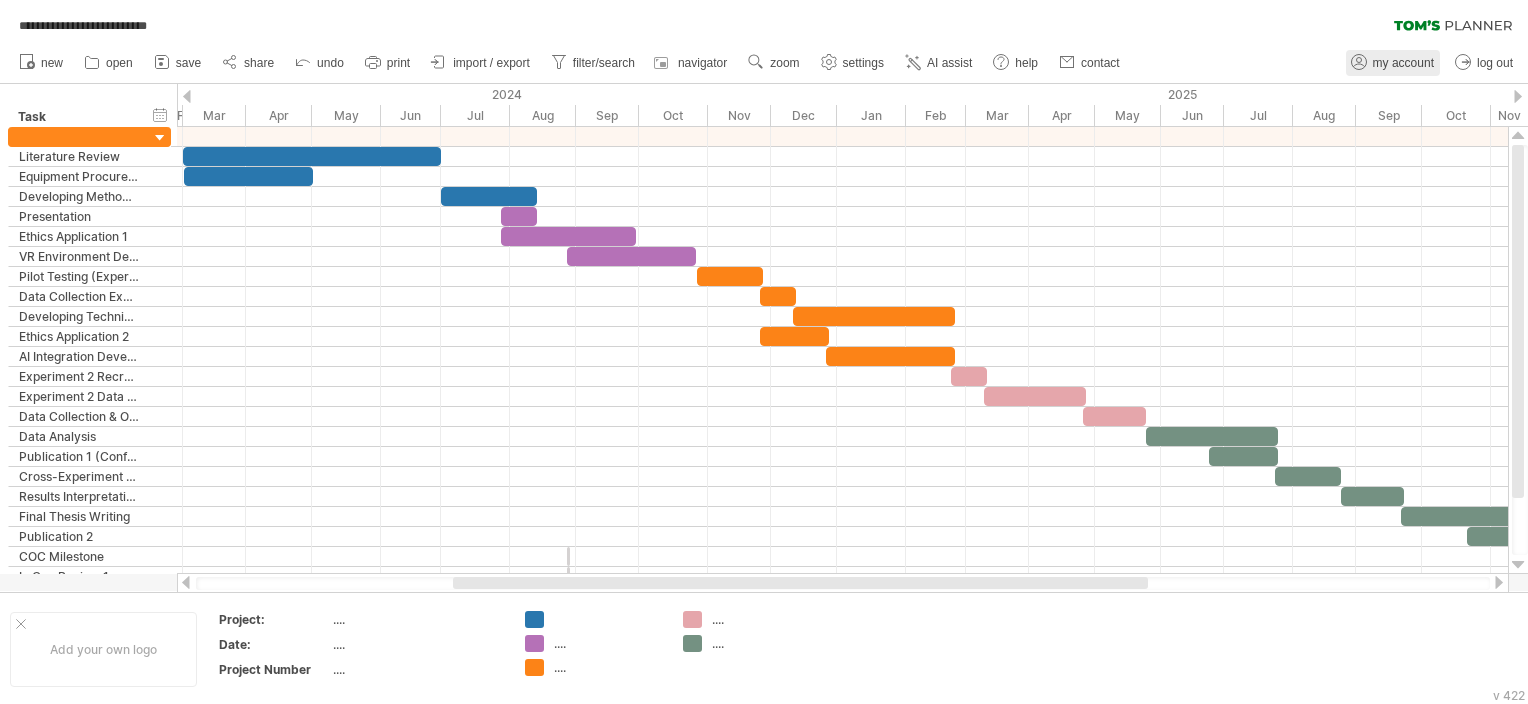 click on "my account" at bounding box center [1403, 63] 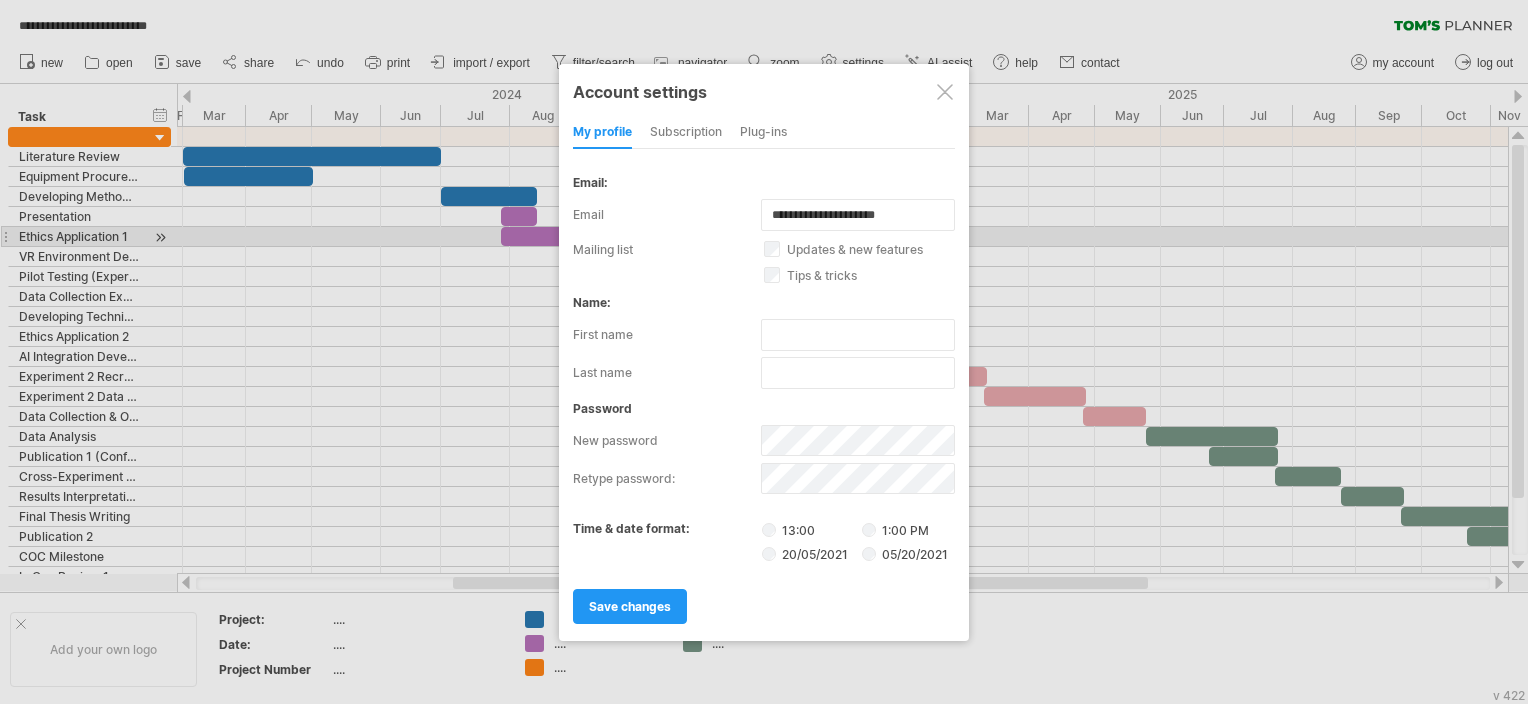 click on "updates & new features" at bounding box center [871, 249] 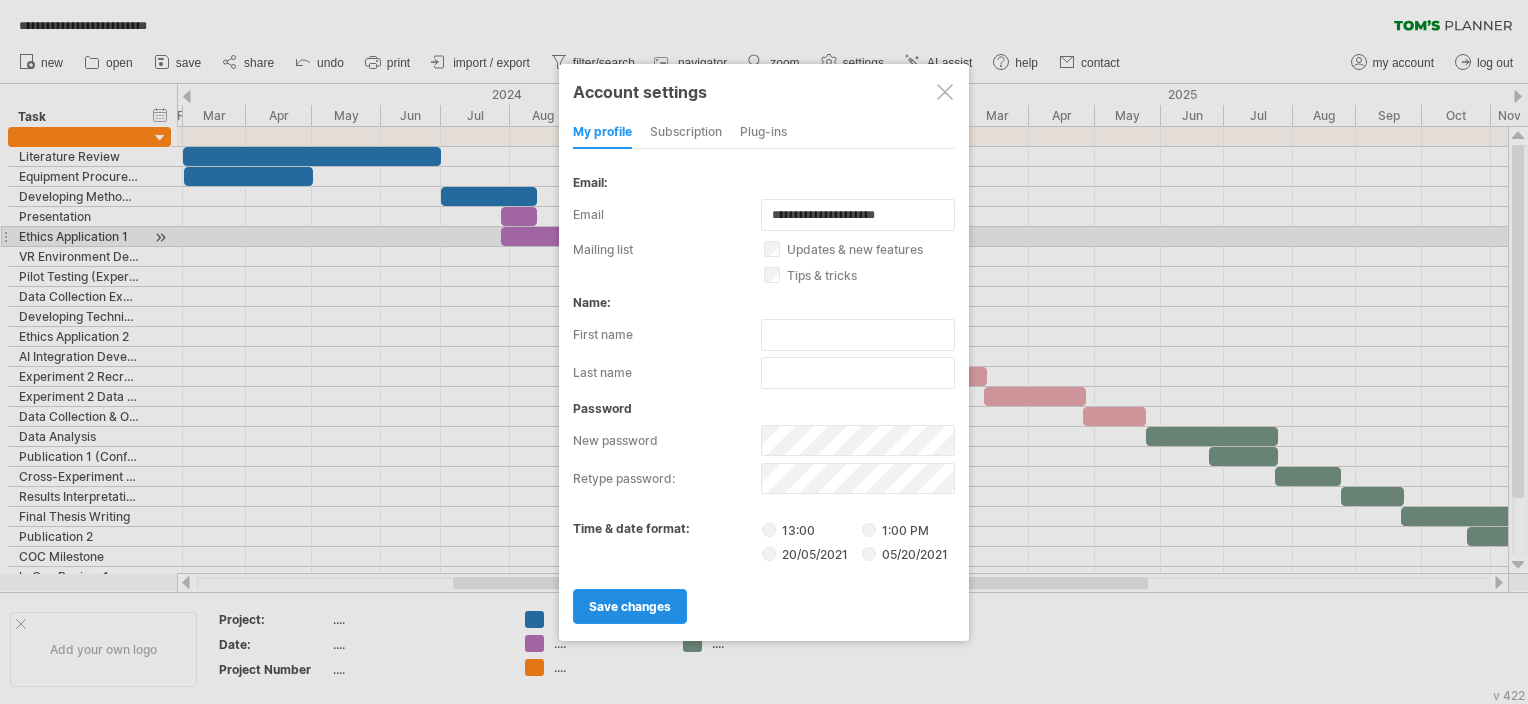 click on "save changes" at bounding box center (630, 606) 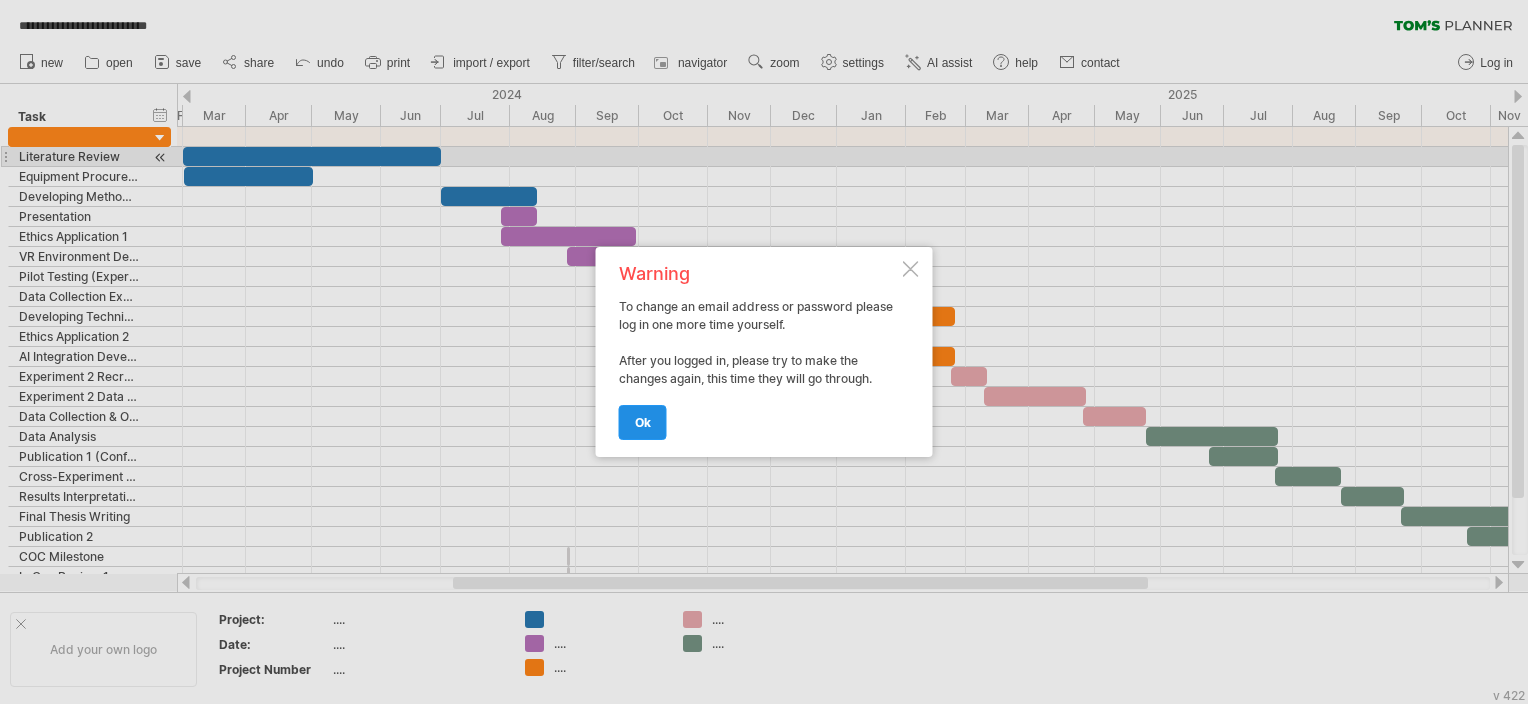 click on "ok" at bounding box center [643, 422] 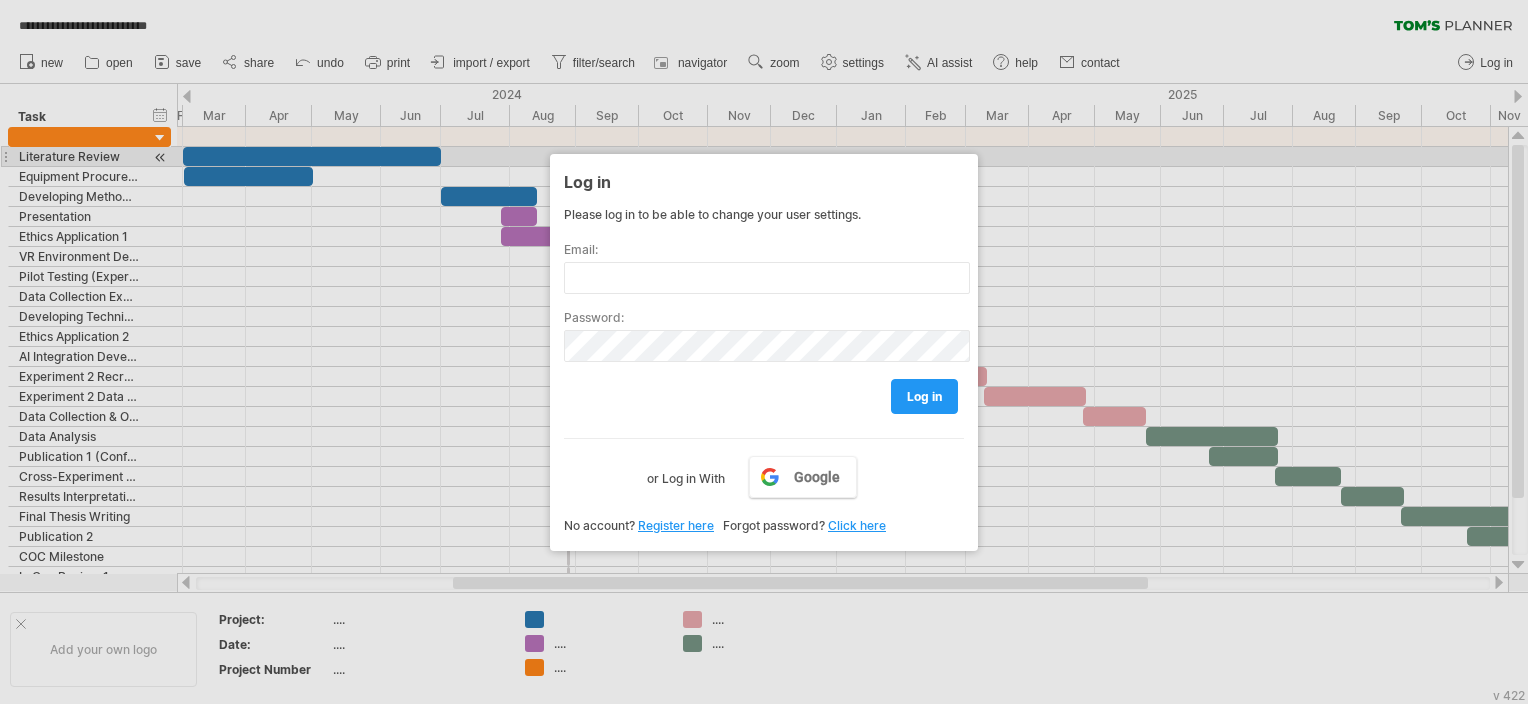click at bounding box center (764, 352) 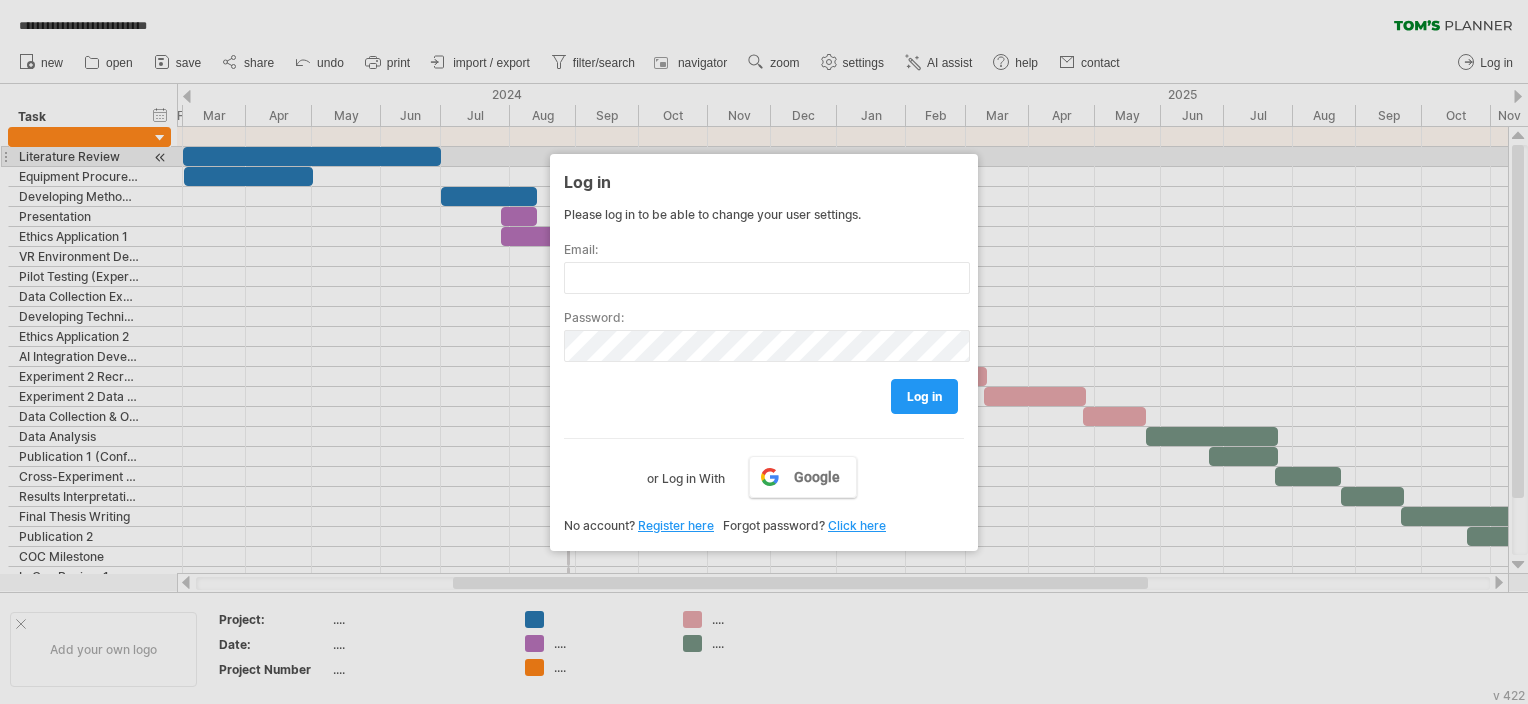 click at bounding box center [764, 352] 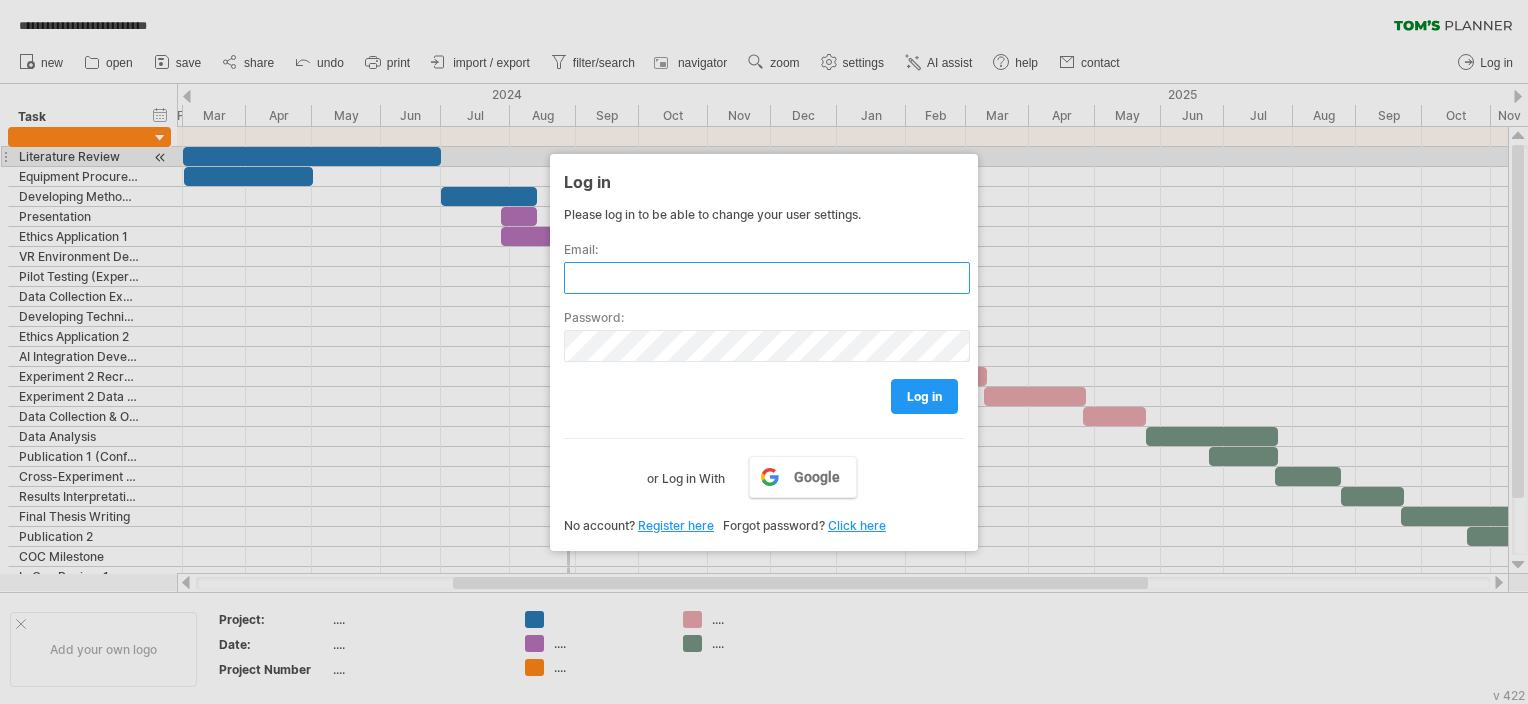 click at bounding box center [767, 278] 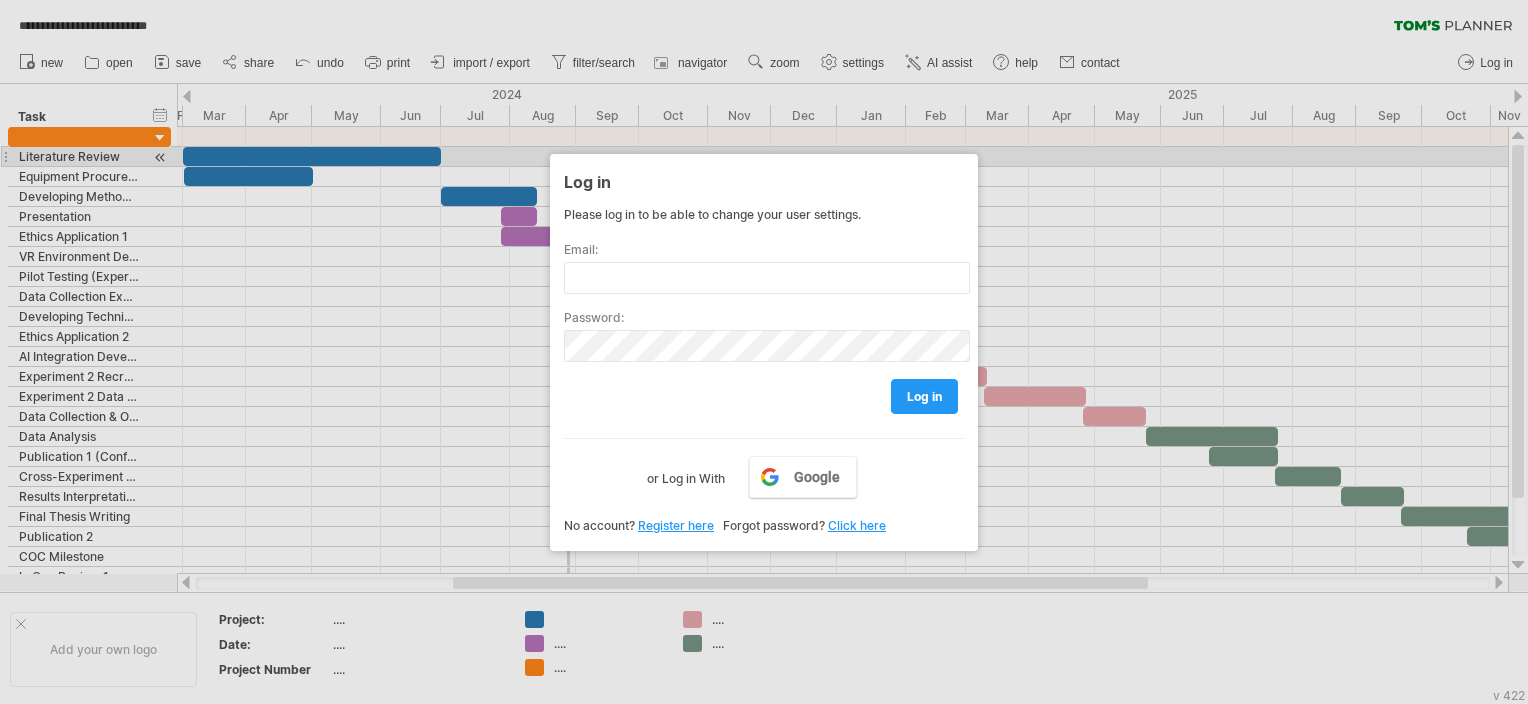 click at bounding box center [764, 352] 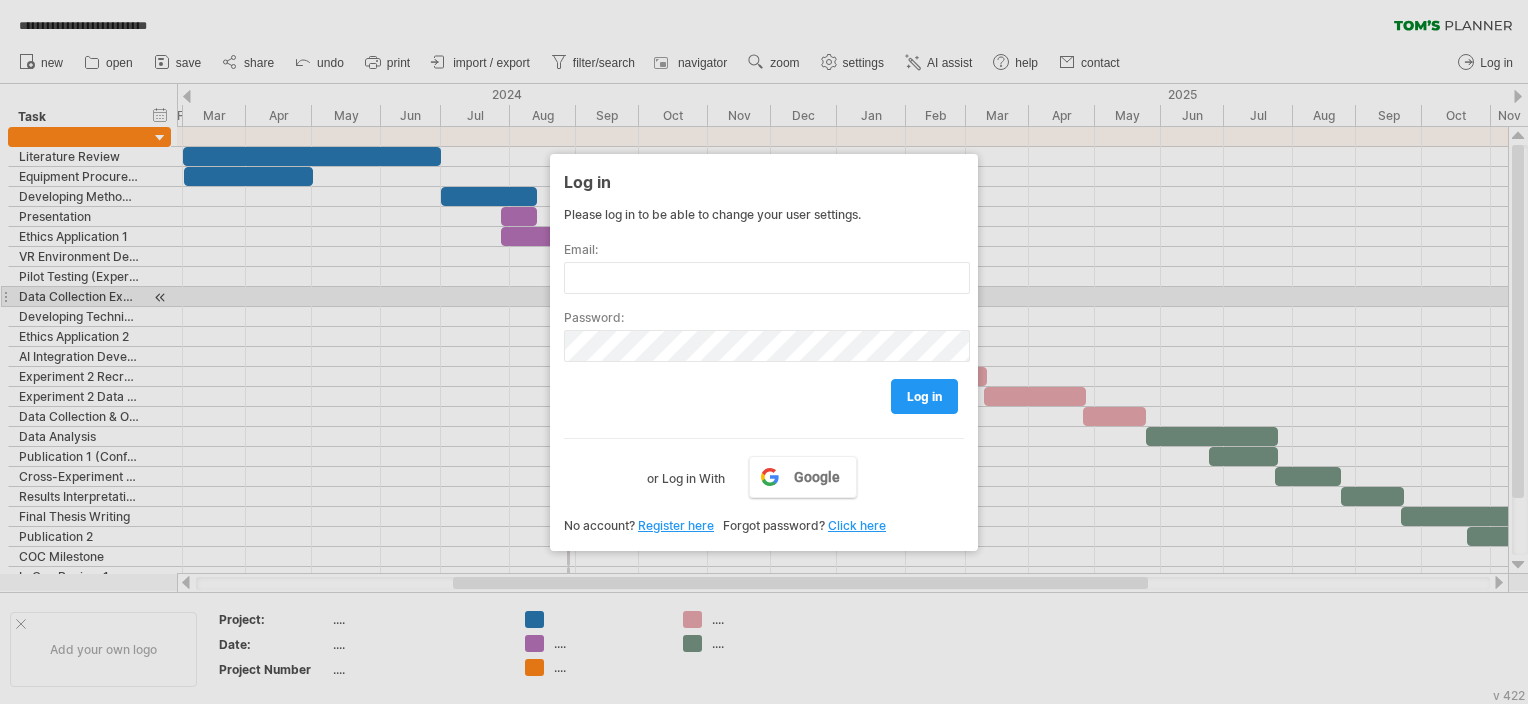 click at bounding box center [764, 352] 